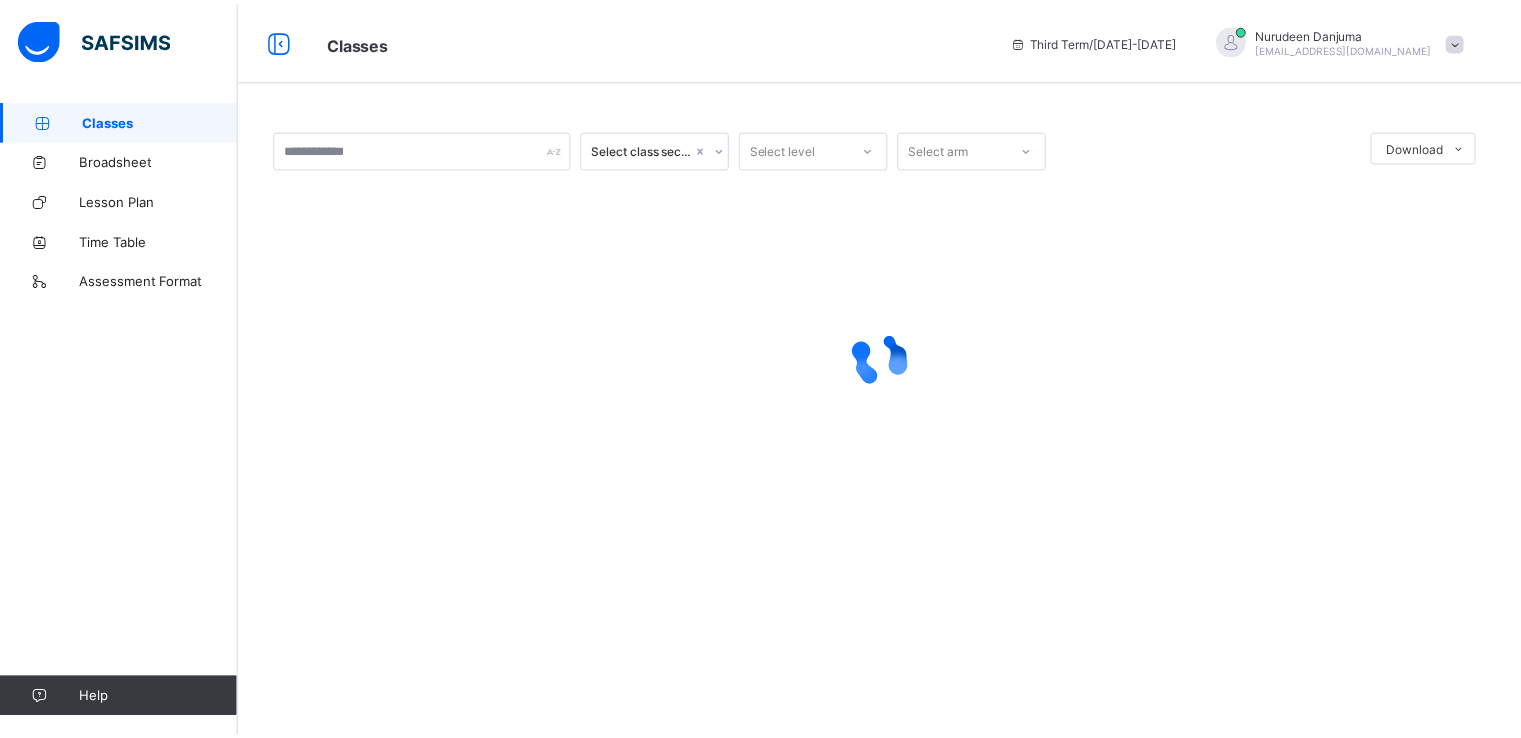 scroll, scrollTop: 0, scrollLeft: 0, axis: both 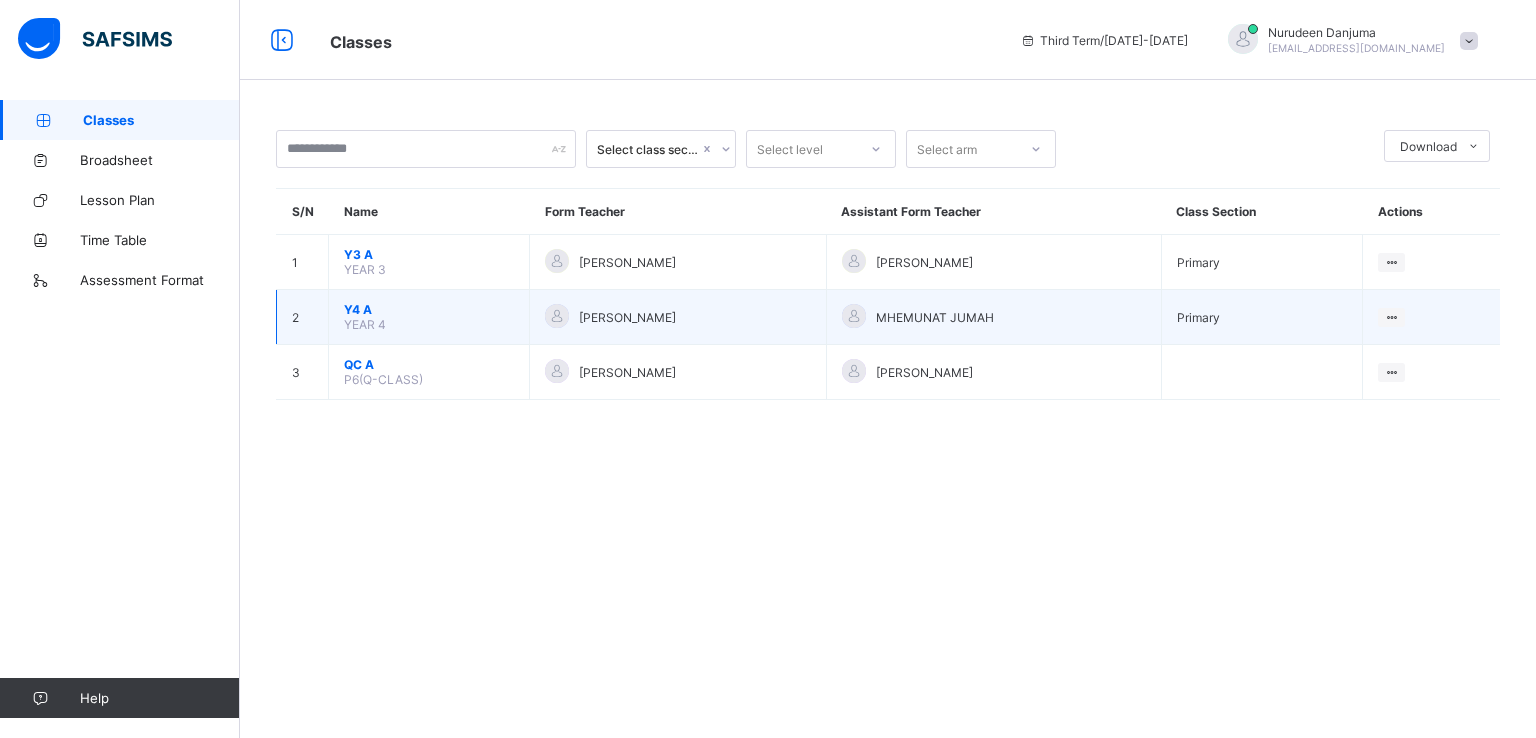 click on "[PERSON_NAME]" at bounding box center (678, 317) 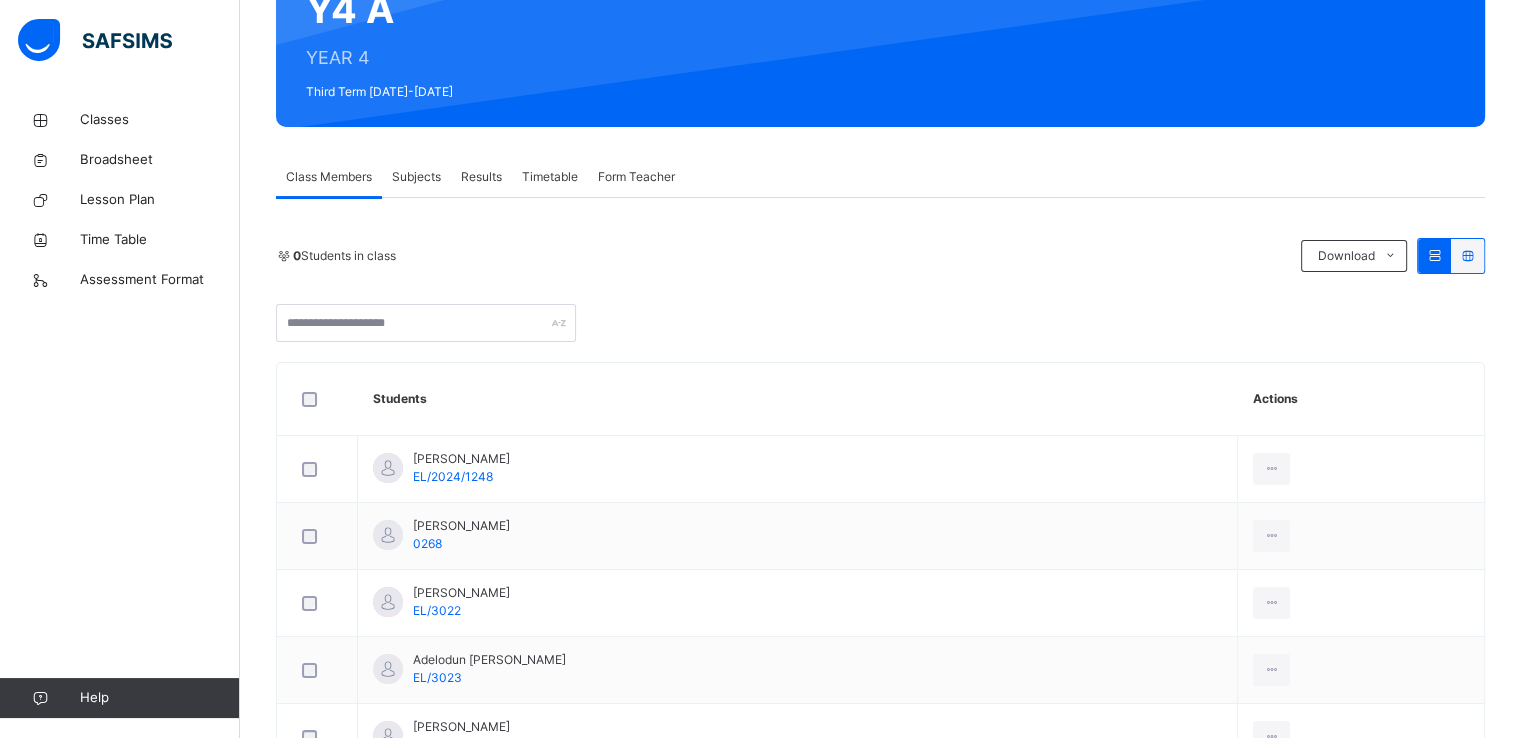 scroll, scrollTop: 224, scrollLeft: 0, axis: vertical 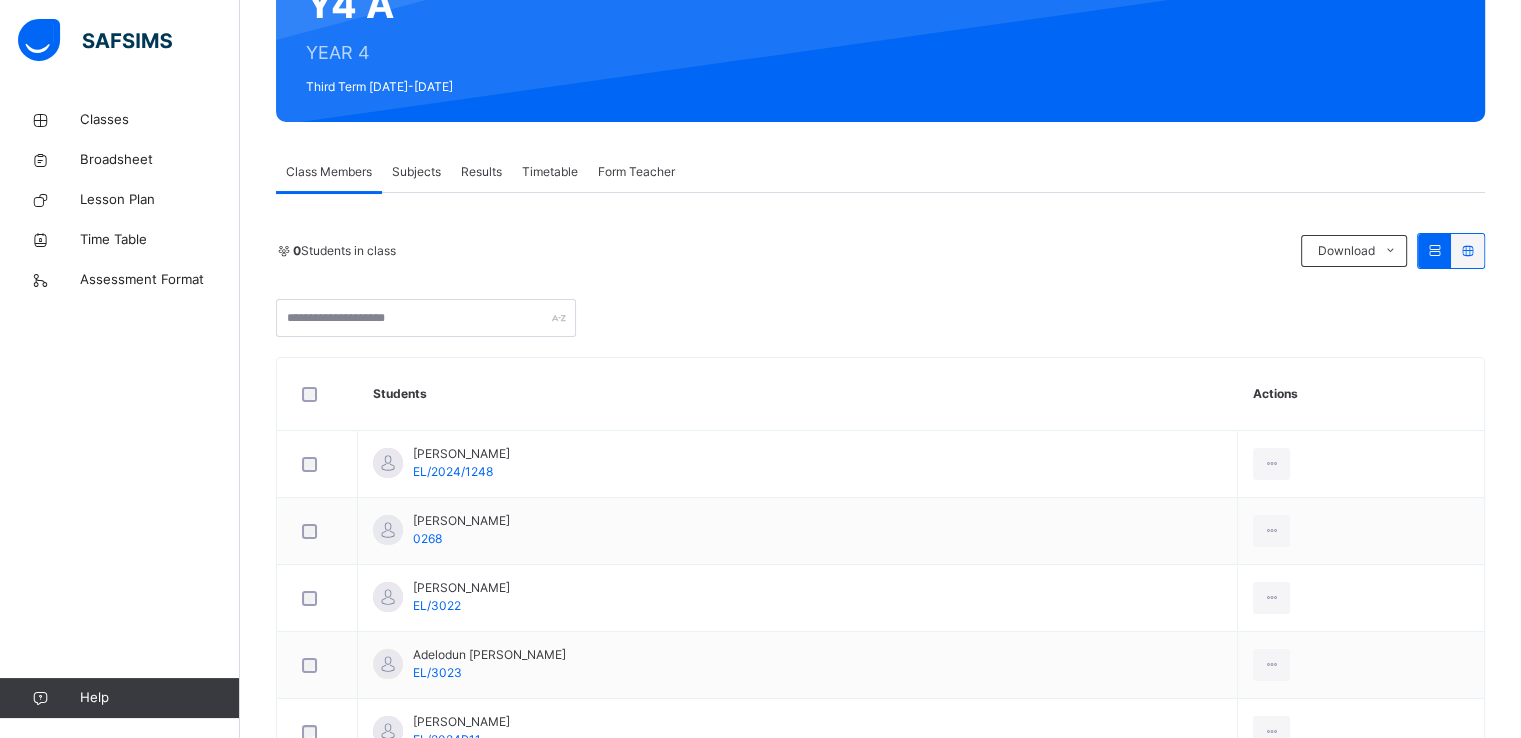click on "Subjects" at bounding box center (416, 172) 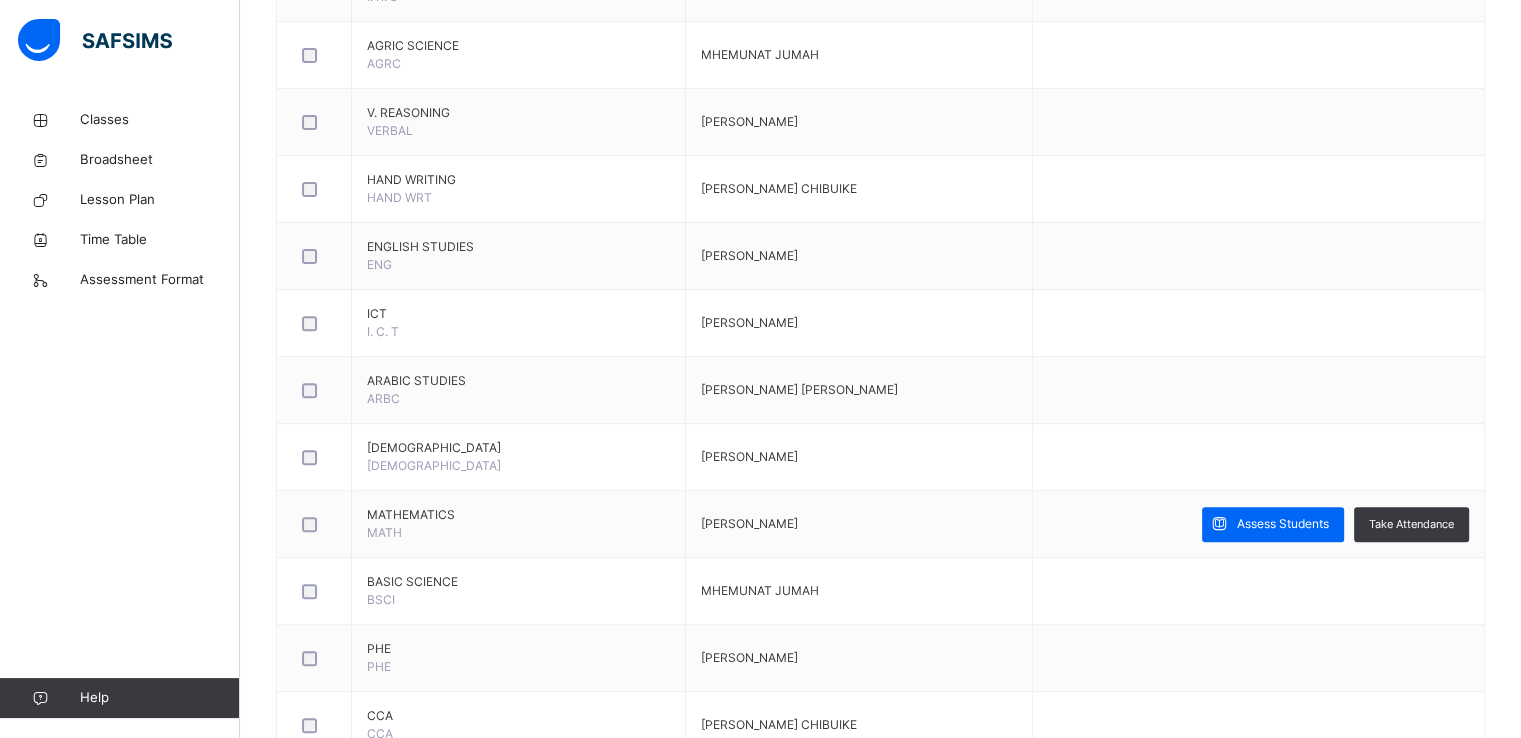 scroll, scrollTop: 686, scrollLeft: 0, axis: vertical 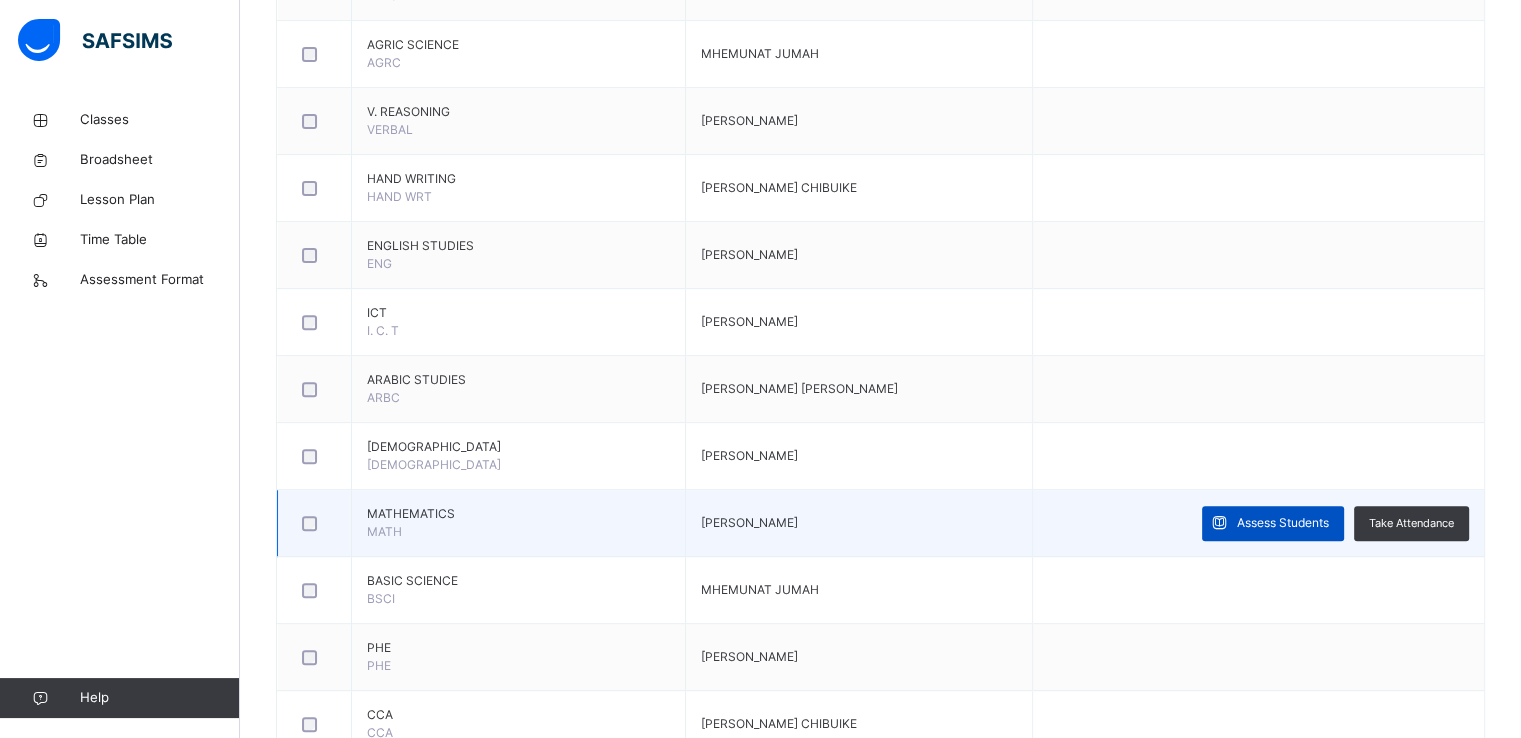 click on "Assess Students" at bounding box center [1283, 523] 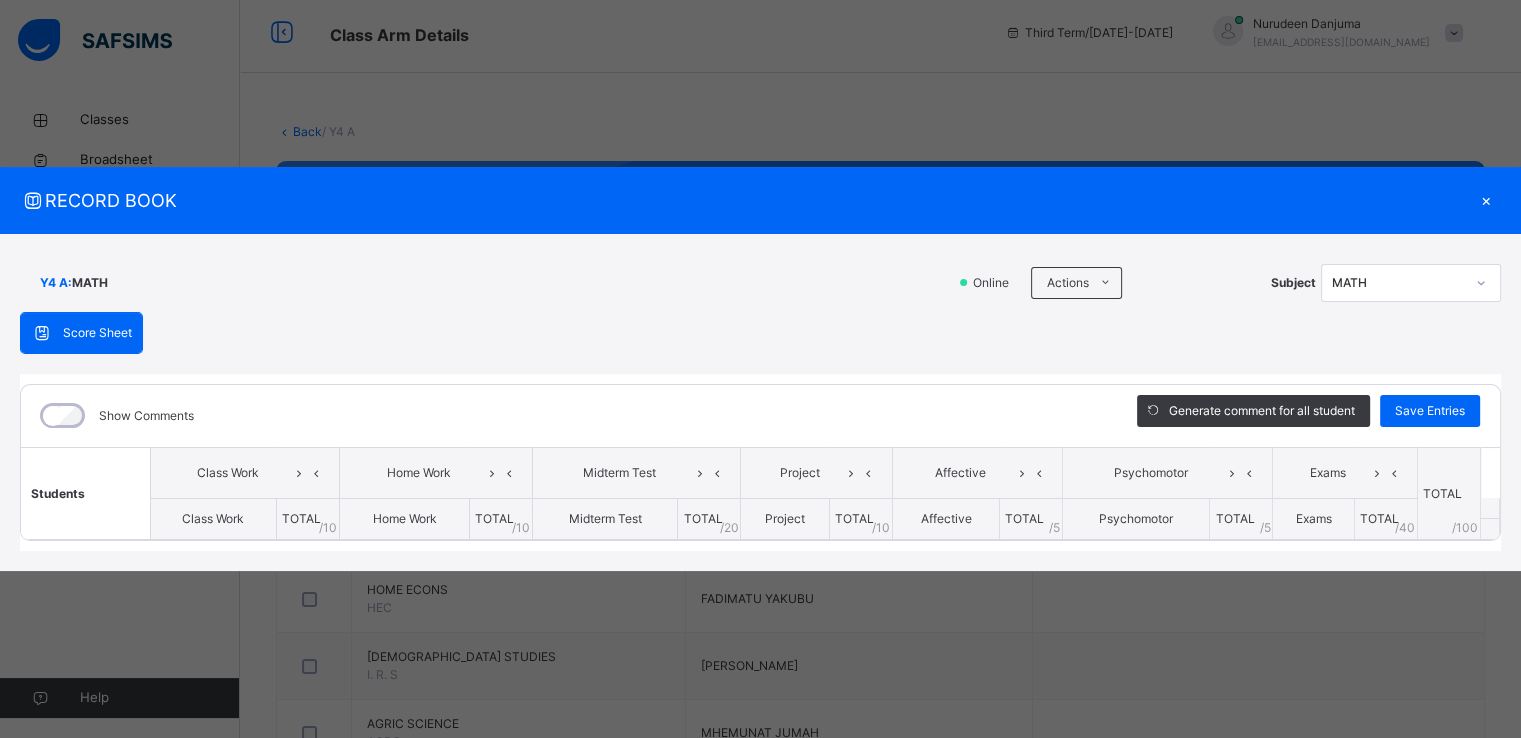scroll, scrollTop: 0, scrollLeft: 0, axis: both 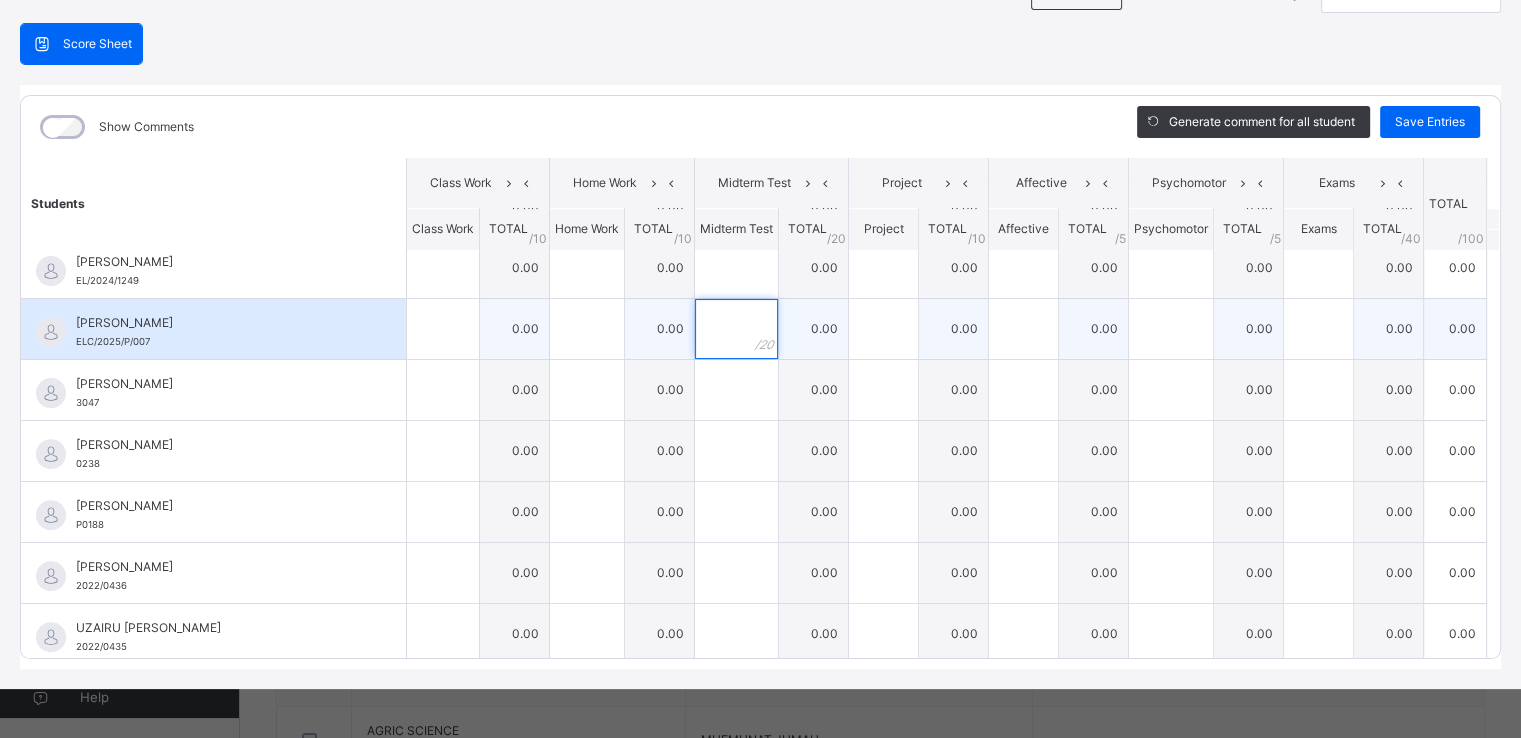 click at bounding box center (736, 329) 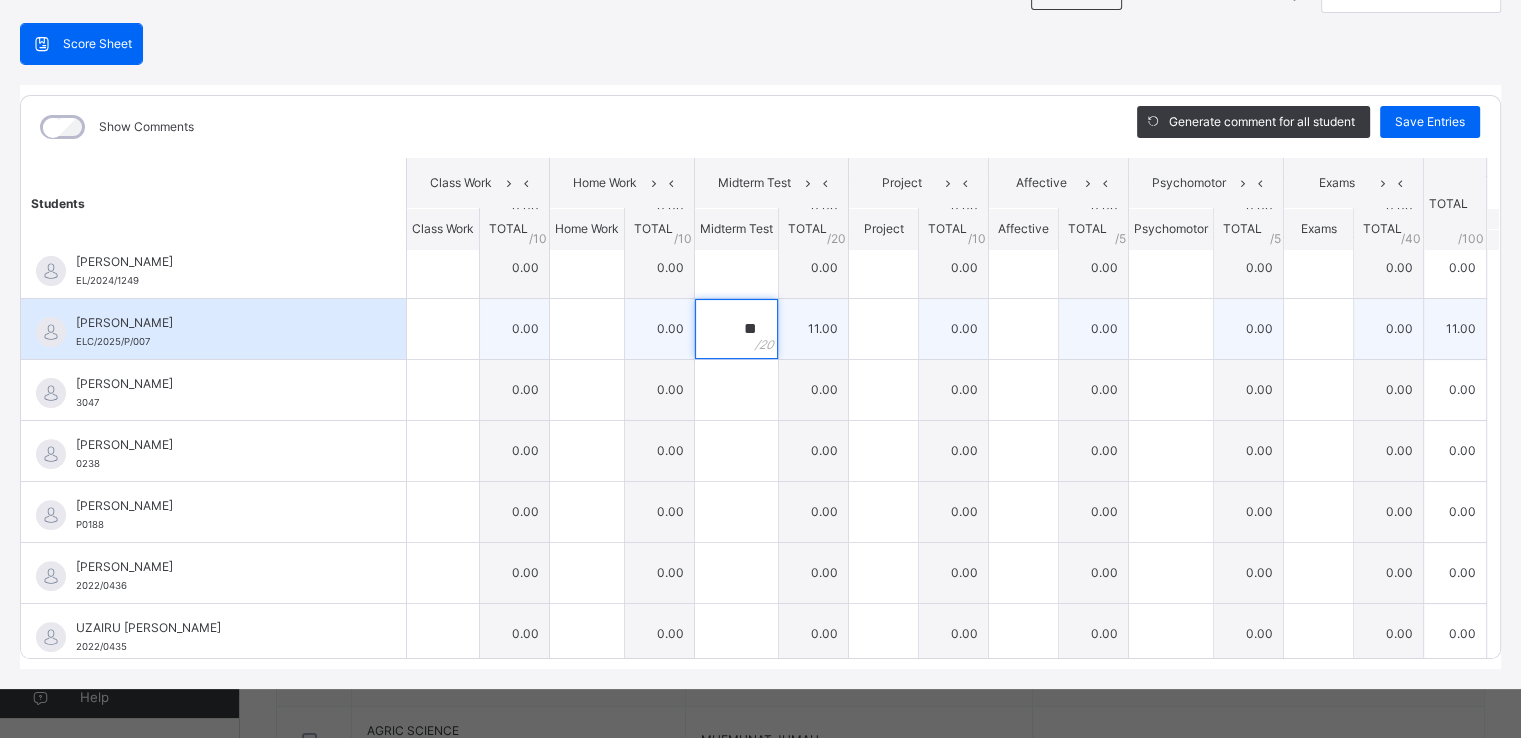 type on "**" 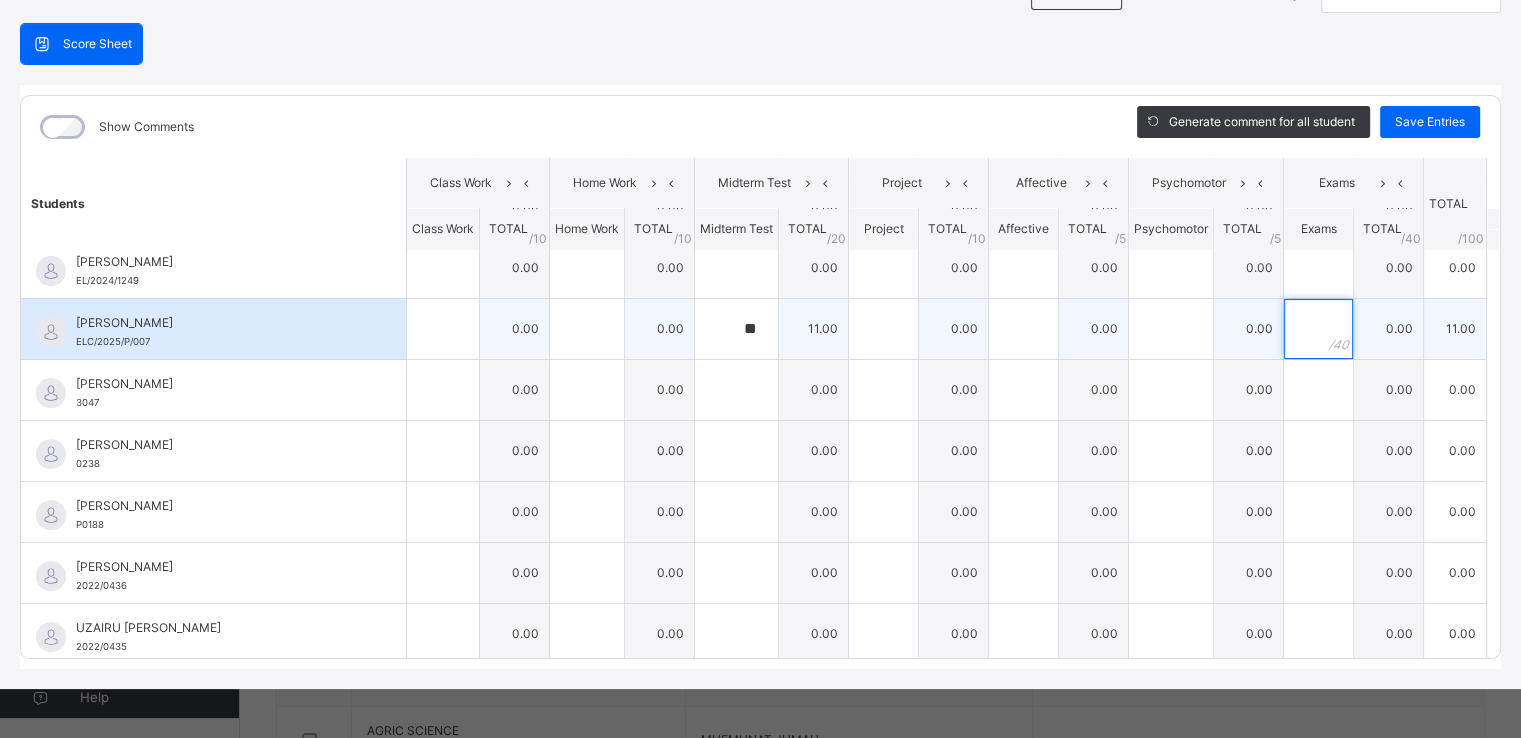 click at bounding box center [1318, 329] 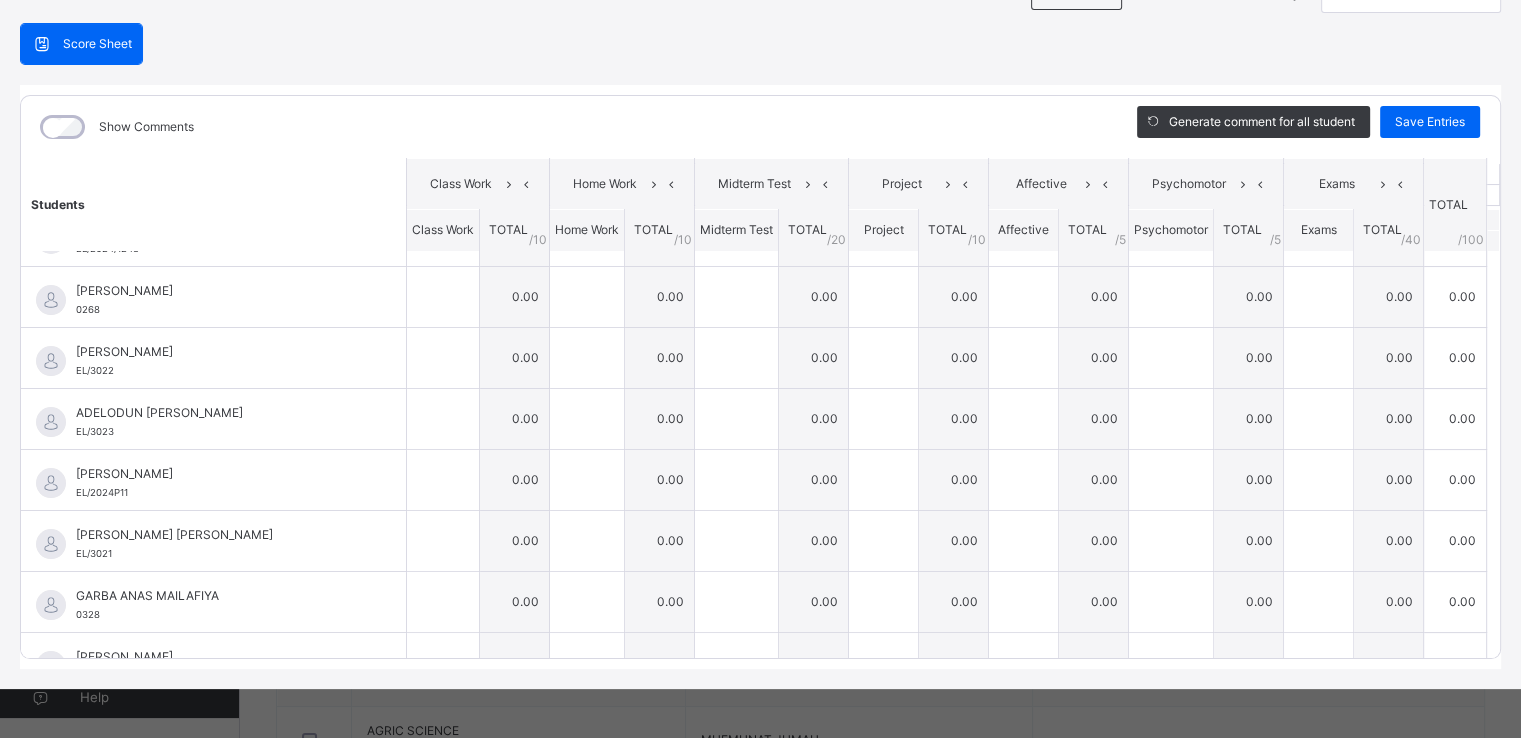 scroll, scrollTop: 0, scrollLeft: 0, axis: both 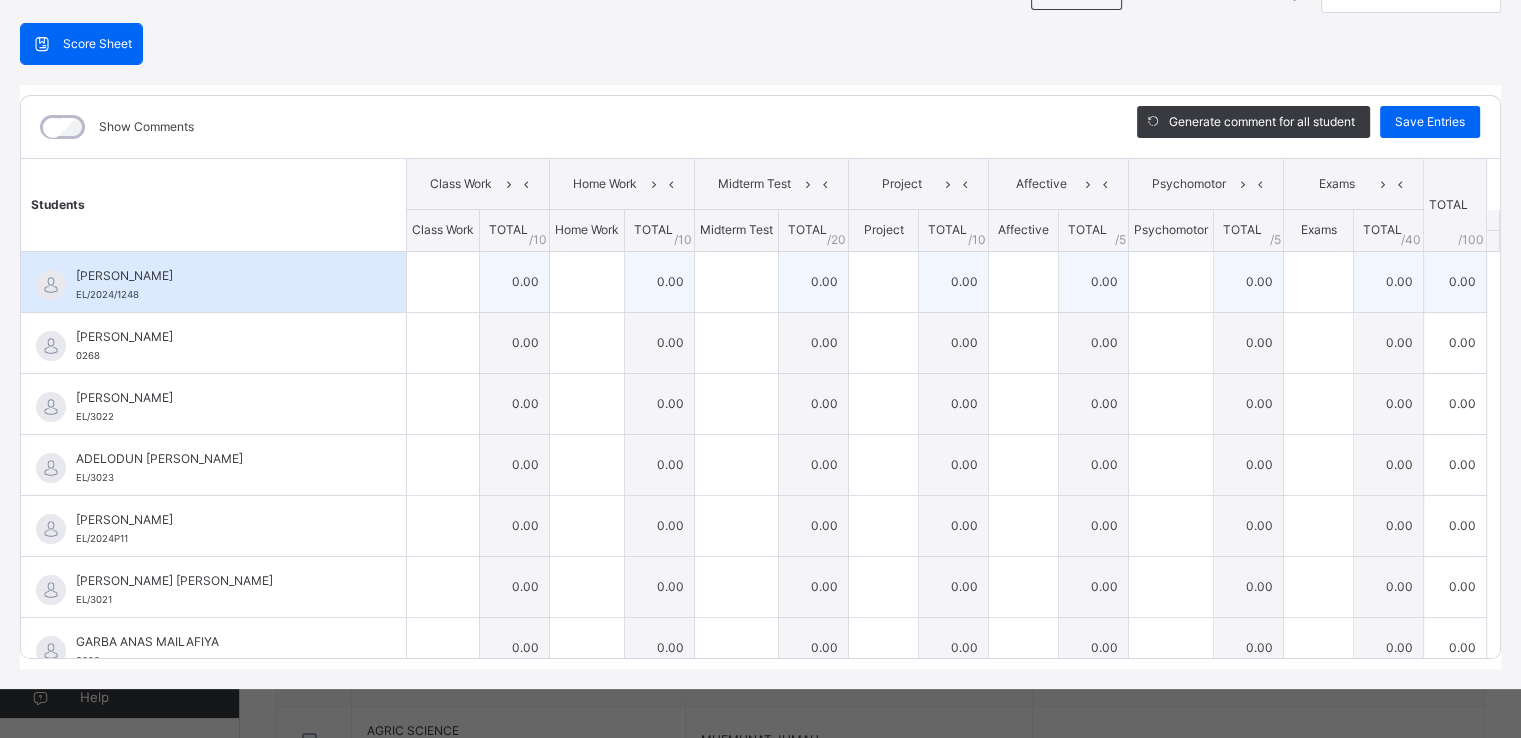 type on "**" 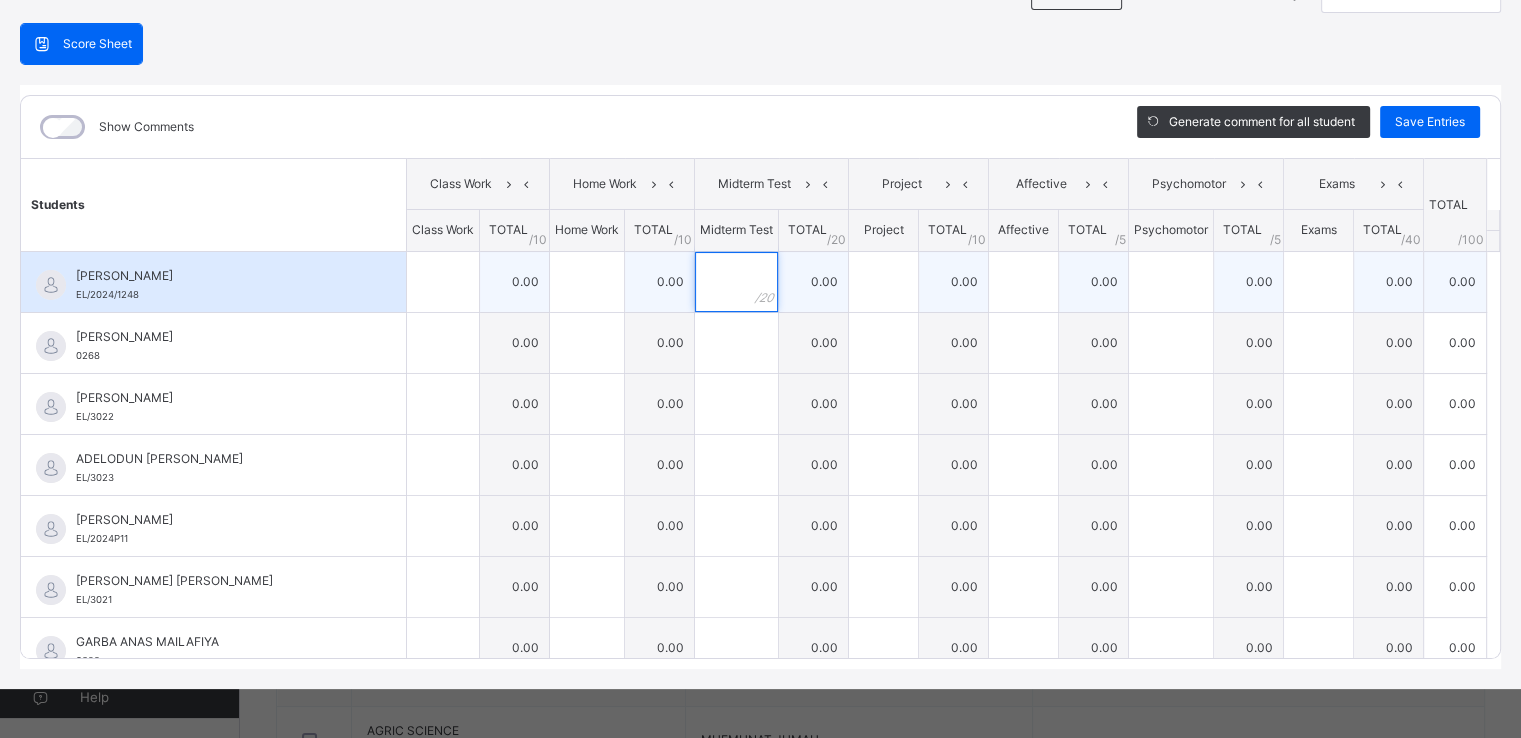click at bounding box center (736, 282) 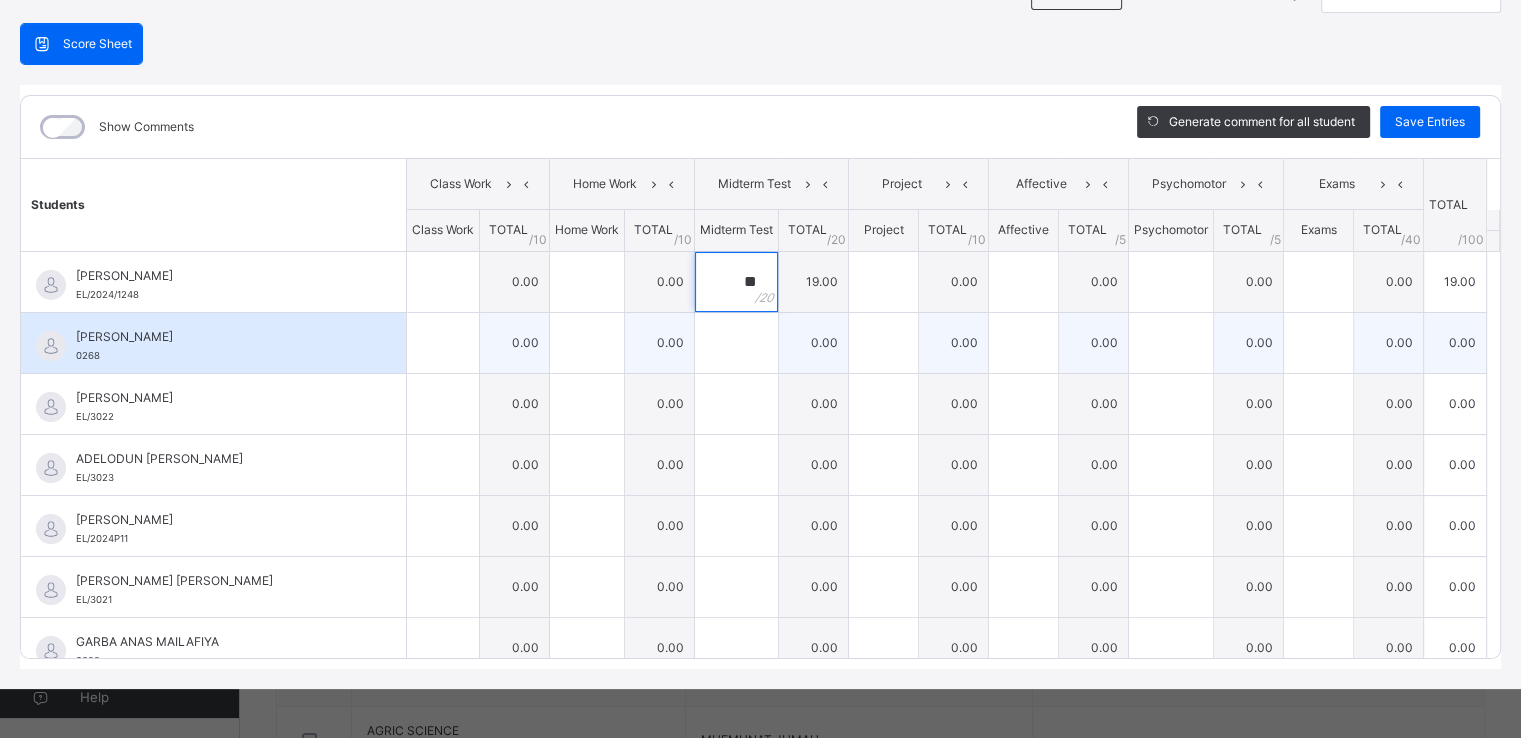 type on "**" 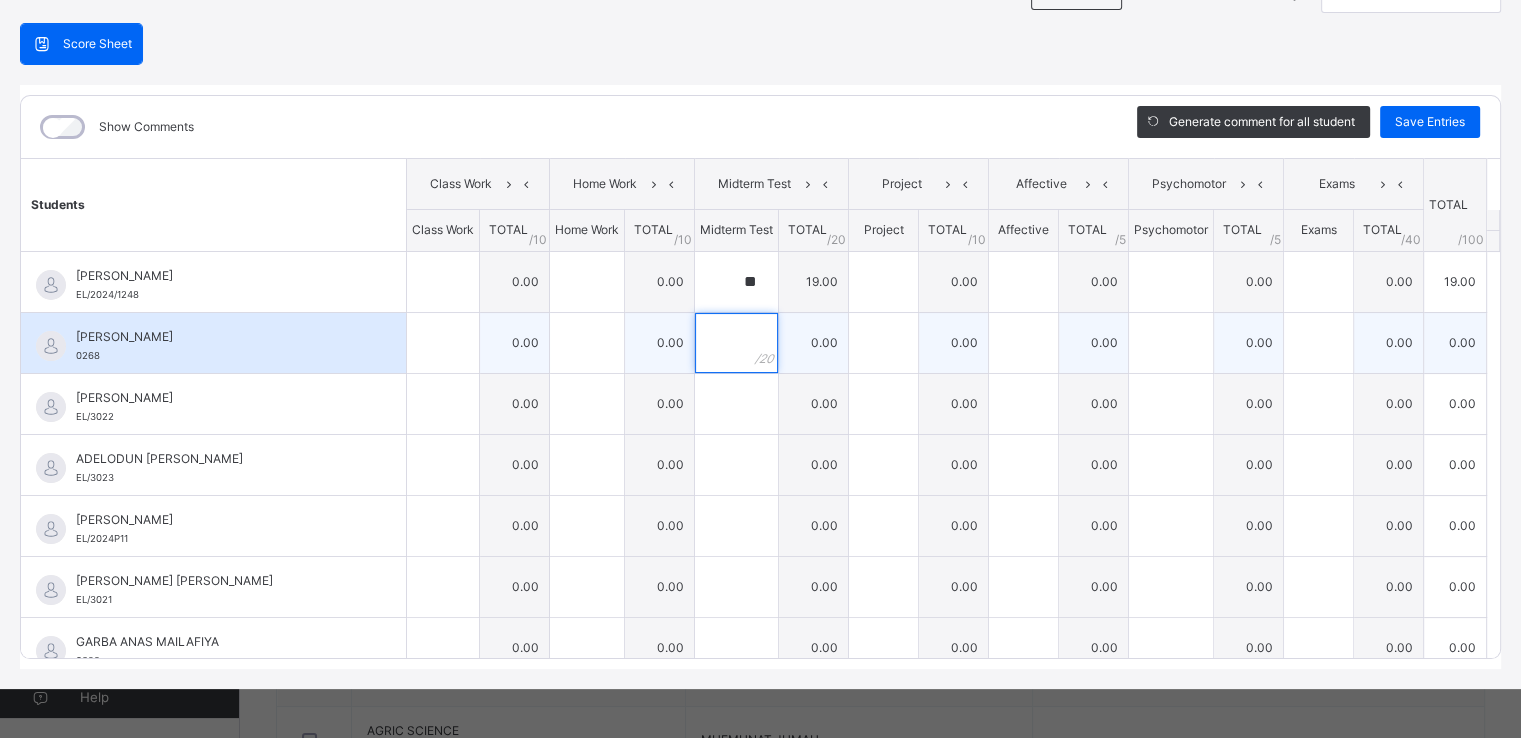 click at bounding box center (736, 343) 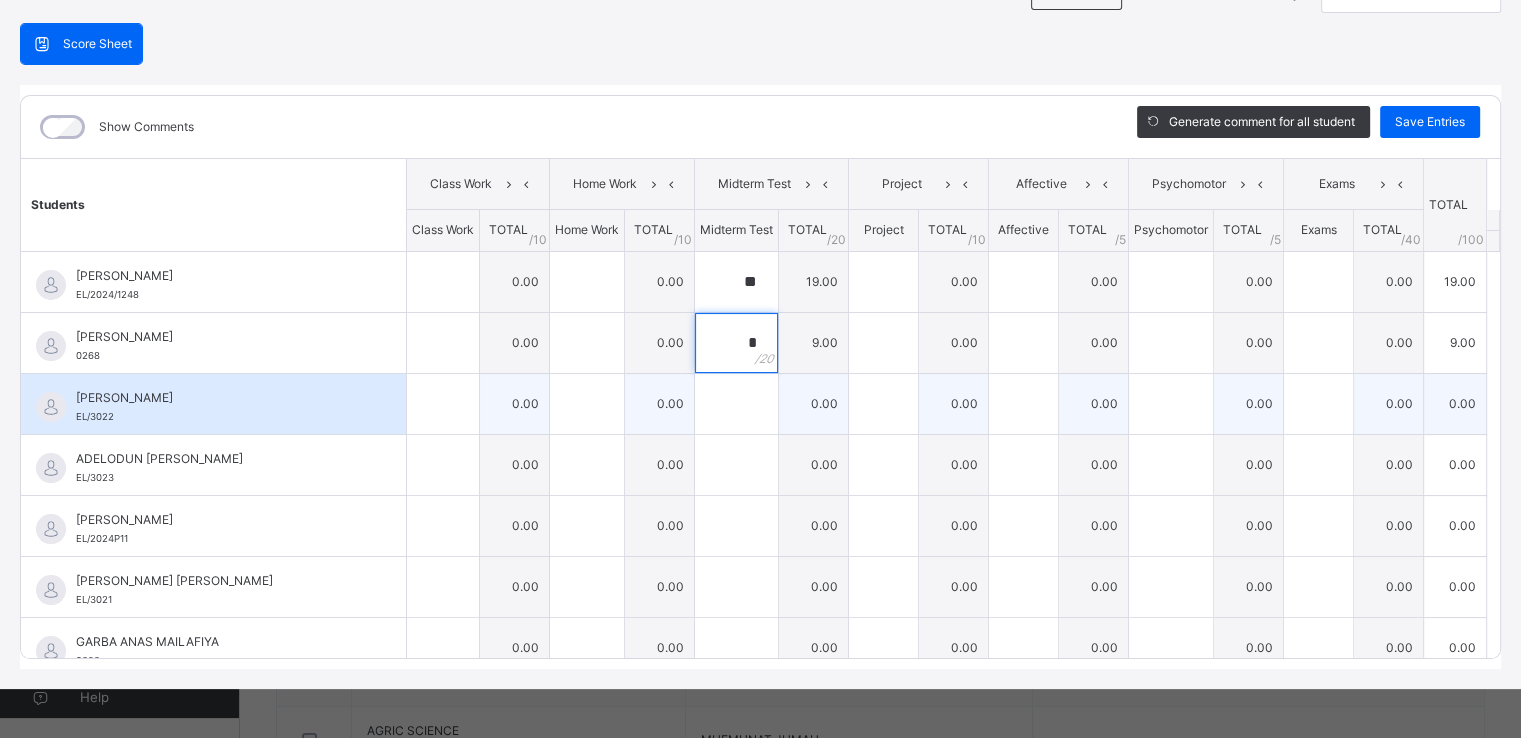 type on "*" 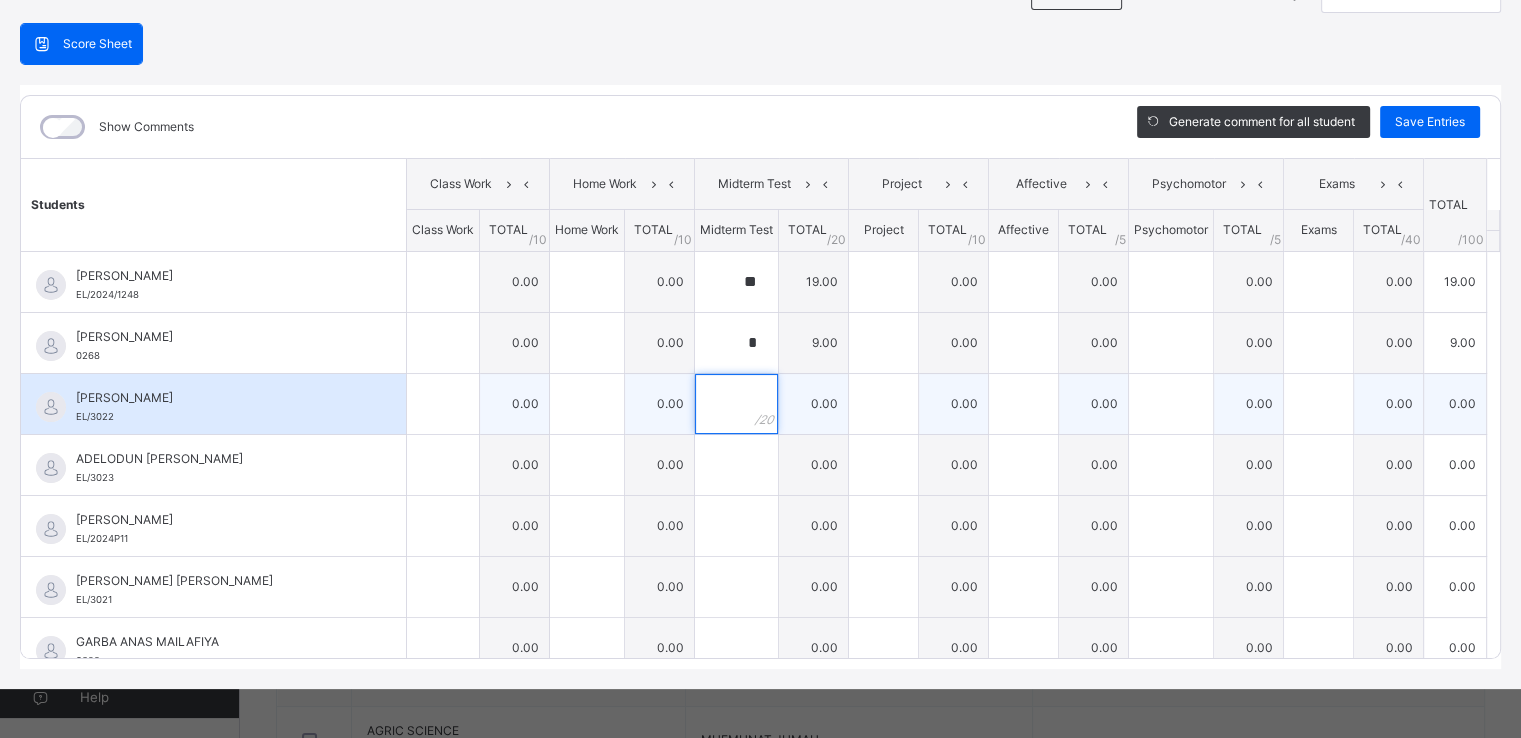 click at bounding box center [736, 404] 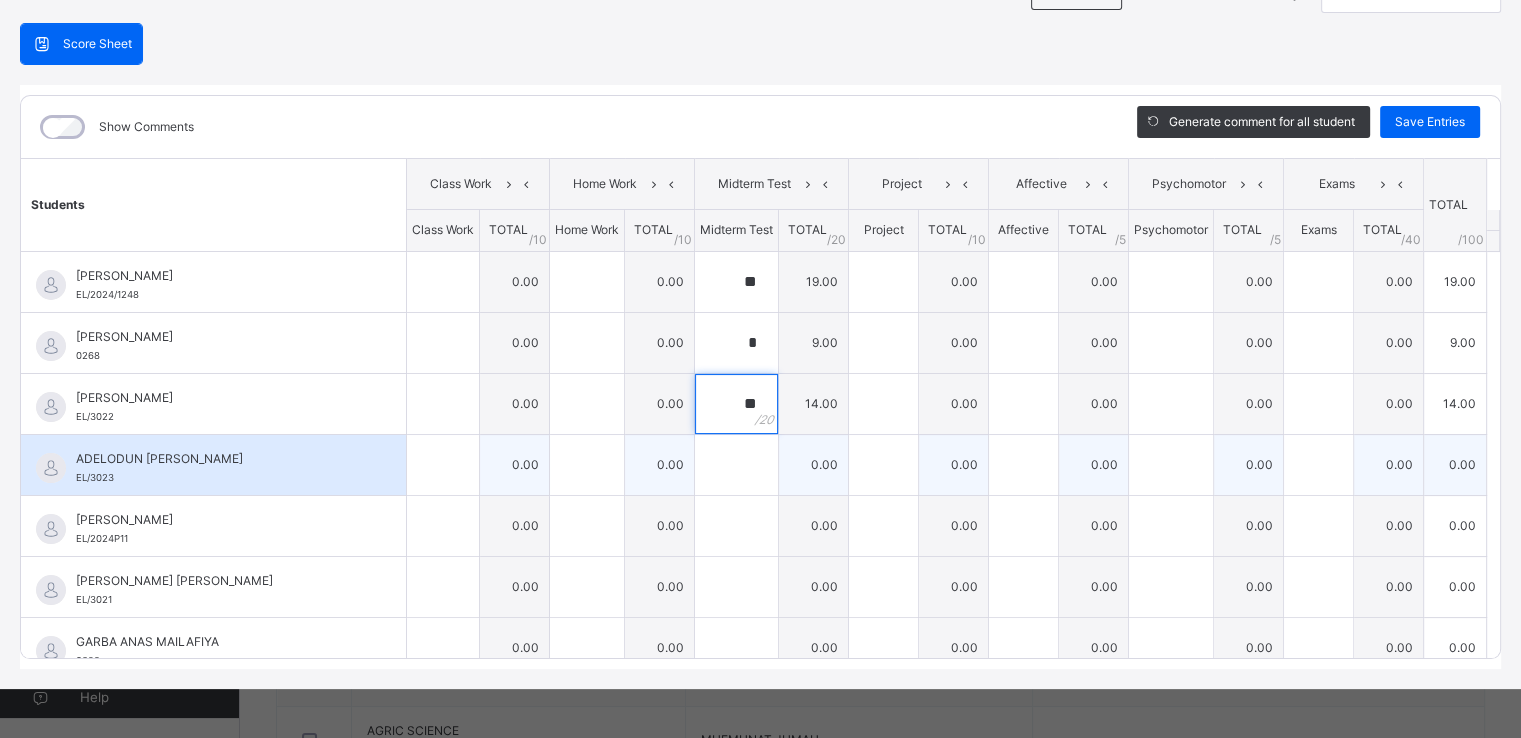 type on "**" 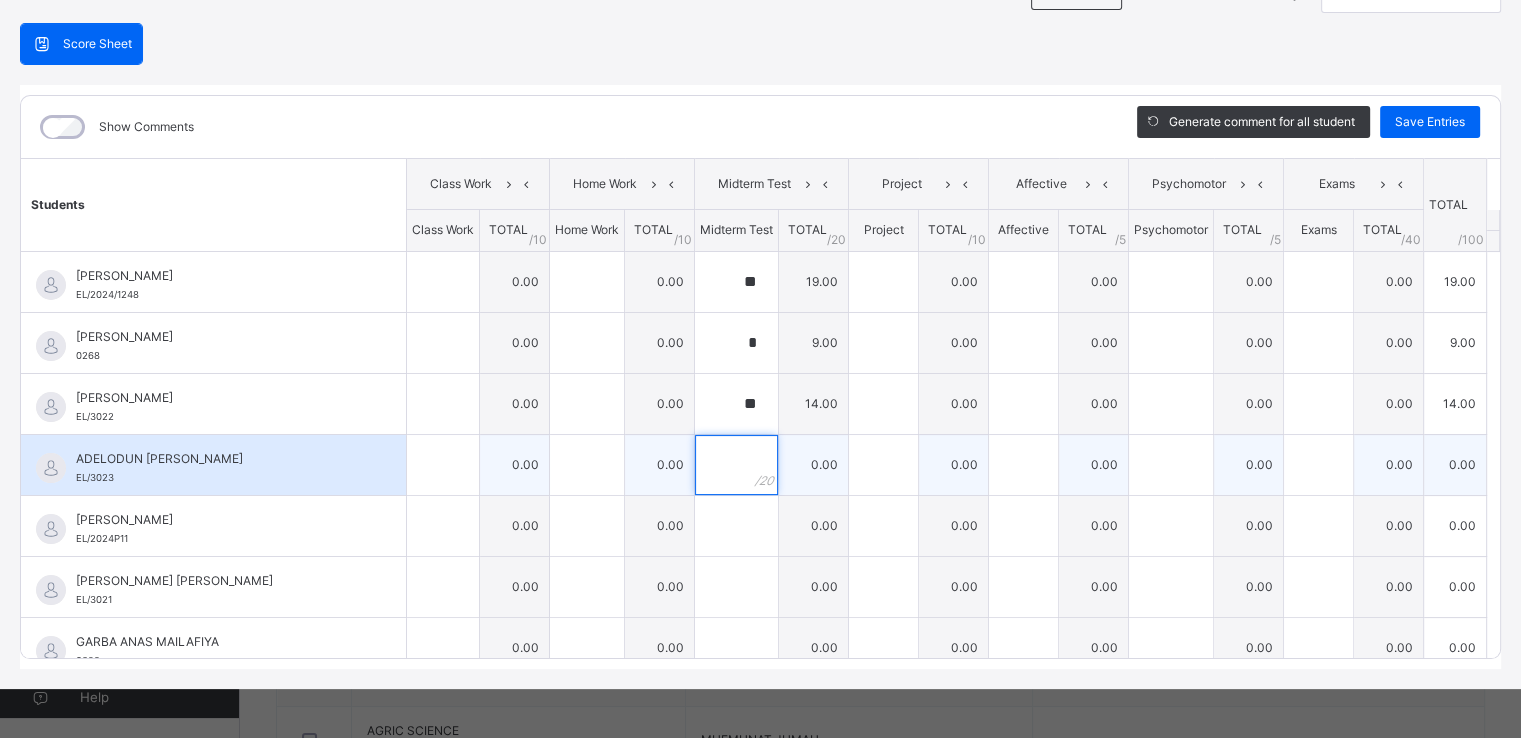 click at bounding box center [736, 465] 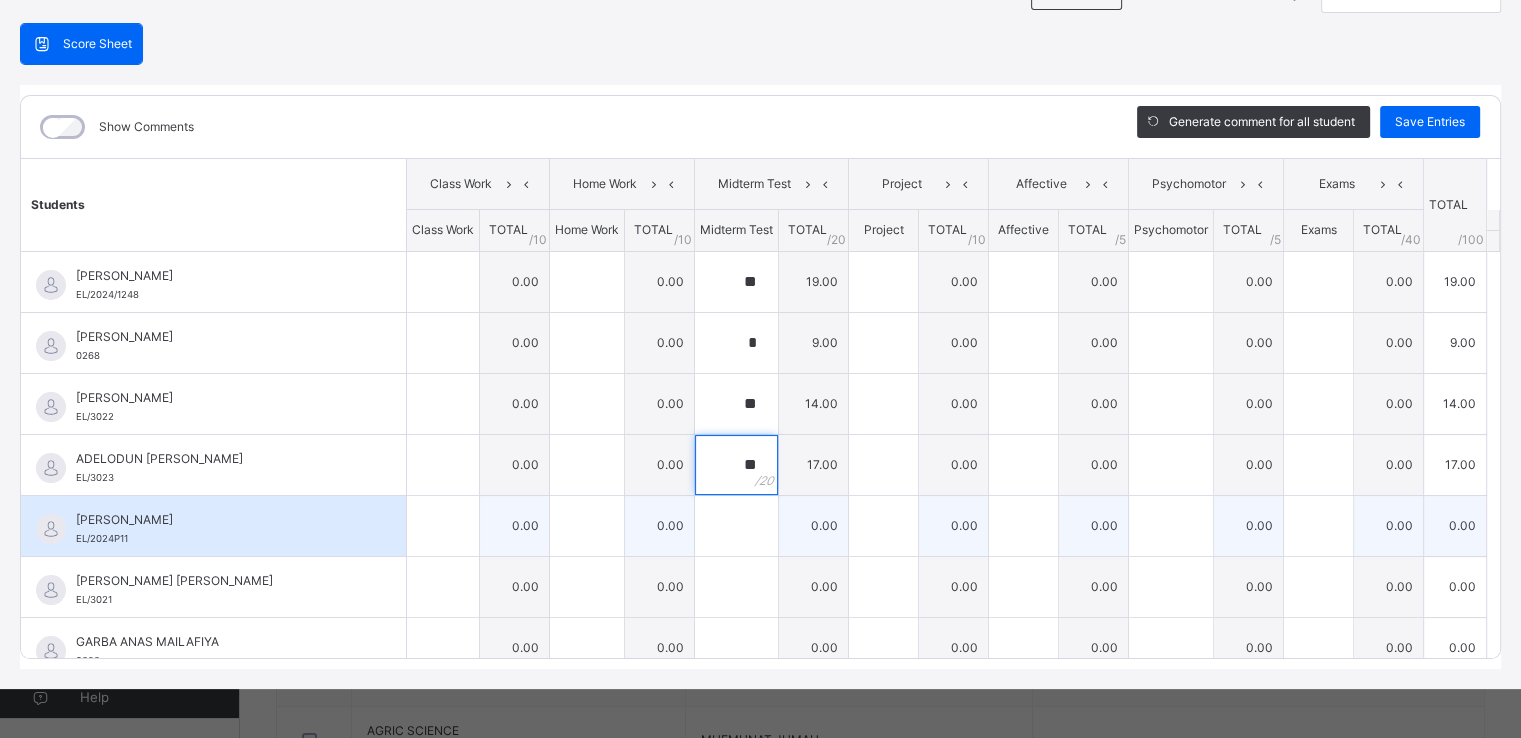 type on "**" 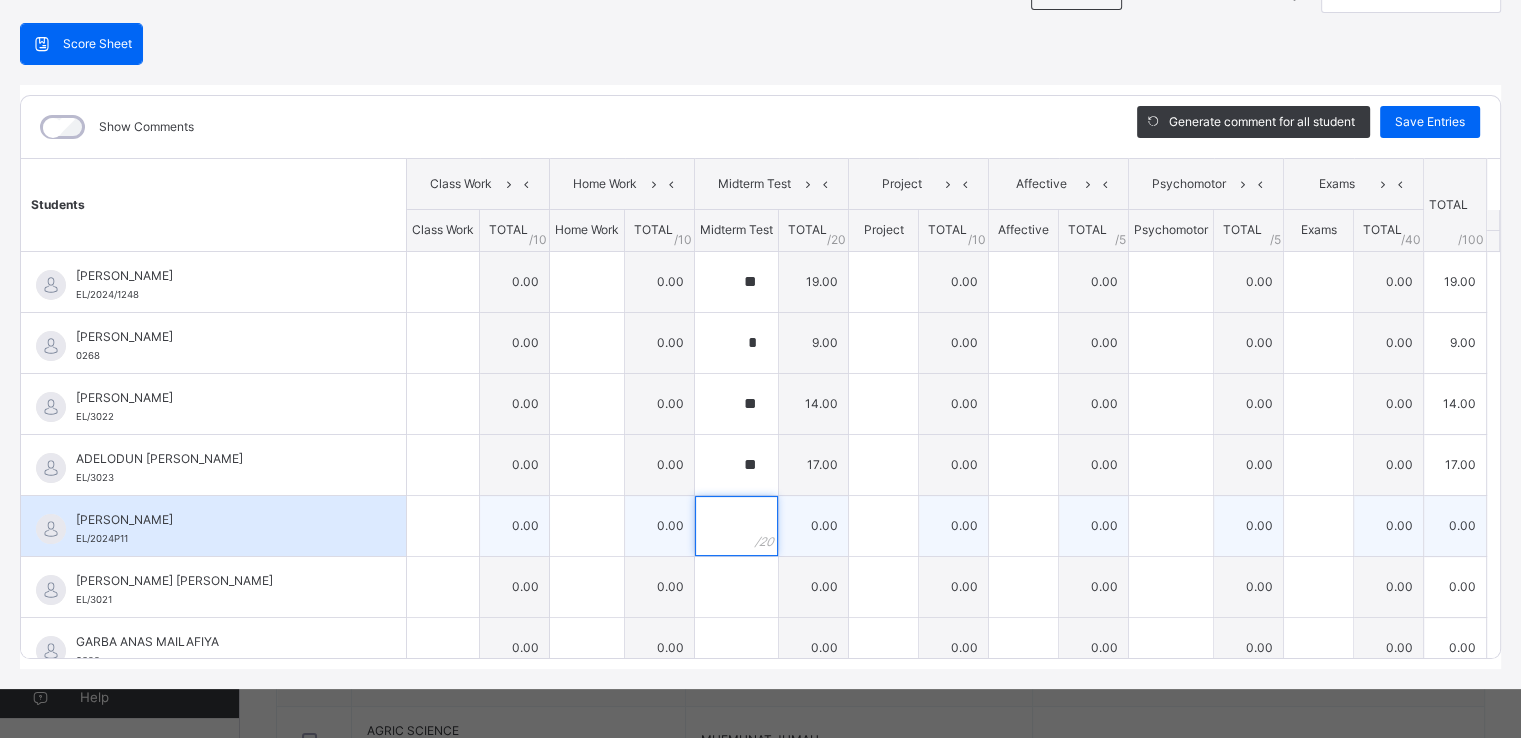 click at bounding box center (736, 526) 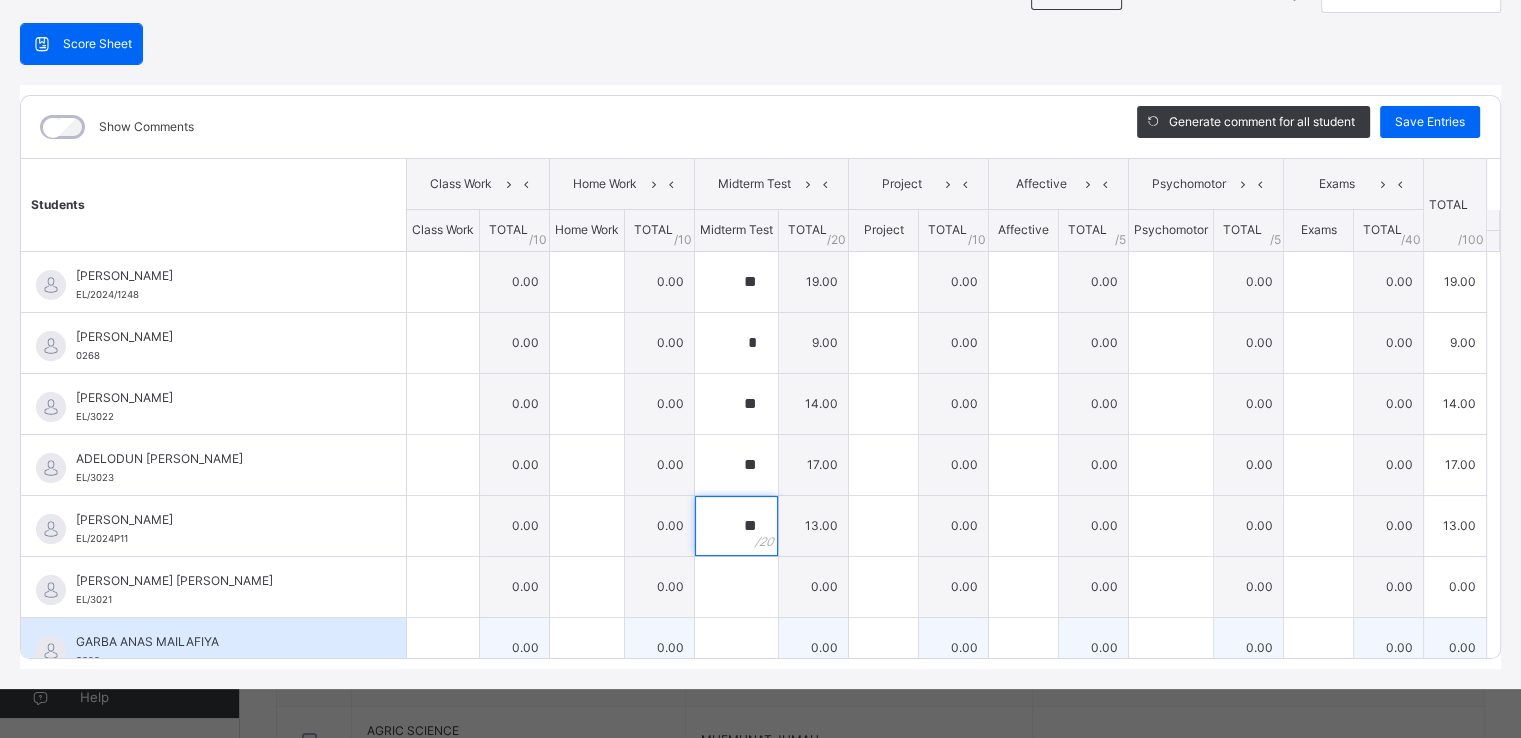 type on "**" 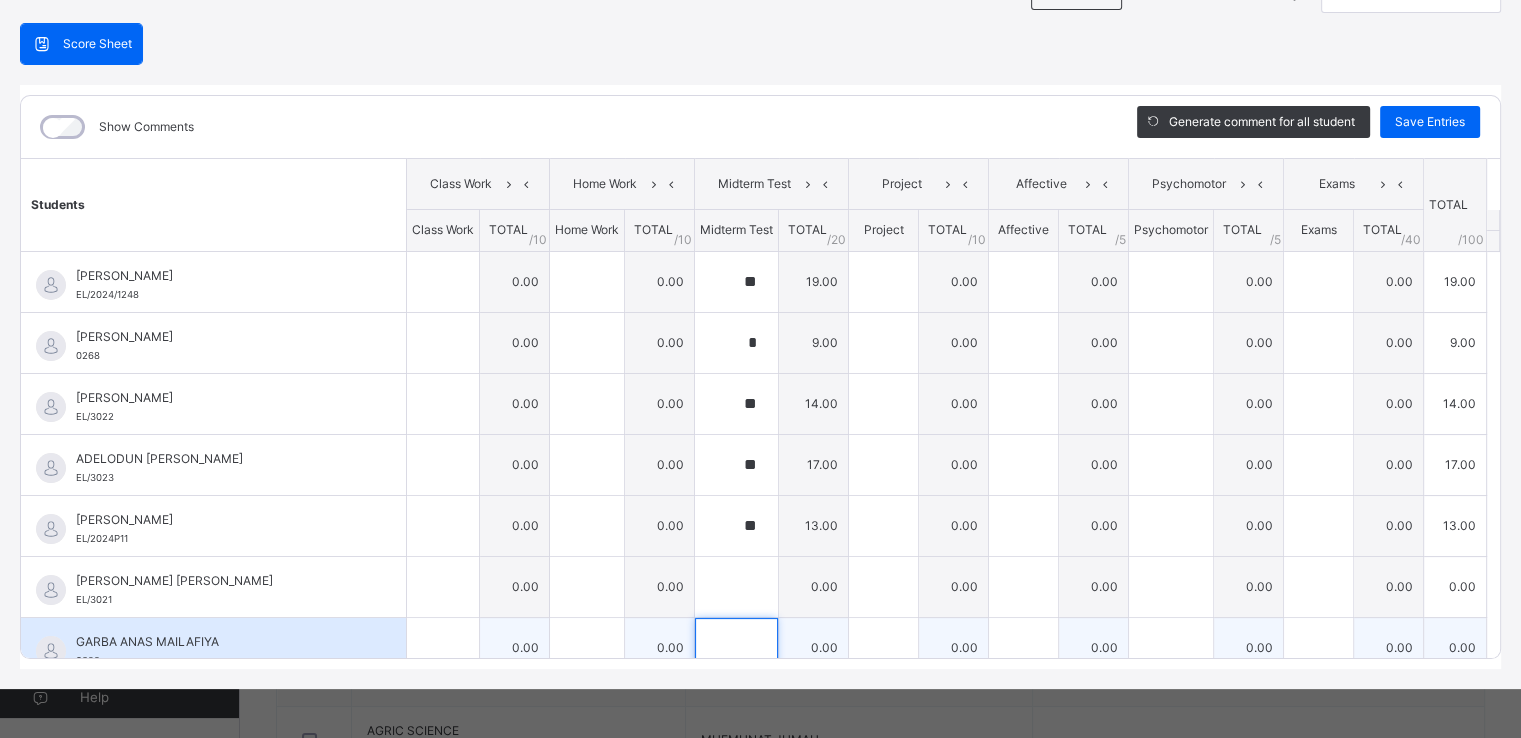 click at bounding box center (736, 648) 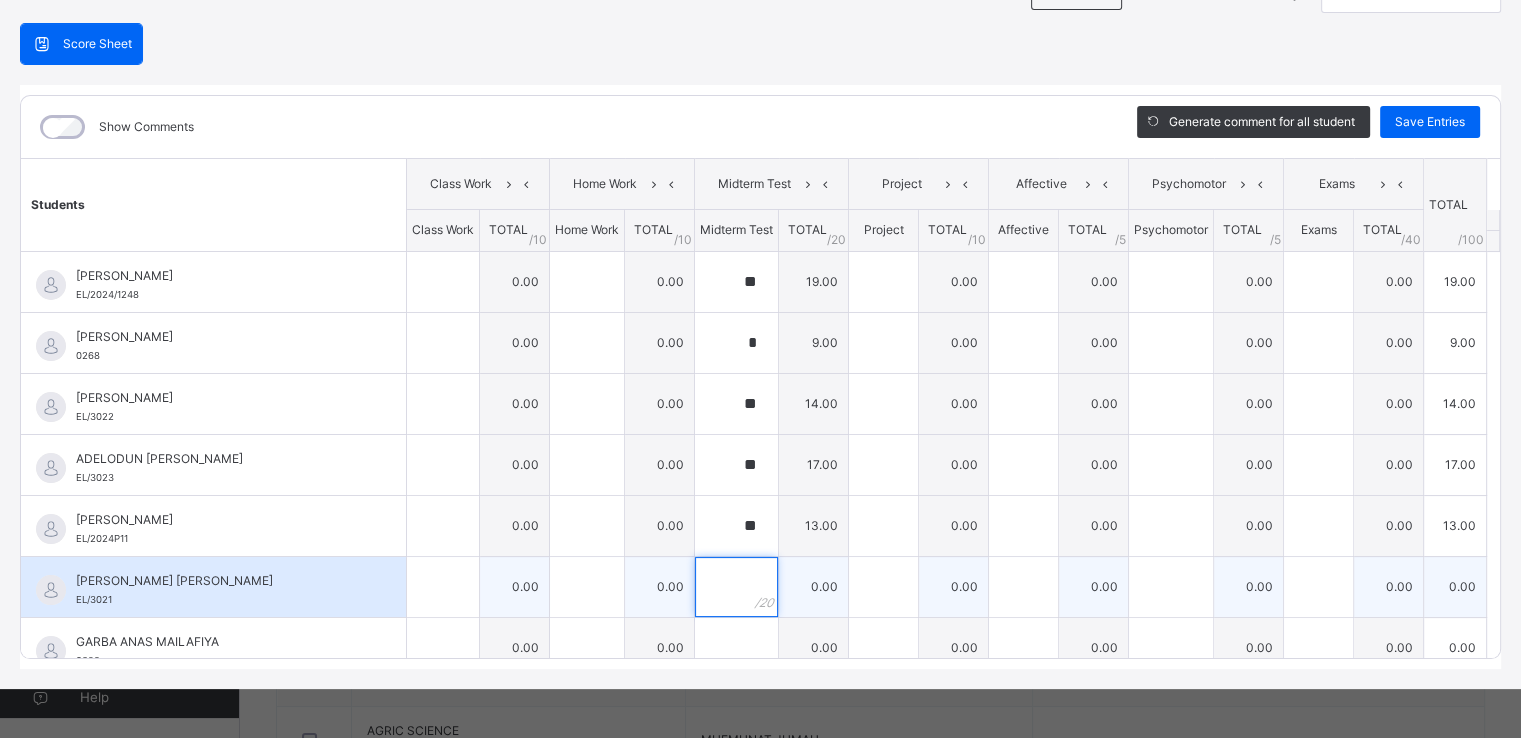 click at bounding box center [736, 587] 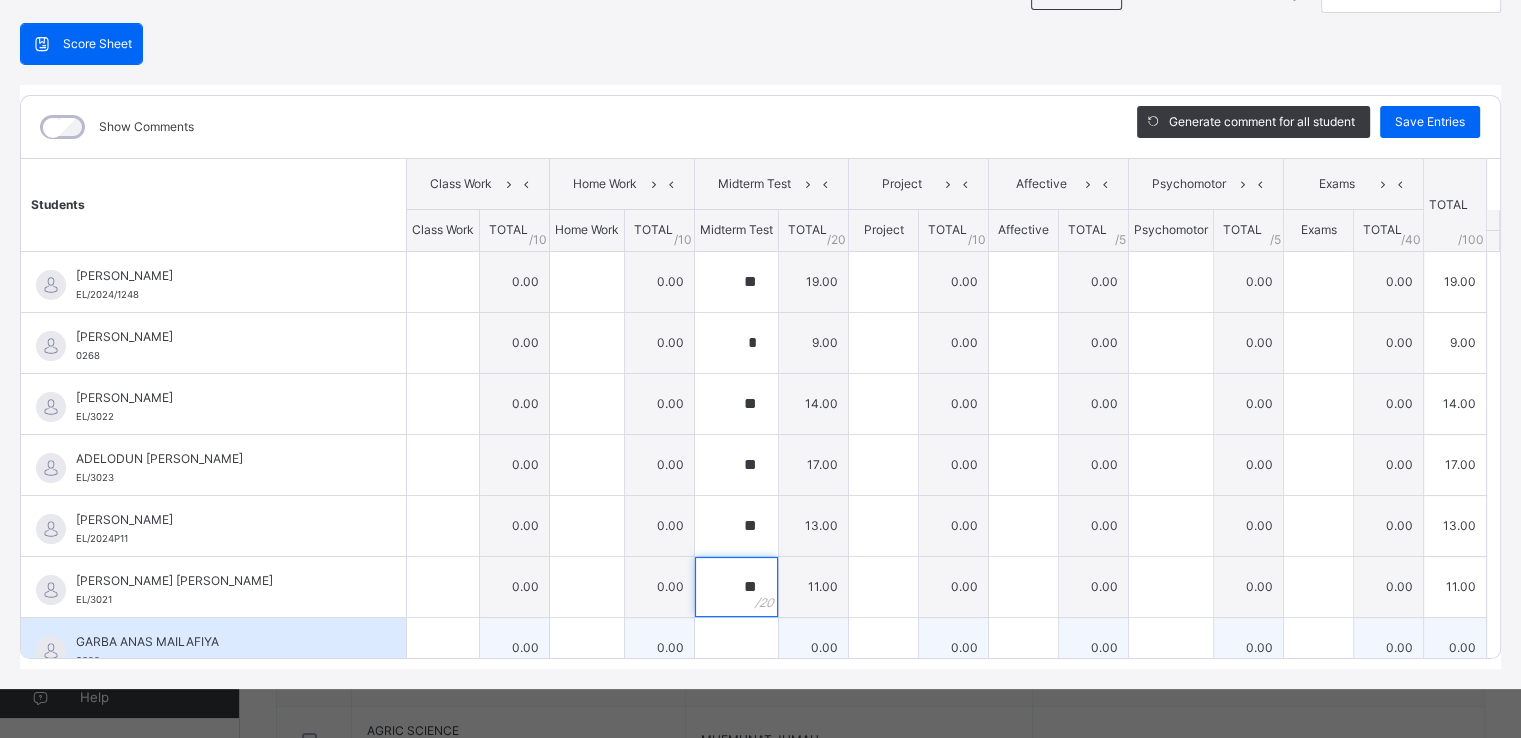type on "**" 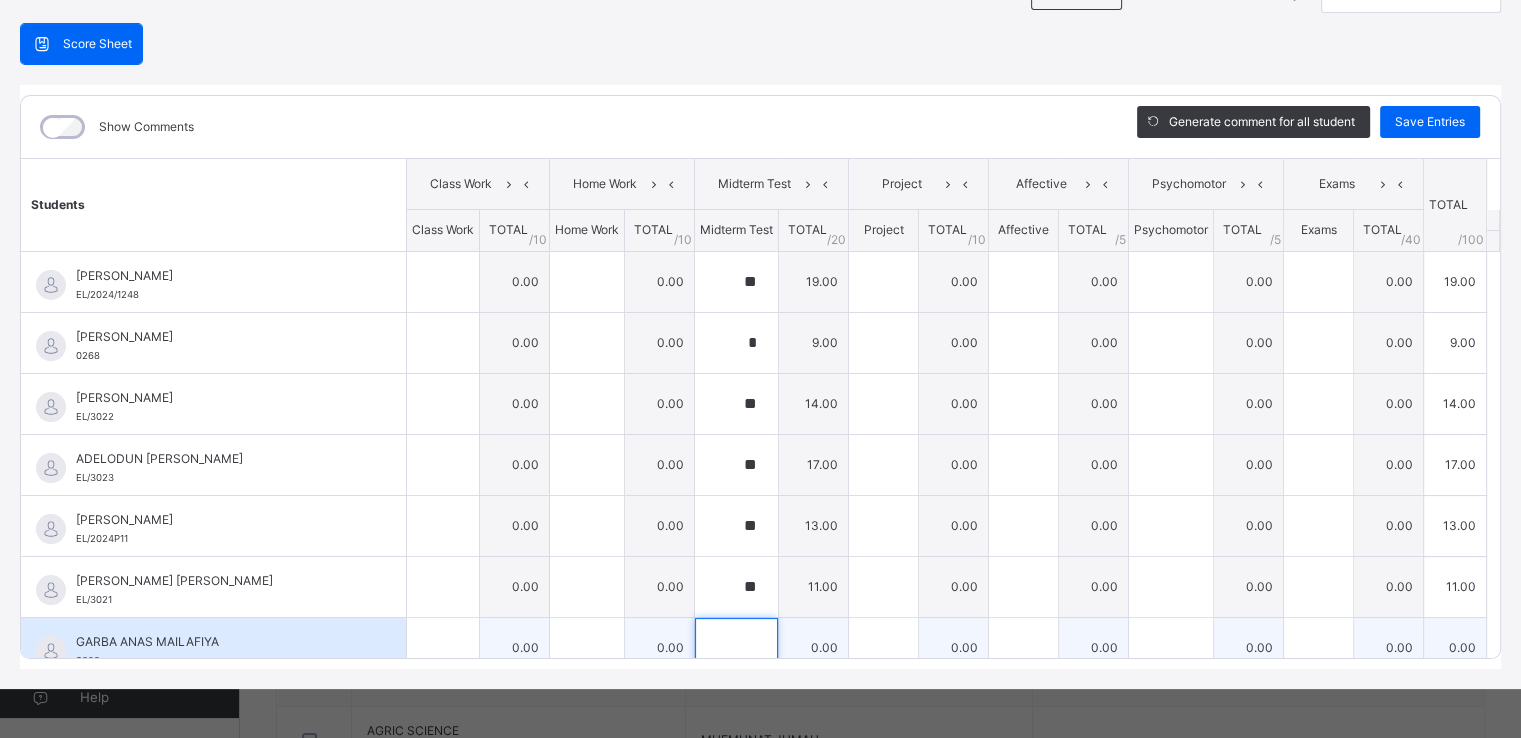 click at bounding box center [736, 648] 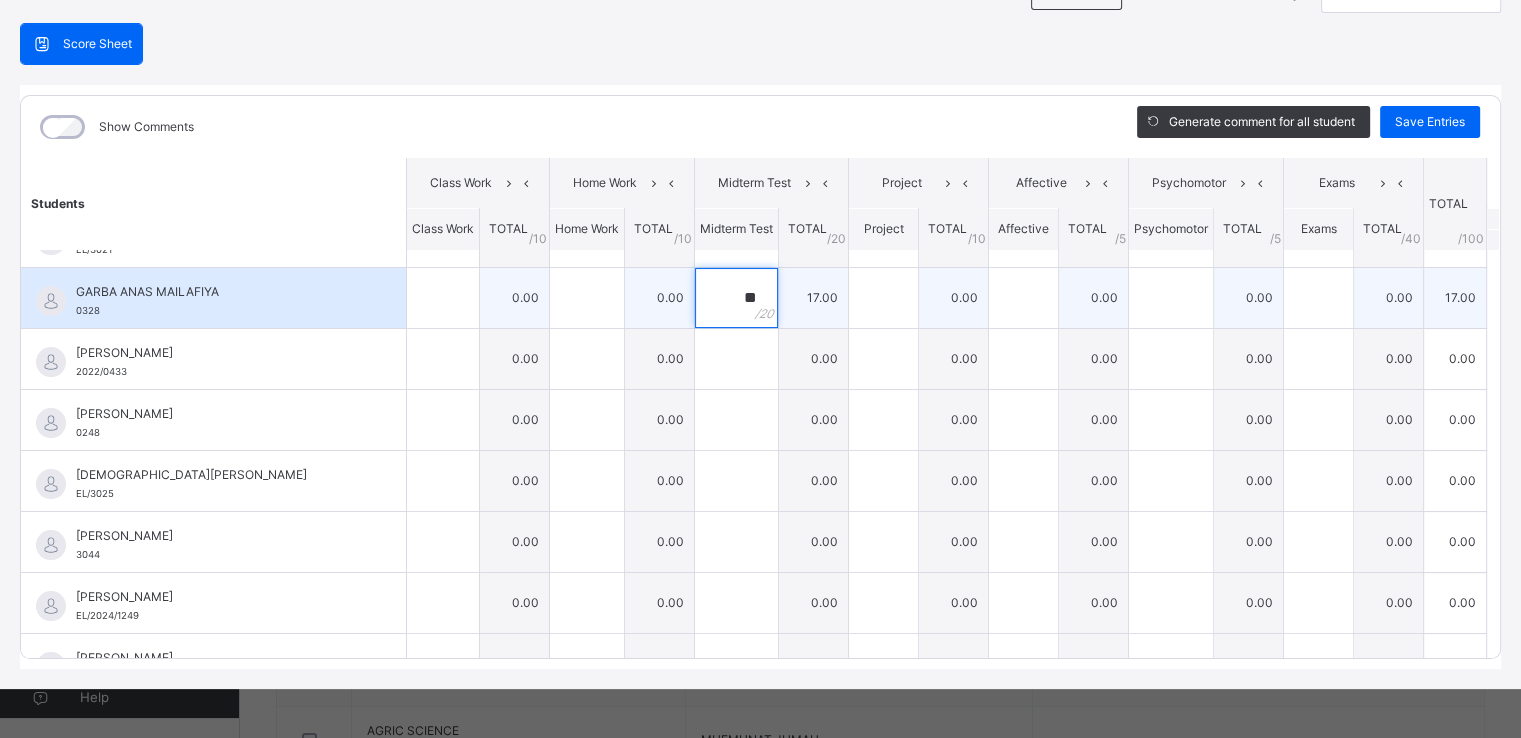 scroll, scrollTop: 351, scrollLeft: 0, axis: vertical 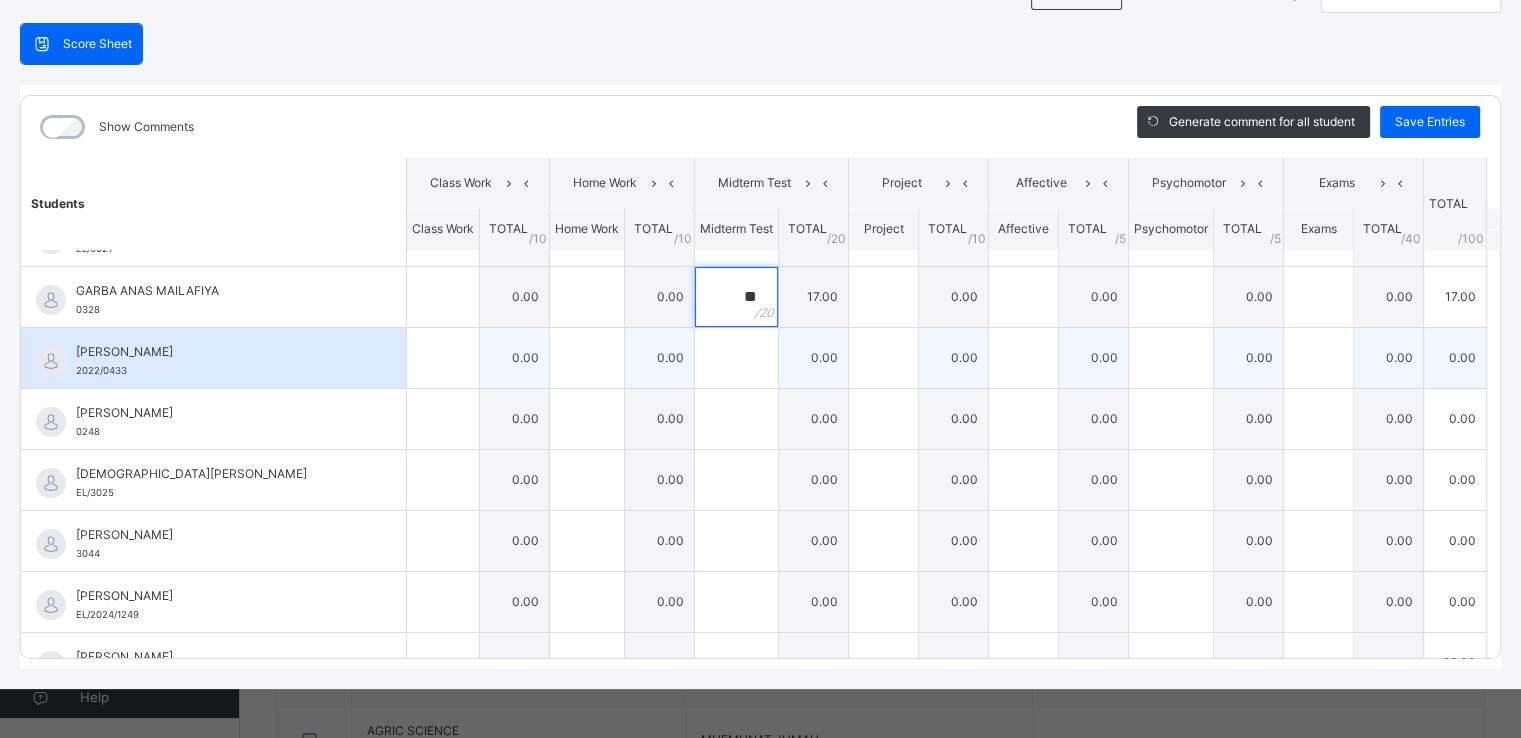 type on "**" 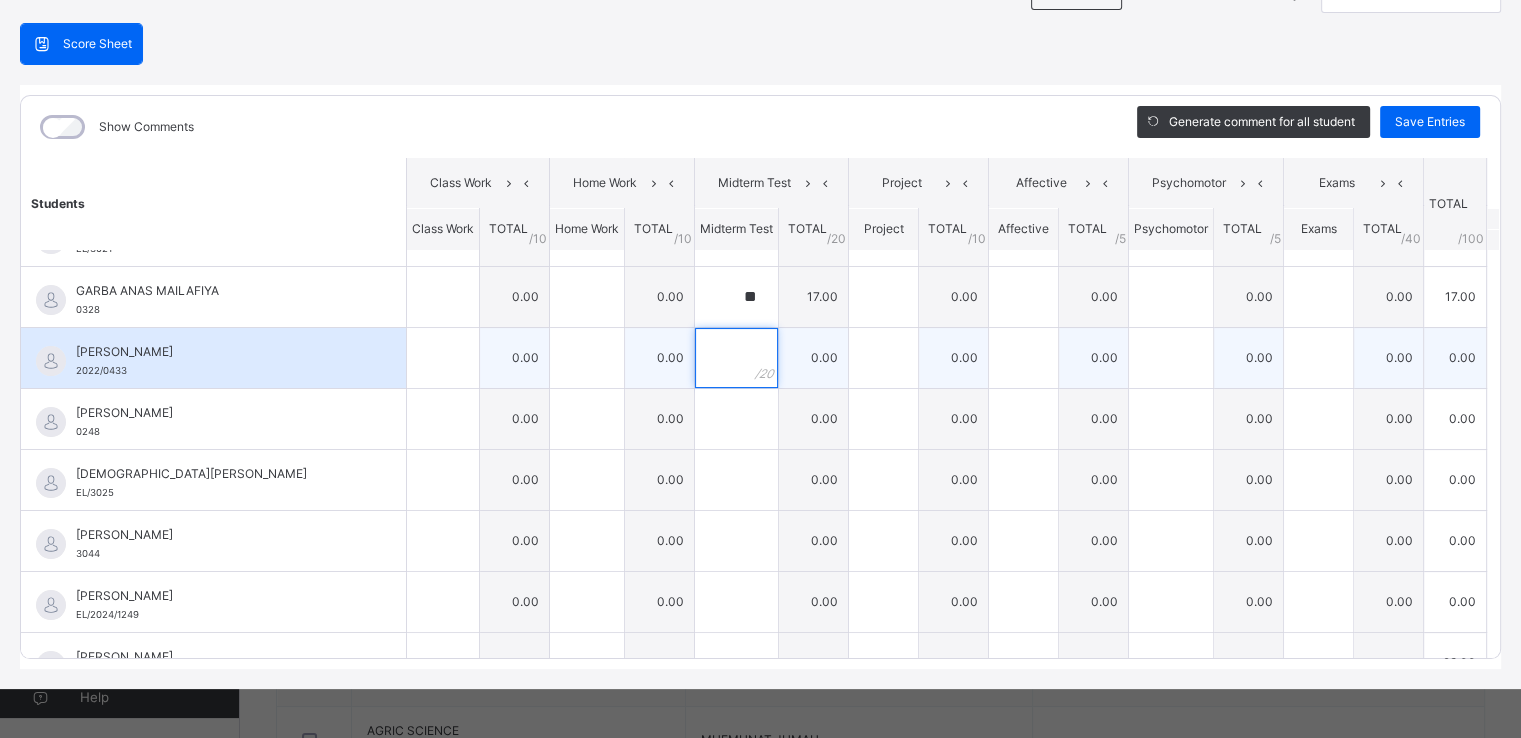 click at bounding box center (736, 358) 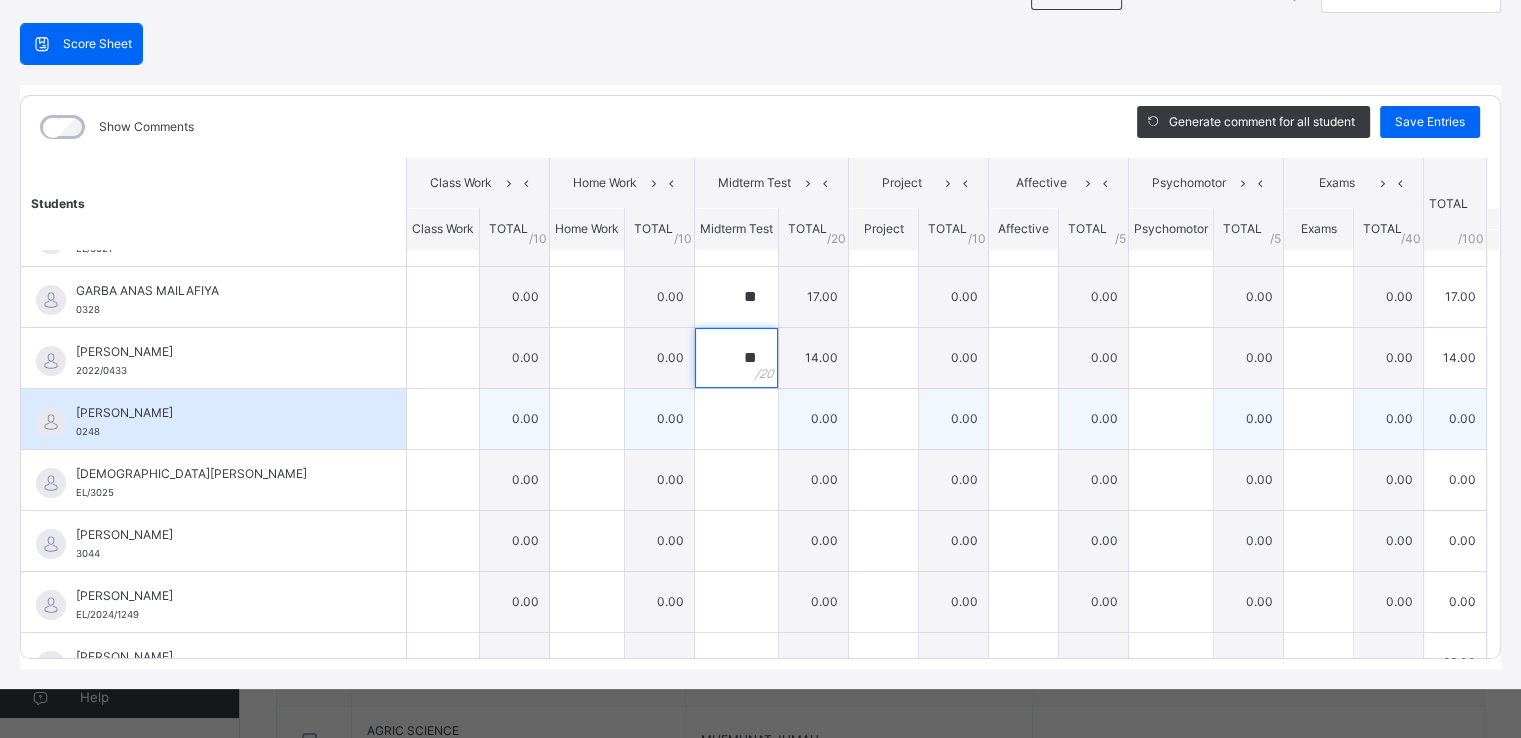 type on "**" 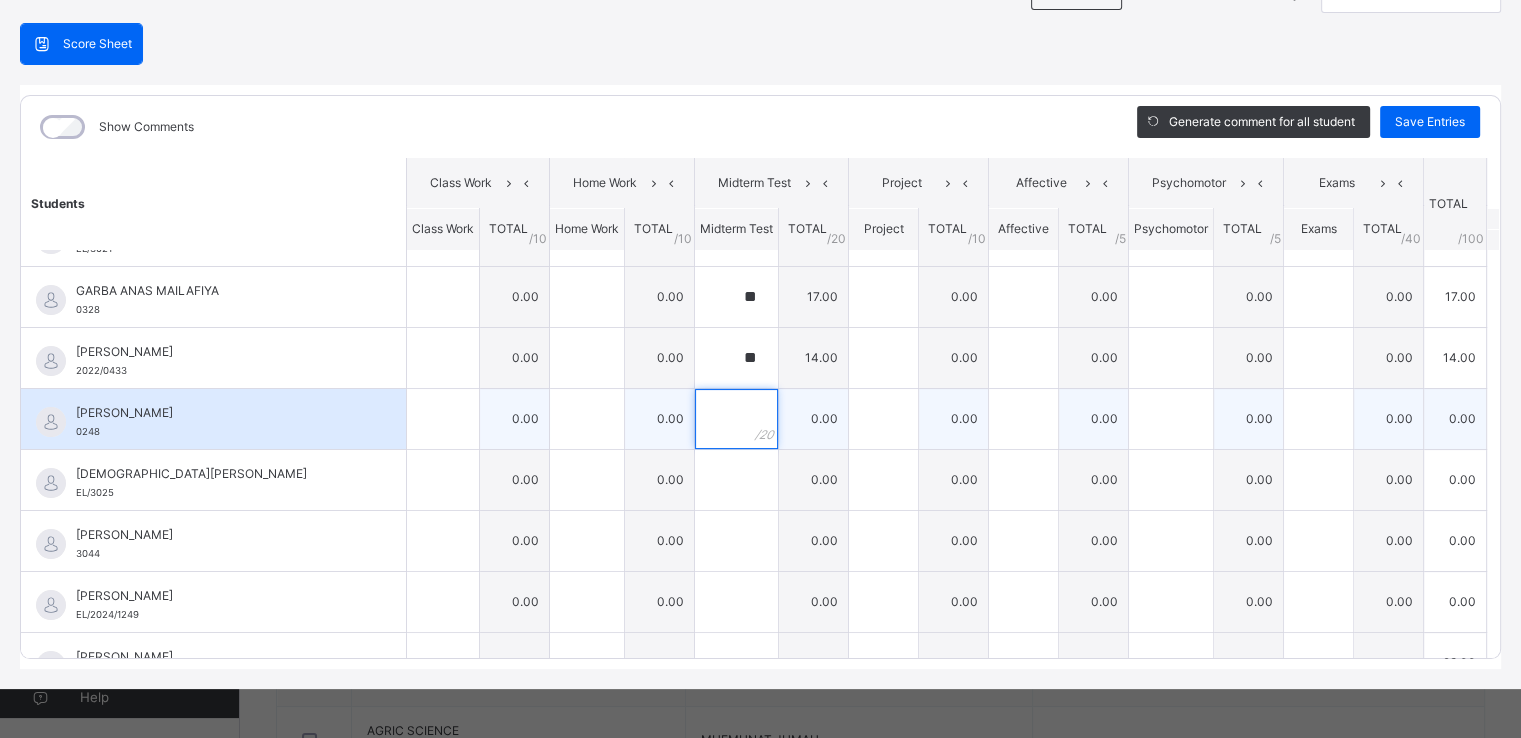click at bounding box center [736, 419] 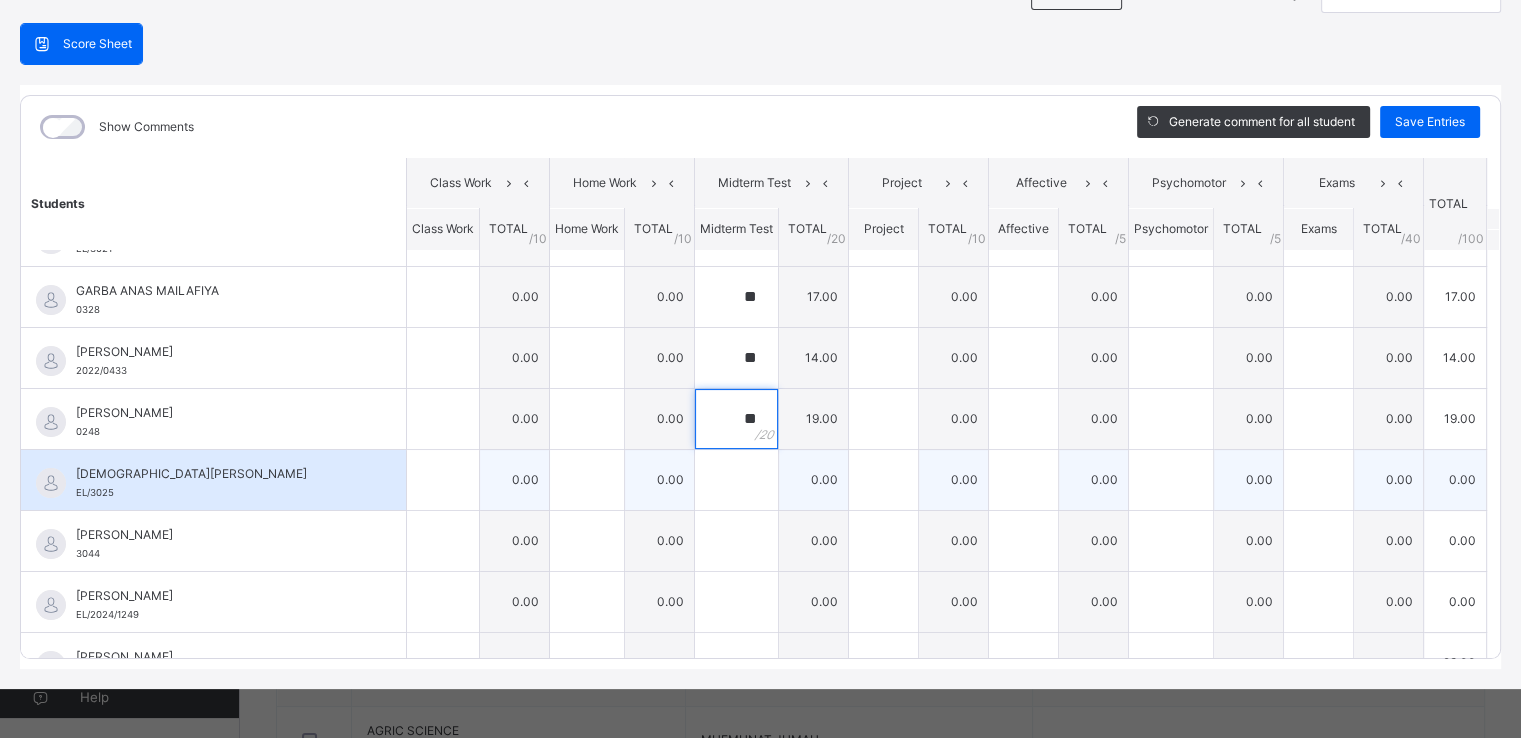 type on "**" 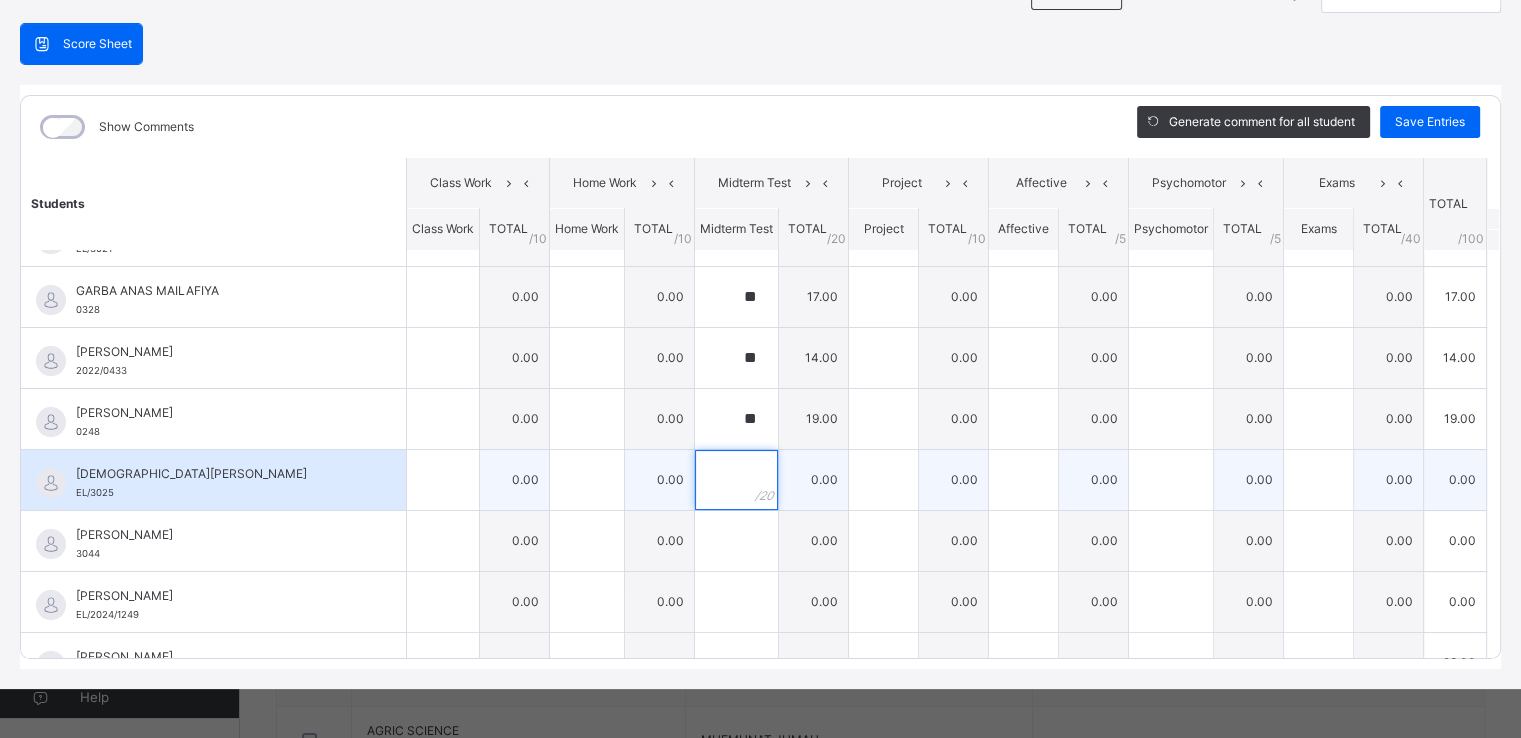 click at bounding box center [736, 480] 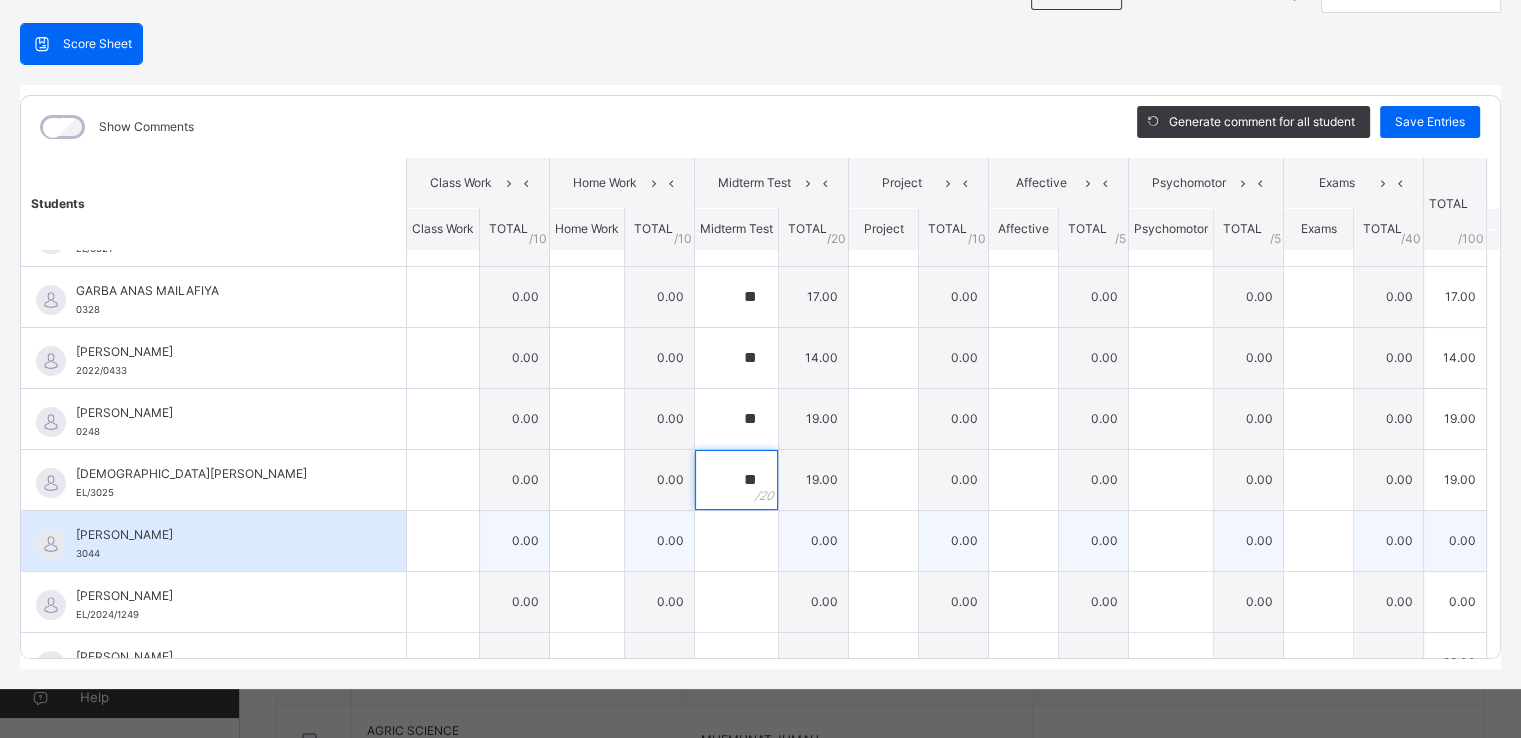 type on "**" 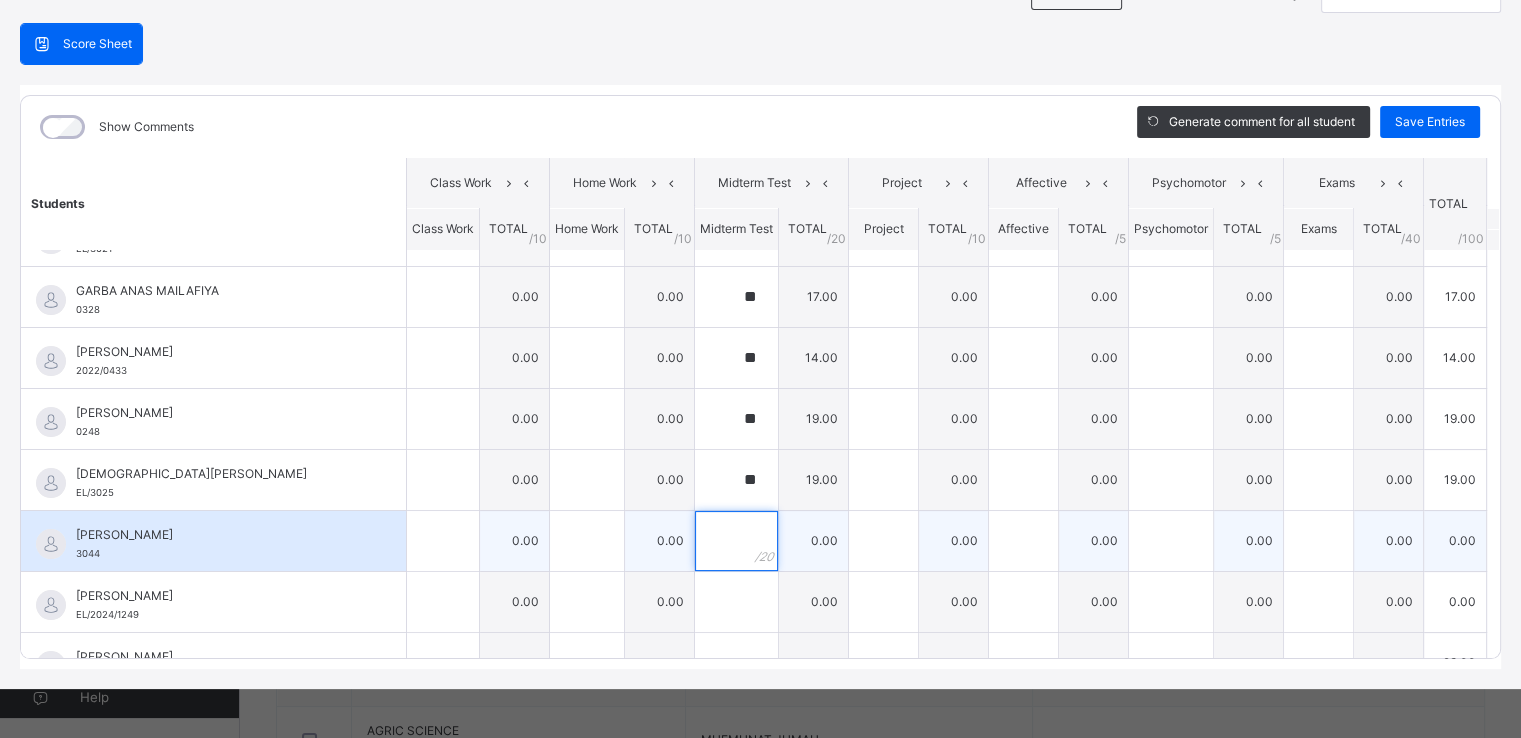 click at bounding box center (736, 541) 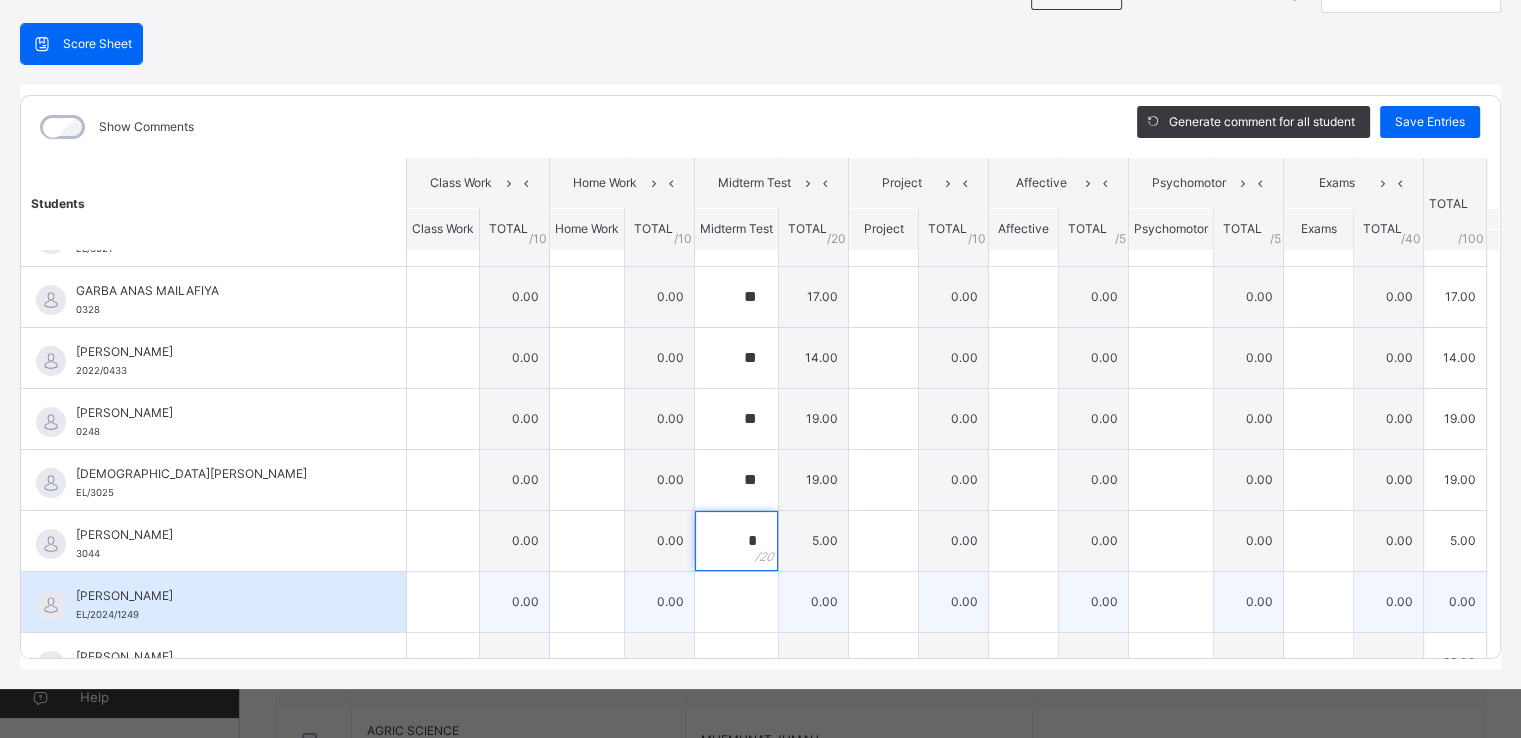 type on "*" 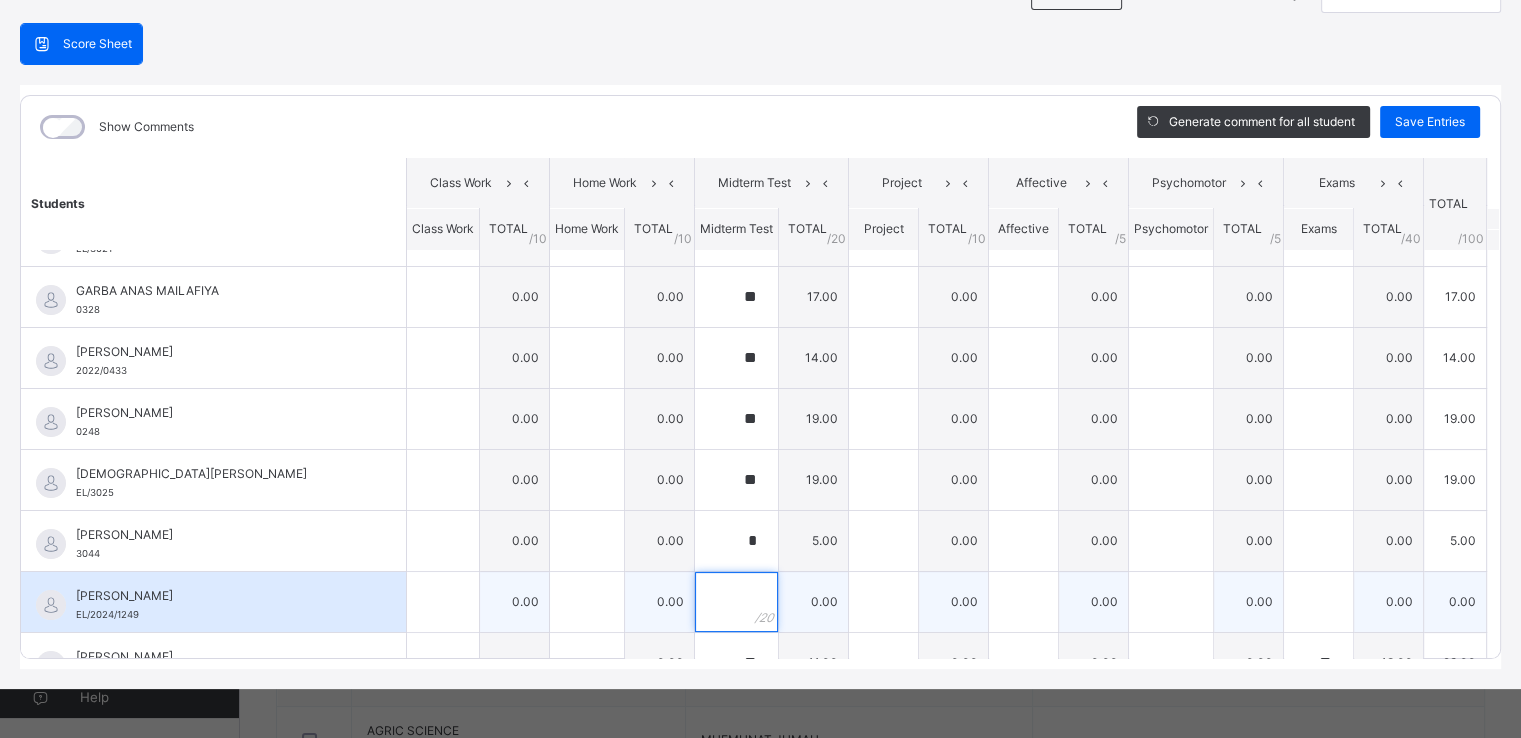 click at bounding box center (736, 602) 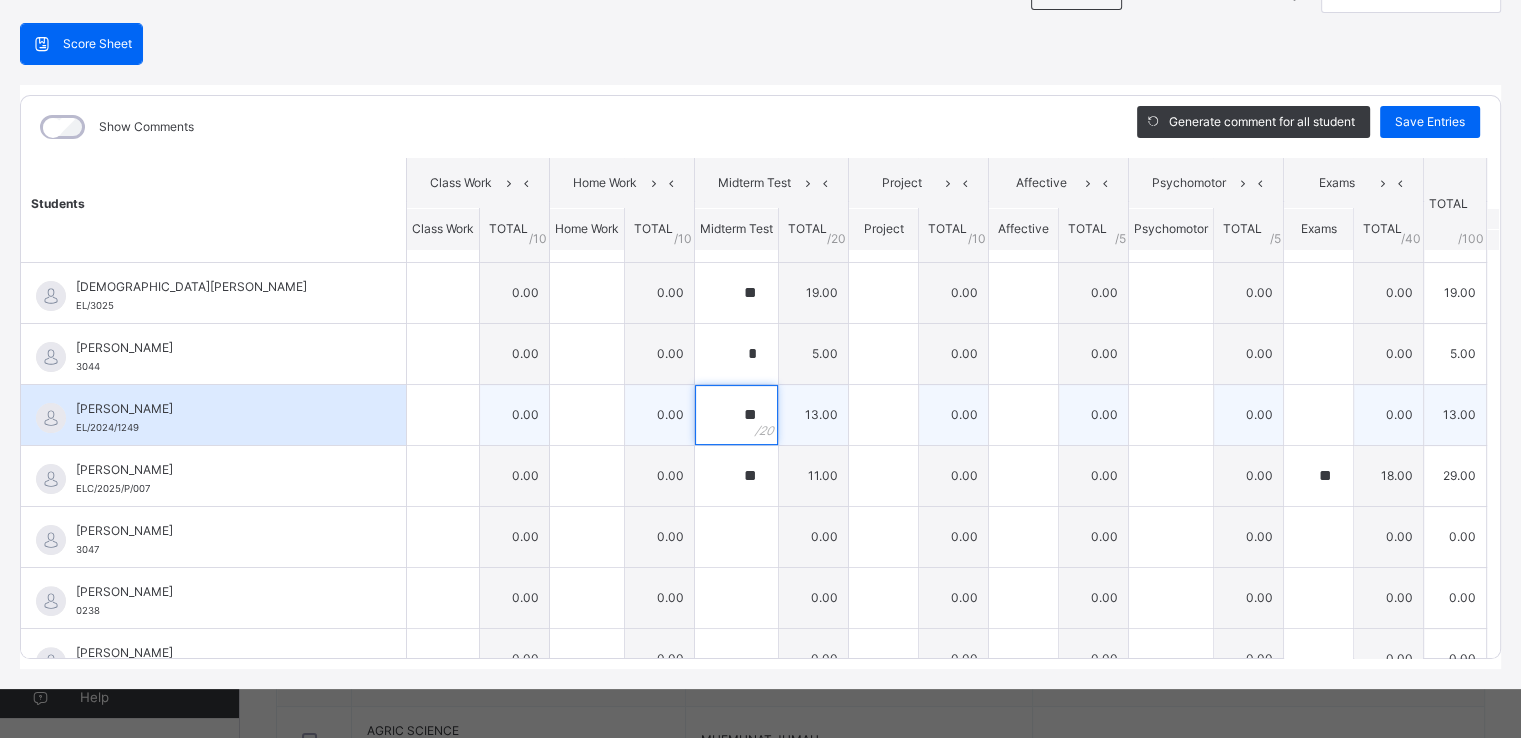 scroll, scrollTop: 540, scrollLeft: 0, axis: vertical 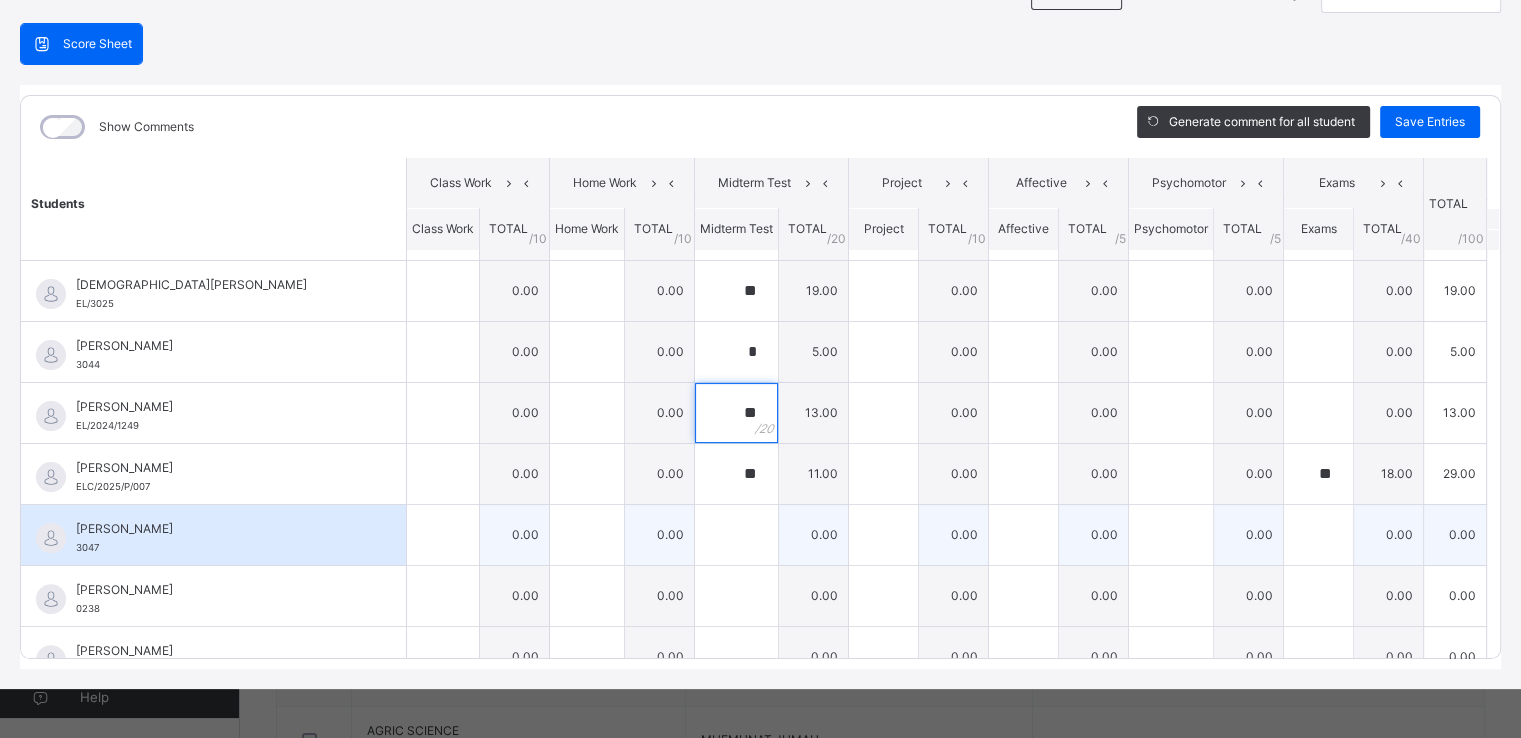 type on "**" 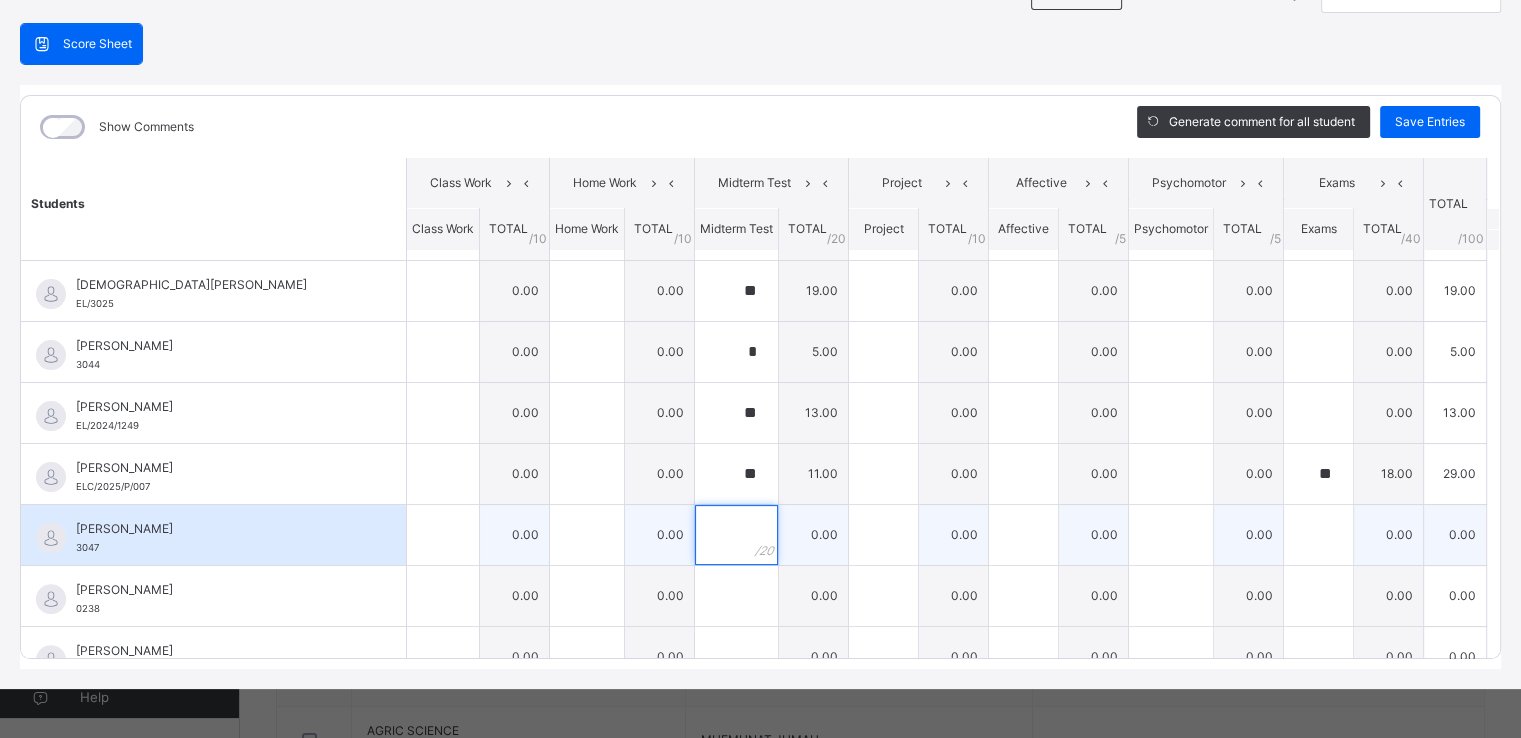 click at bounding box center (736, 535) 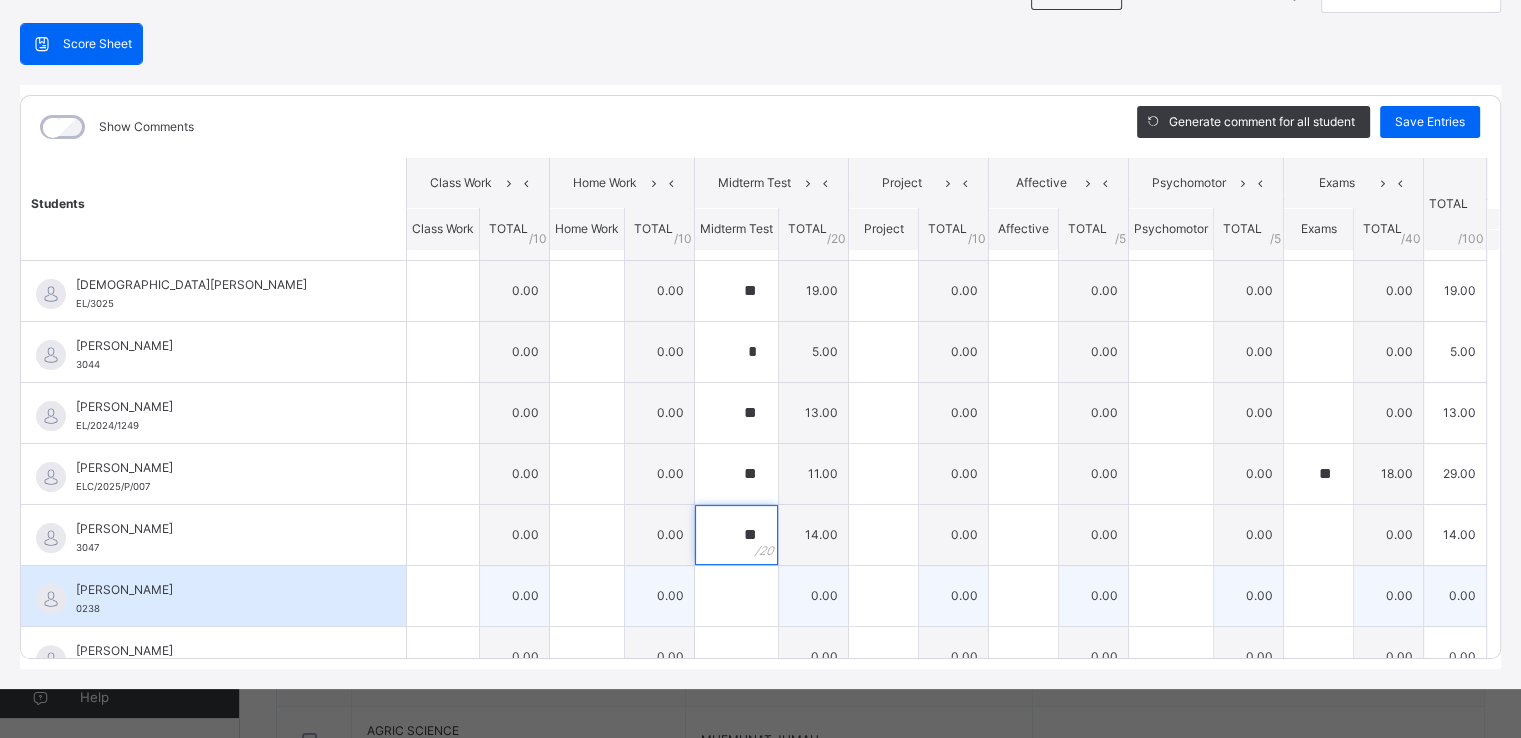type on "**" 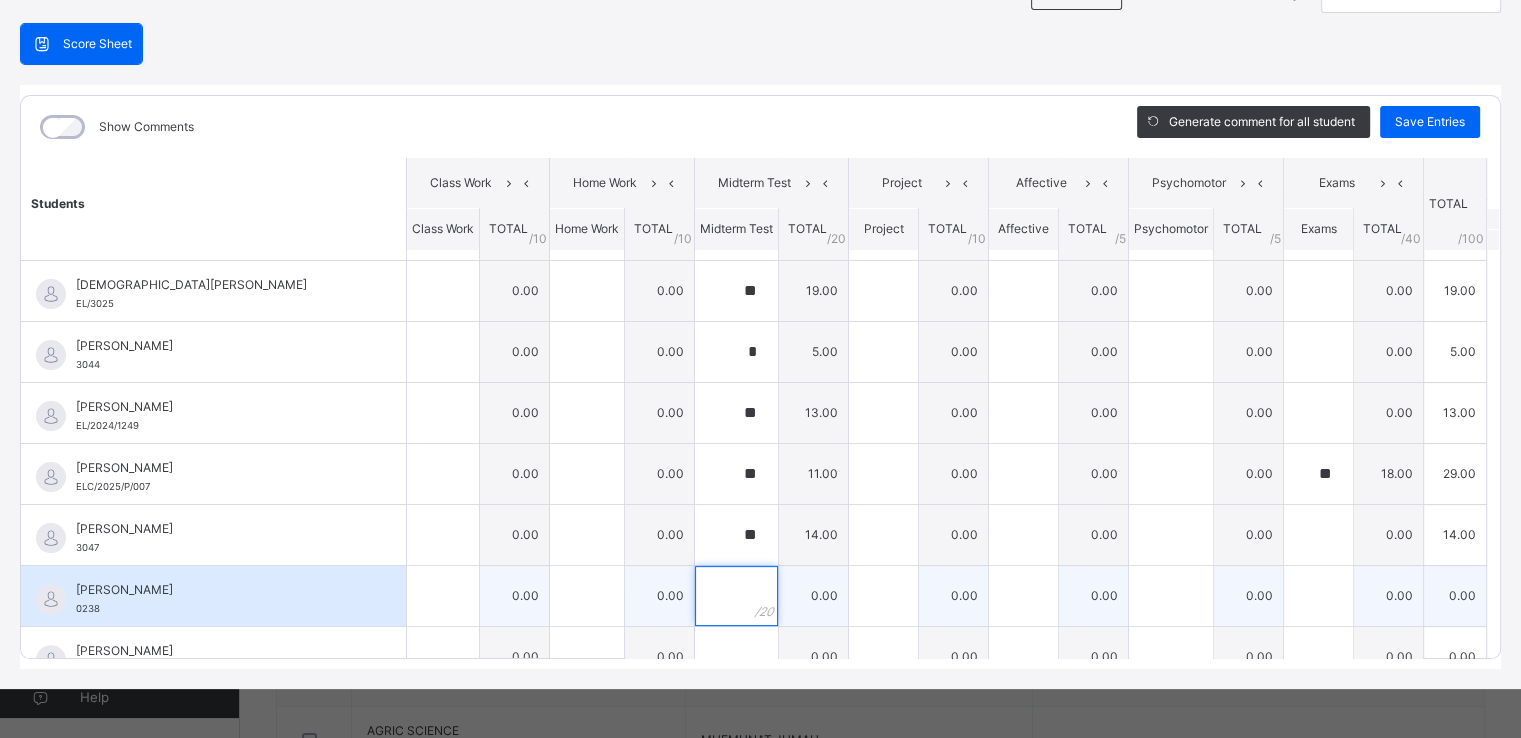 click at bounding box center [736, 596] 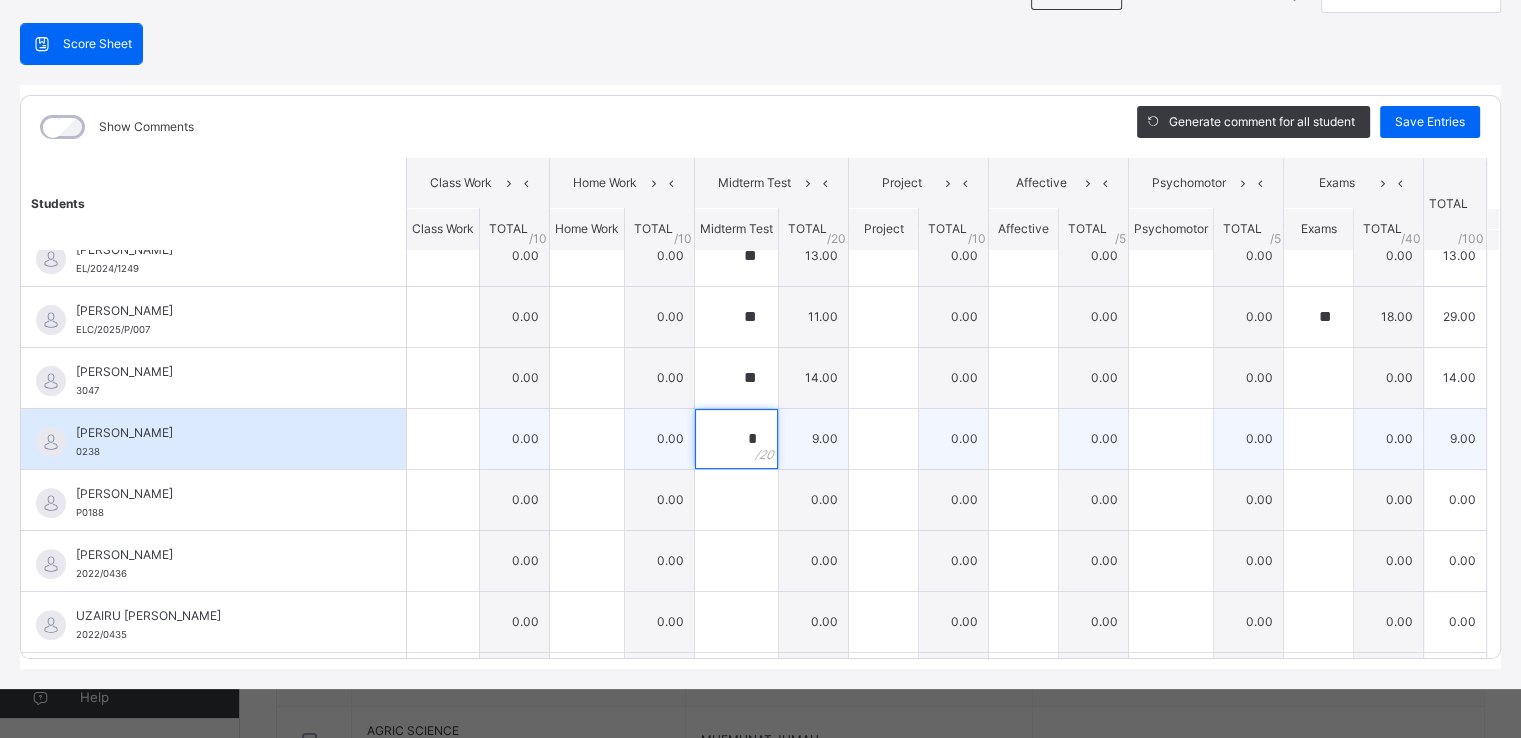 scroll, scrollTop: 748, scrollLeft: 0, axis: vertical 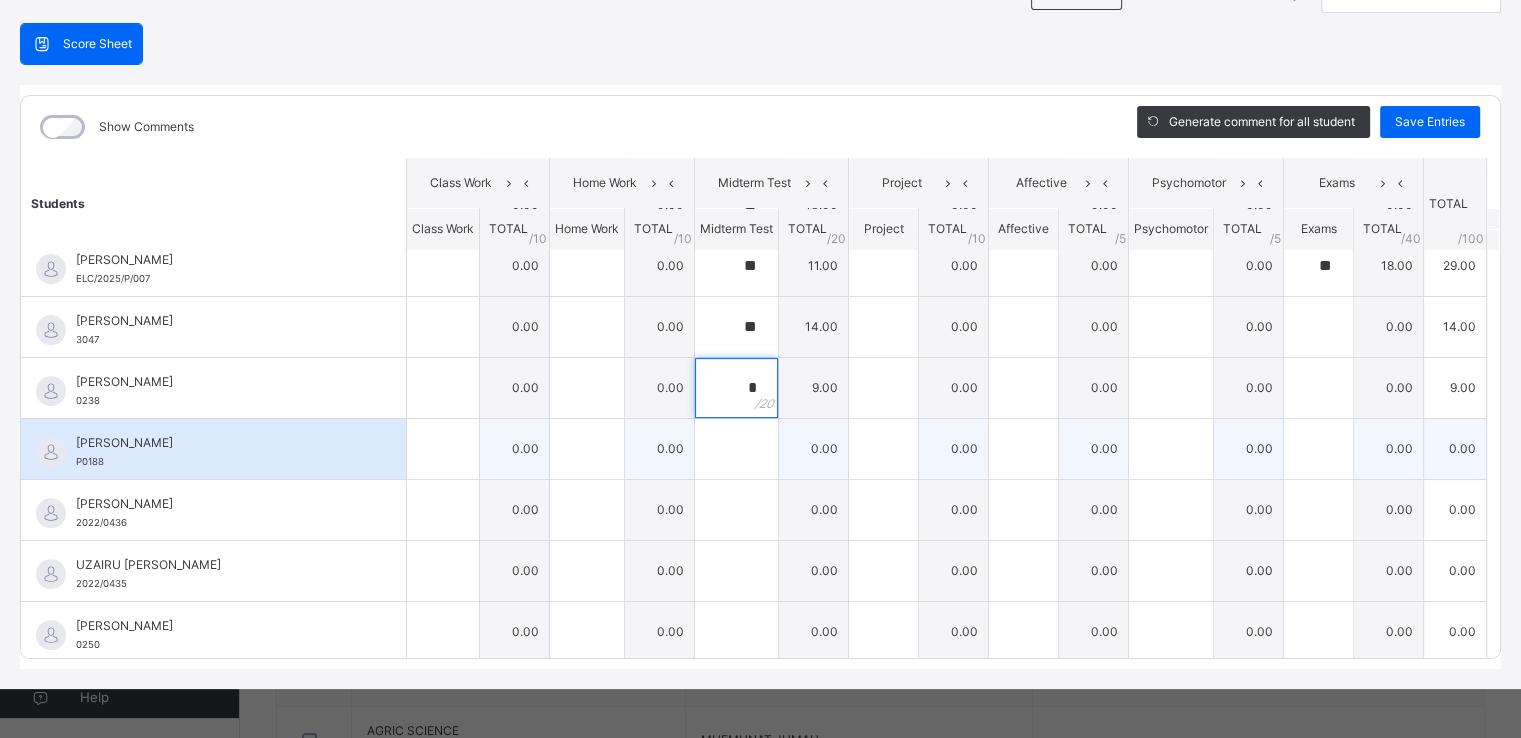 type on "*" 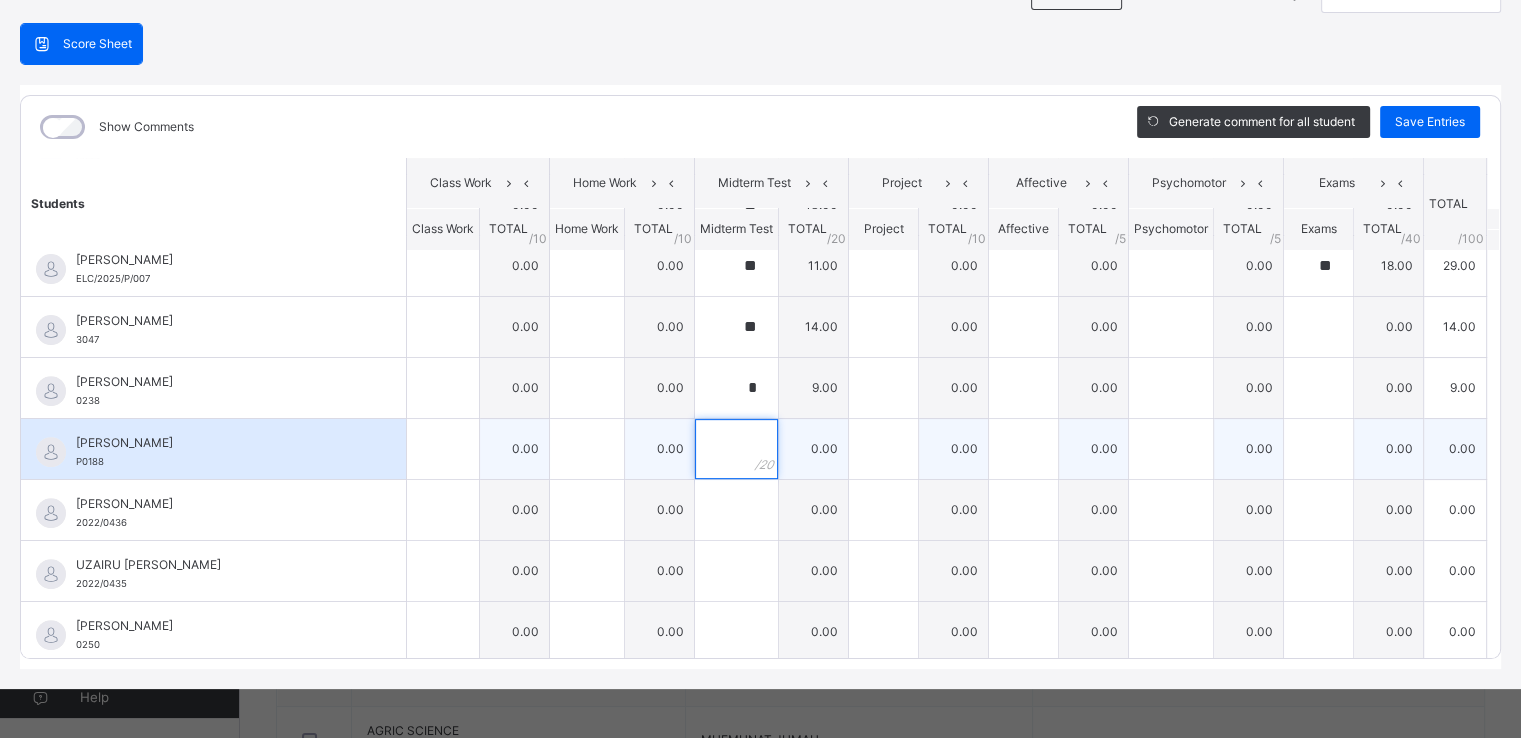 click at bounding box center (736, 449) 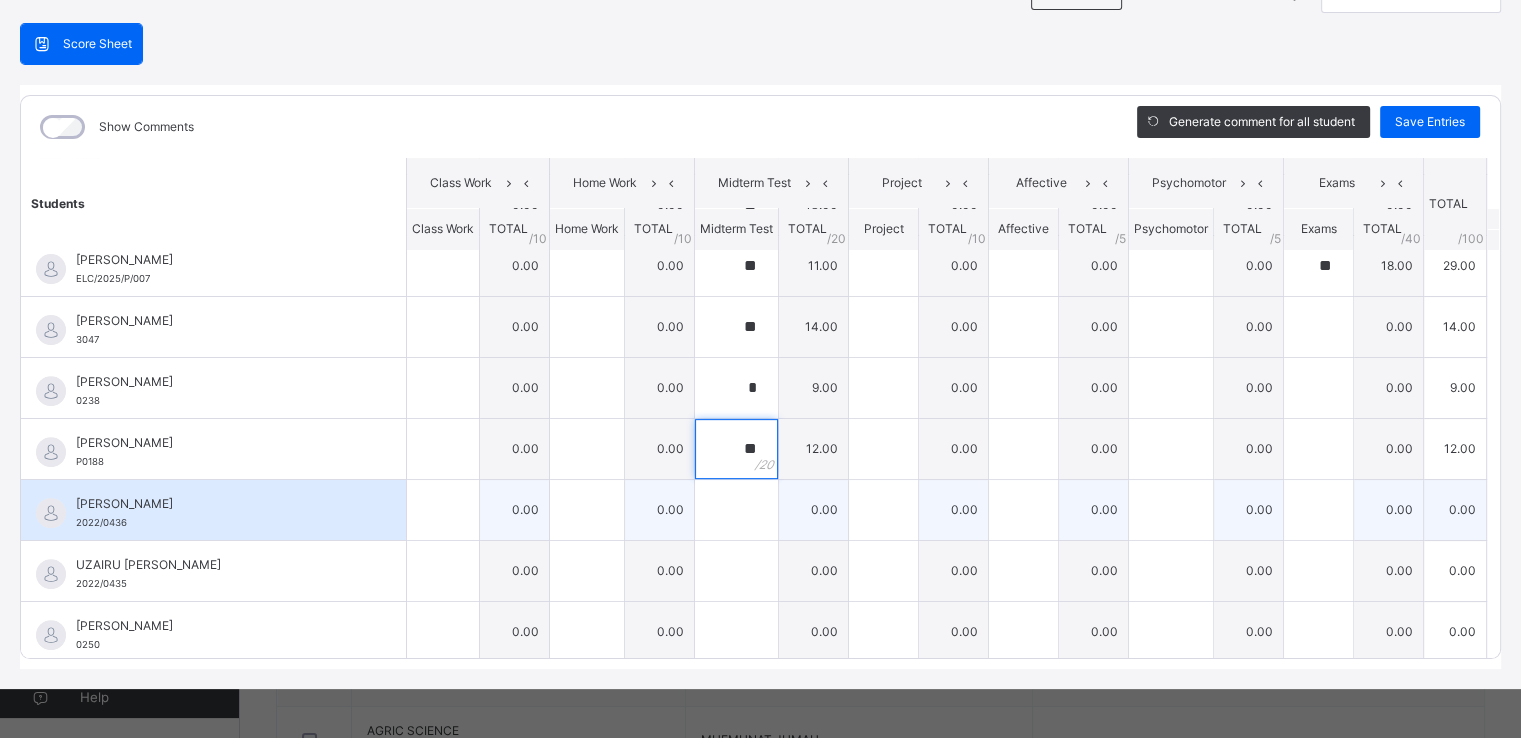 type on "**" 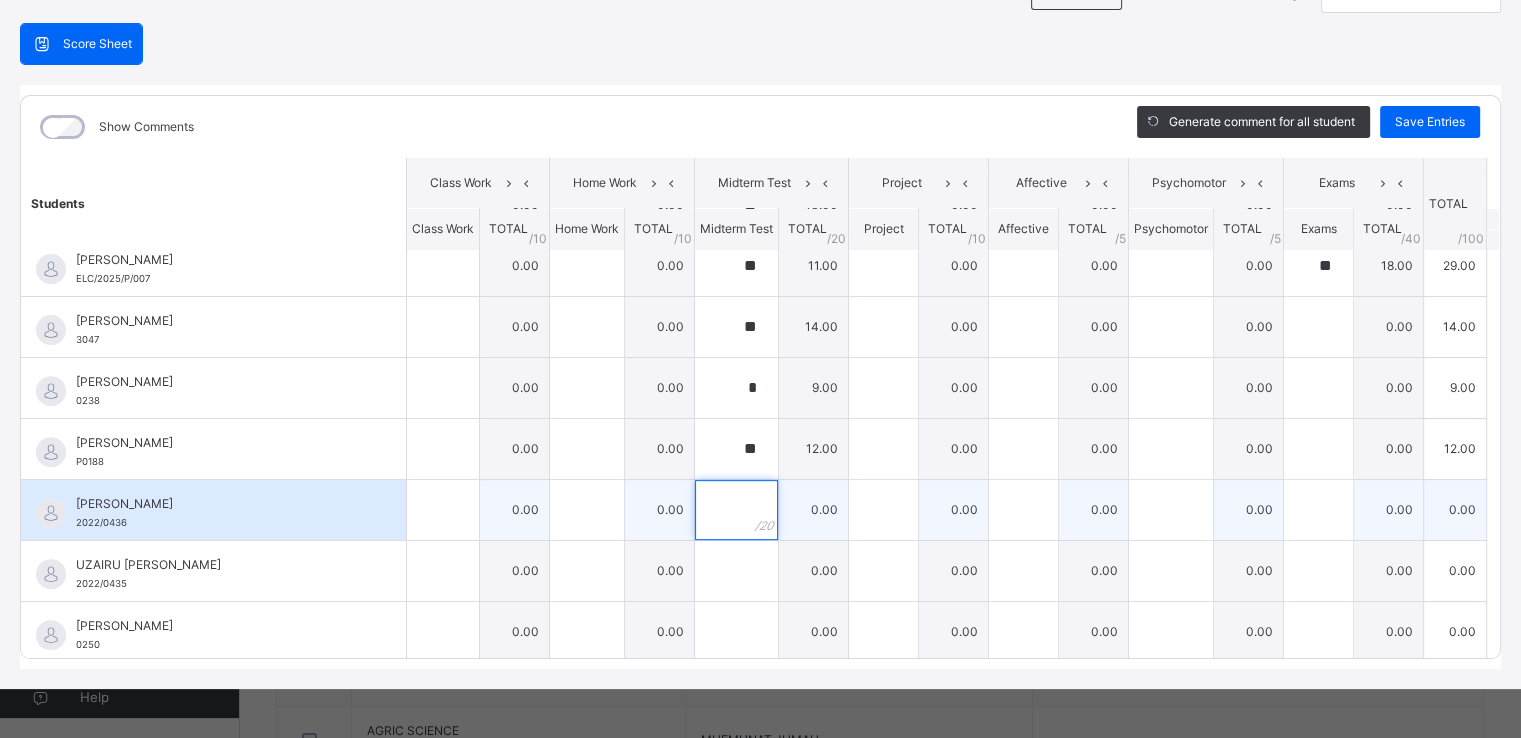 click at bounding box center (736, 510) 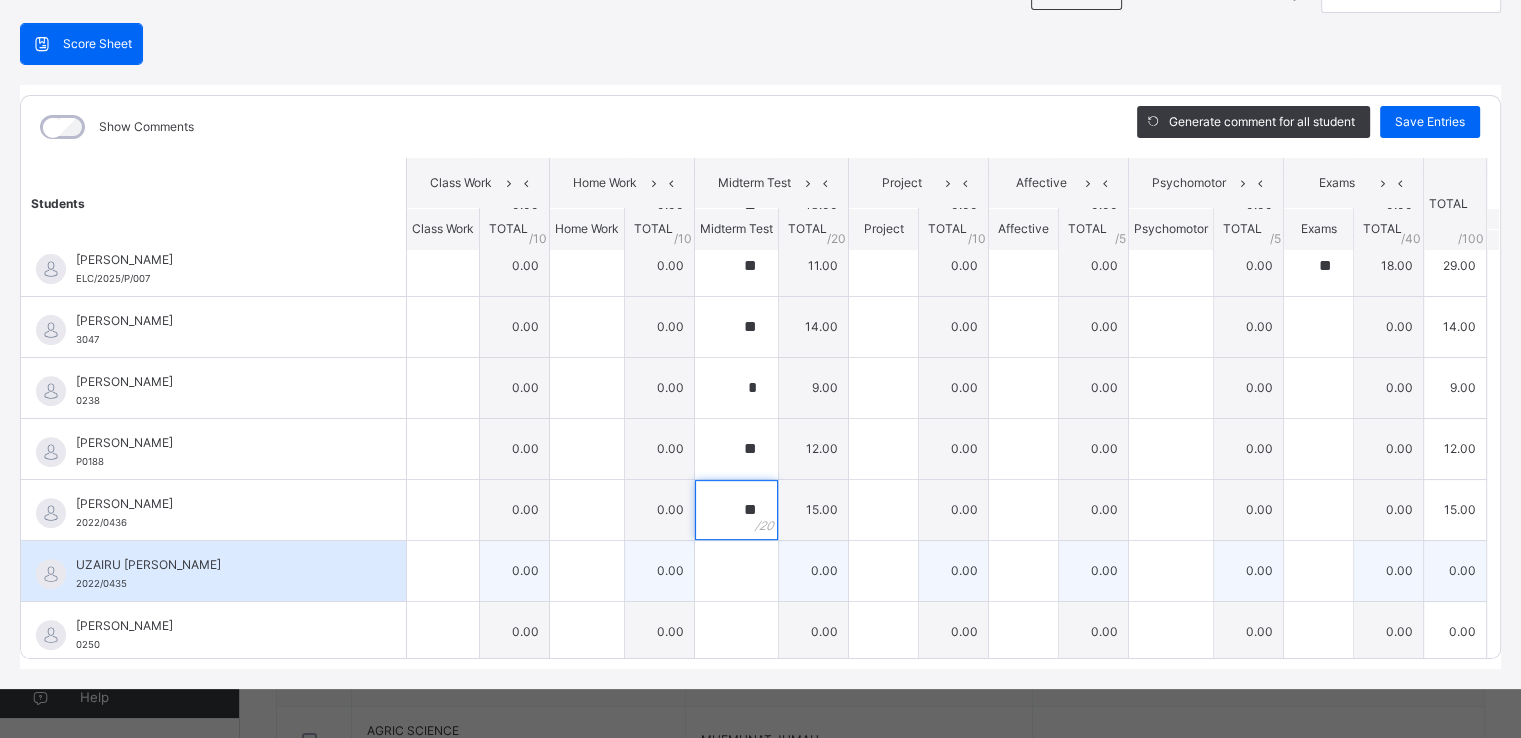 type on "**" 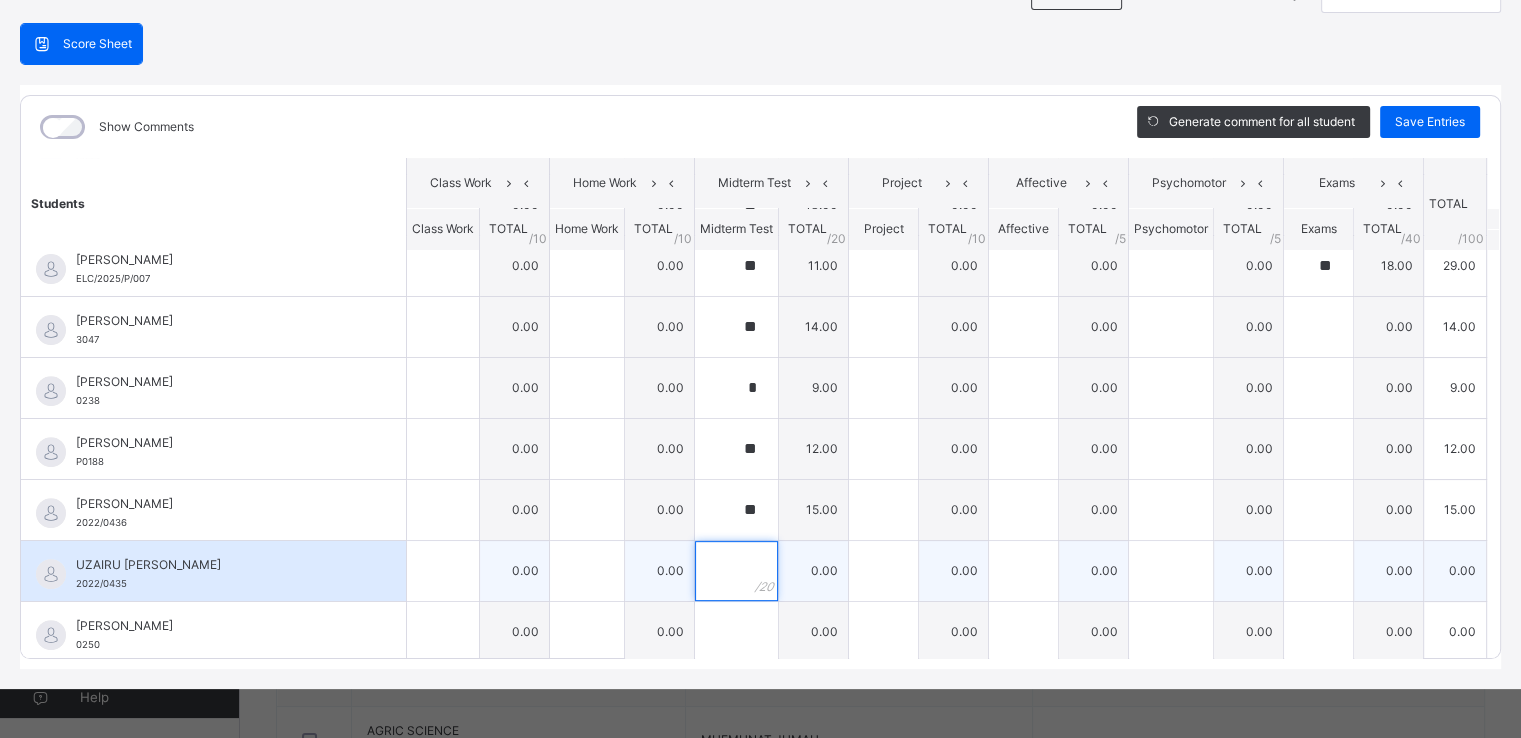 click at bounding box center (736, 571) 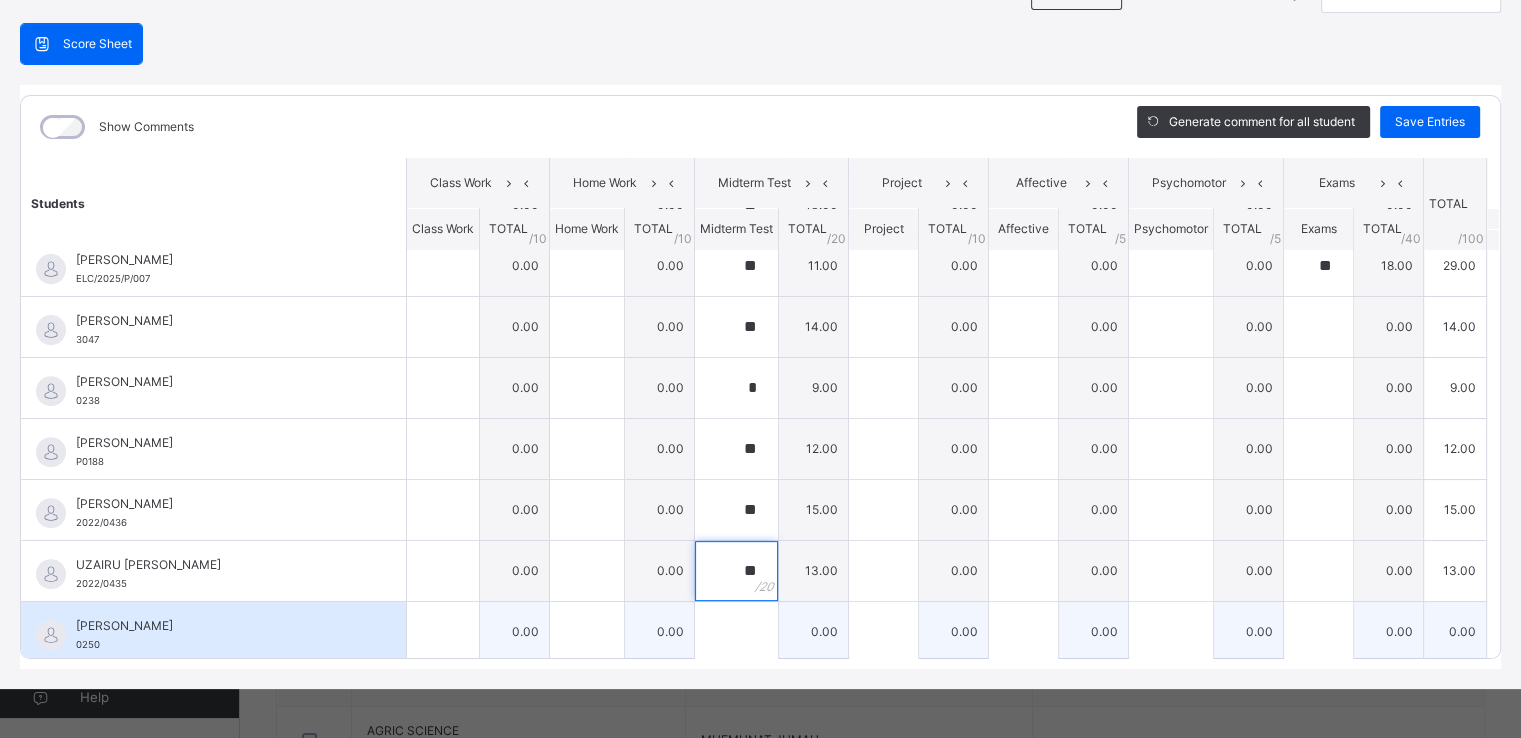 type on "**" 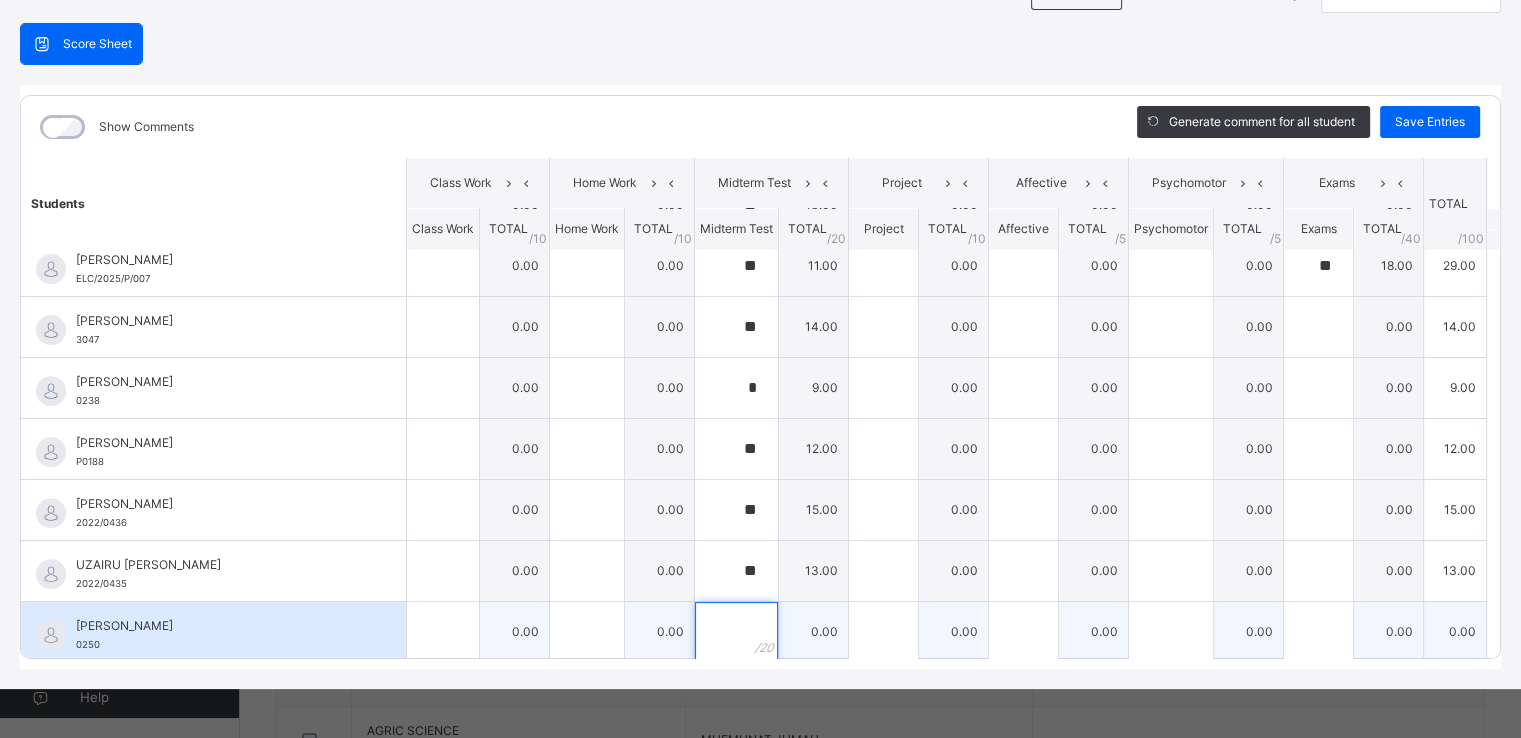 click at bounding box center [736, 632] 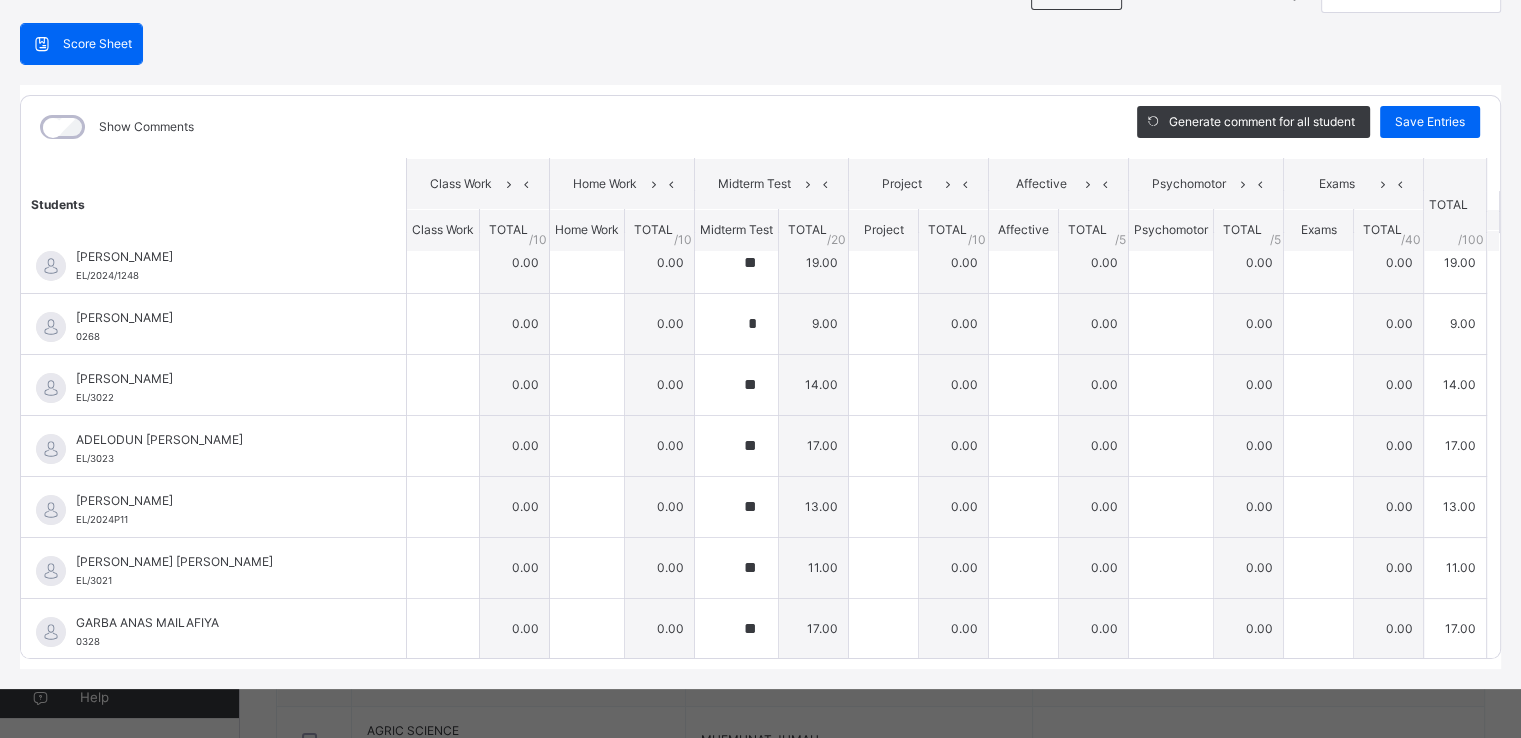 scroll, scrollTop: 0, scrollLeft: 0, axis: both 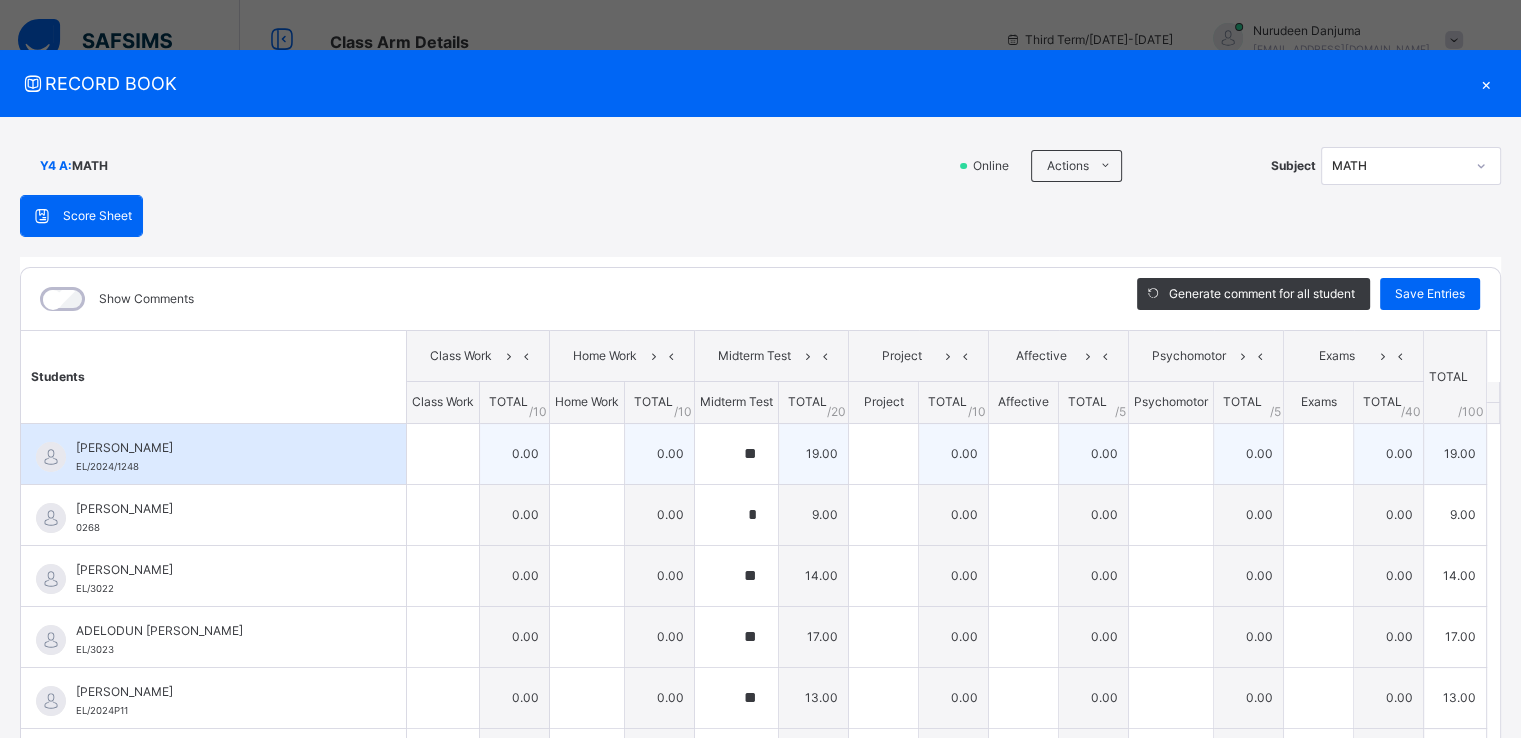 type on "**" 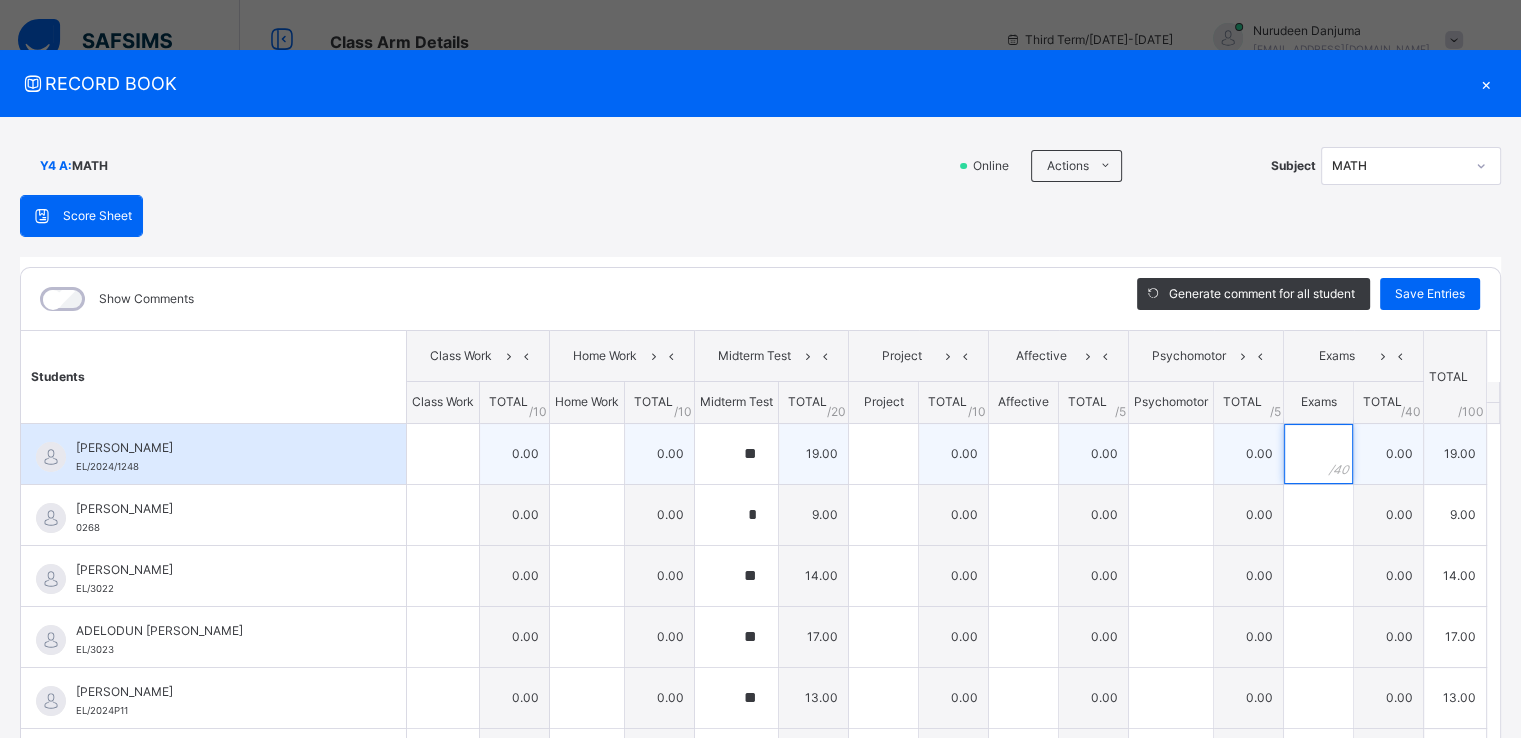 click at bounding box center [1318, 454] 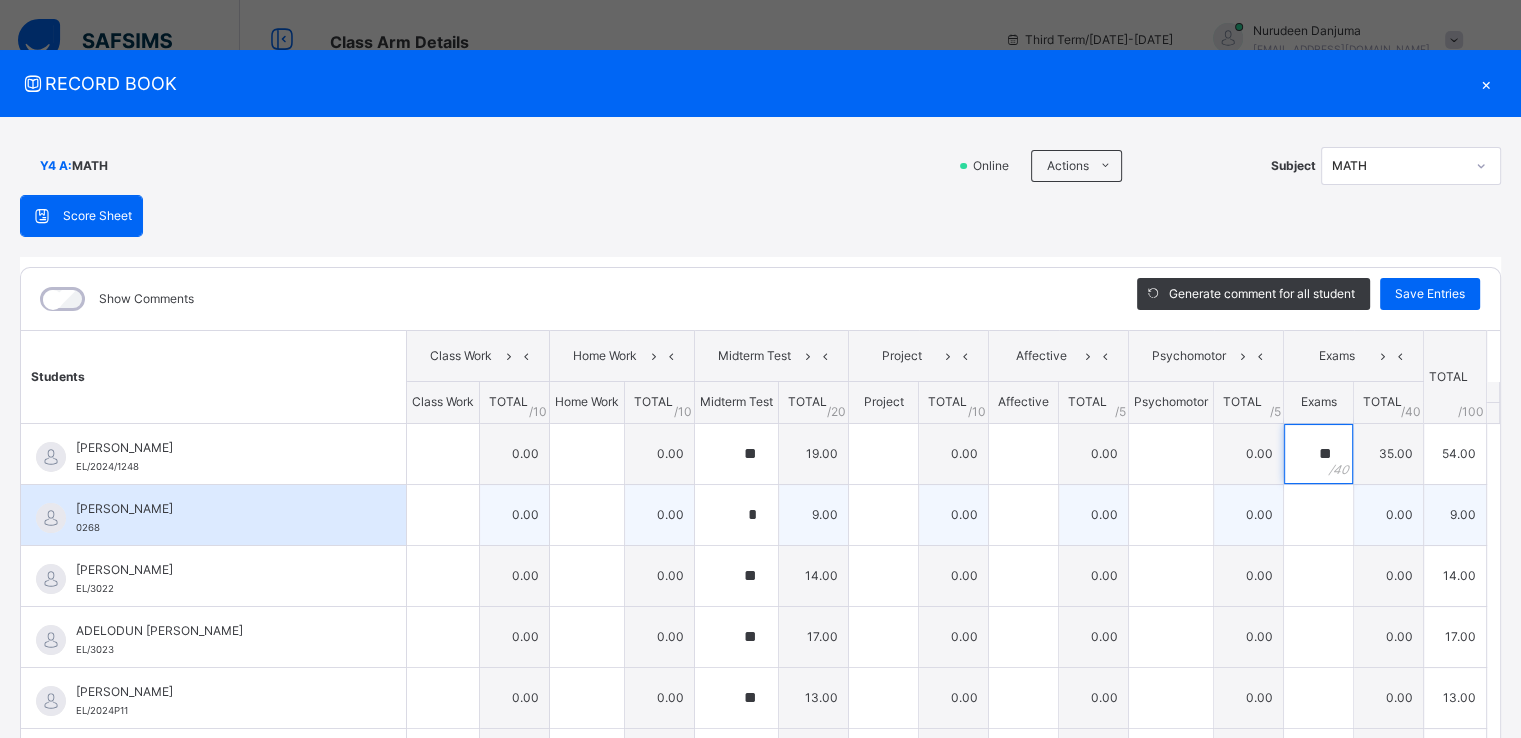 type on "**" 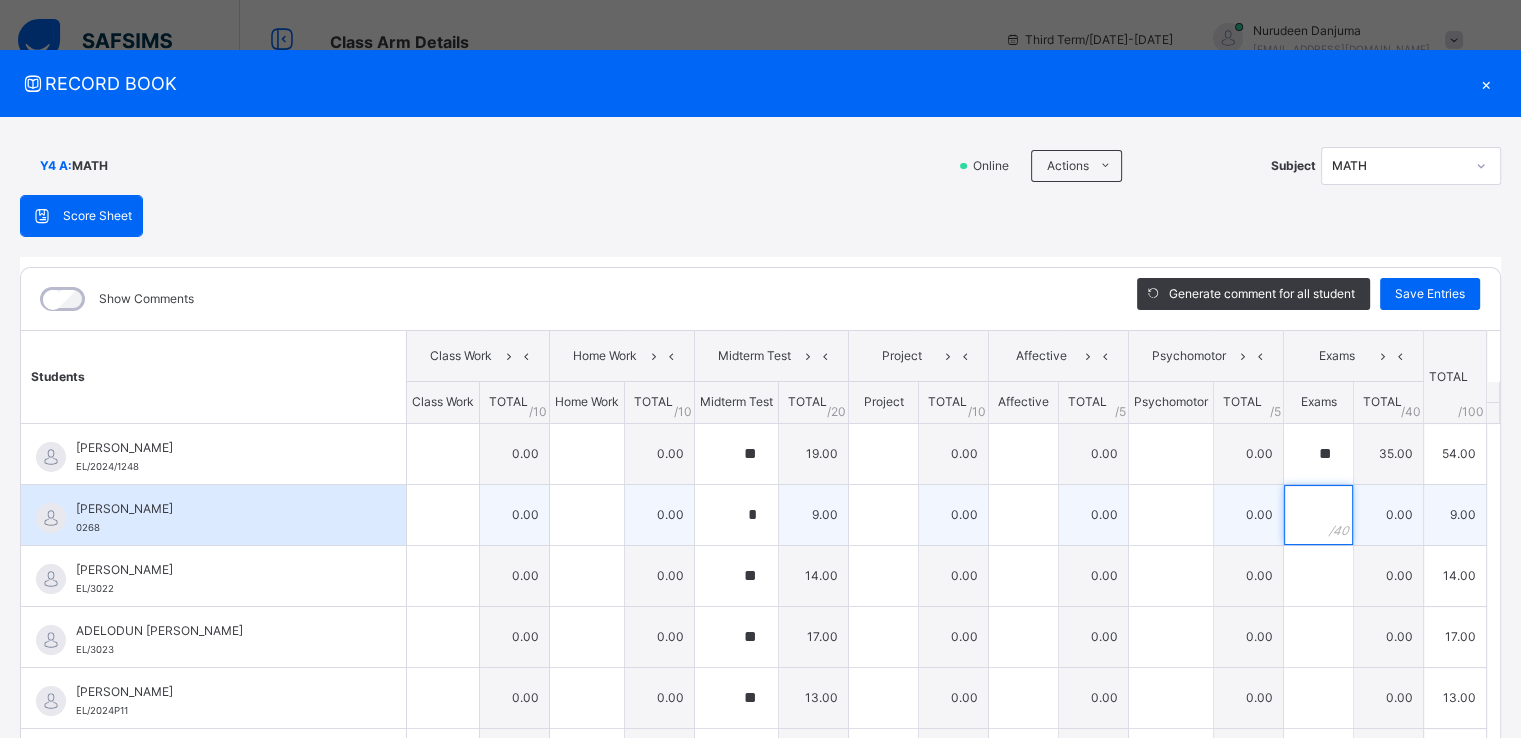 click at bounding box center (1318, 515) 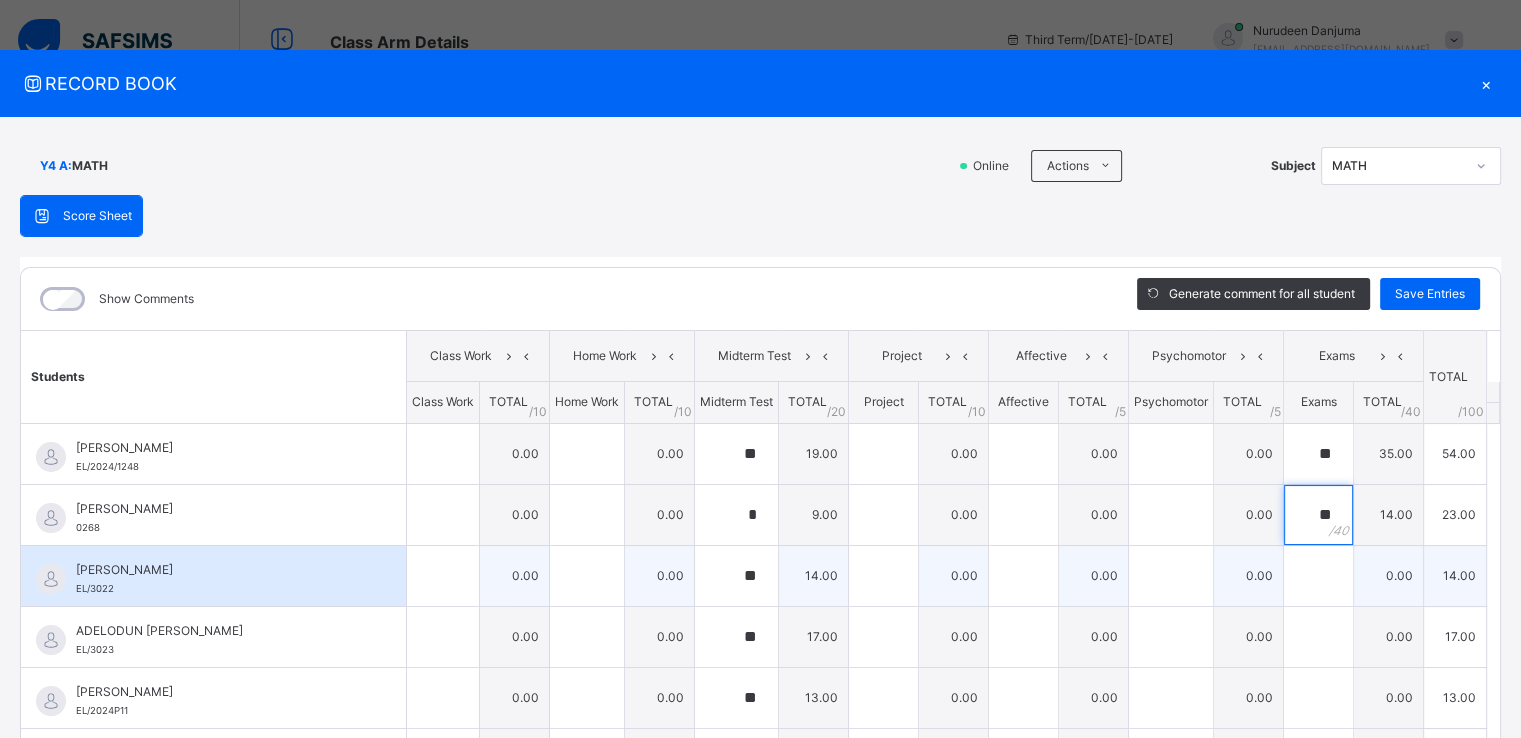 type on "**" 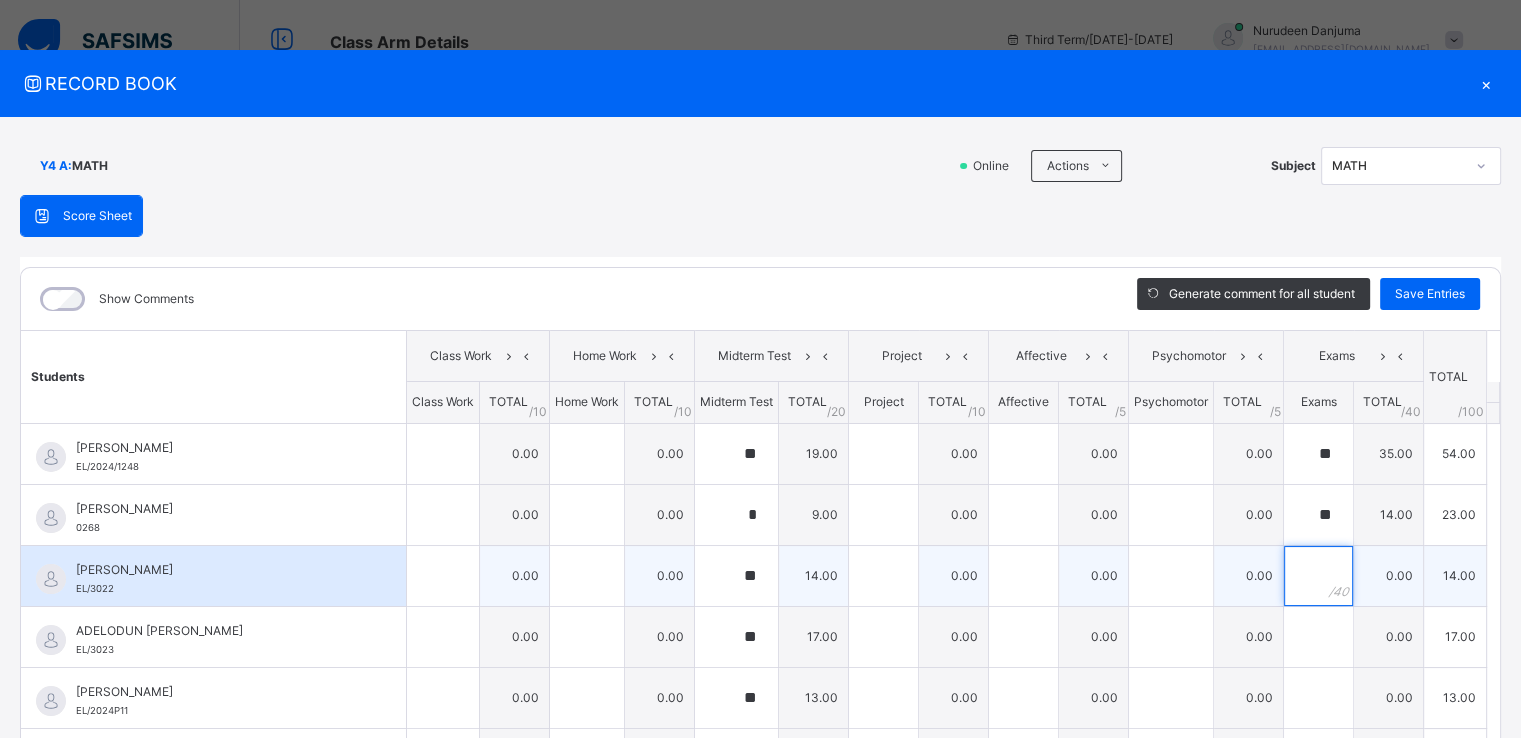 click at bounding box center (1318, 576) 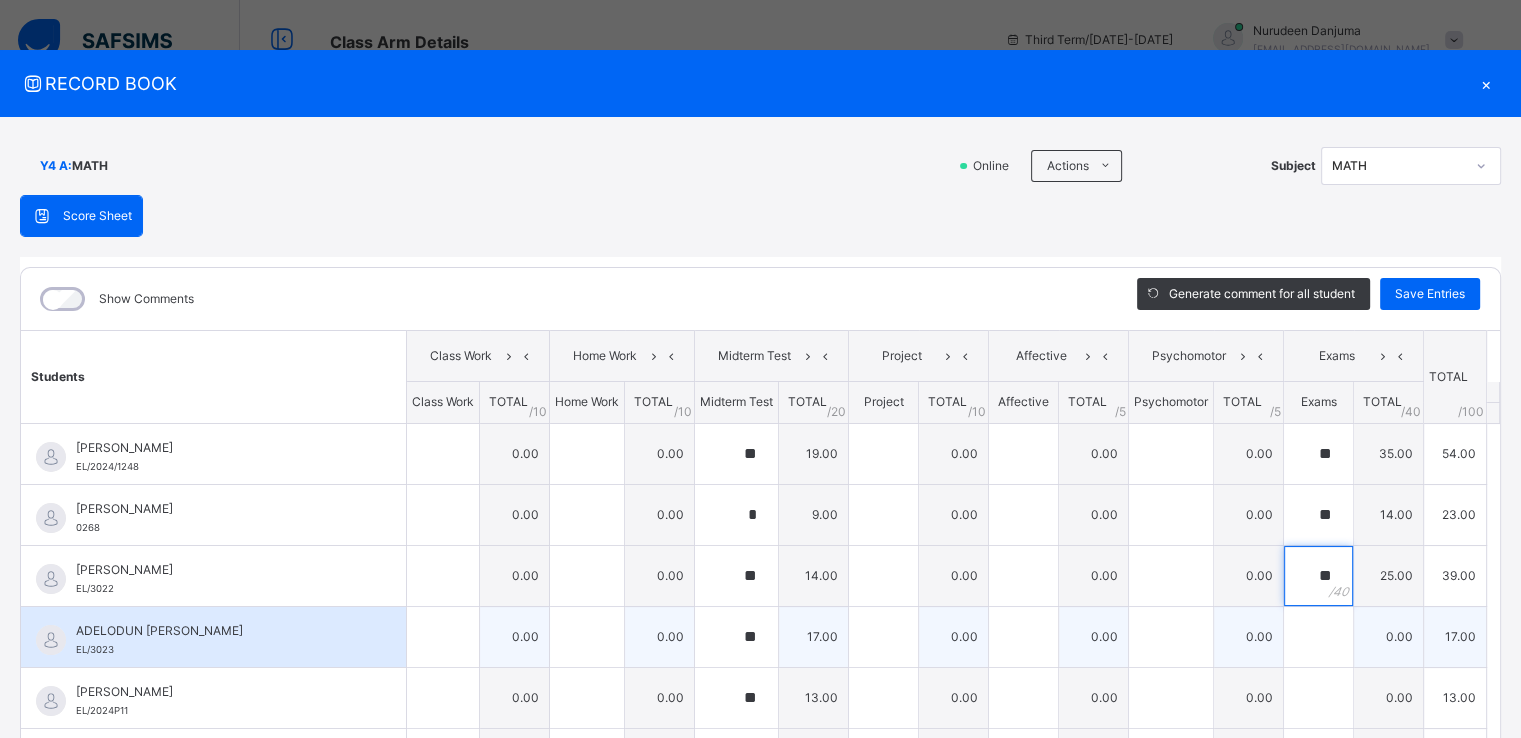 type on "**" 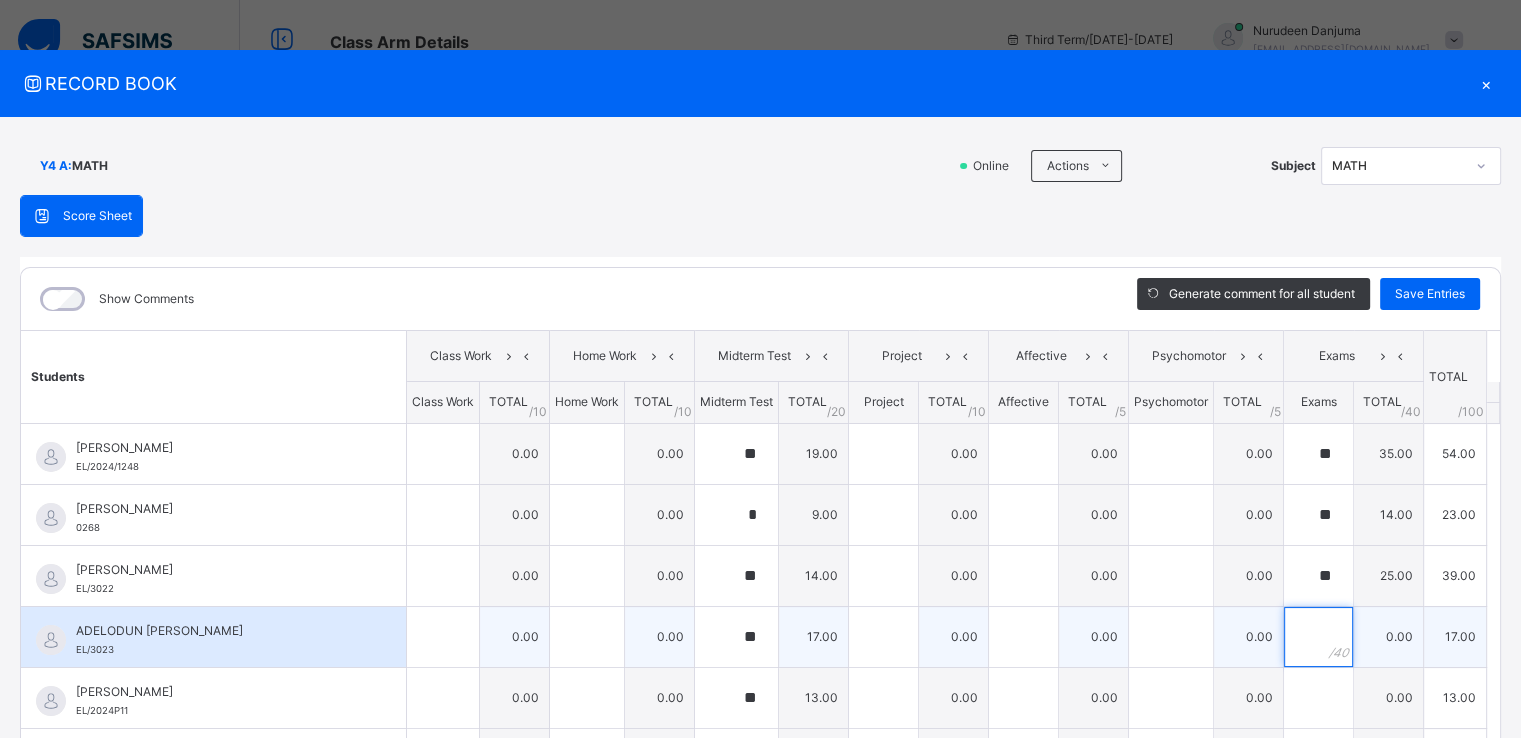 click at bounding box center [1318, 637] 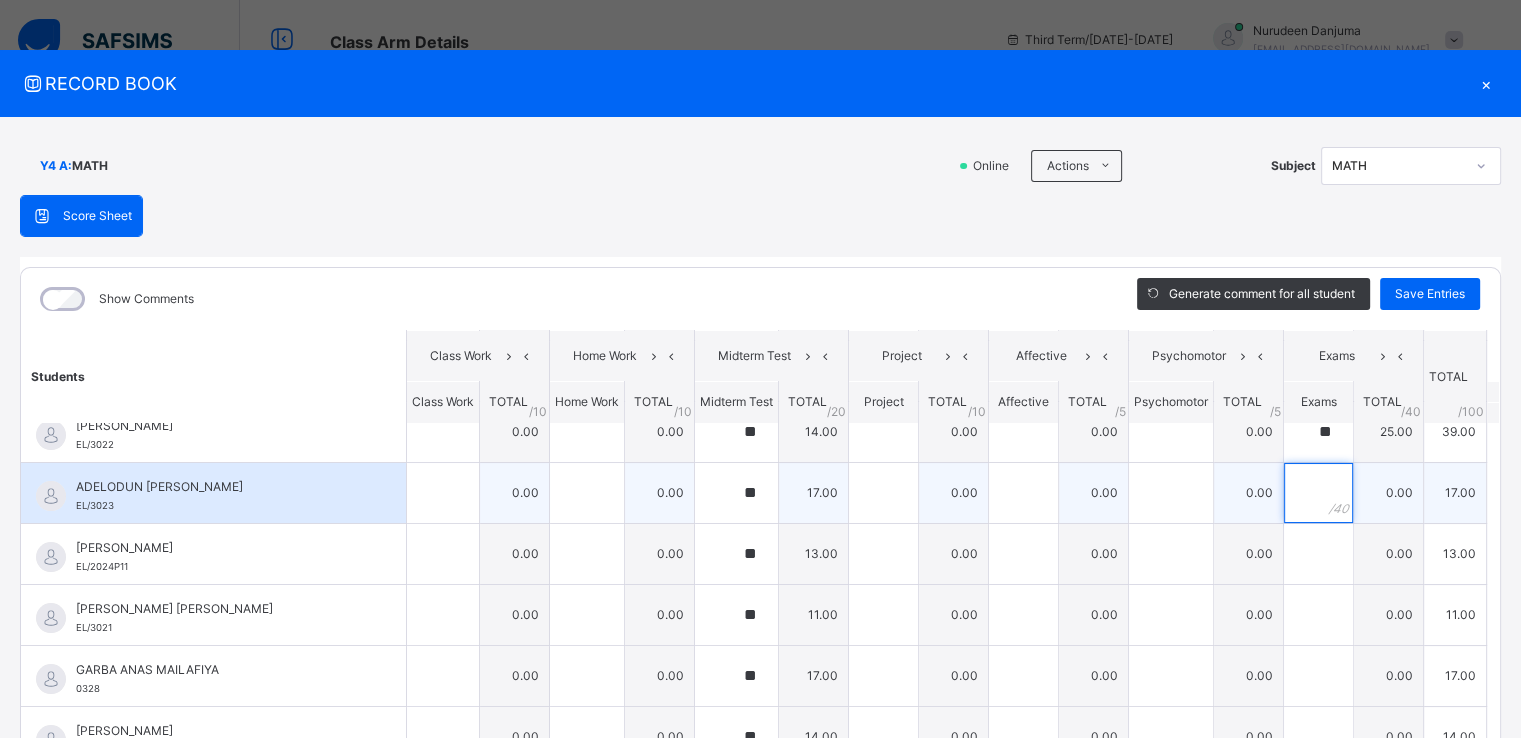 scroll, scrollTop: 146, scrollLeft: 0, axis: vertical 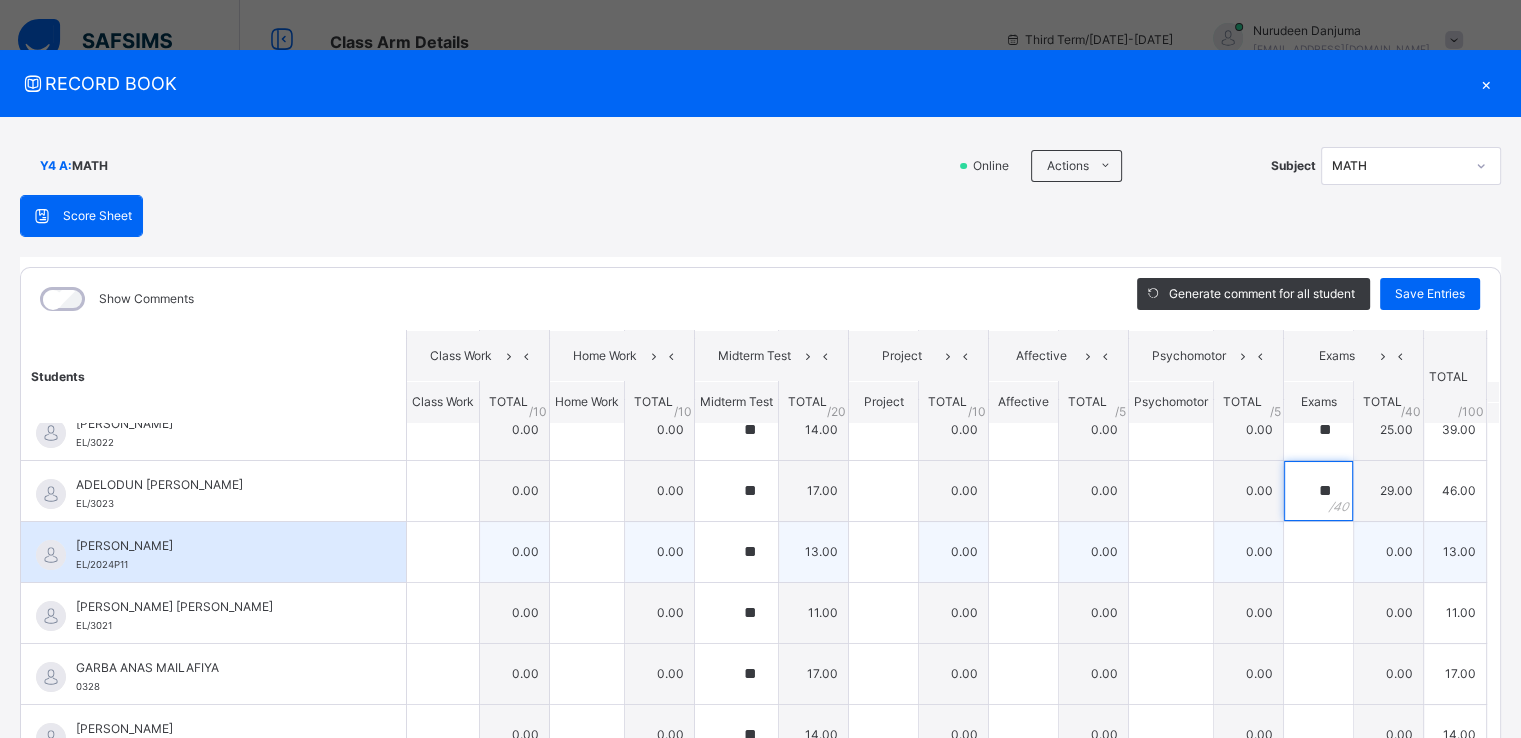 type on "**" 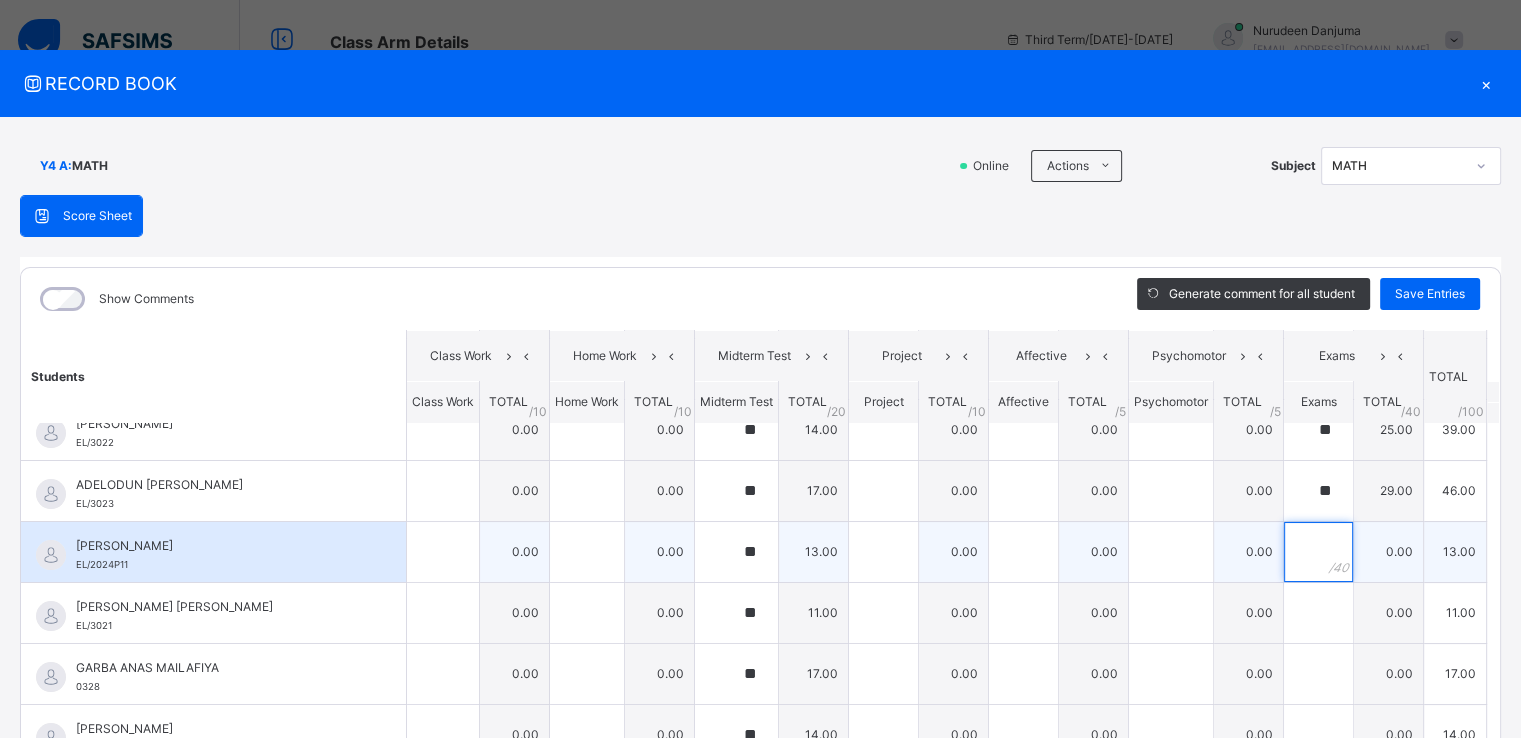 click at bounding box center (1318, 552) 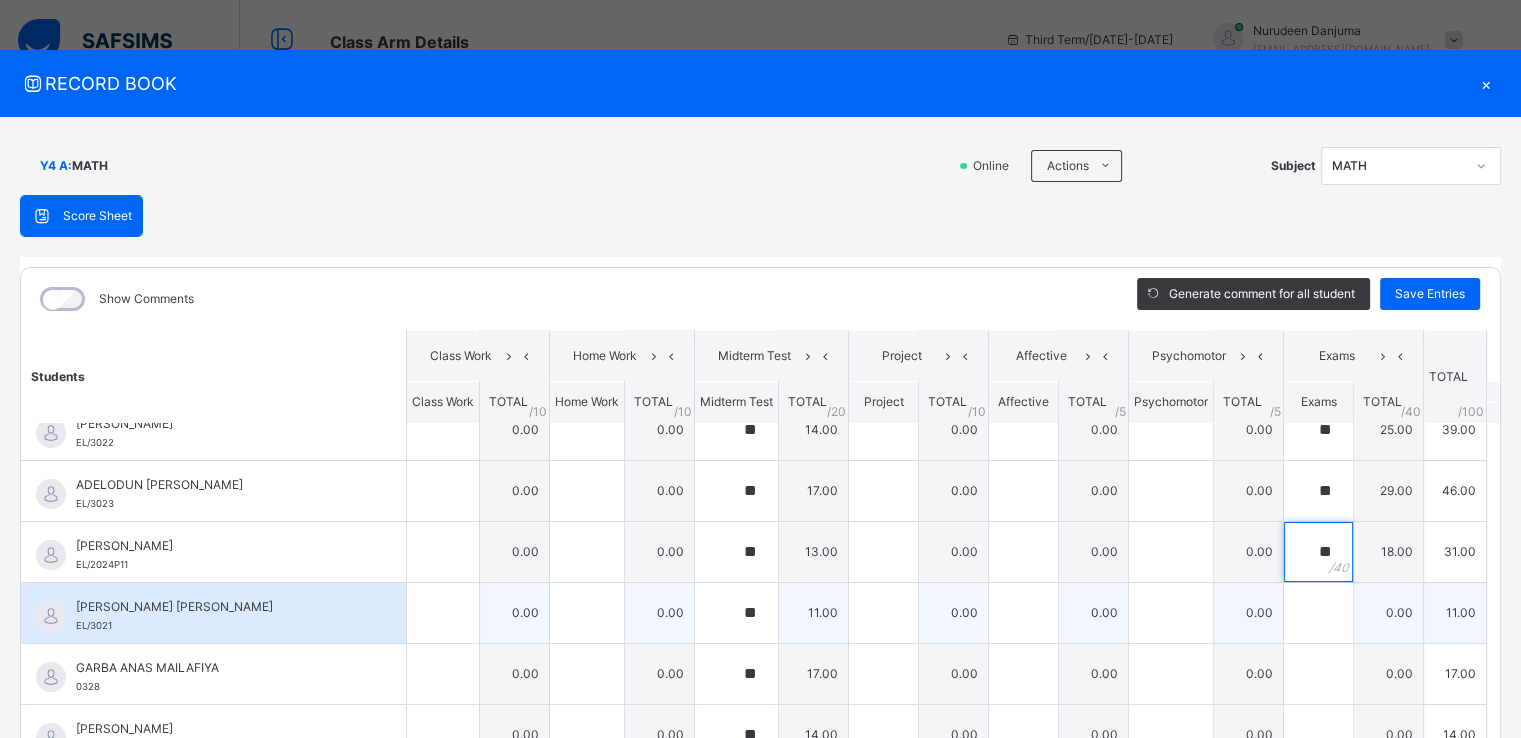 type on "**" 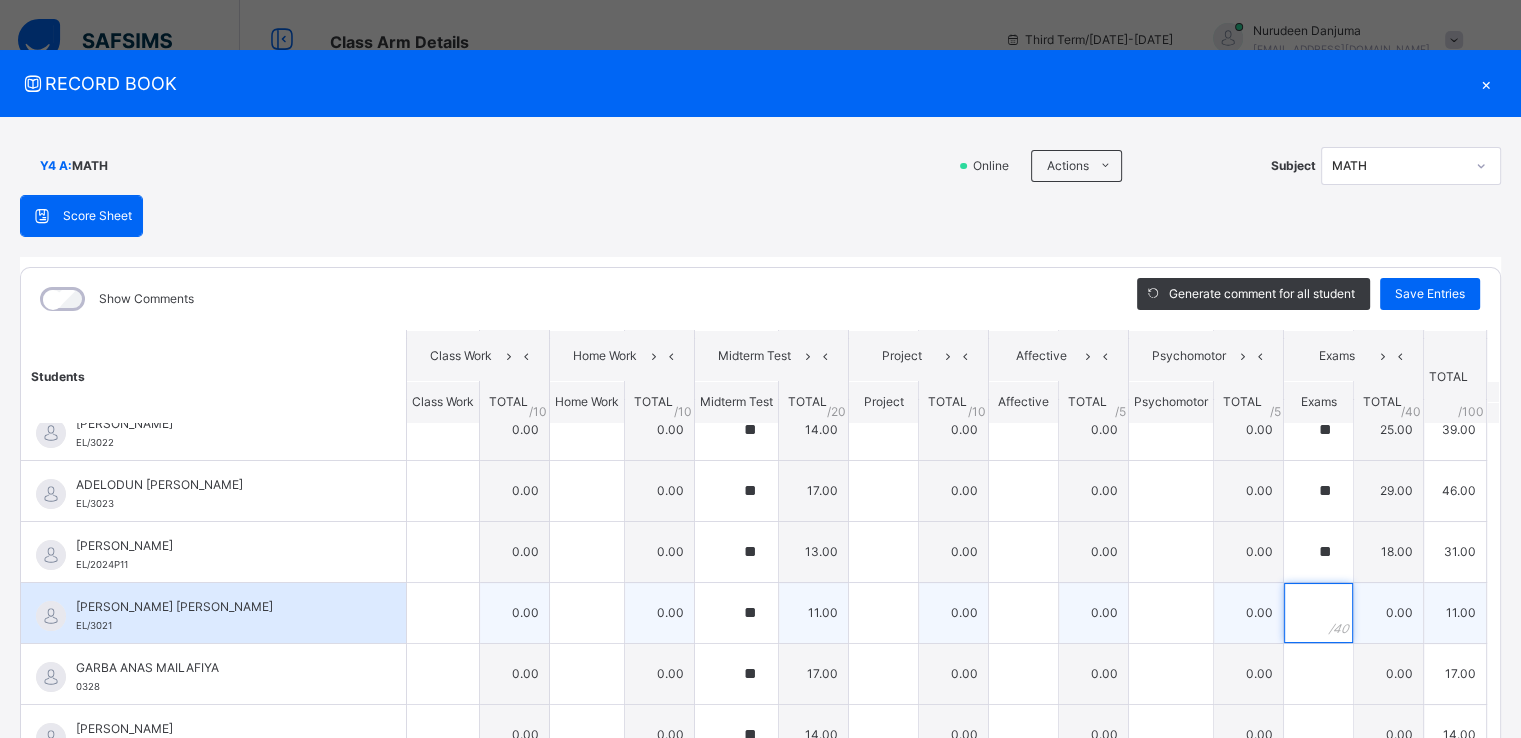 click at bounding box center (1318, 613) 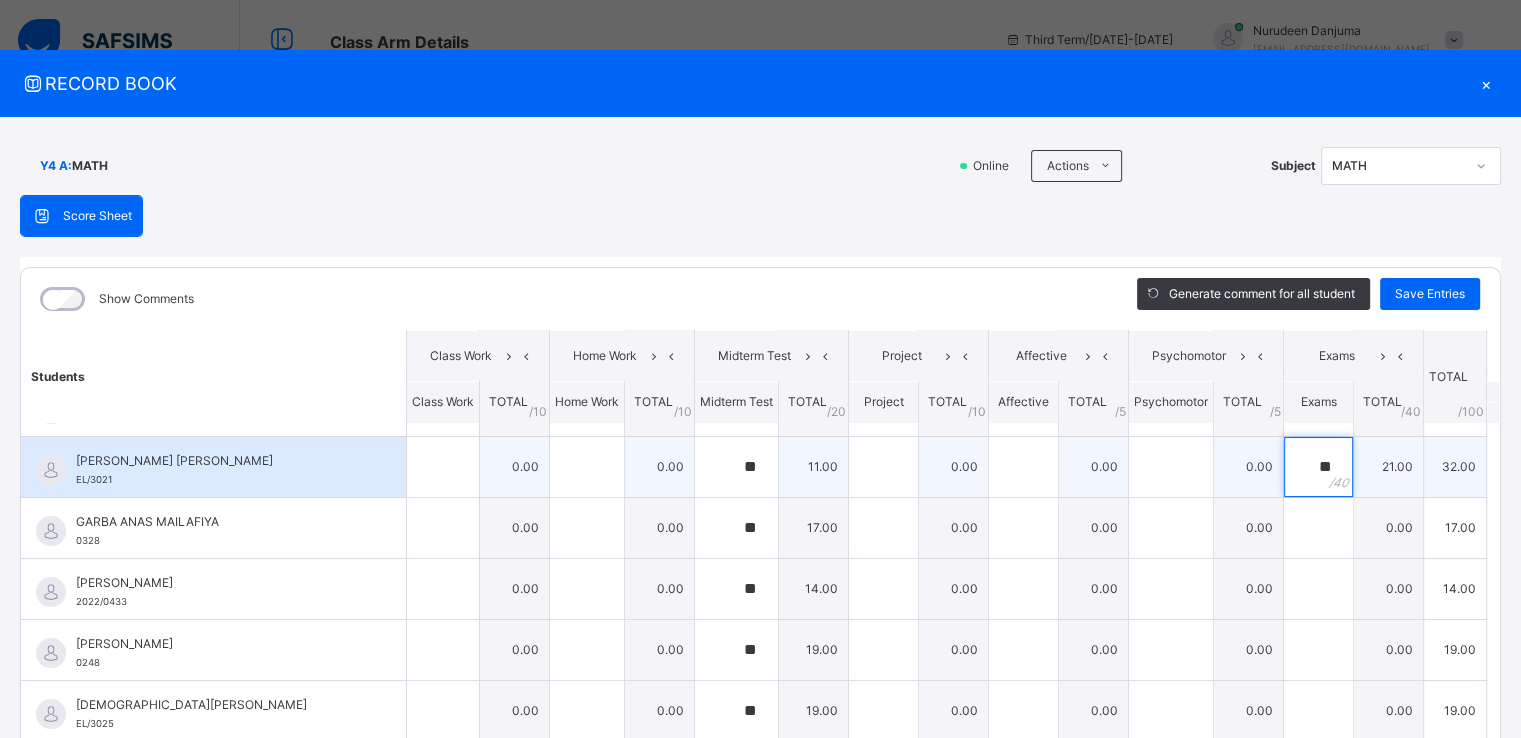 scroll, scrollTop: 293, scrollLeft: 0, axis: vertical 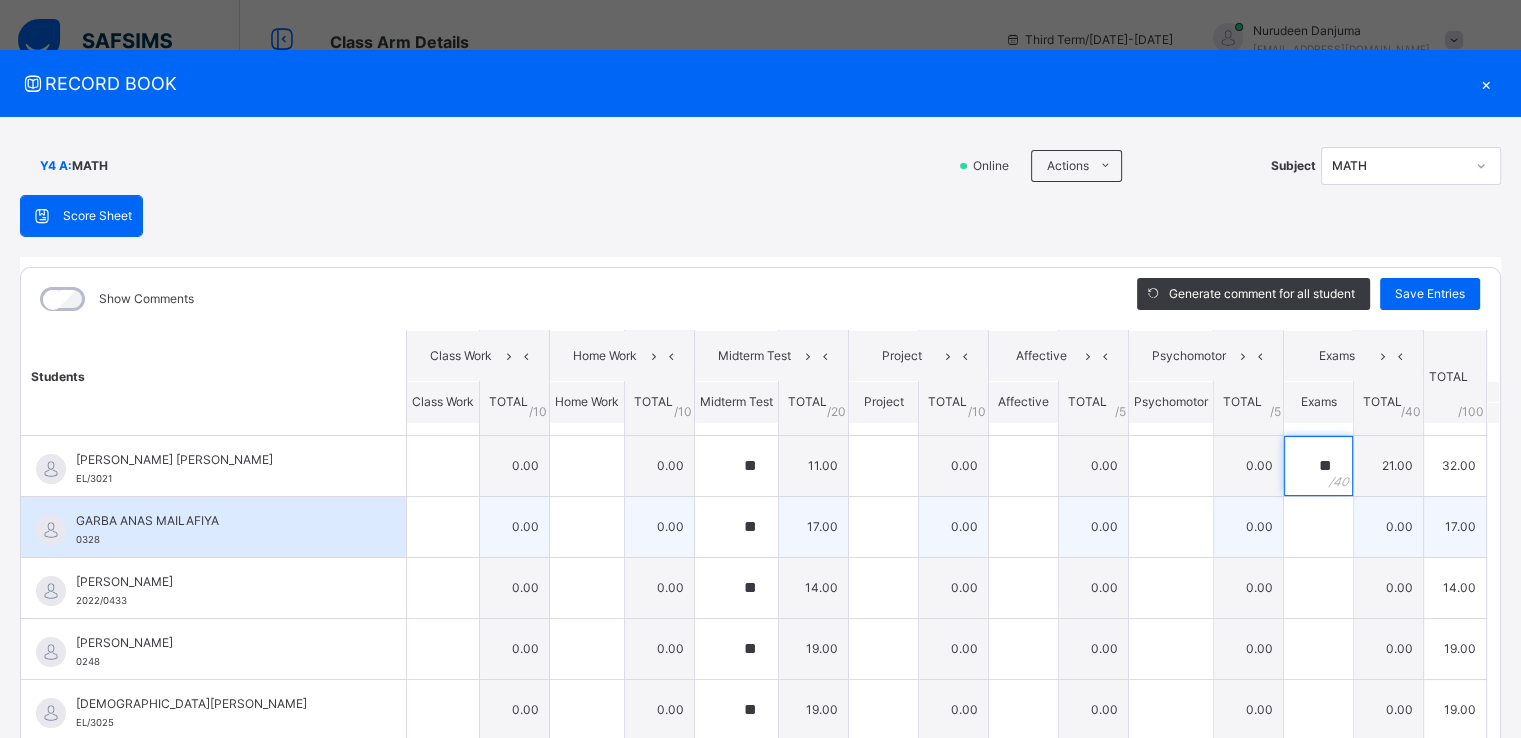 type on "**" 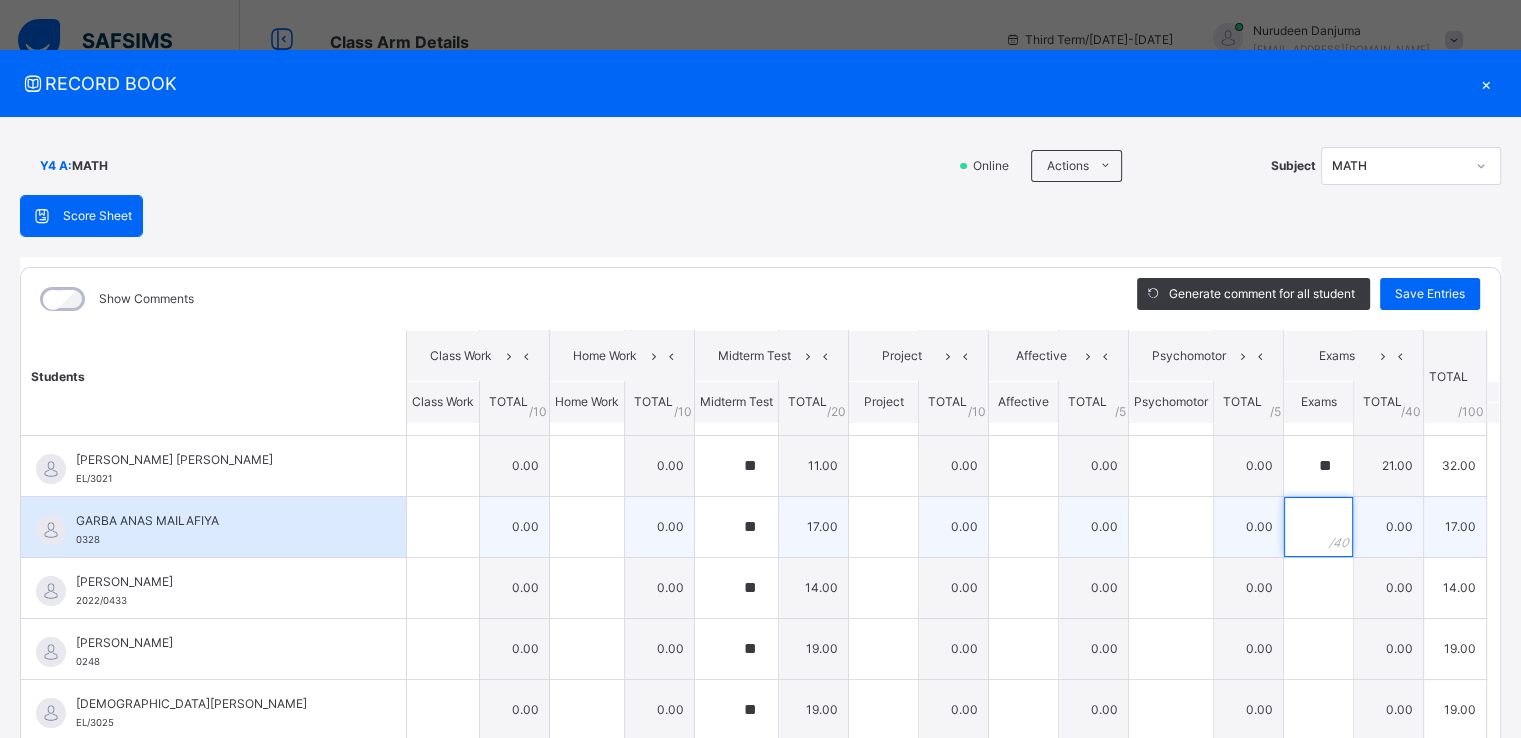 click at bounding box center (1318, 527) 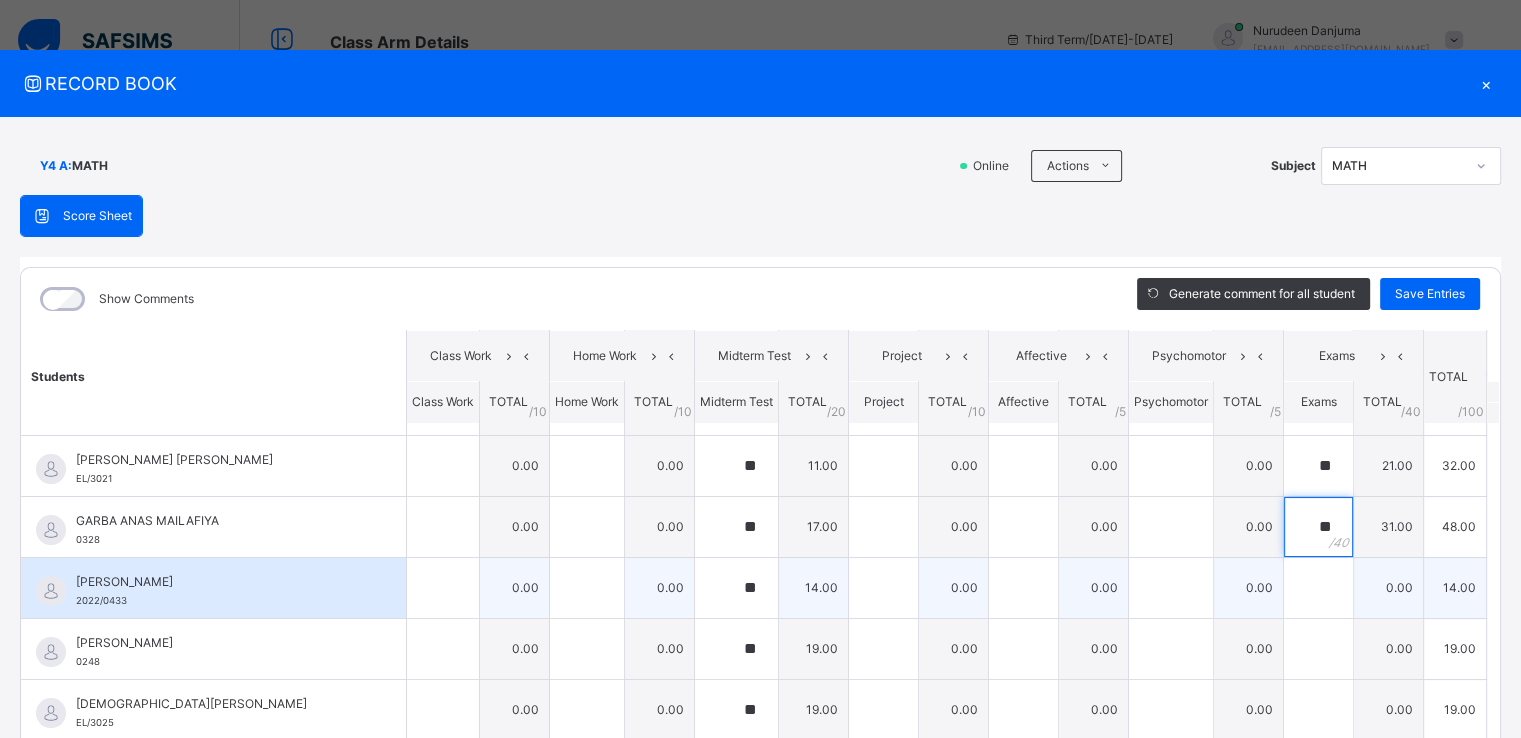 type on "**" 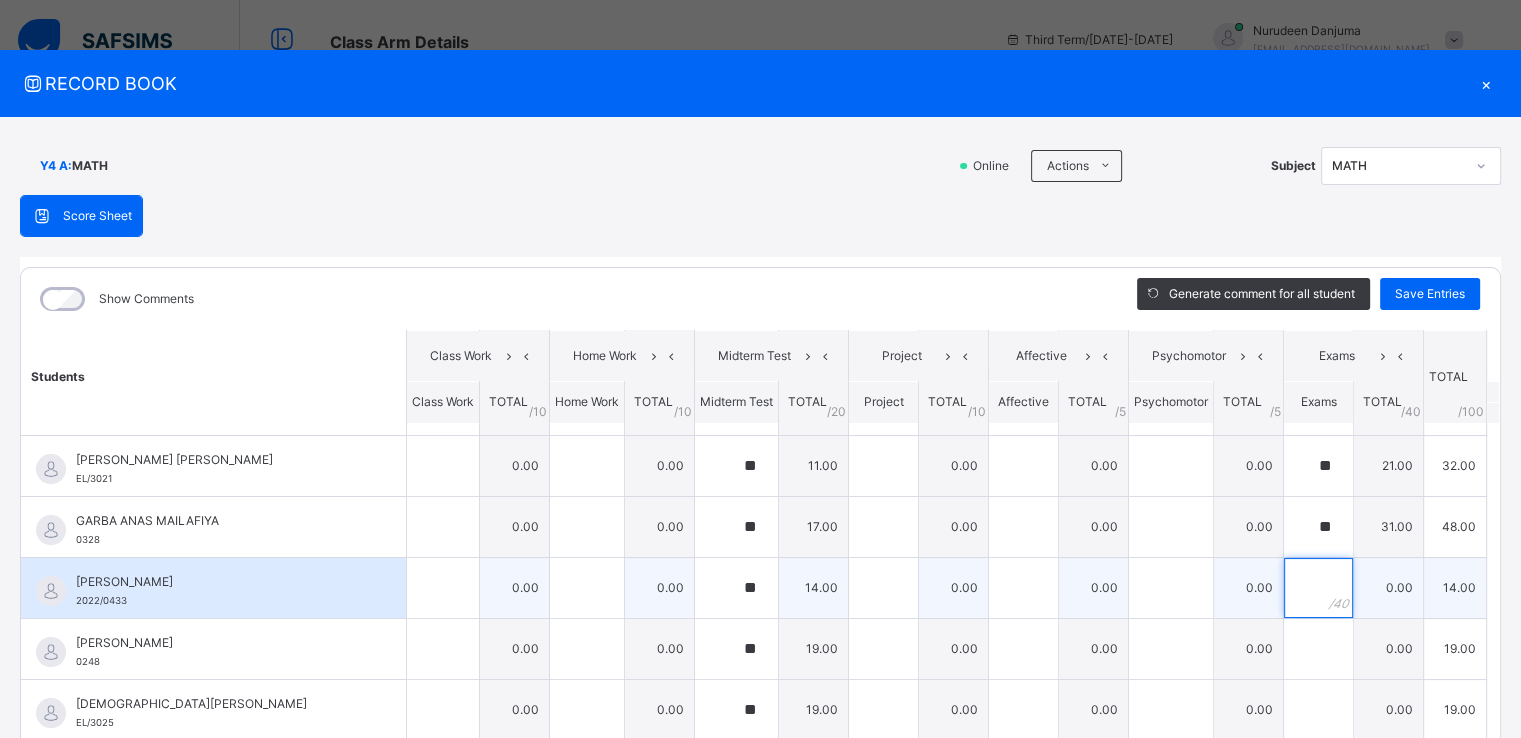 click at bounding box center [1318, 588] 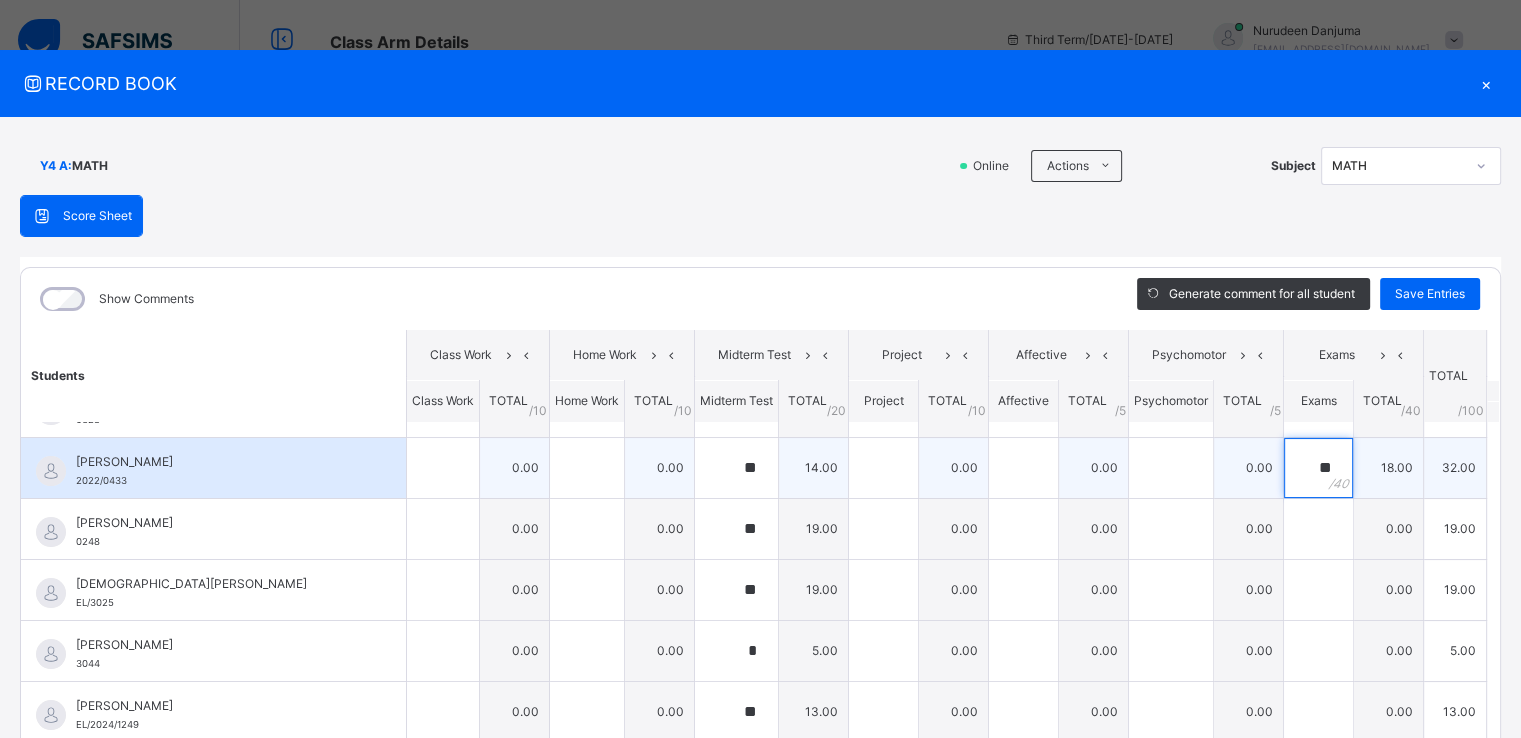 scroll, scrollTop: 414, scrollLeft: 0, axis: vertical 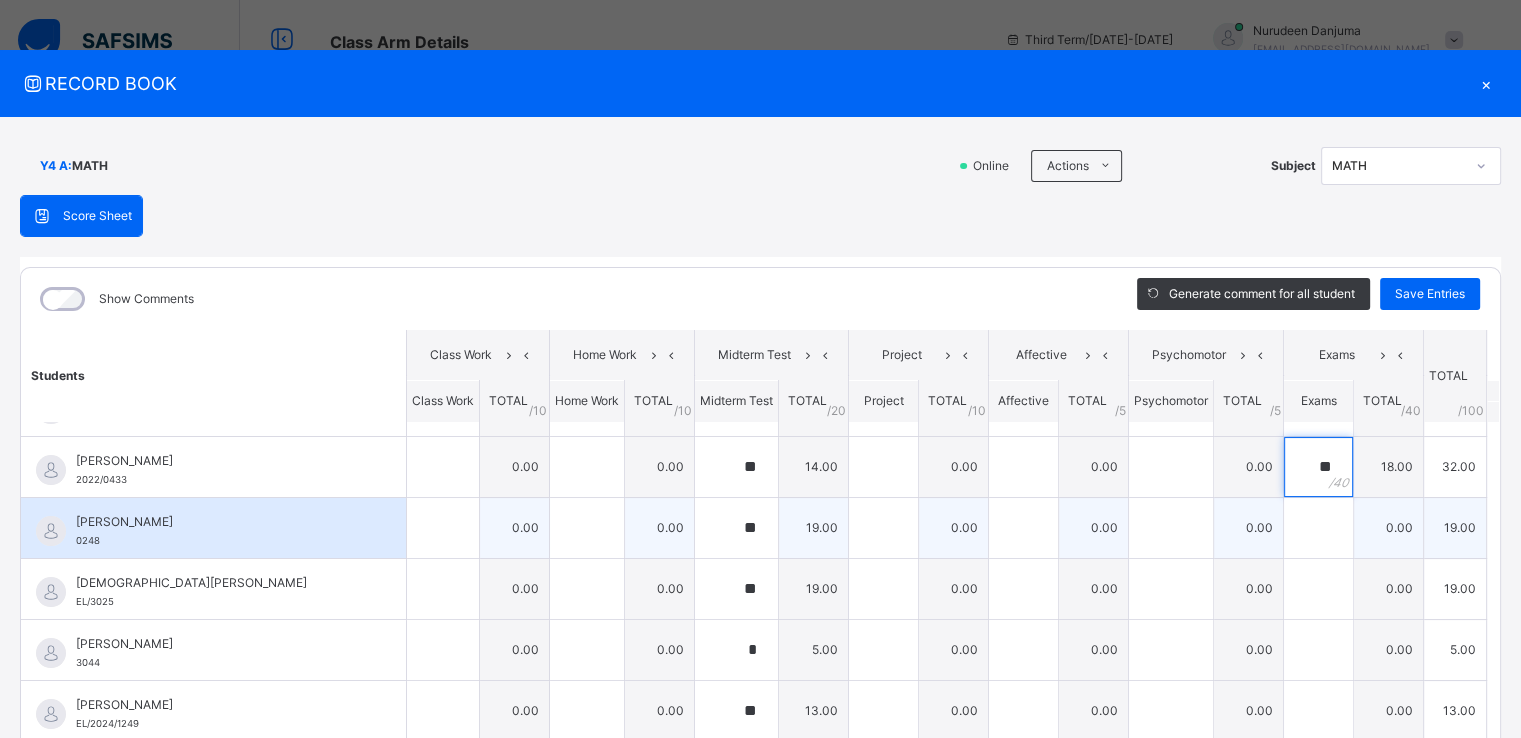 type on "**" 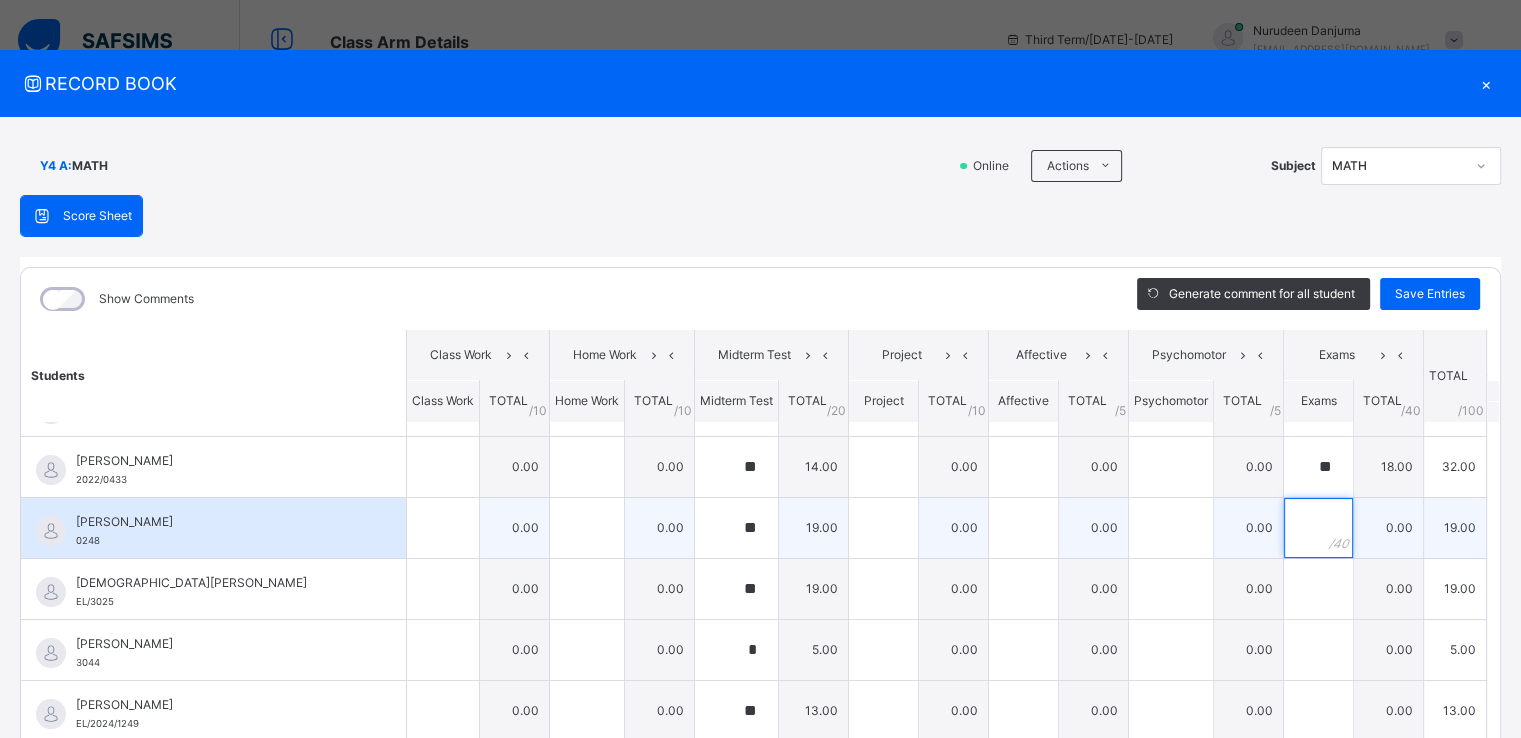 click at bounding box center (1318, 528) 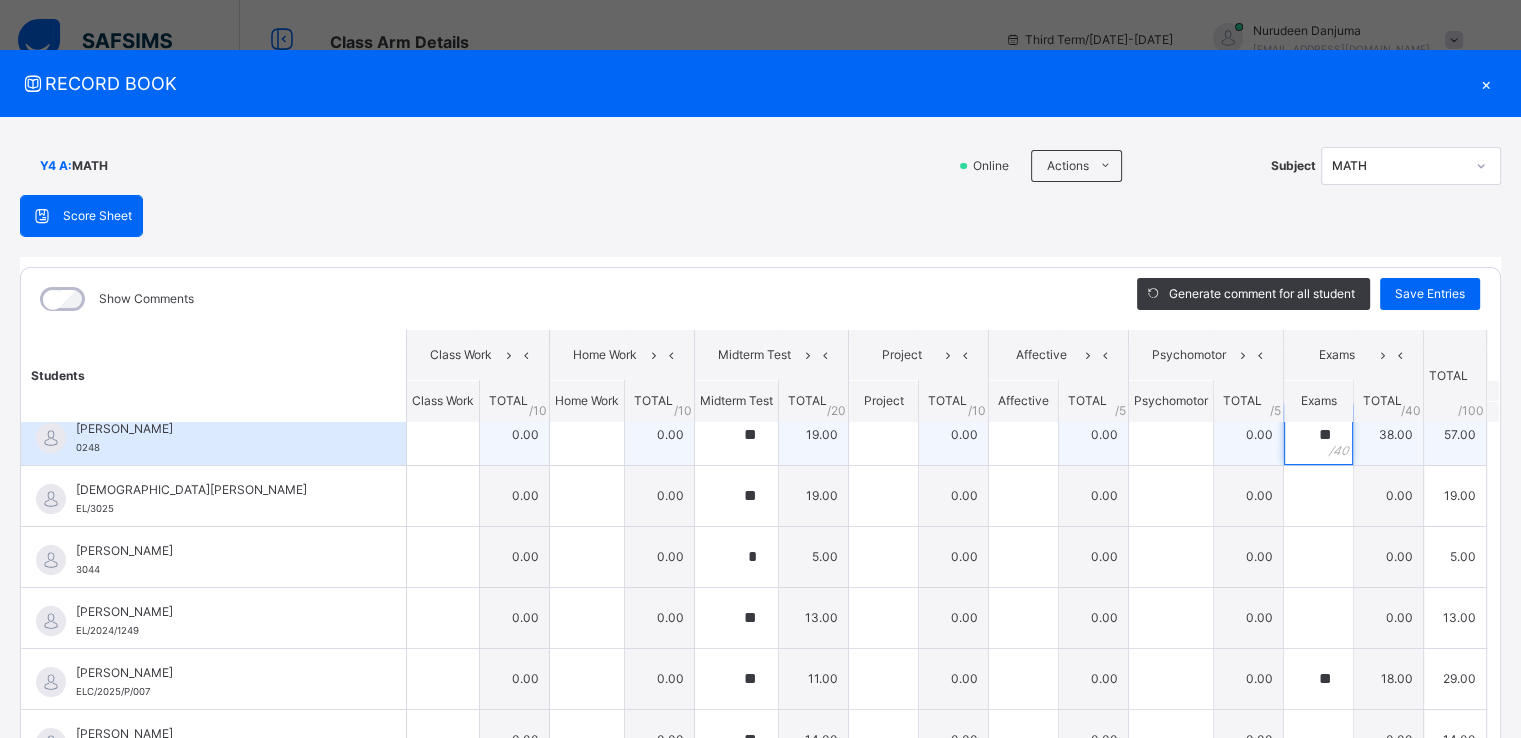 scroll, scrollTop: 508, scrollLeft: 0, axis: vertical 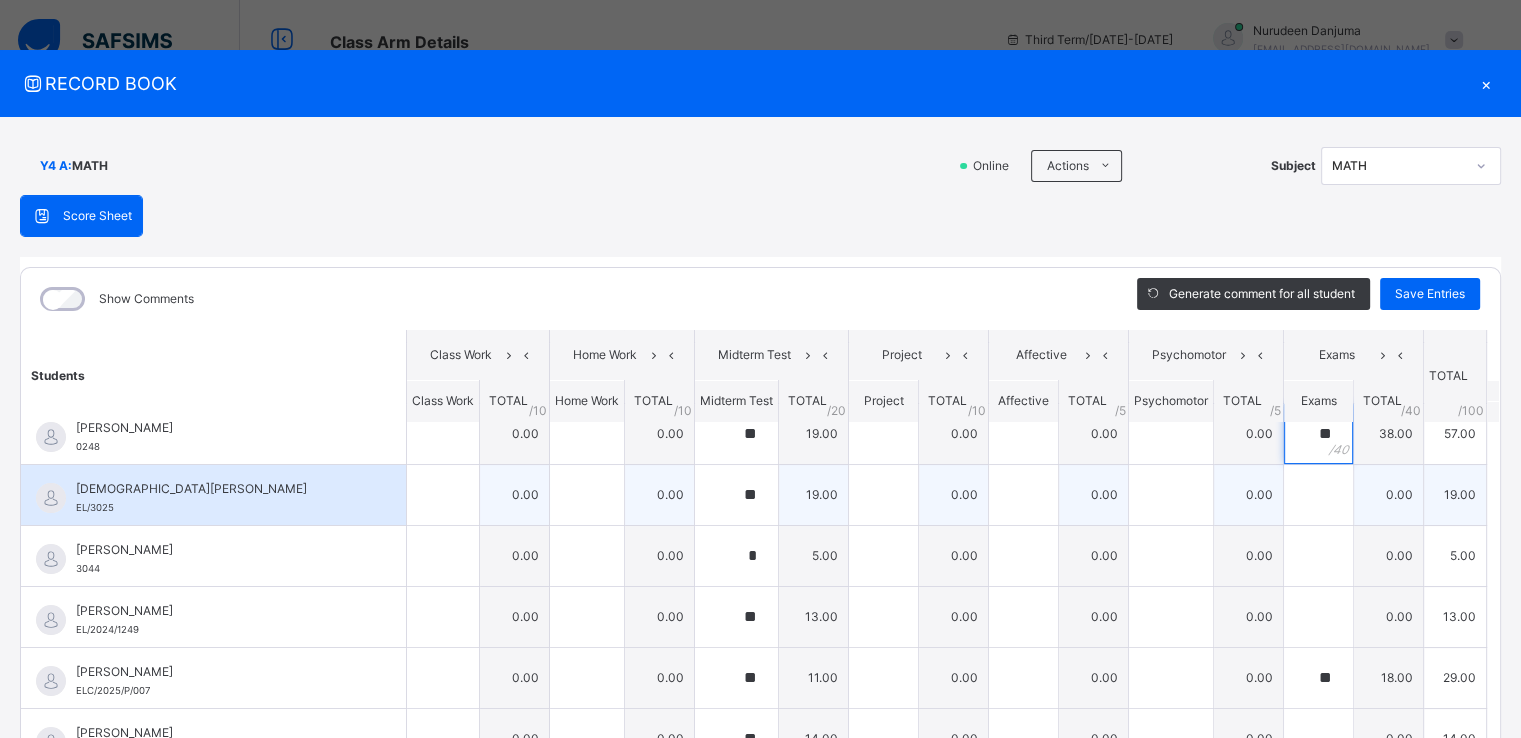 type on "**" 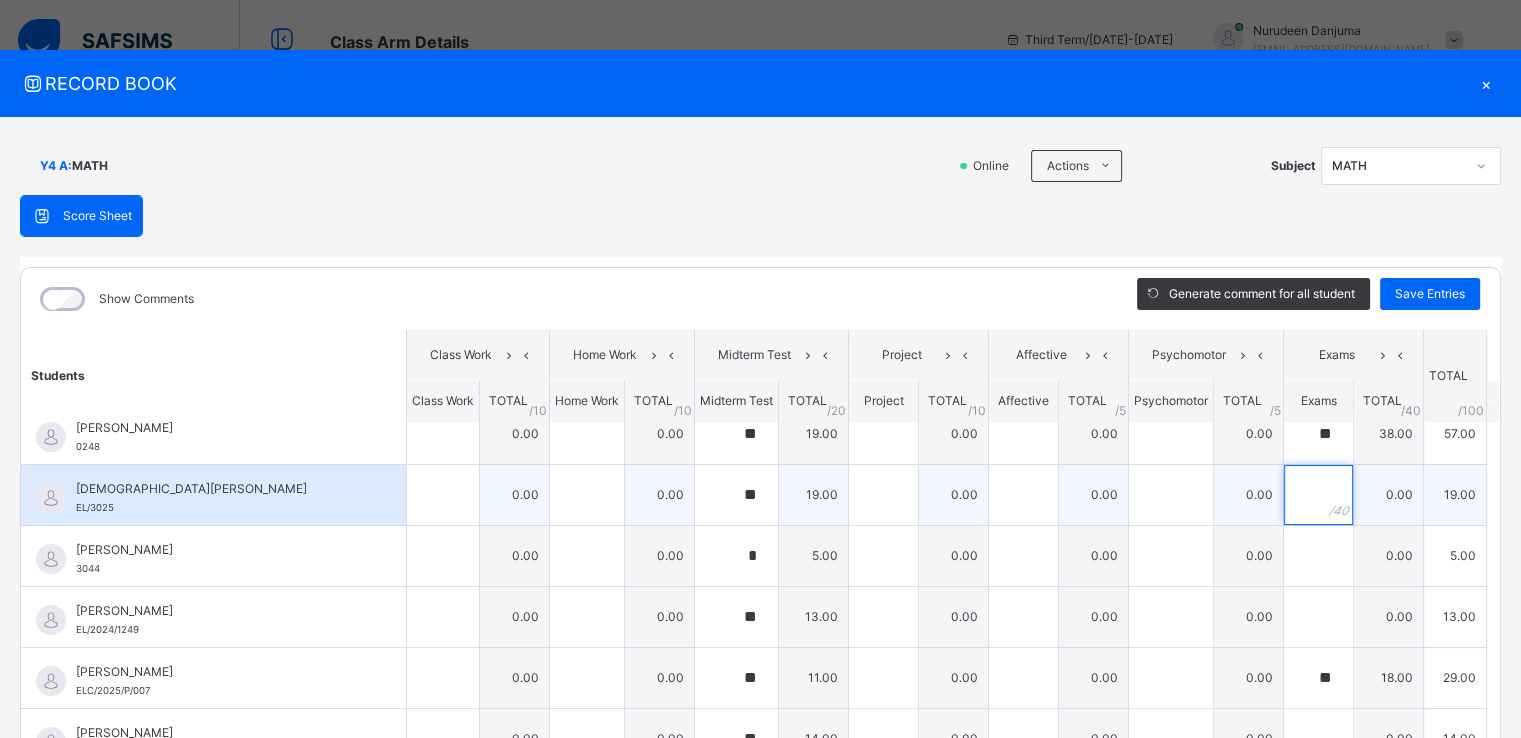 click at bounding box center (1318, 495) 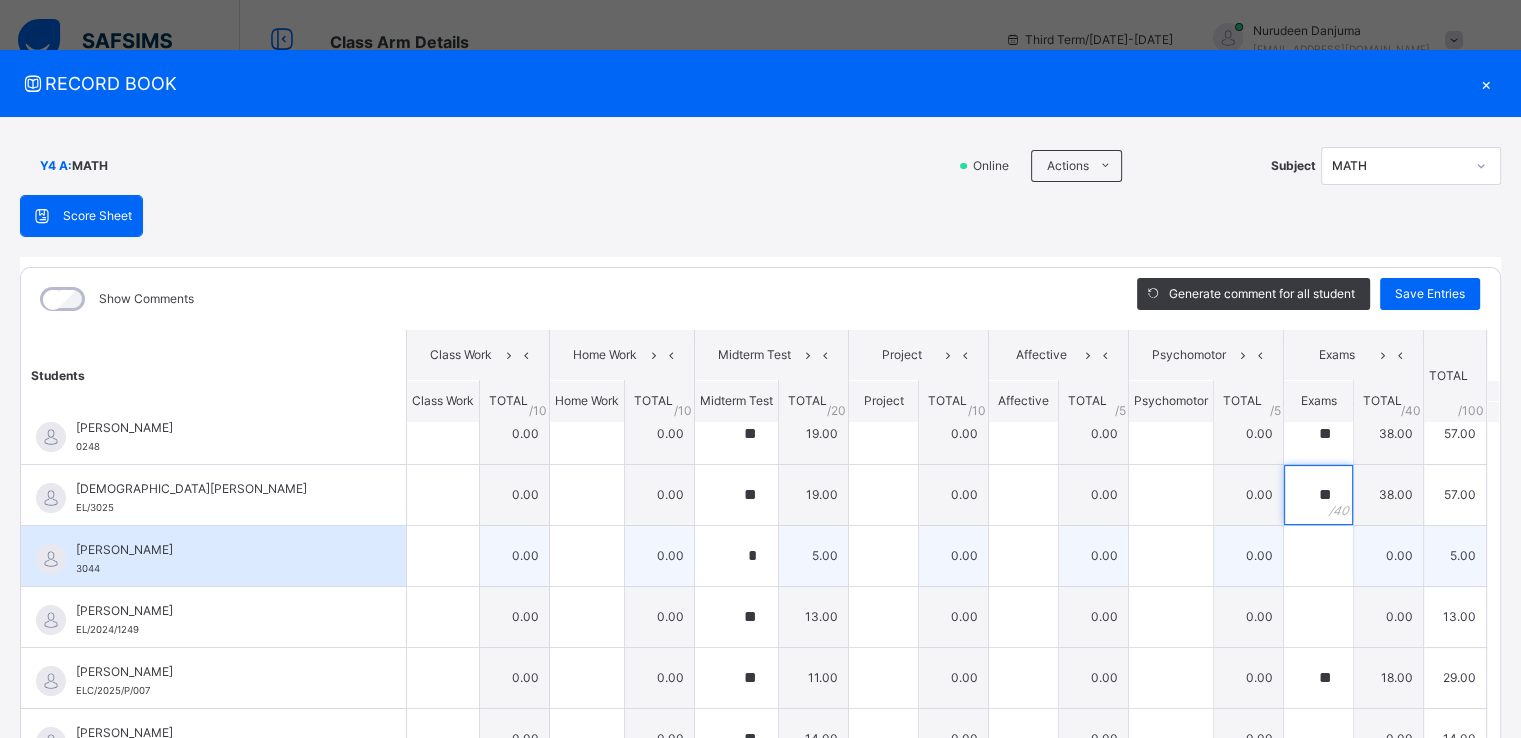 type on "**" 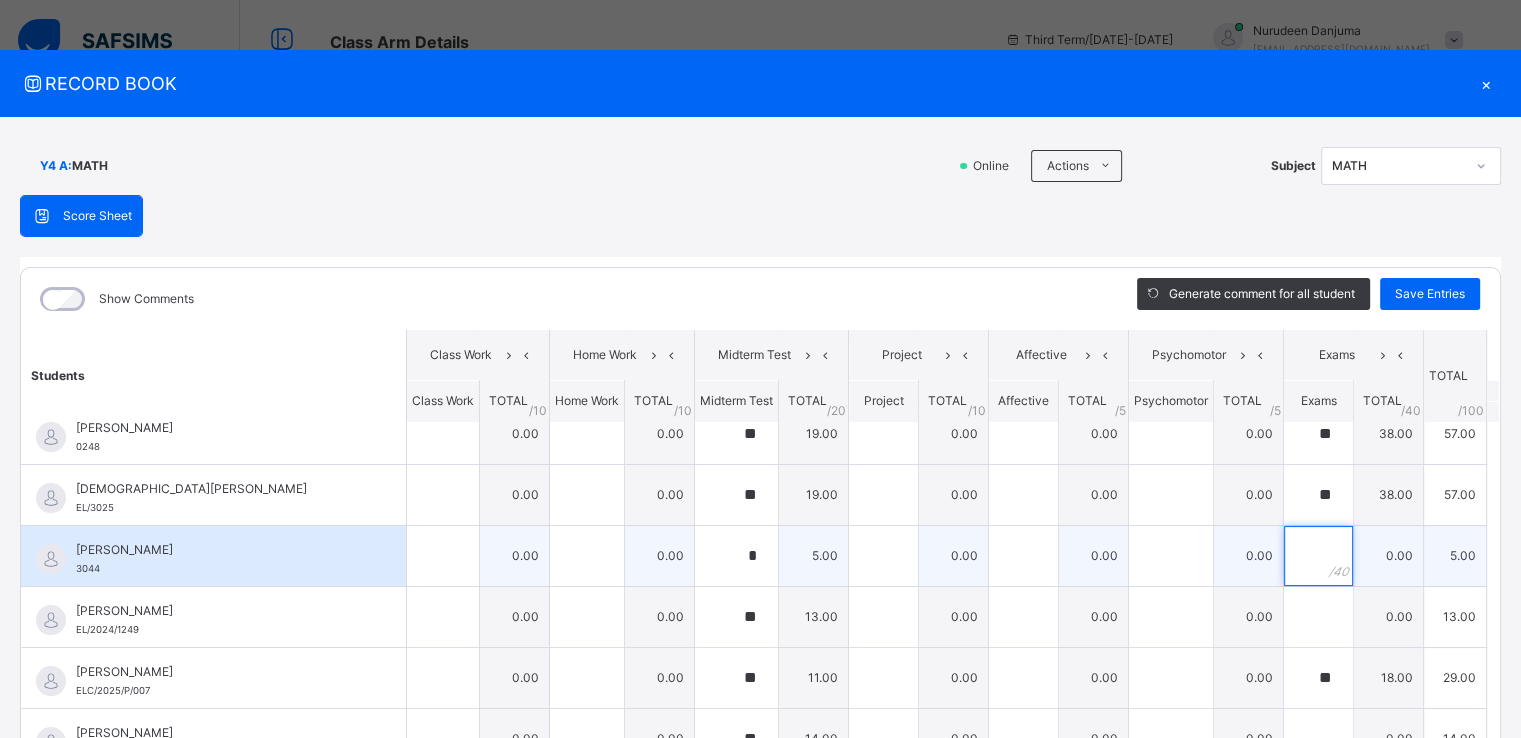 click at bounding box center [1318, 556] 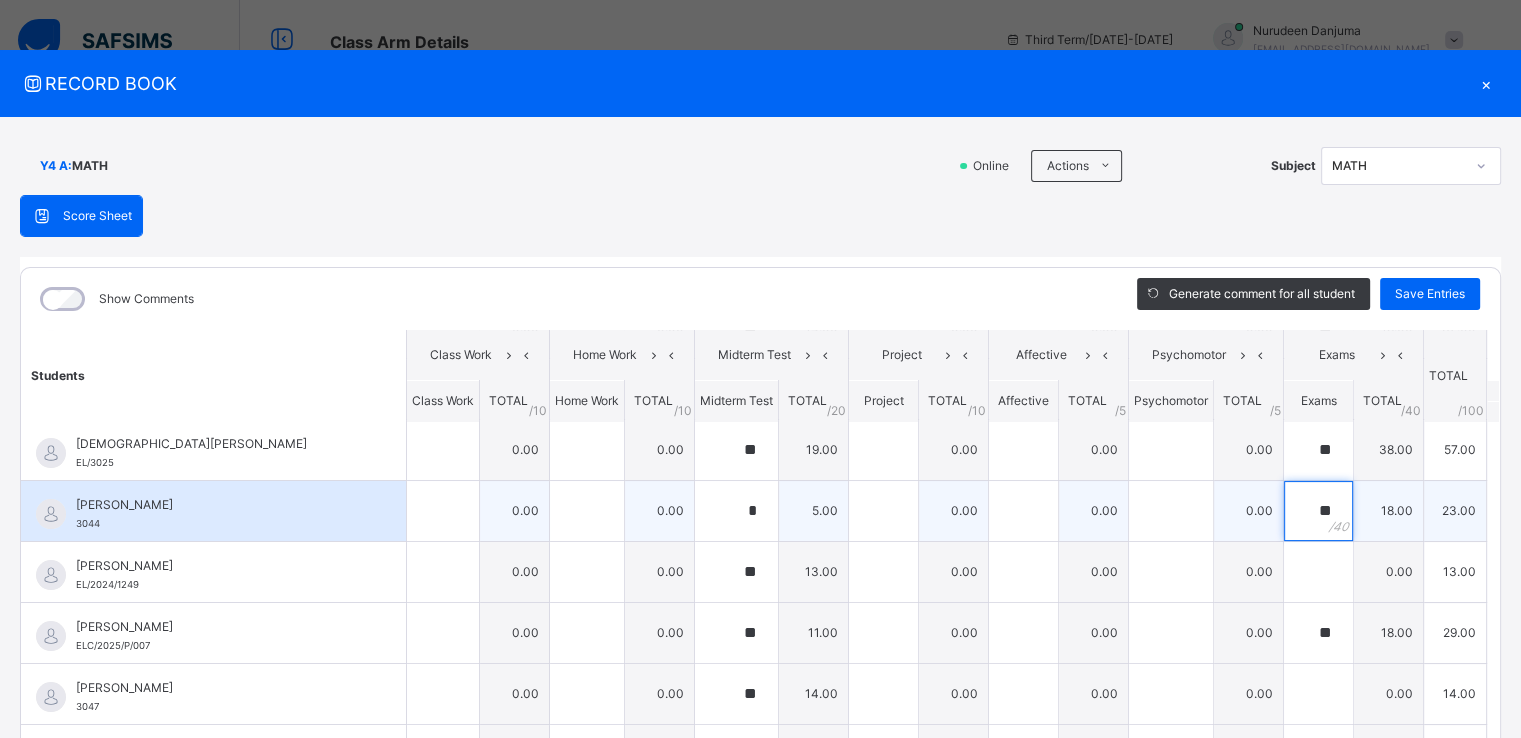 scroll, scrollTop: 581, scrollLeft: 0, axis: vertical 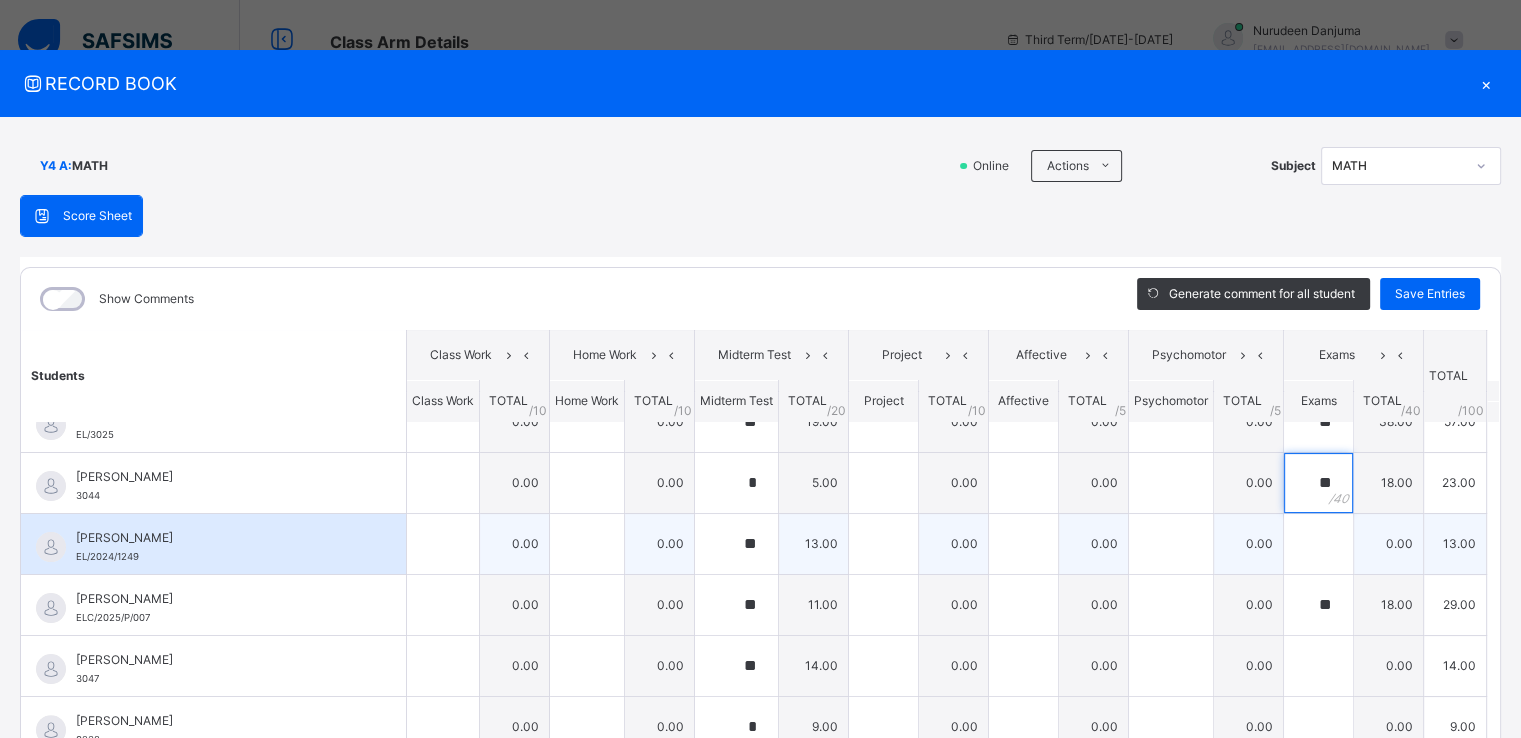 type on "**" 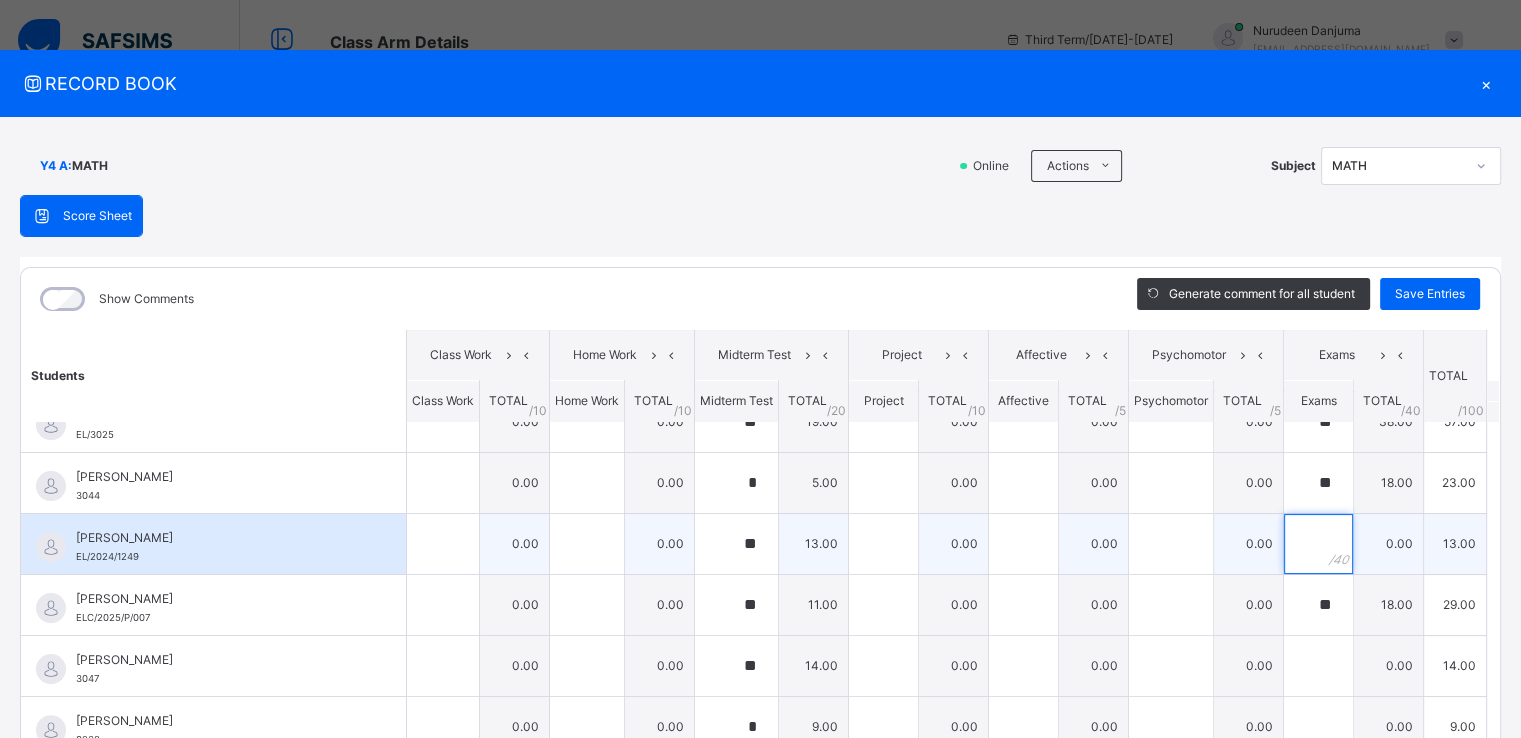 click at bounding box center (1318, 544) 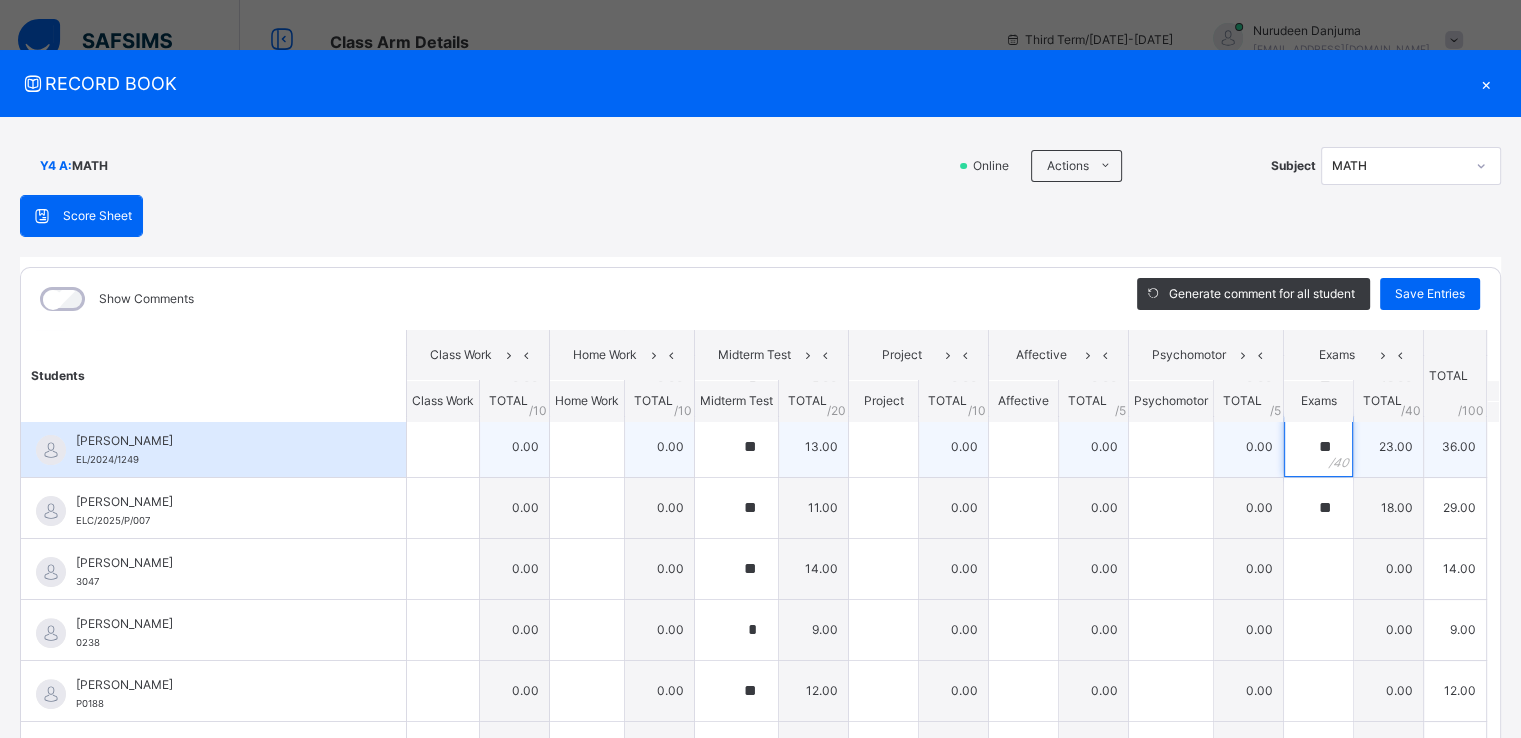 scroll, scrollTop: 679, scrollLeft: 0, axis: vertical 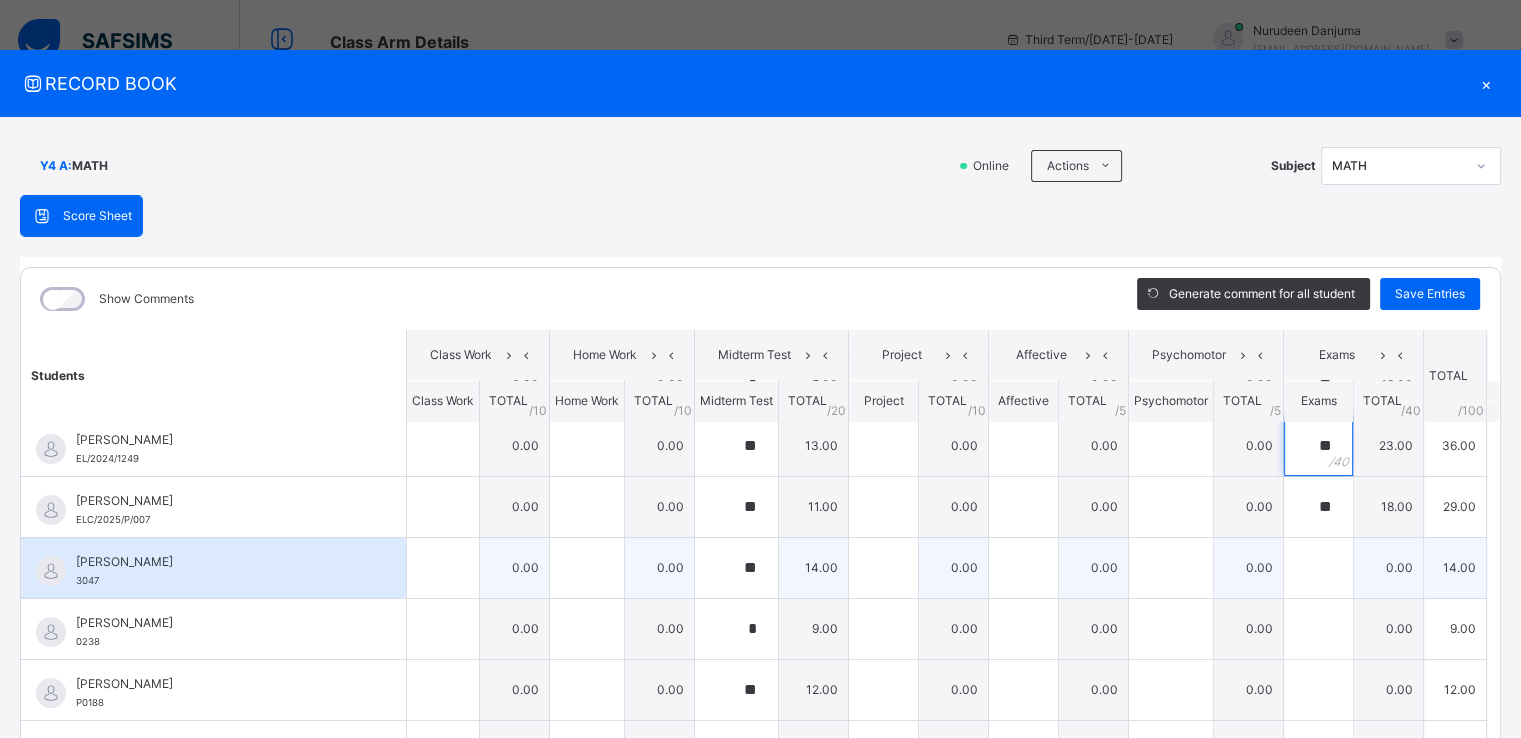 type on "**" 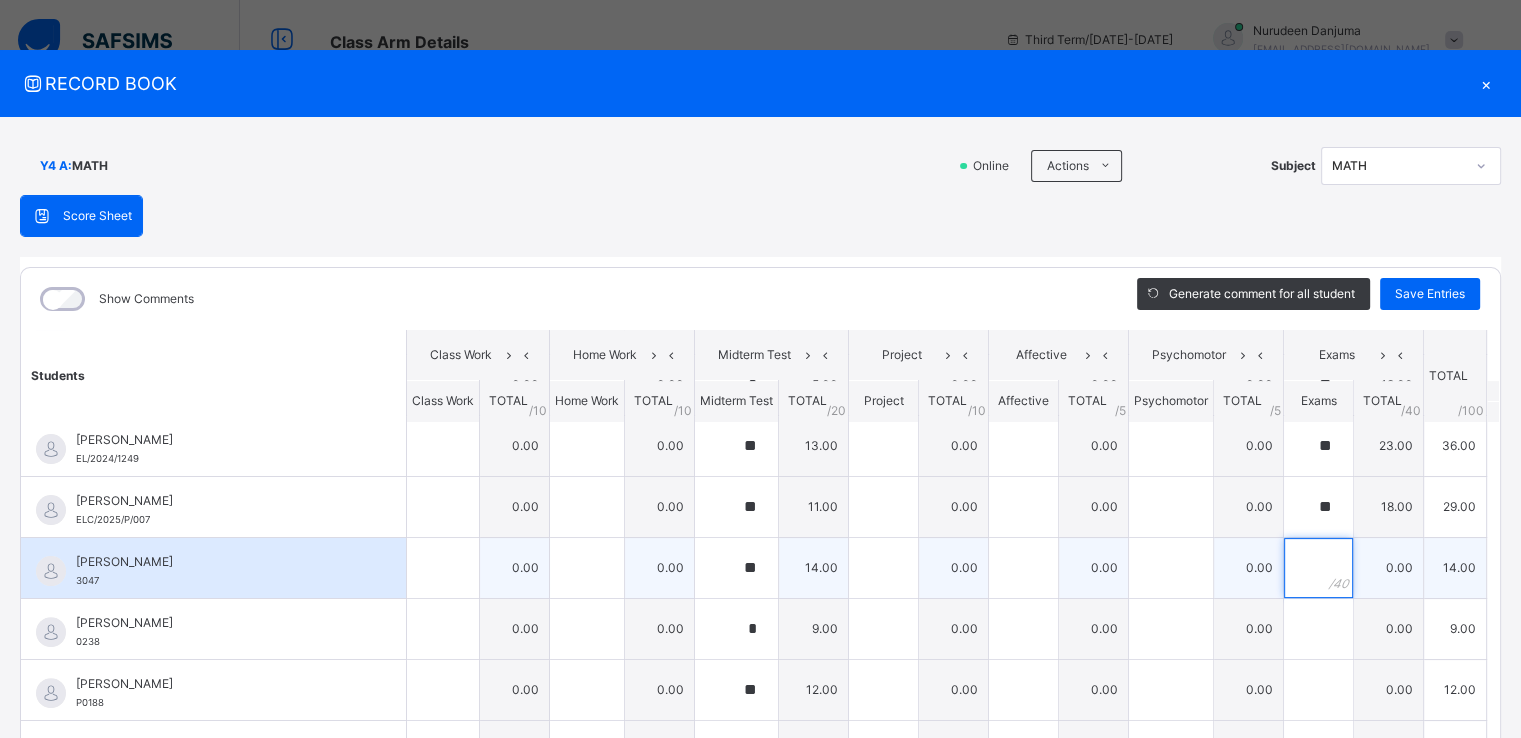 click at bounding box center (1318, 568) 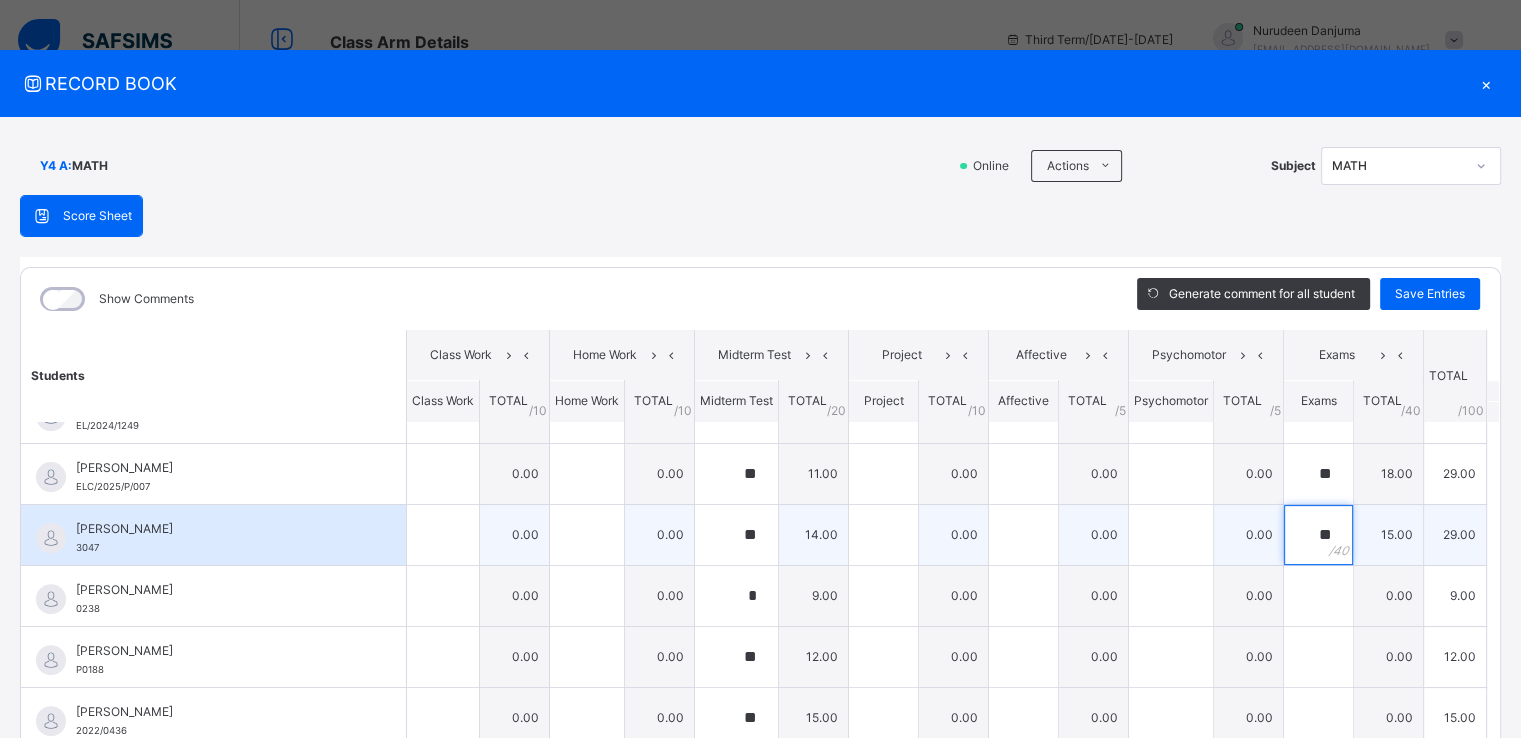 scroll, scrollTop: 748, scrollLeft: 0, axis: vertical 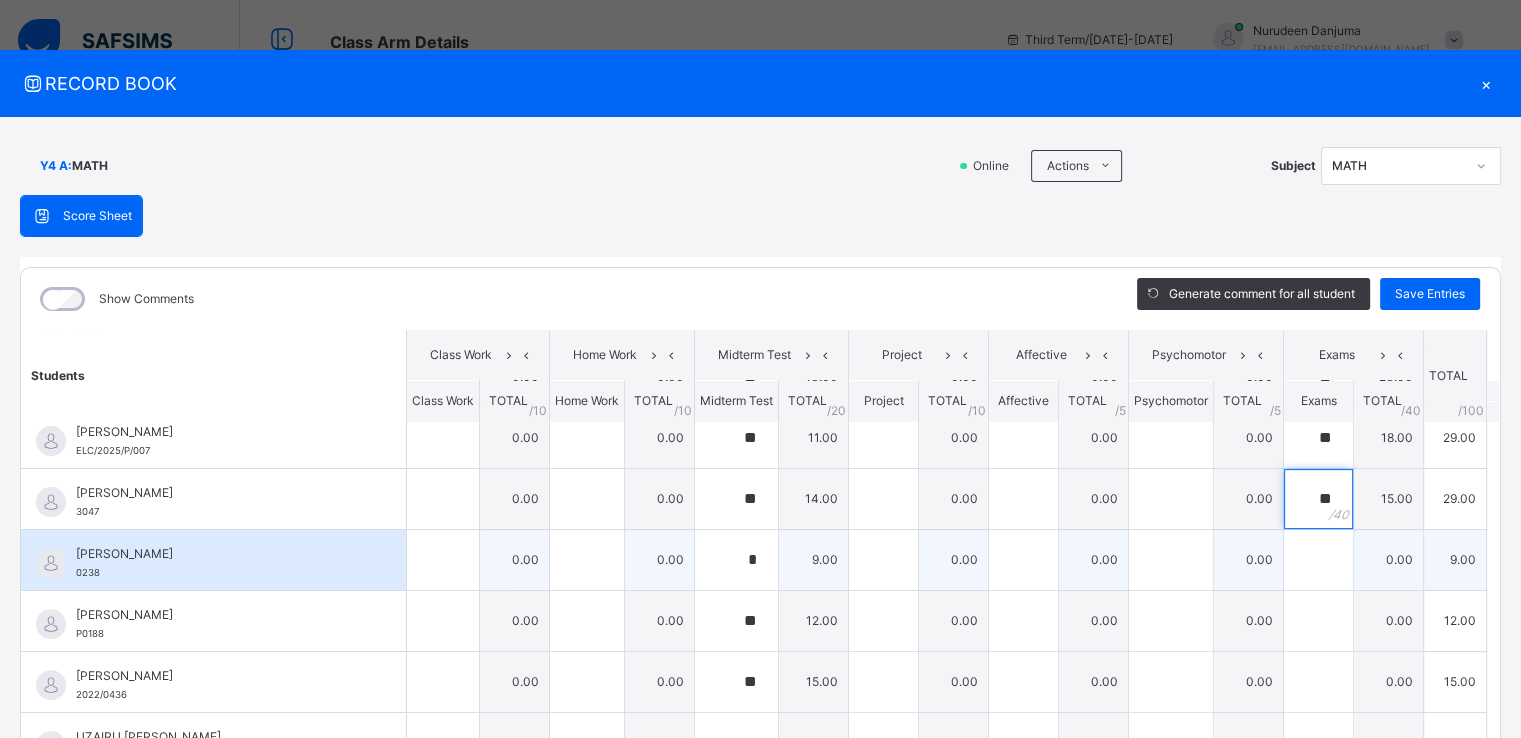 type on "**" 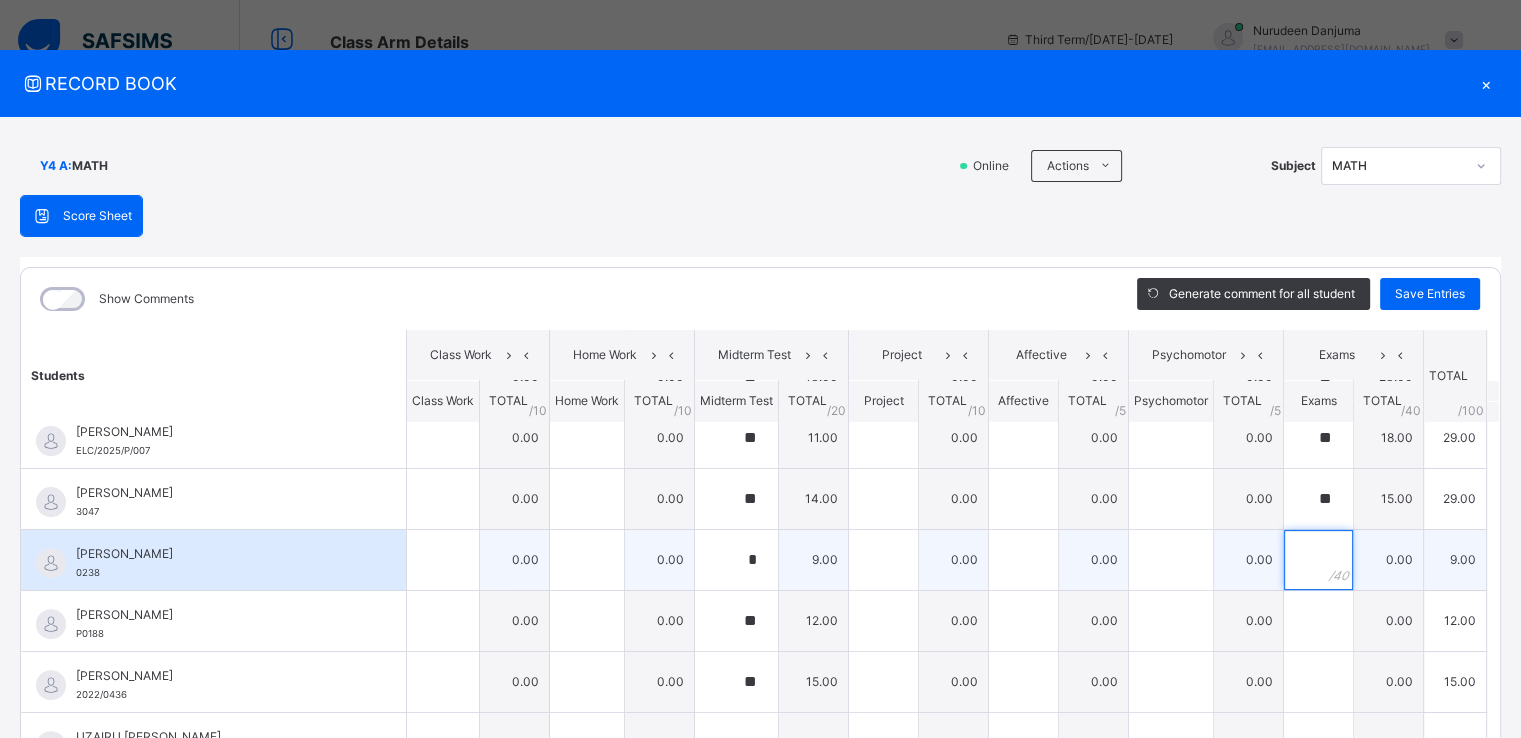 click at bounding box center (1318, 560) 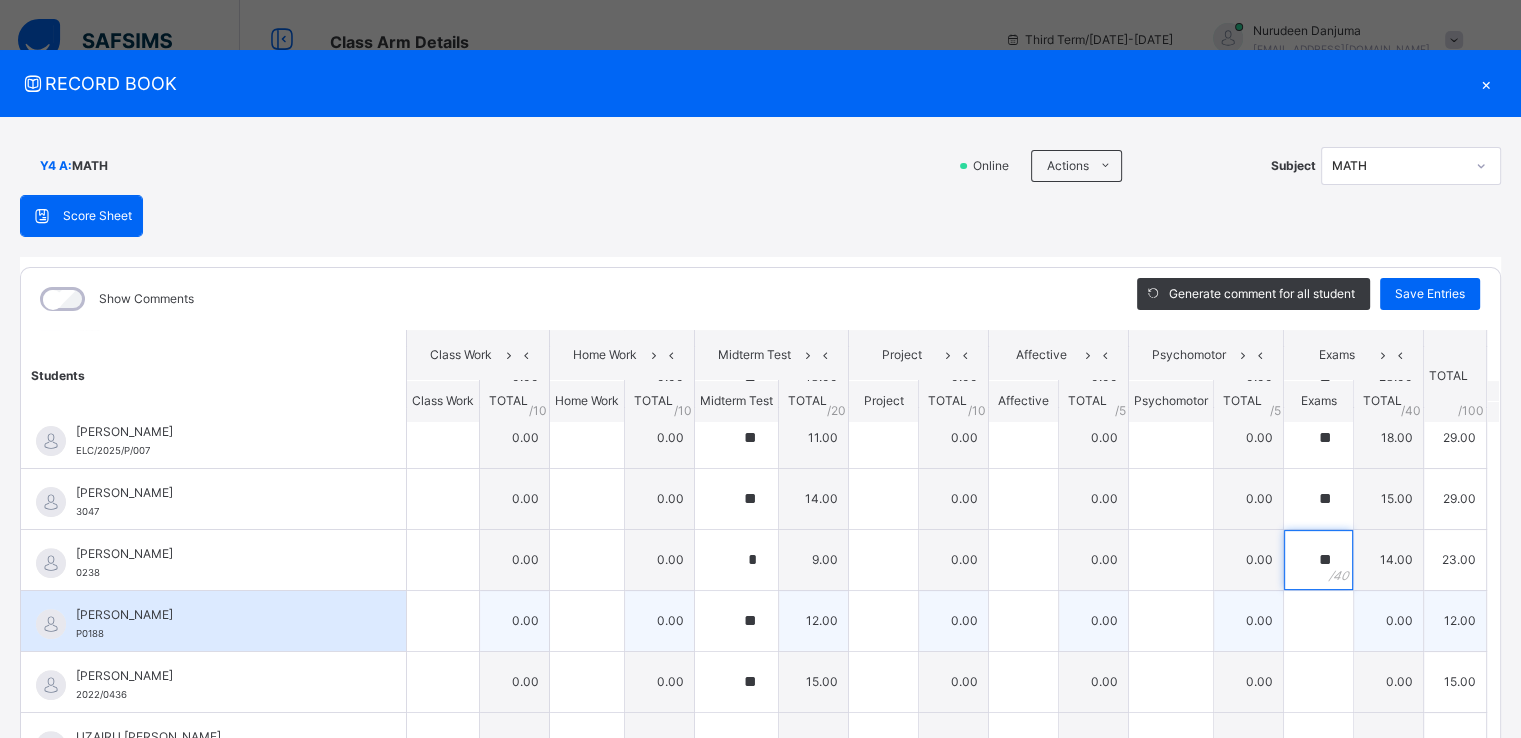 type on "**" 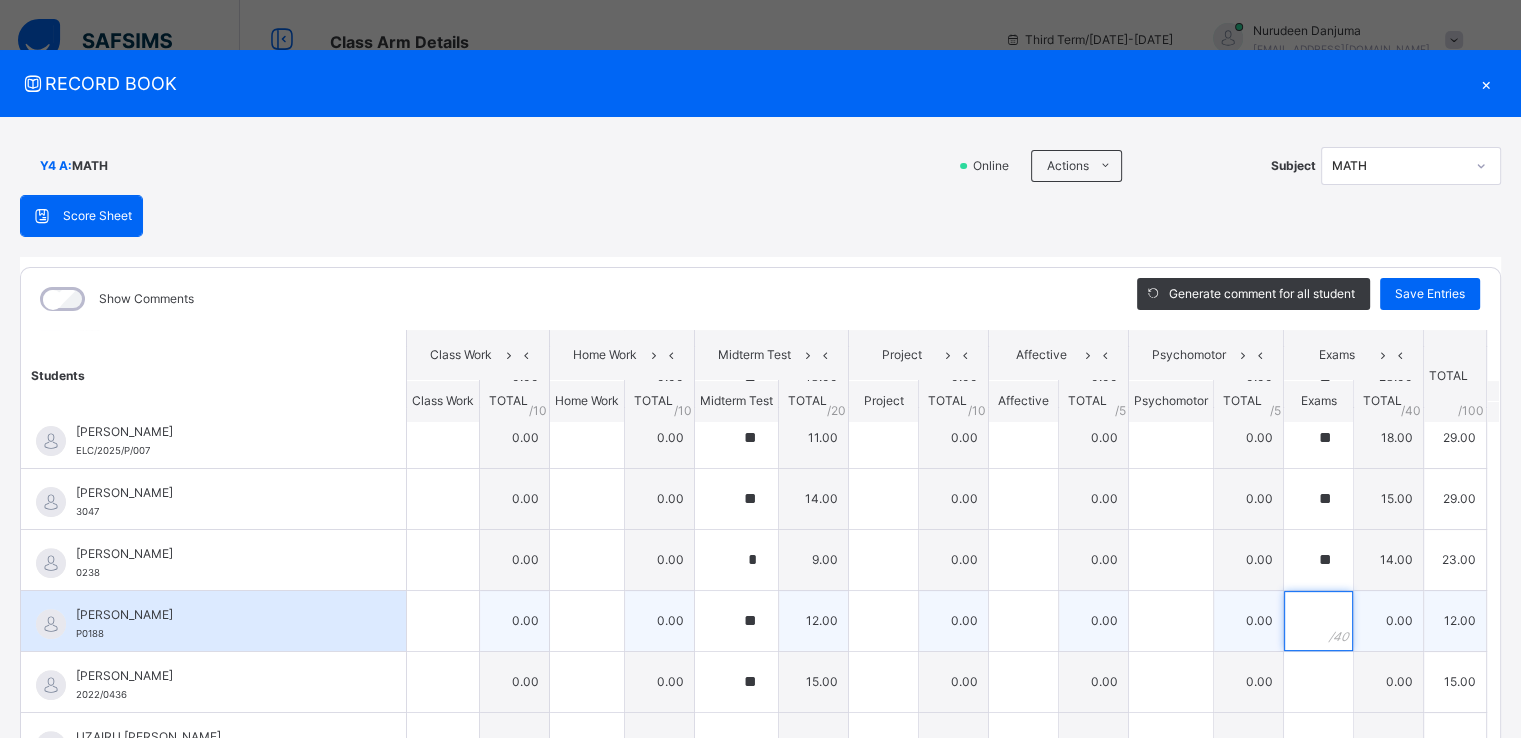 click at bounding box center (1318, 621) 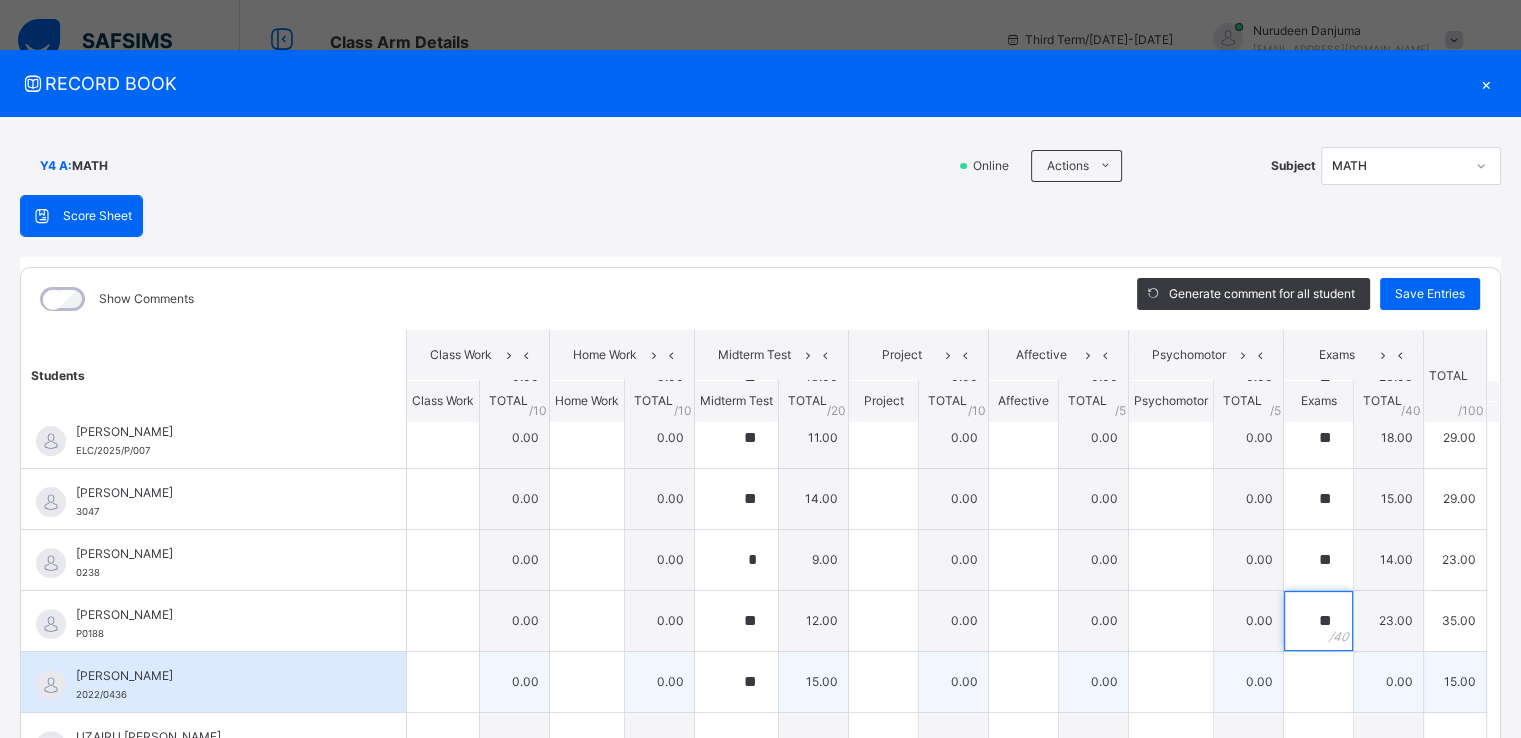 type on "**" 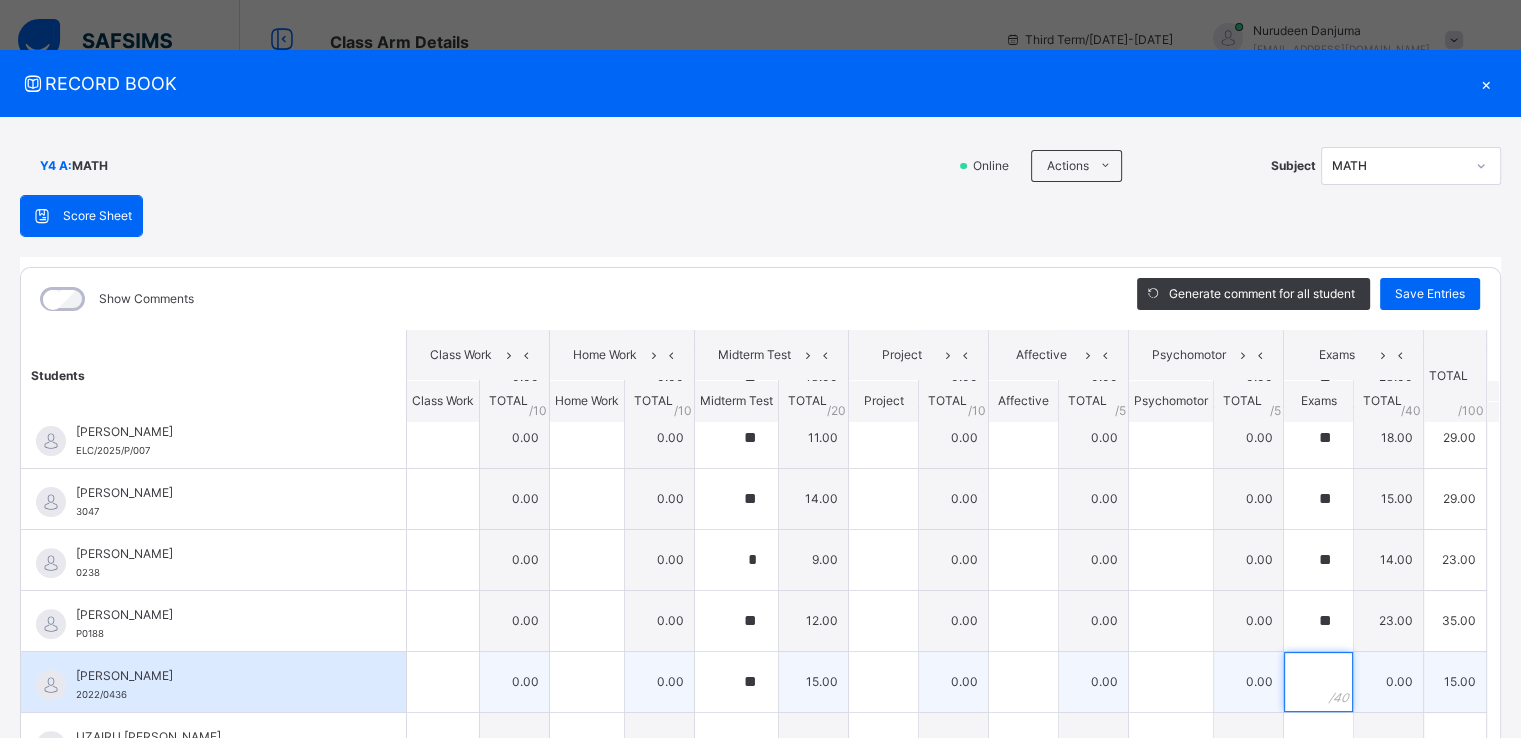 click at bounding box center (1318, 682) 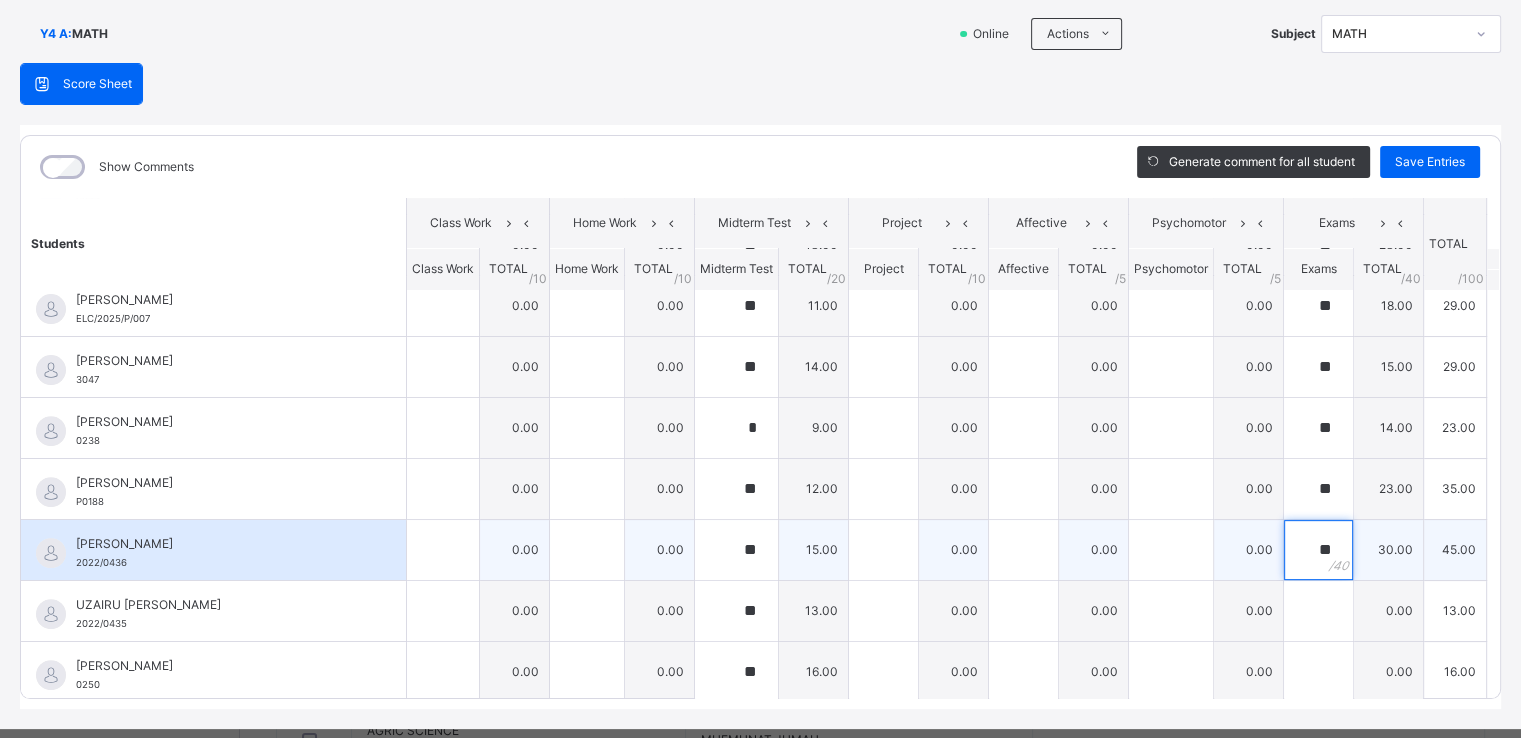 scroll, scrollTop: 172, scrollLeft: 0, axis: vertical 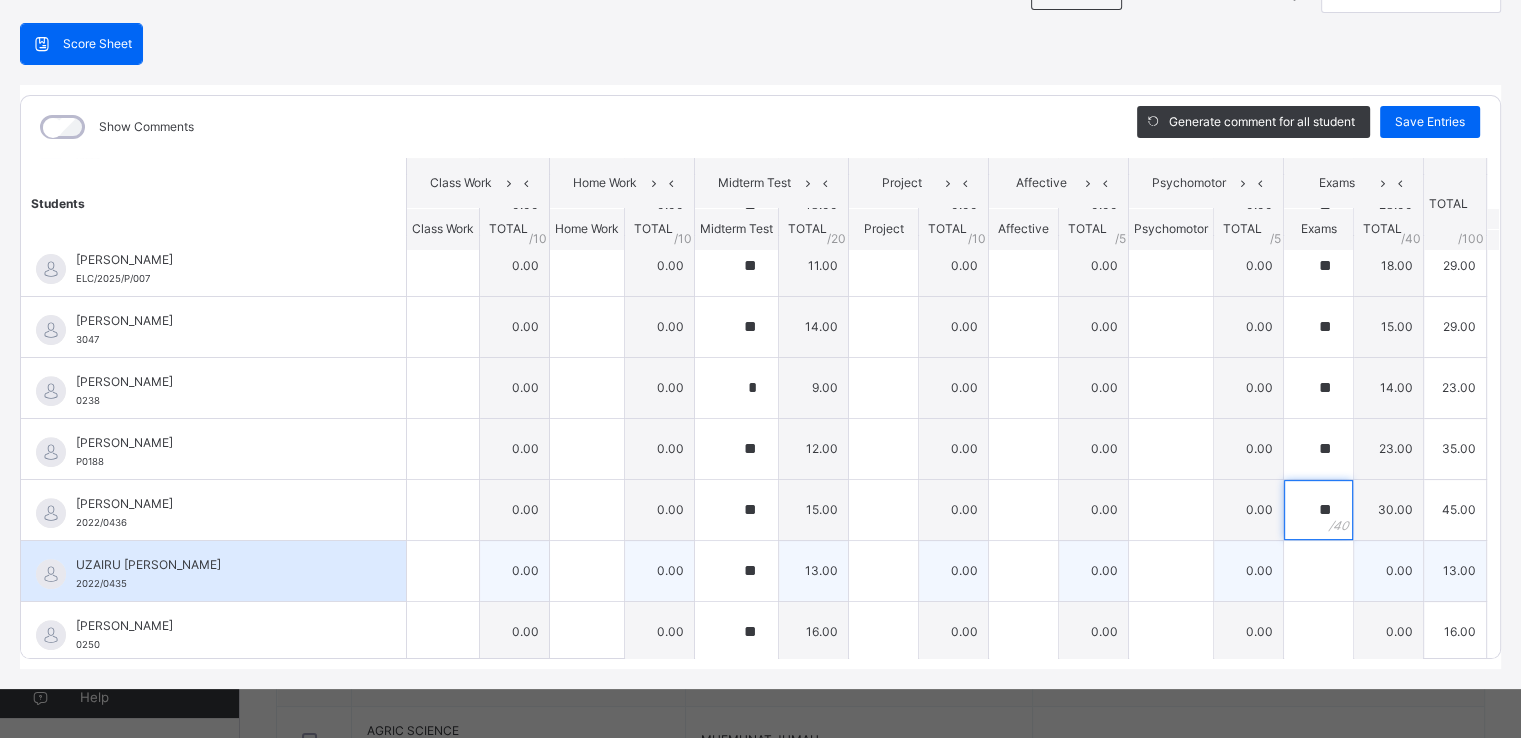 type on "**" 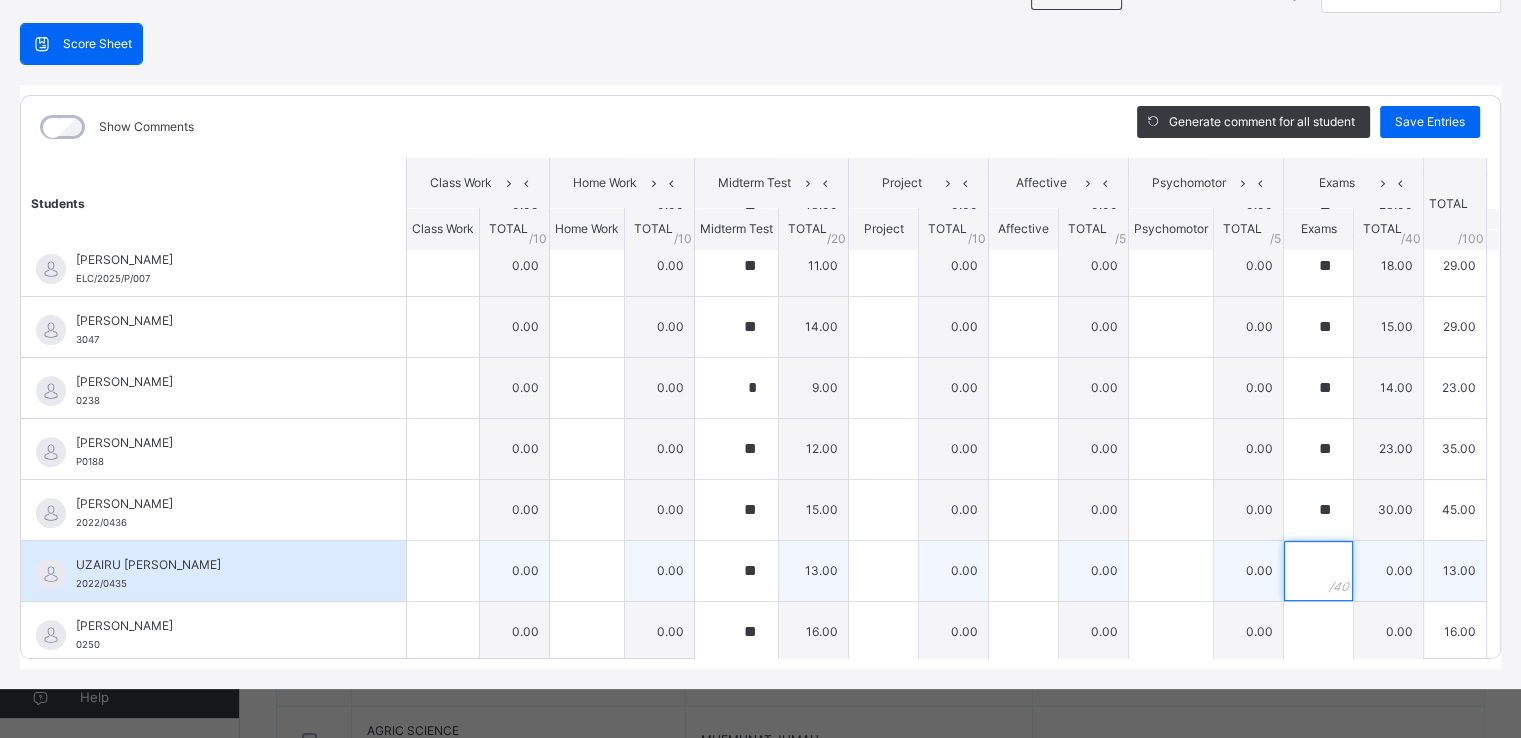 click at bounding box center [1318, 571] 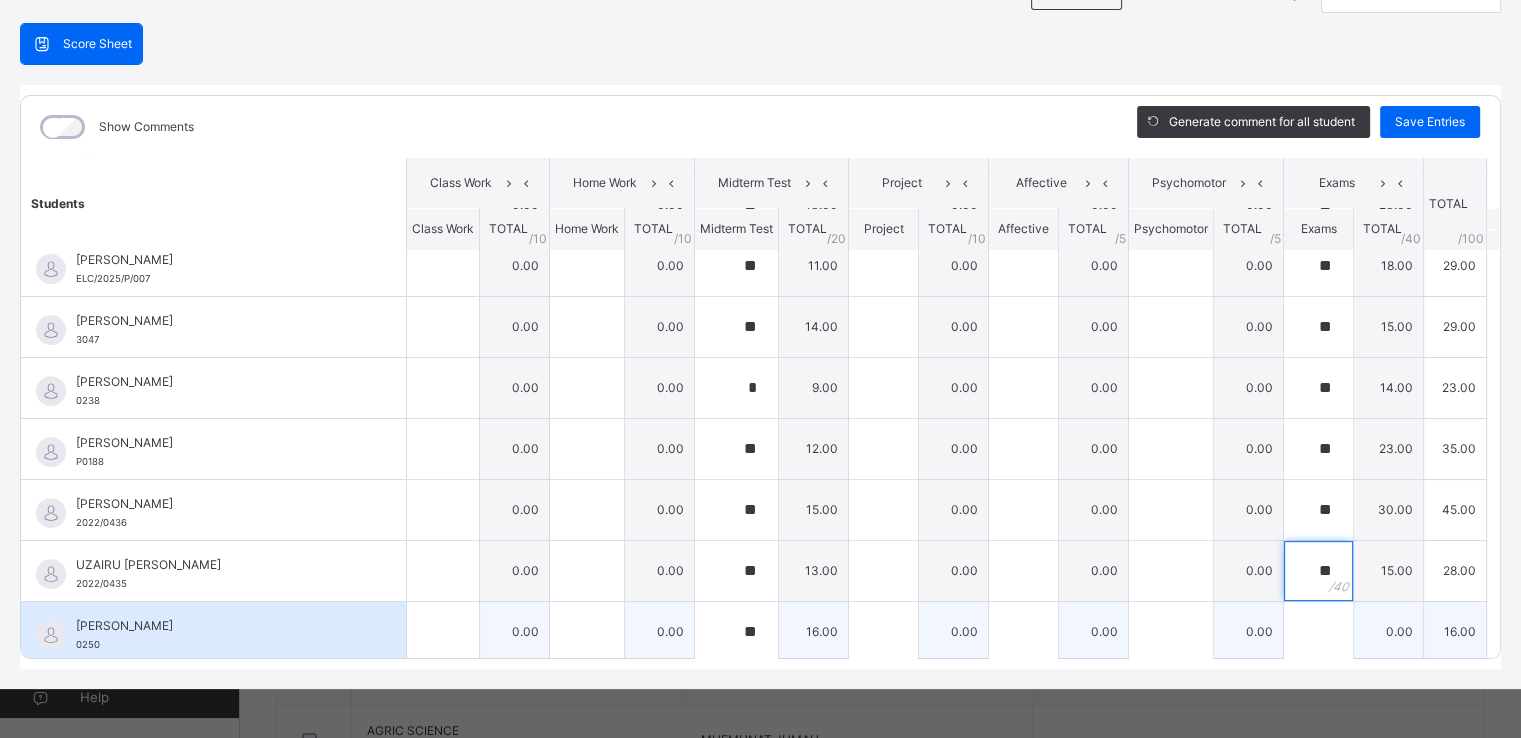type on "**" 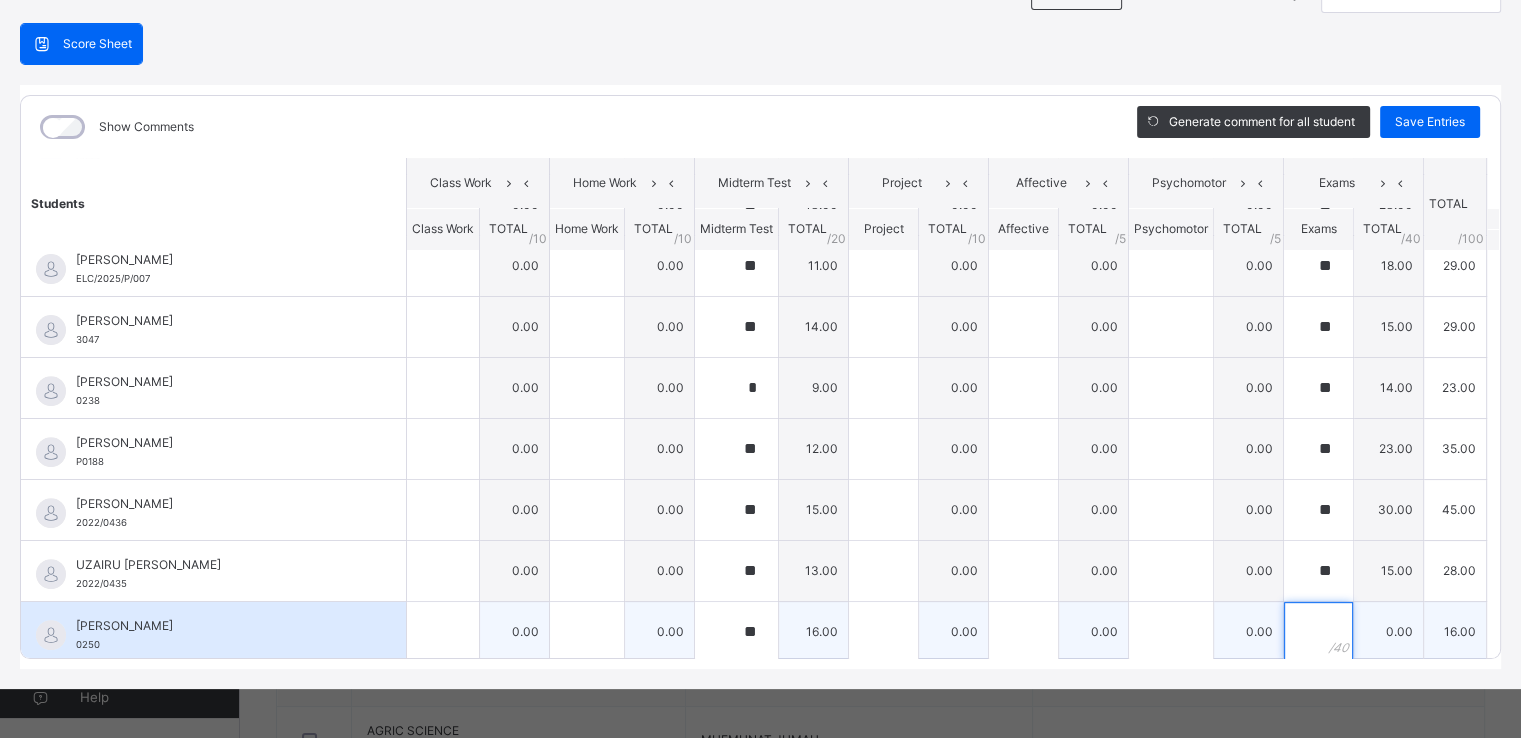 click at bounding box center [1318, 632] 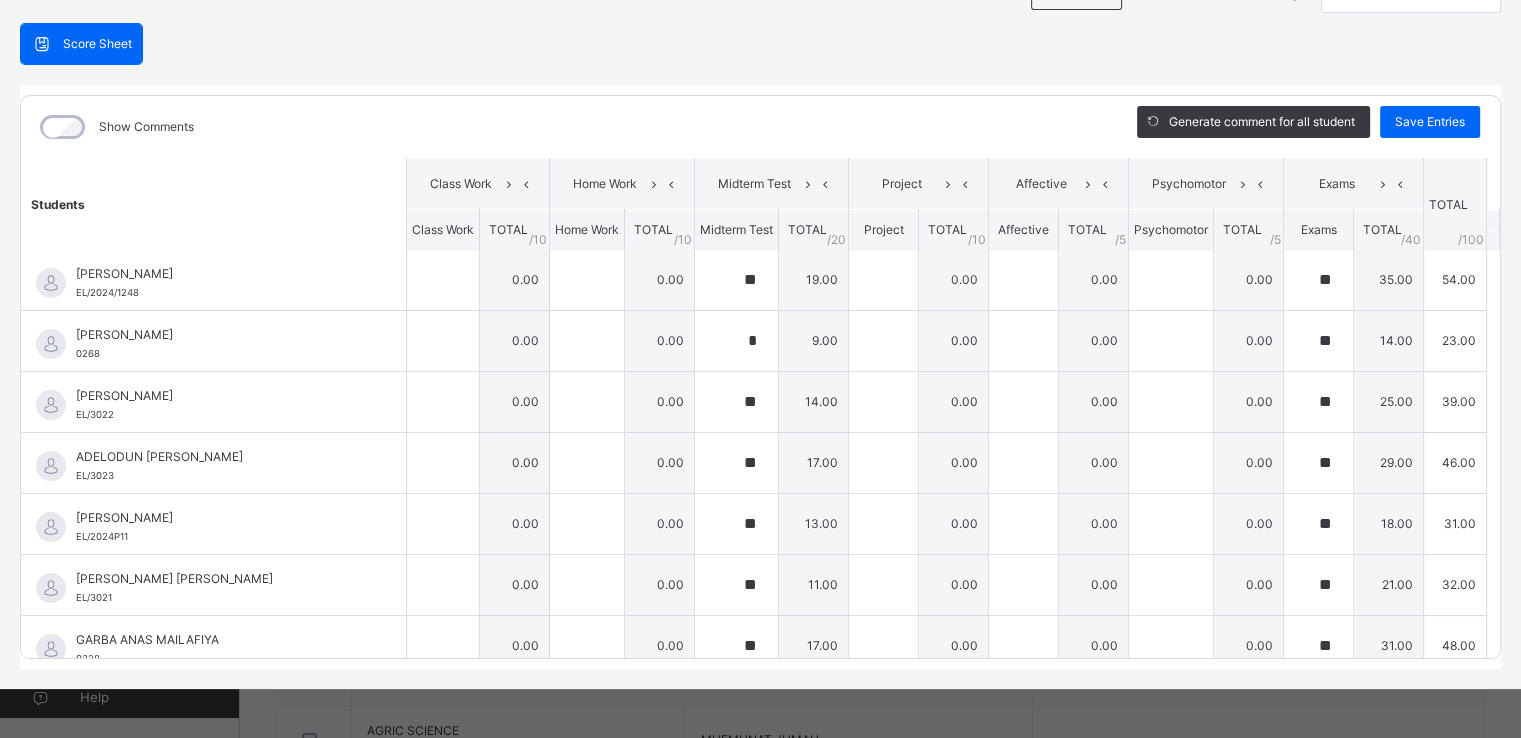 scroll, scrollTop: 0, scrollLeft: 0, axis: both 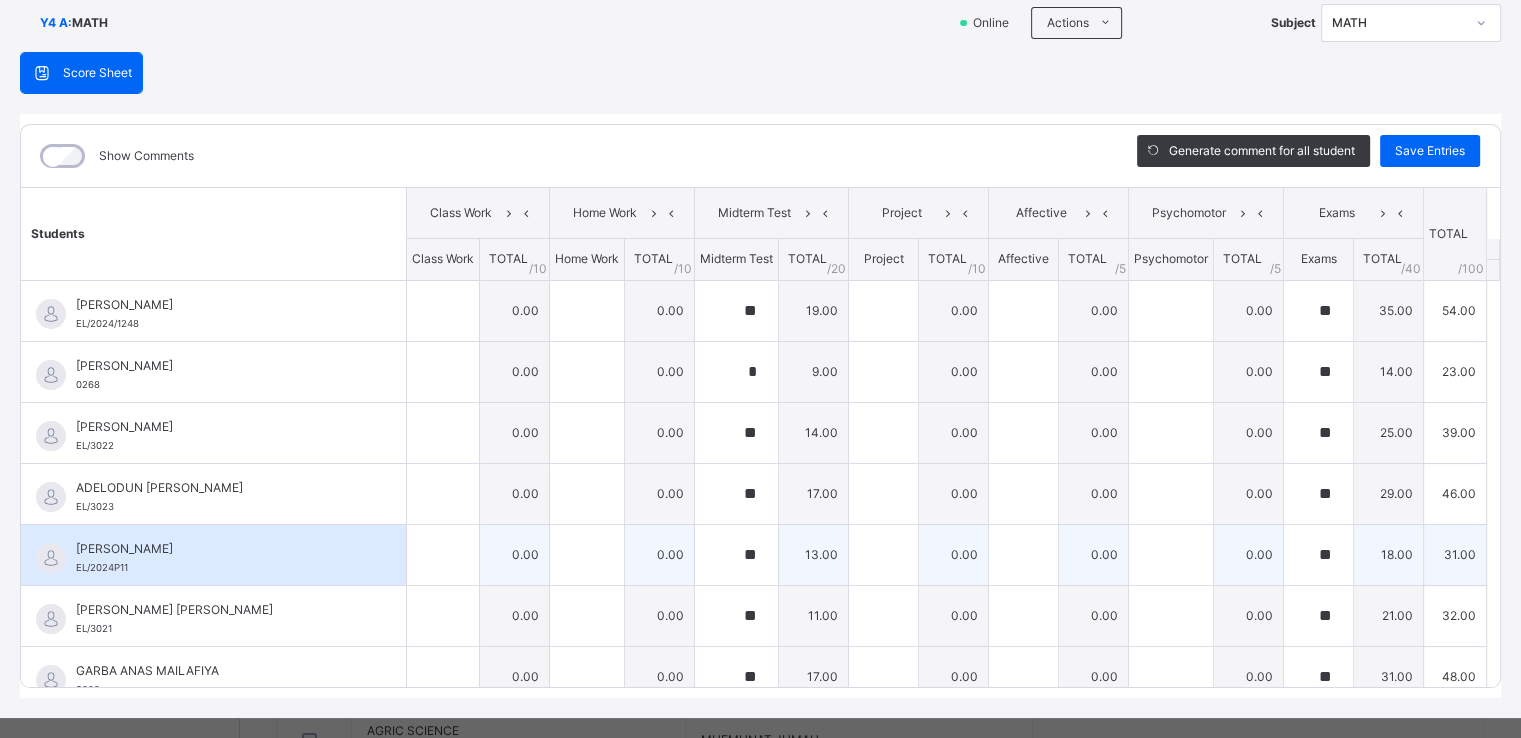 type on "**" 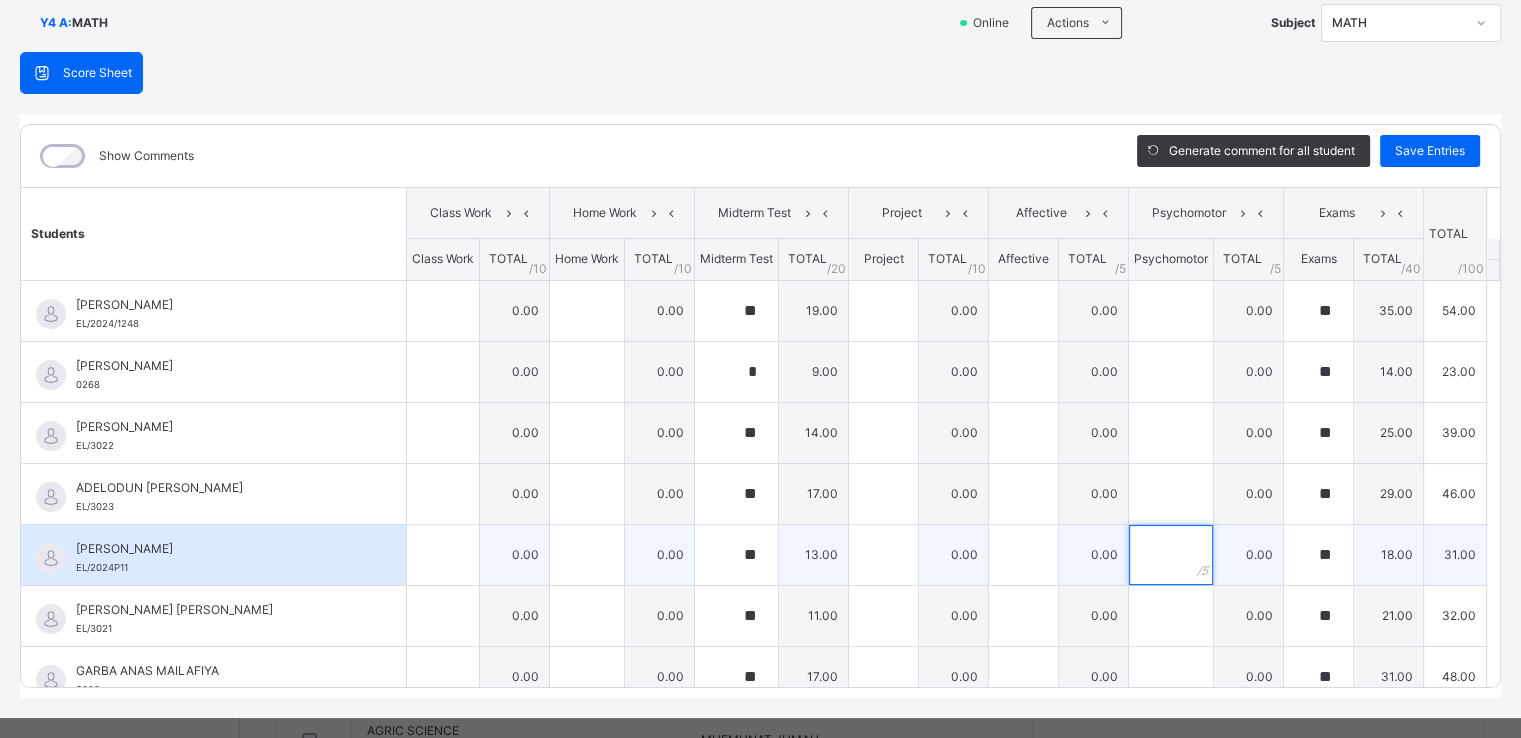 click at bounding box center (1171, 555) 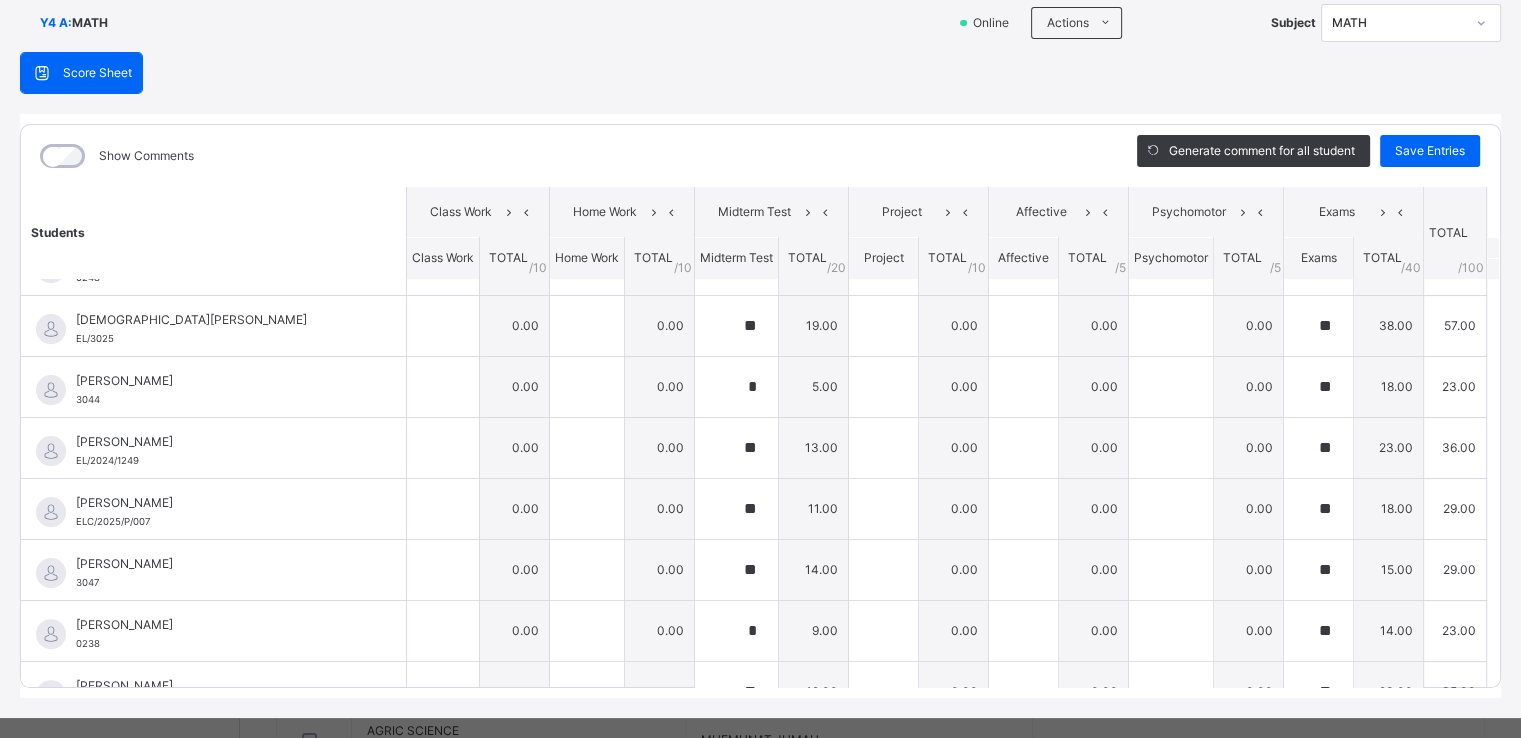 scroll, scrollTop: 539, scrollLeft: 0, axis: vertical 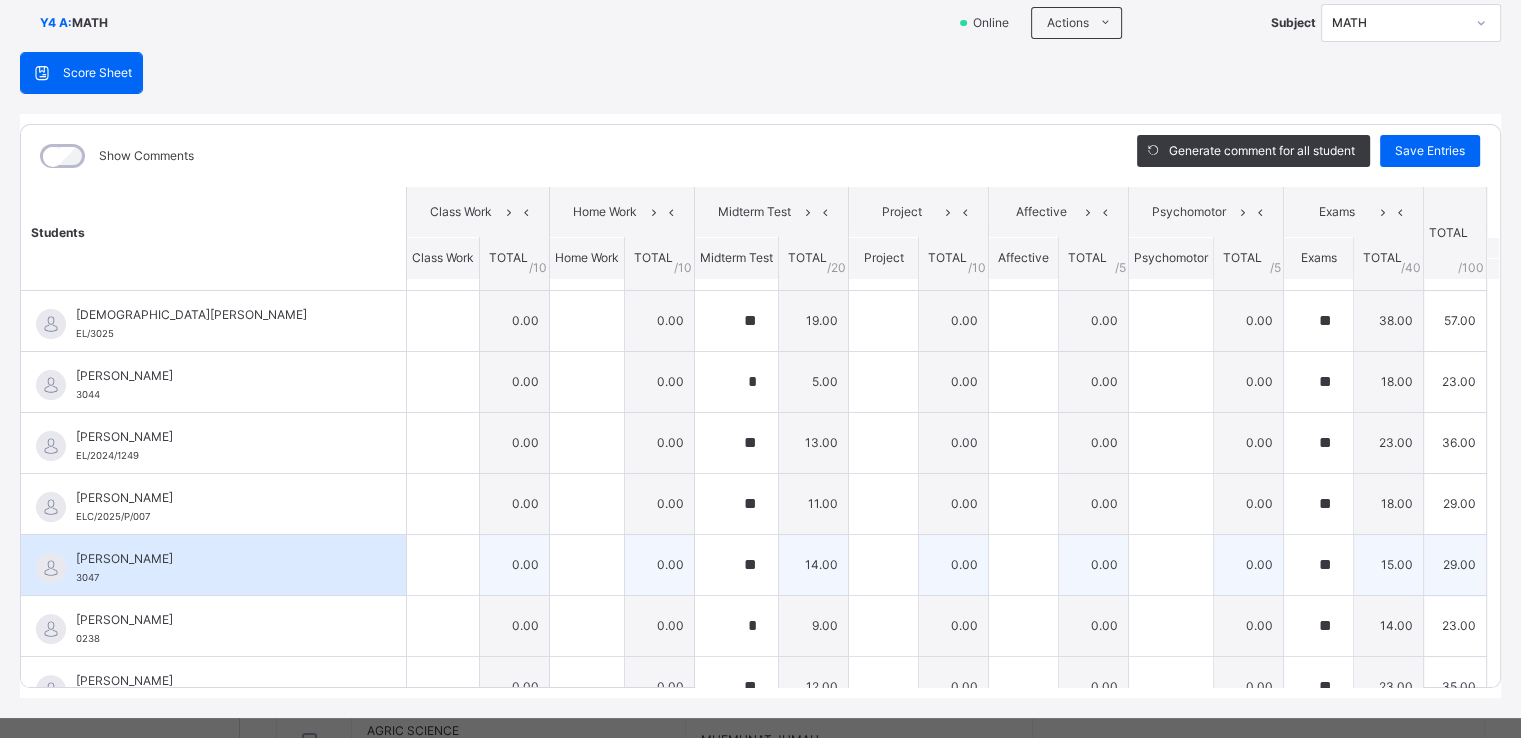 type on "*" 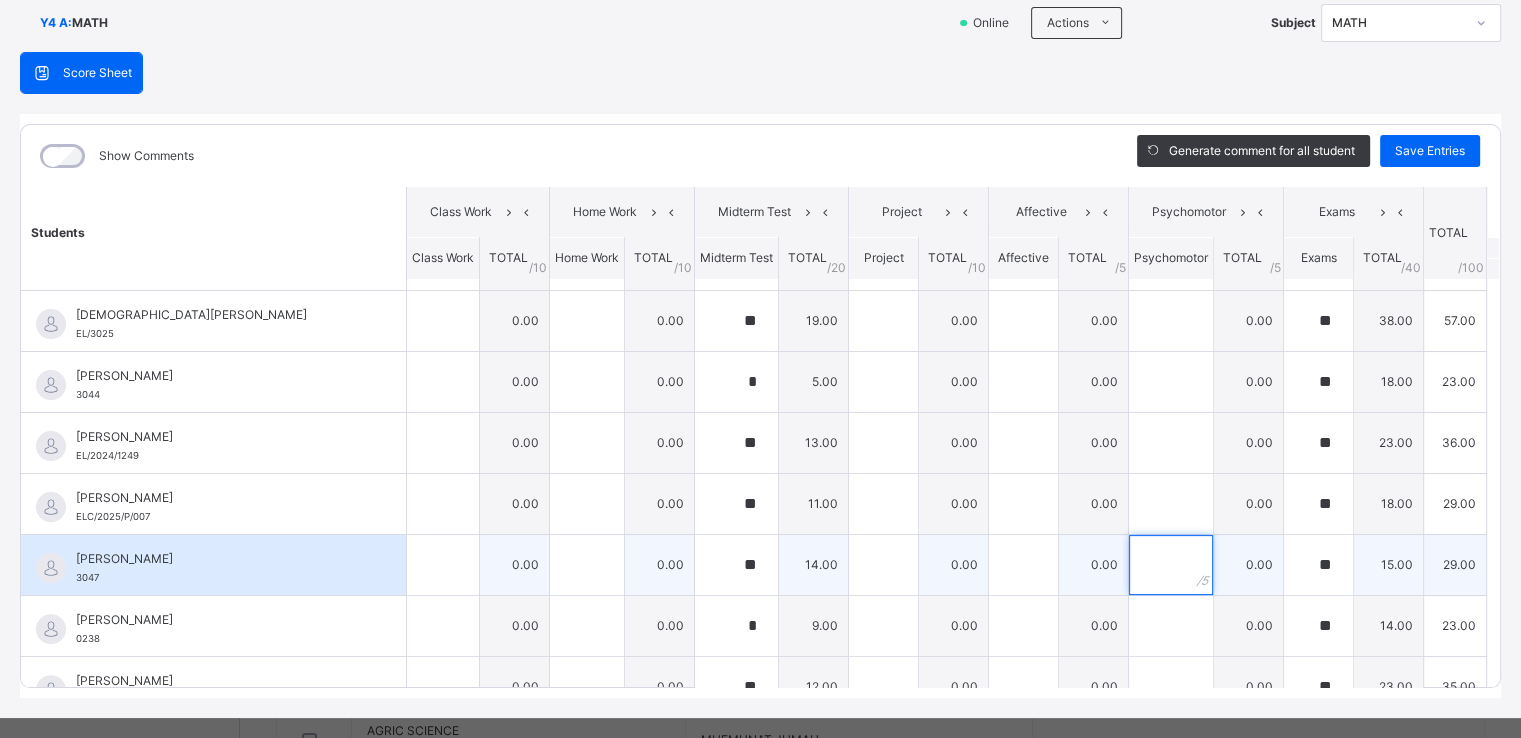 click at bounding box center [1171, 565] 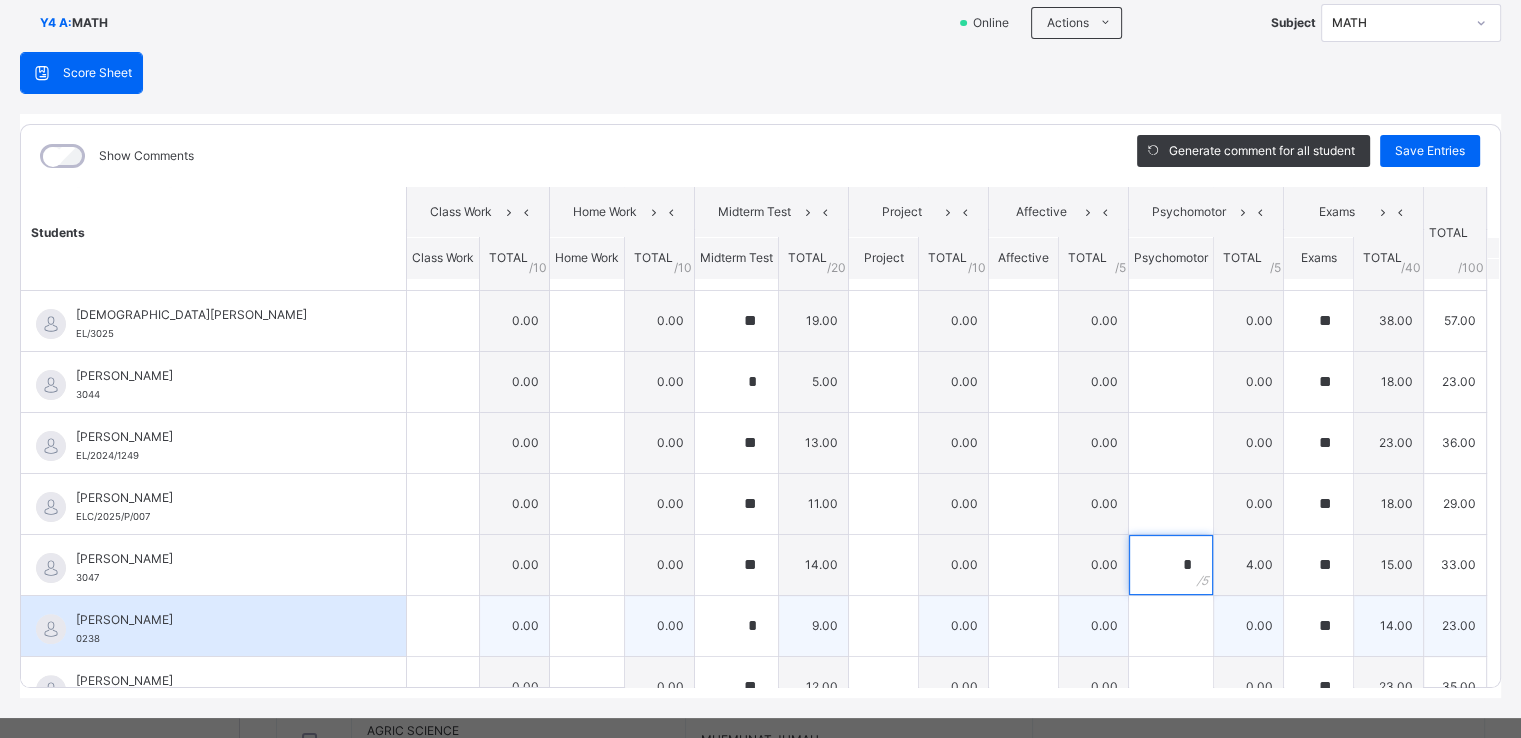 type on "*" 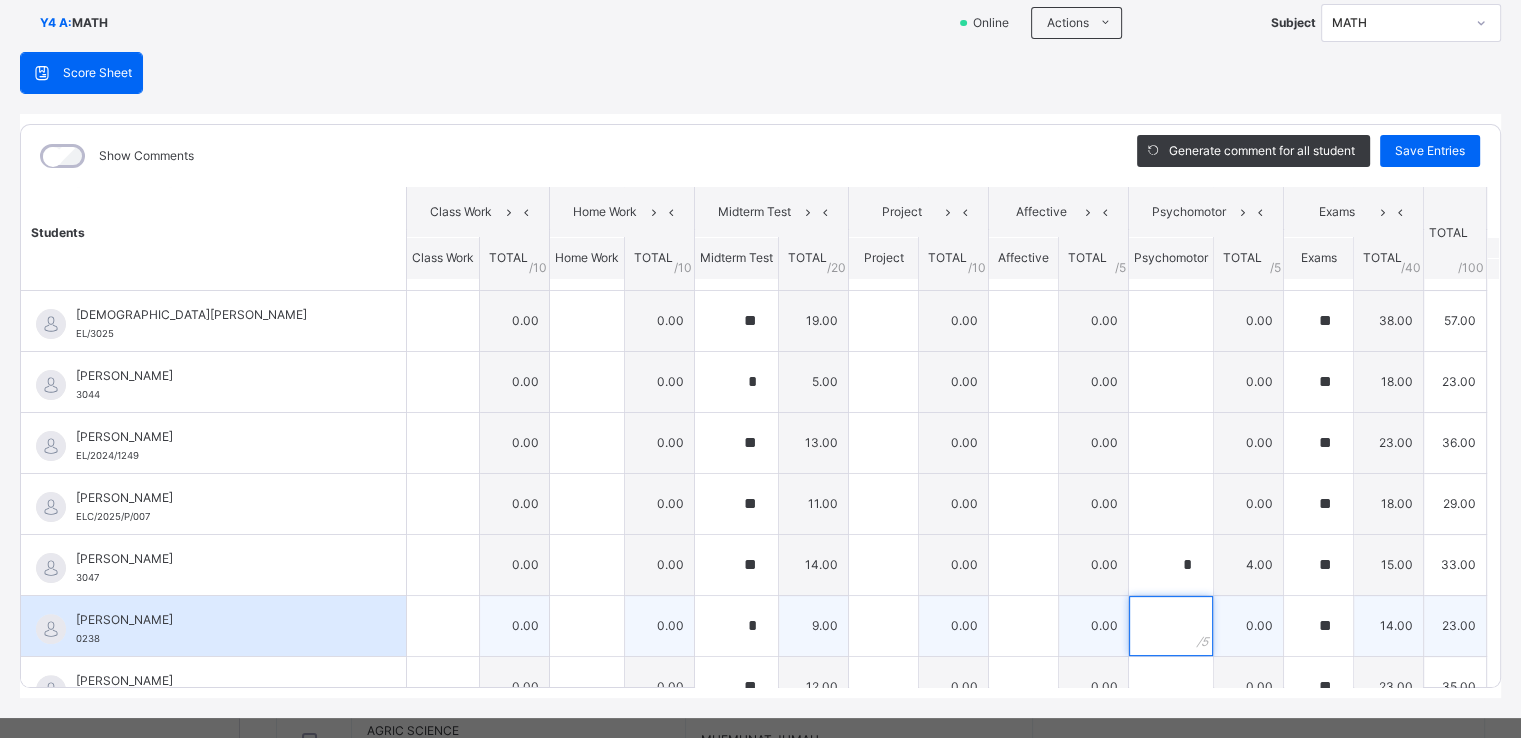 click at bounding box center [1171, 626] 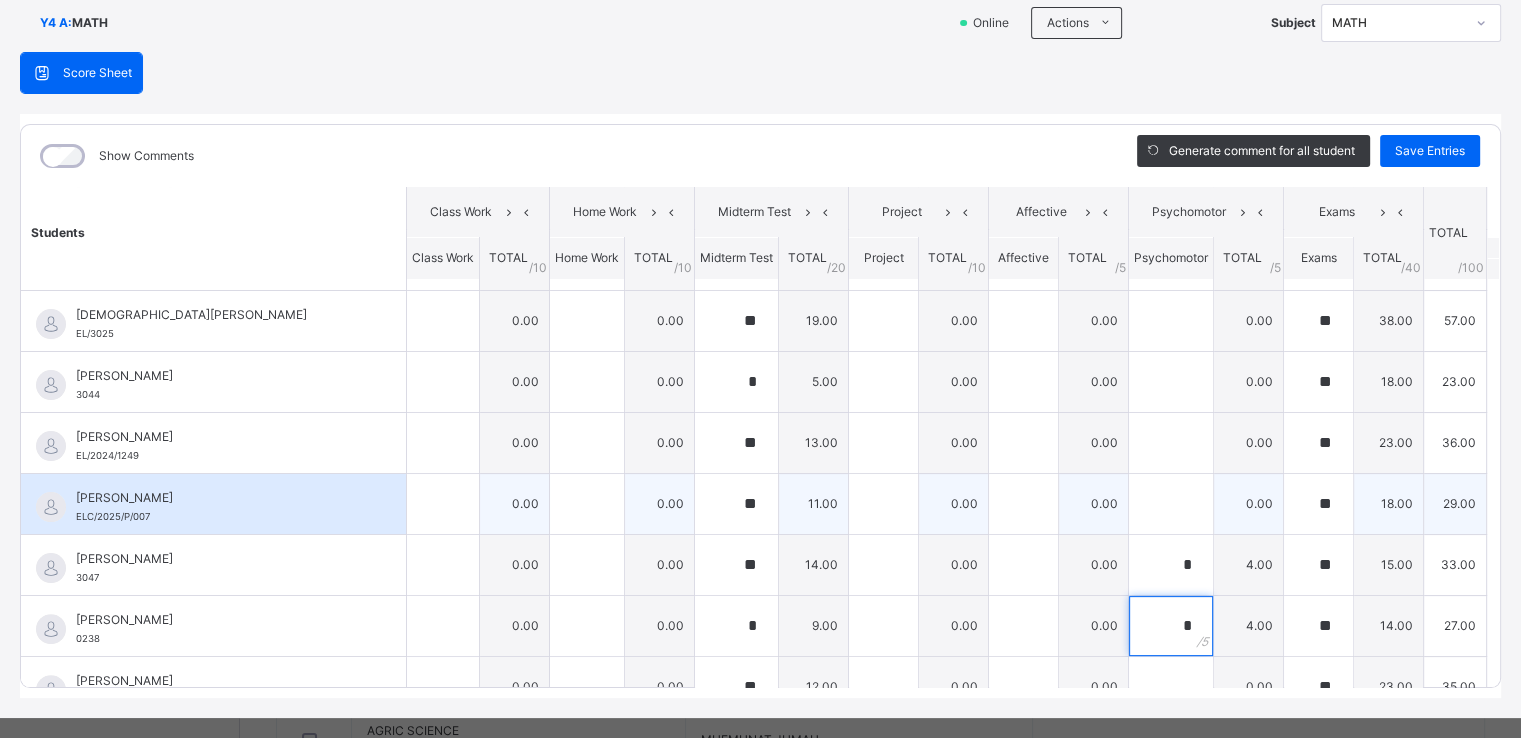 type on "*" 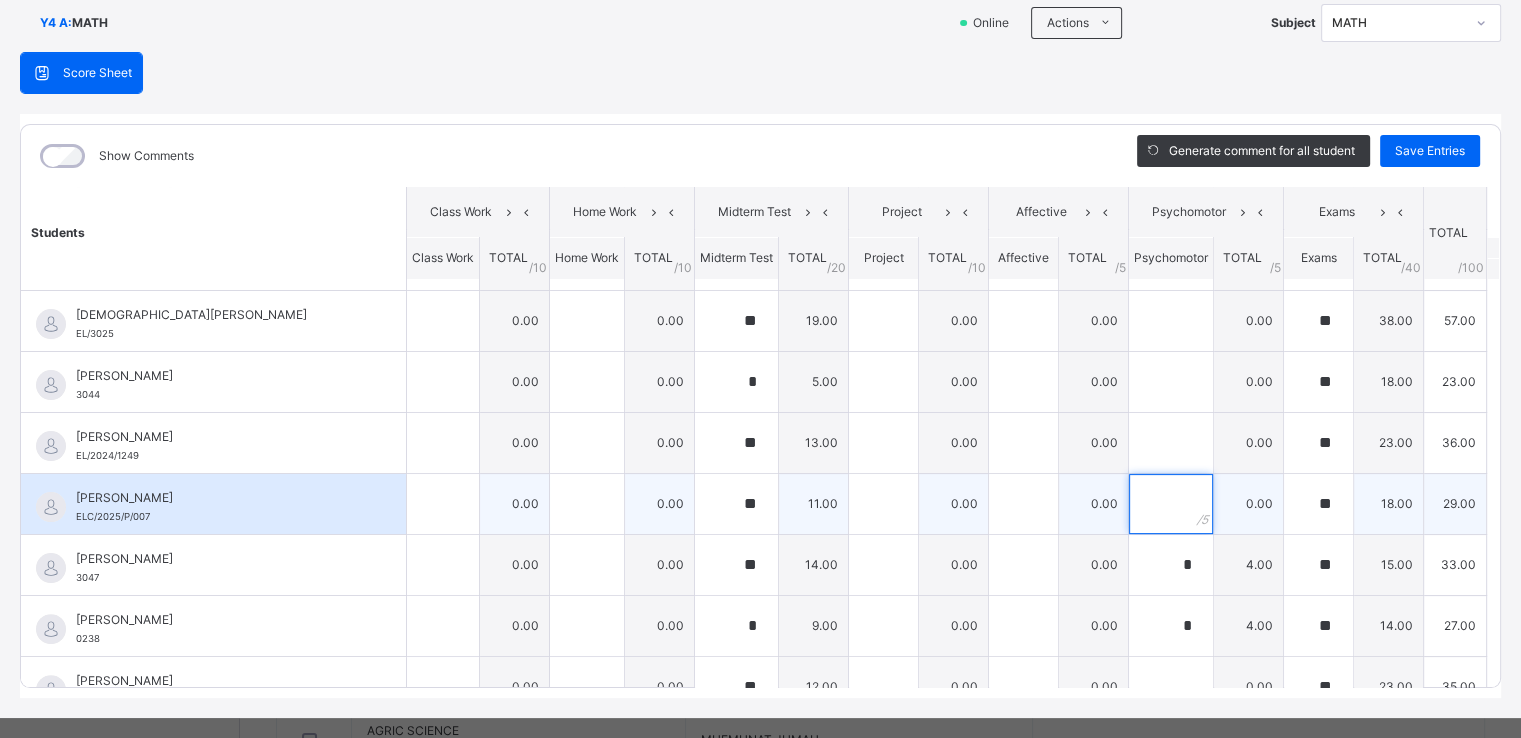 click at bounding box center [1171, 504] 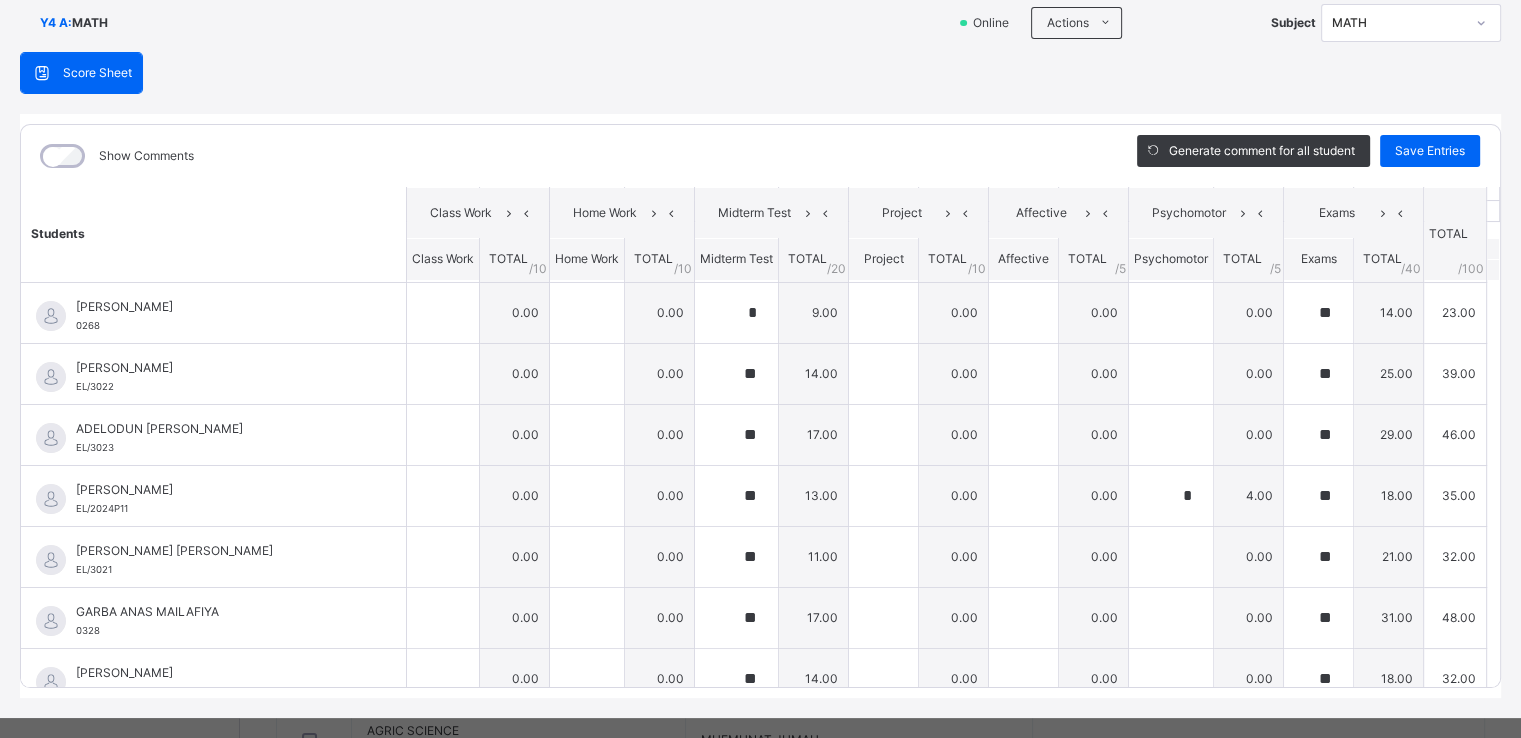 scroll, scrollTop: 0, scrollLeft: 0, axis: both 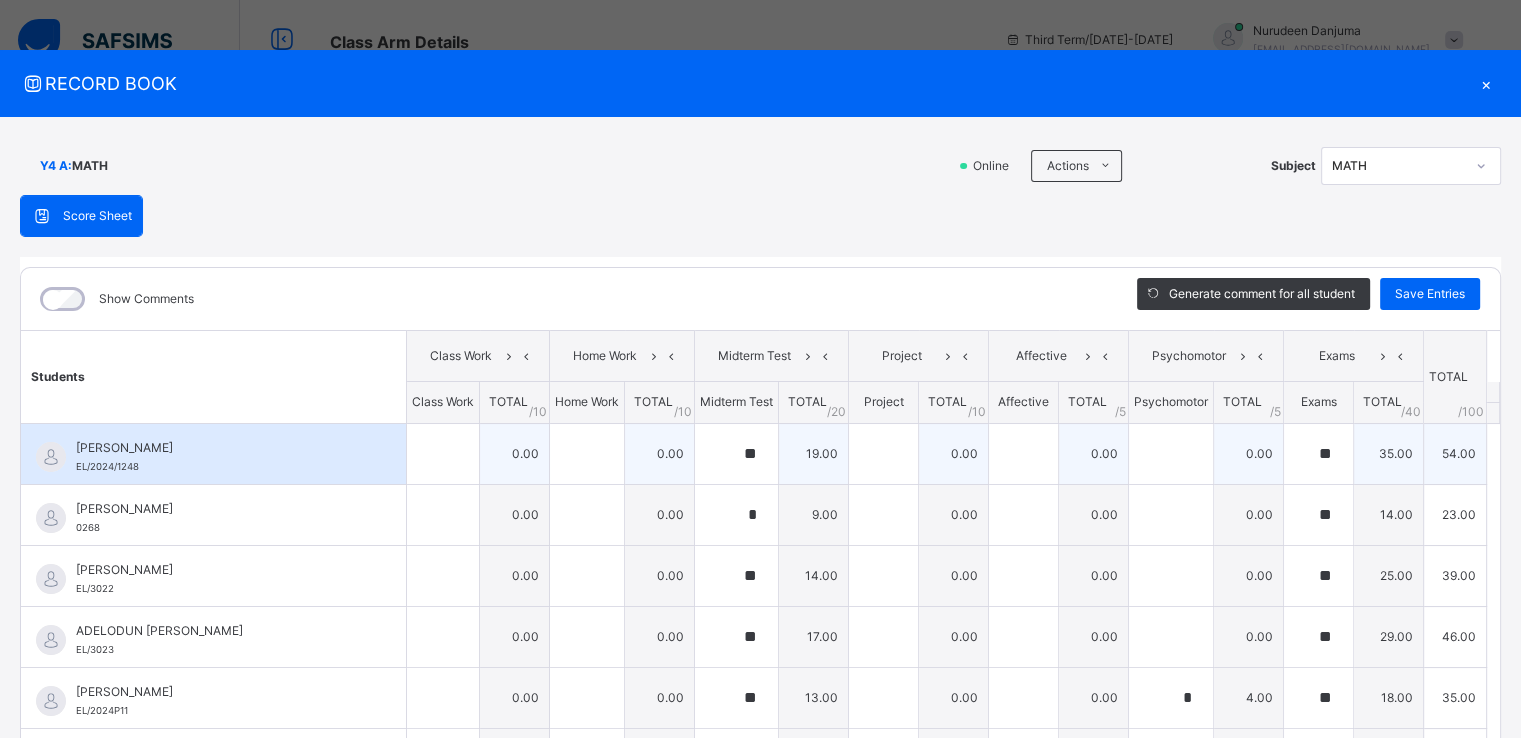 type on "*" 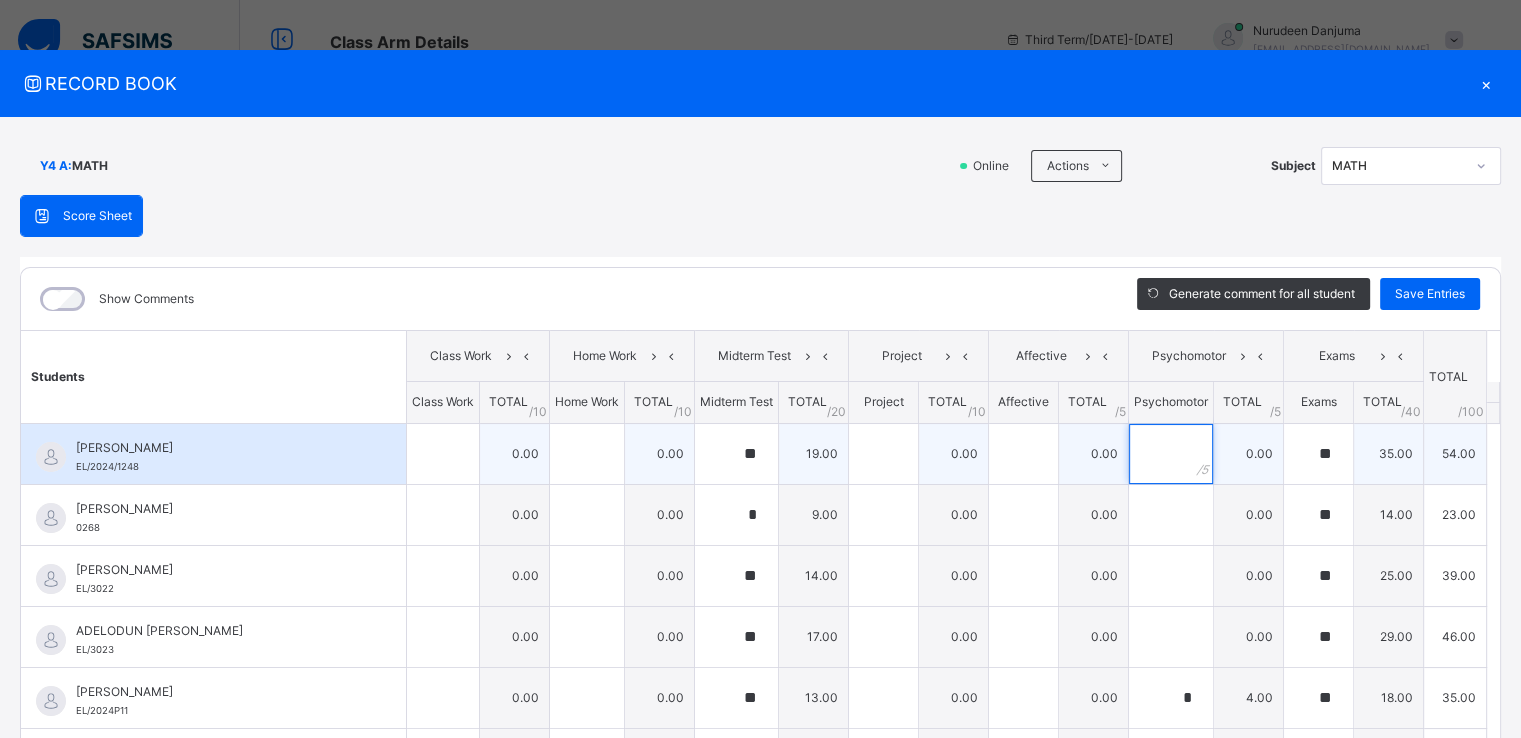 click at bounding box center (1171, 454) 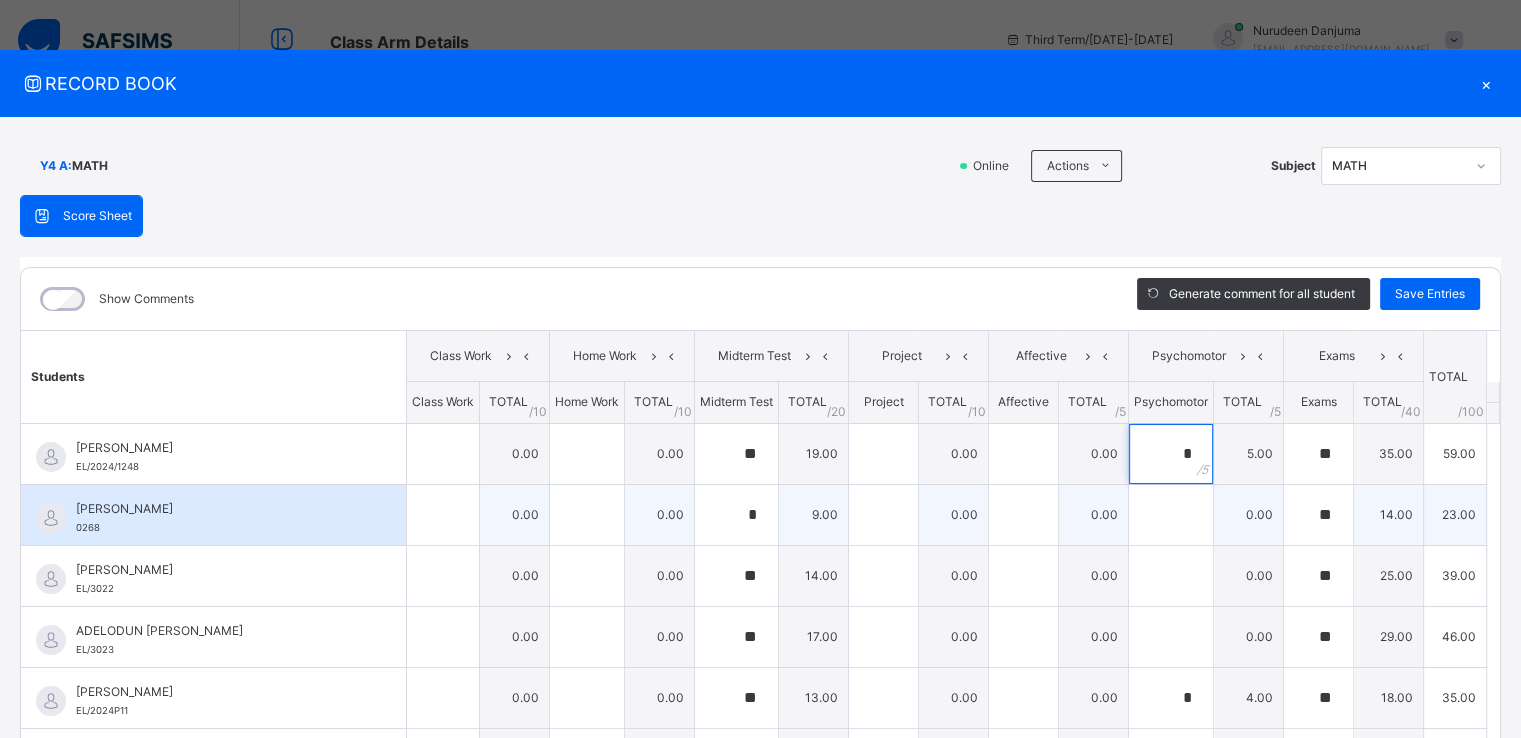 type on "*" 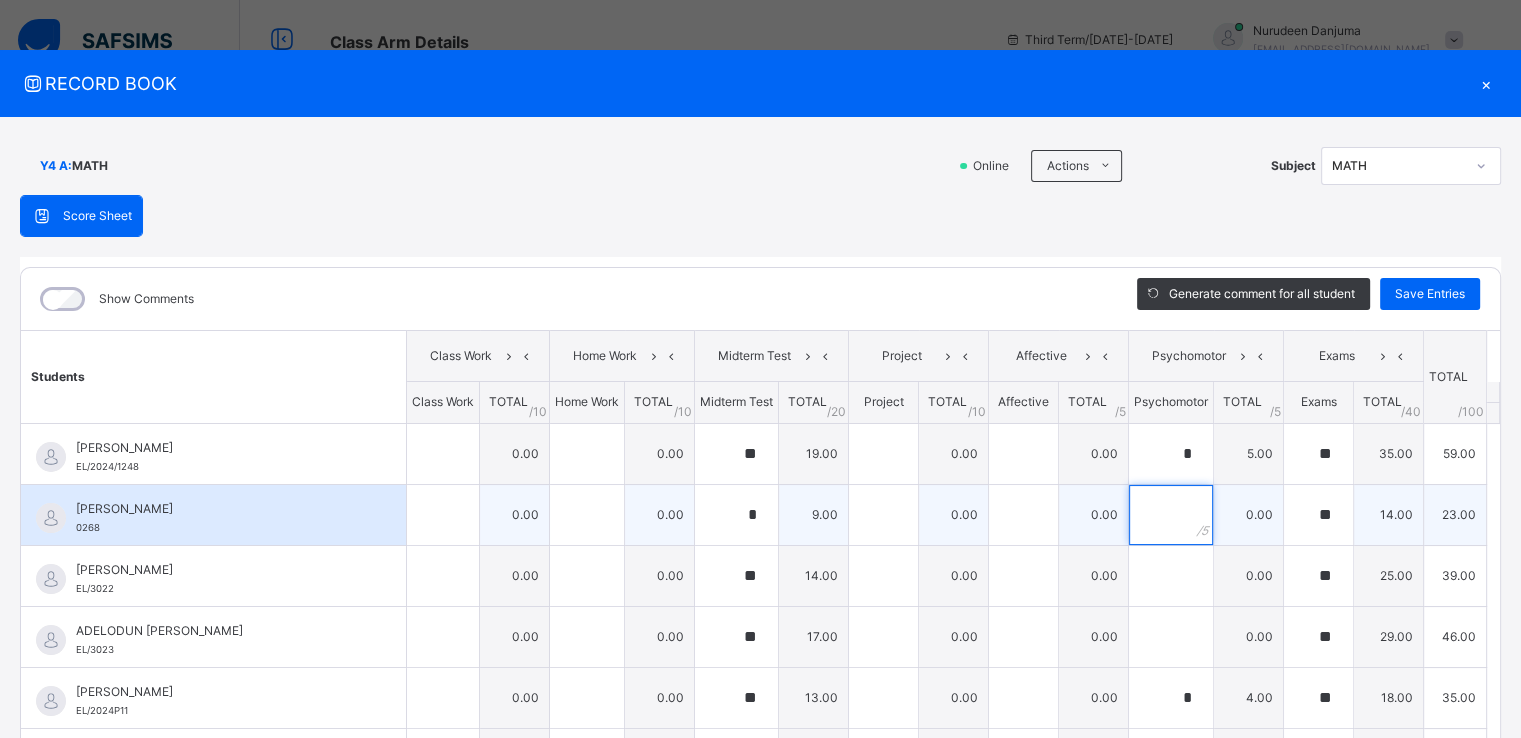 click at bounding box center [1171, 515] 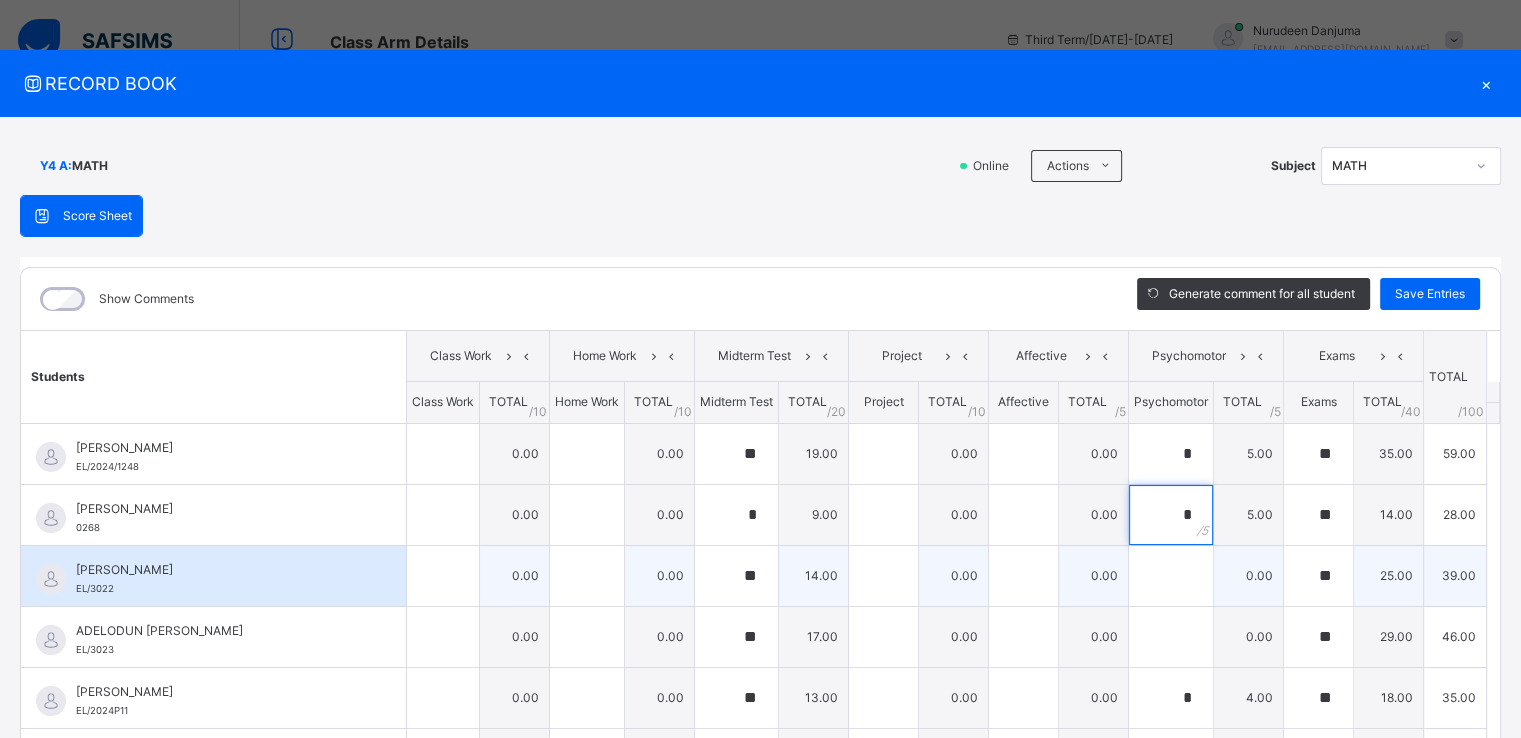 type on "*" 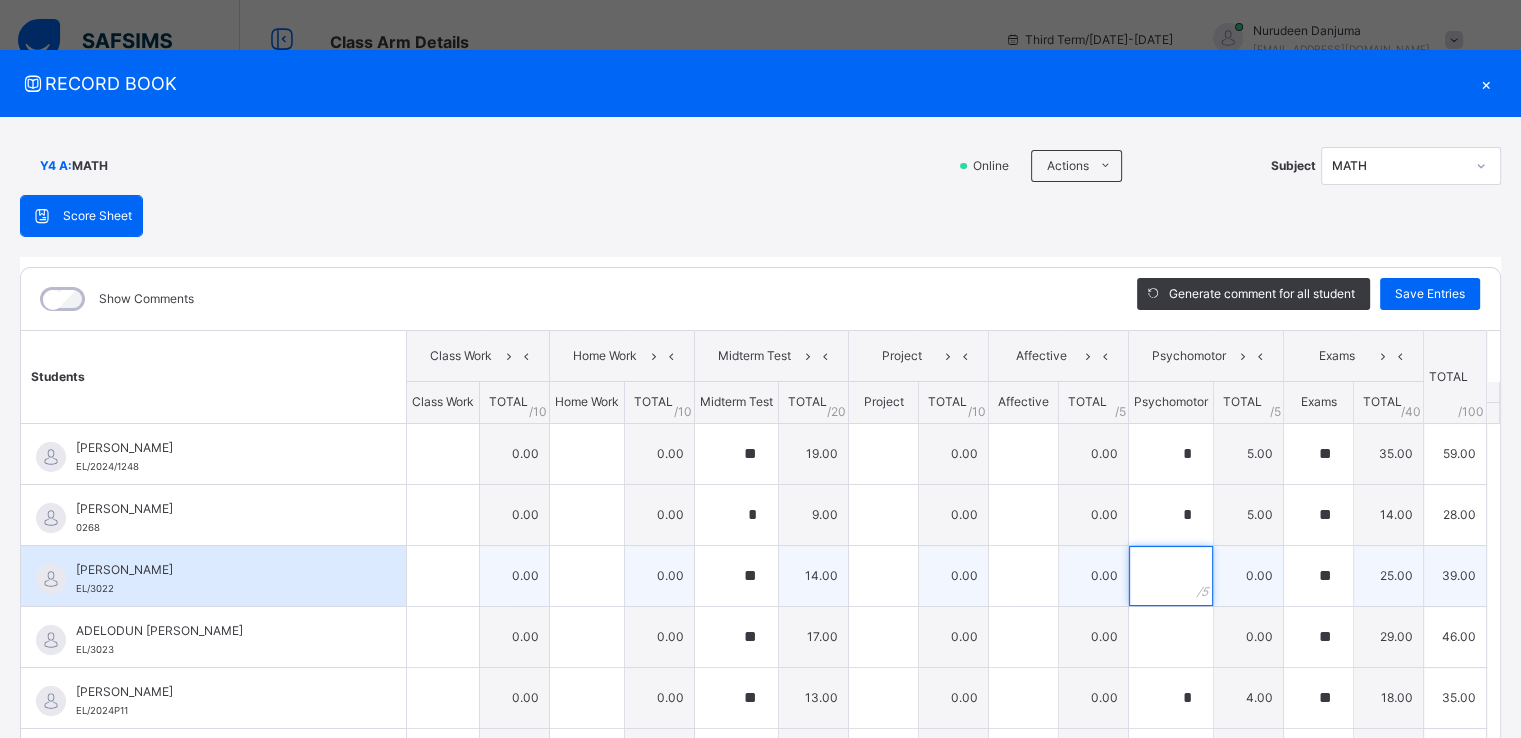 click at bounding box center (1171, 576) 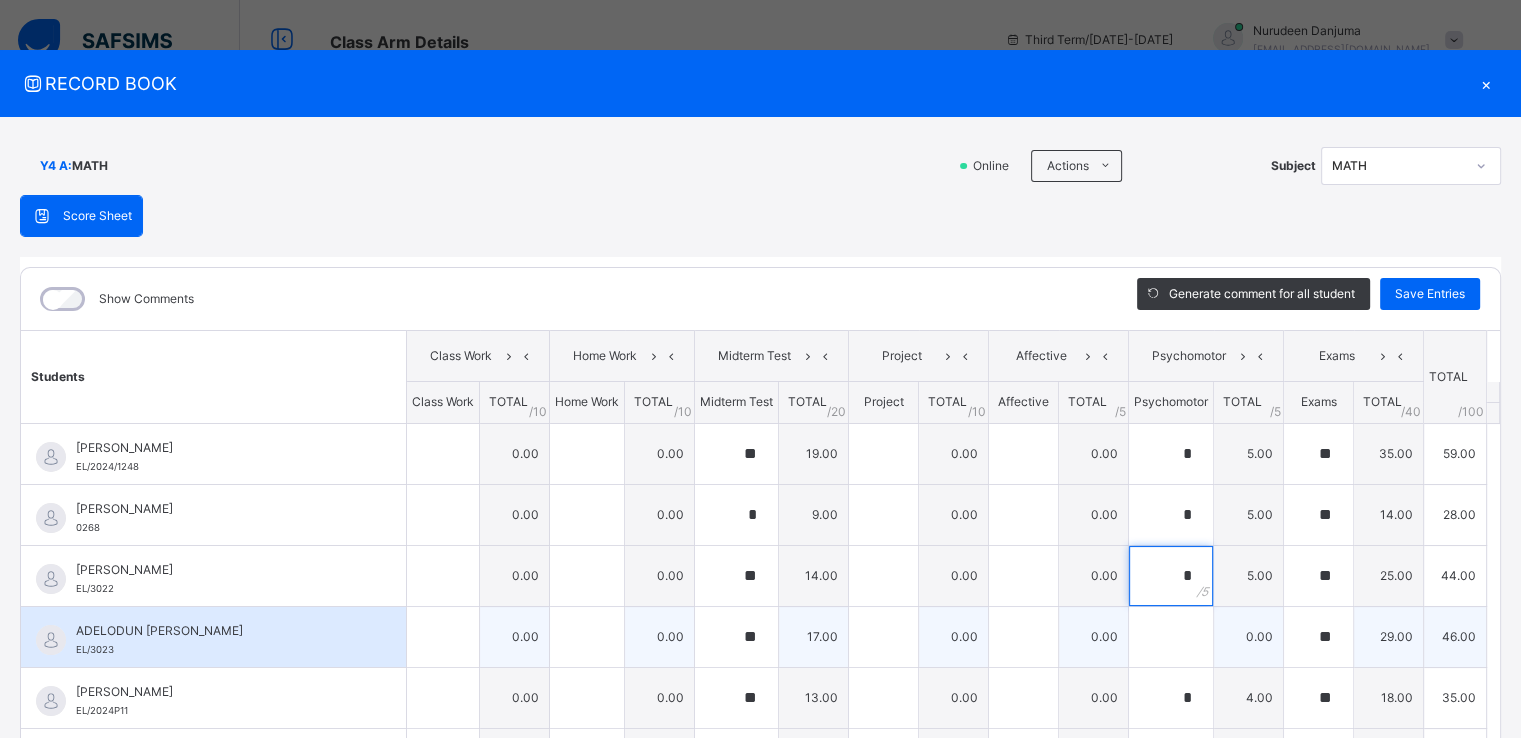 type on "*" 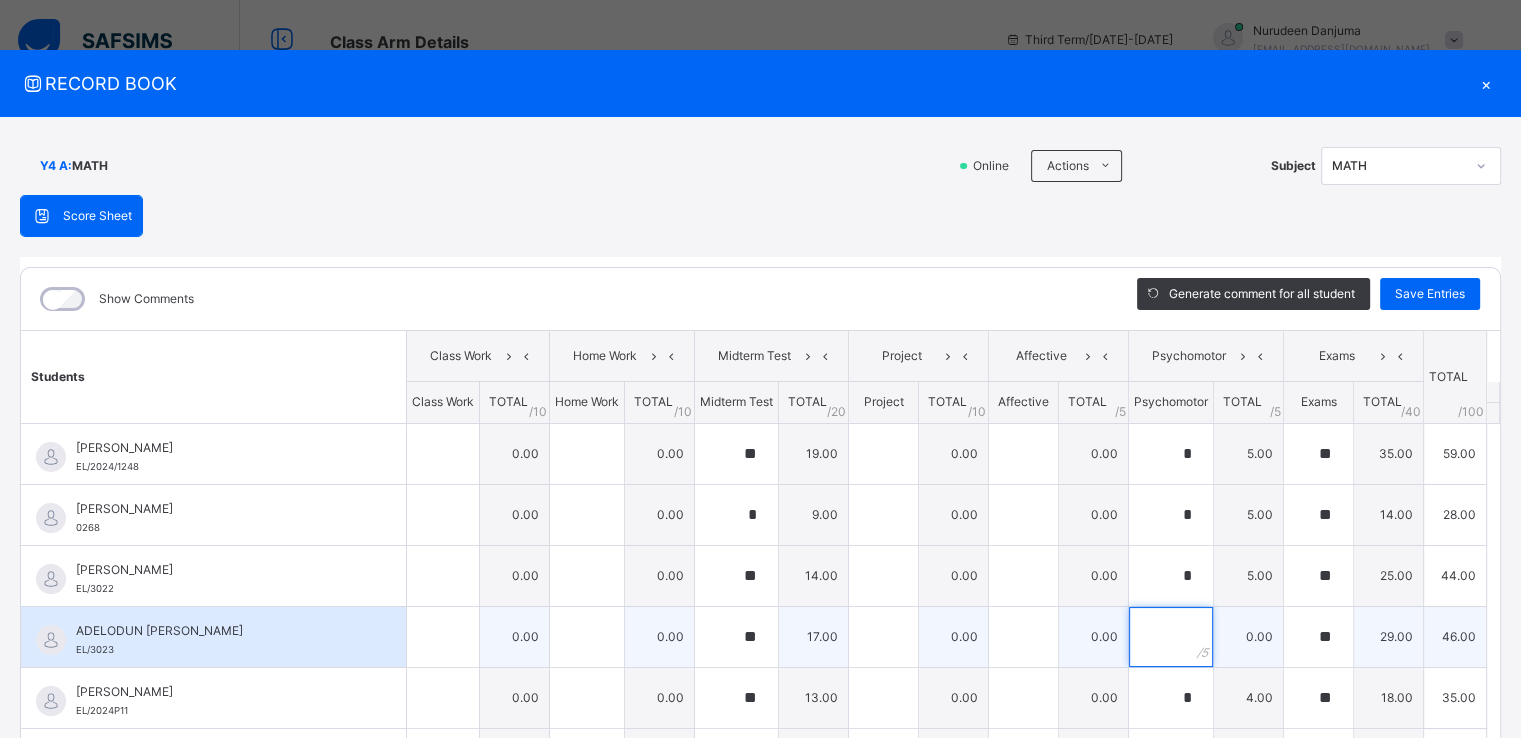 click at bounding box center (1171, 637) 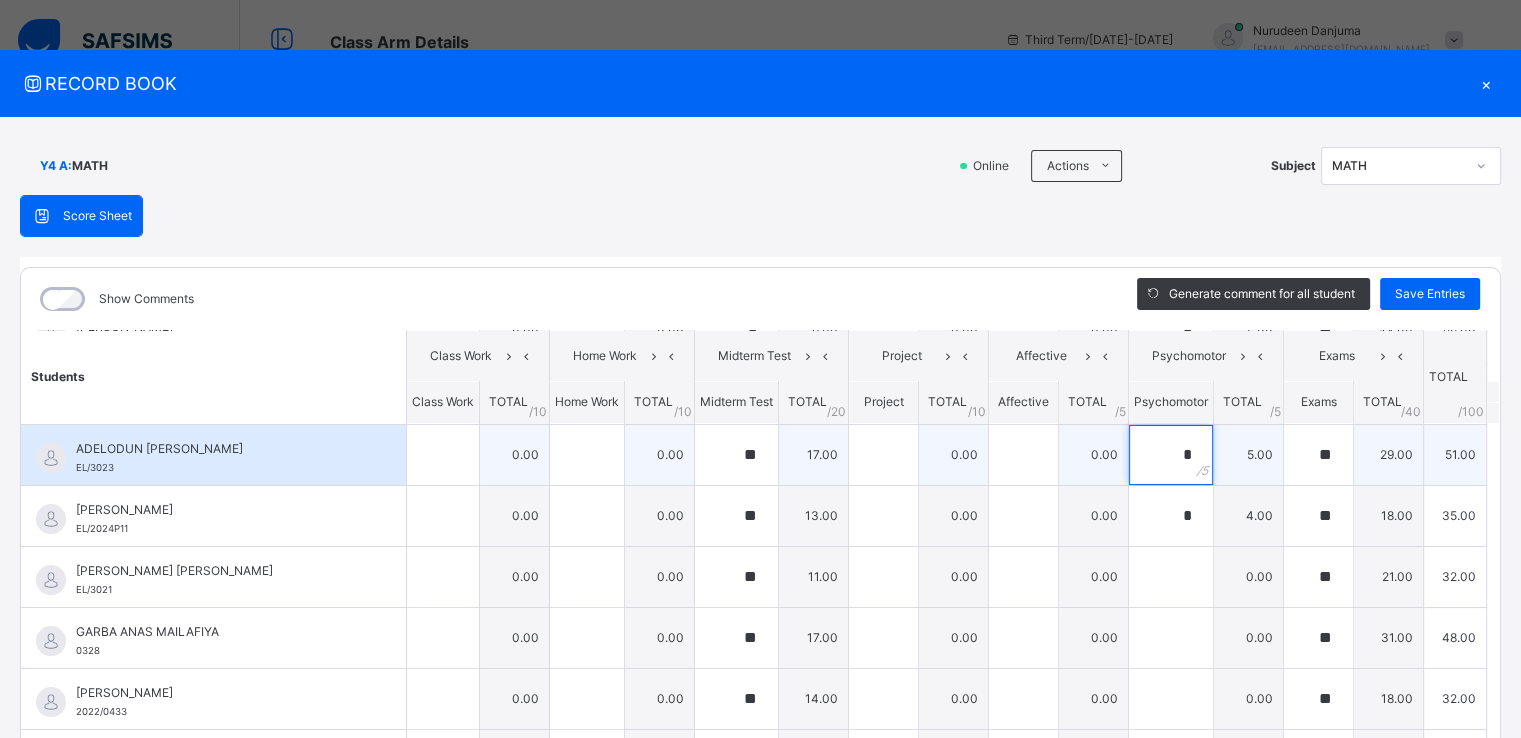 scroll, scrollTop: 220, scrollLeft: 0, axis: vertical 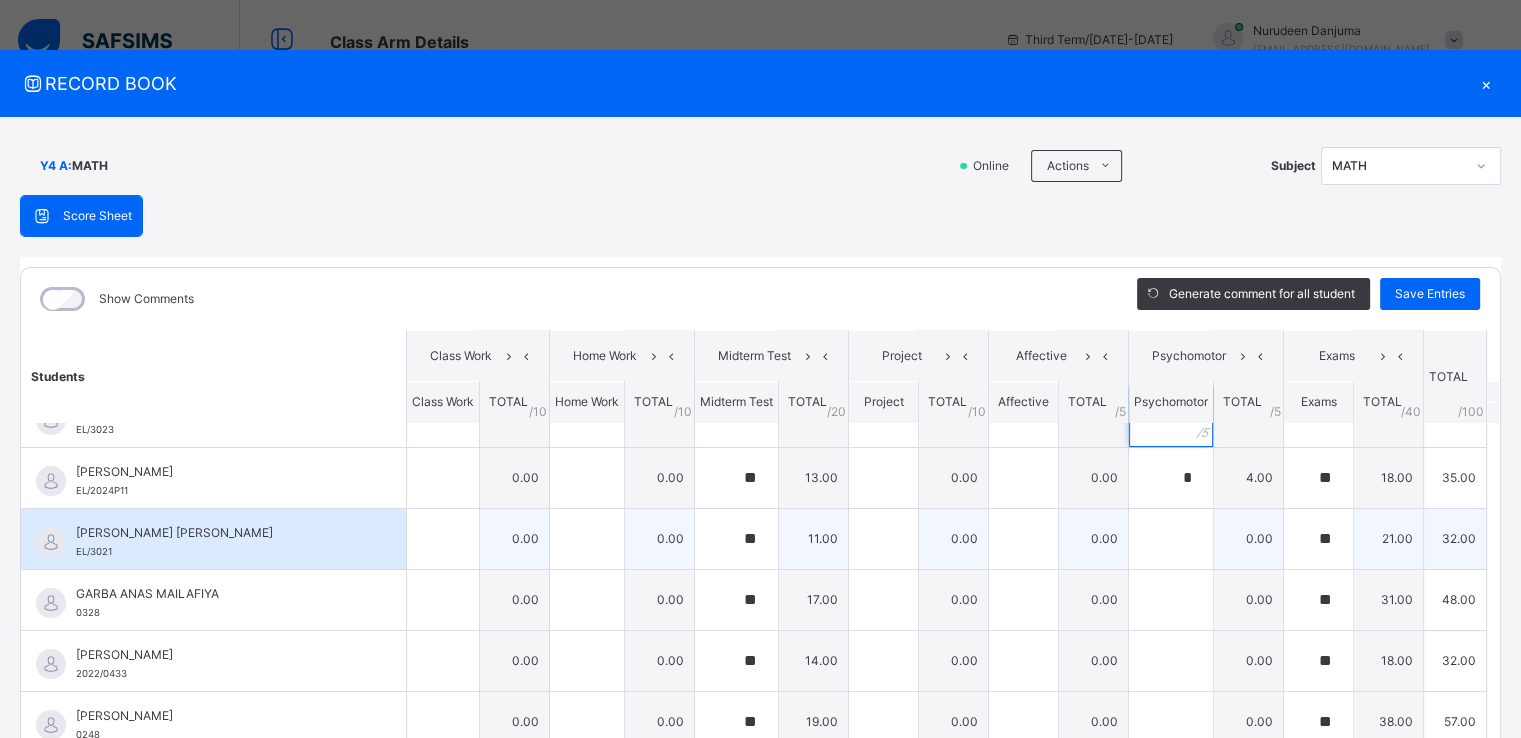 type on "*" 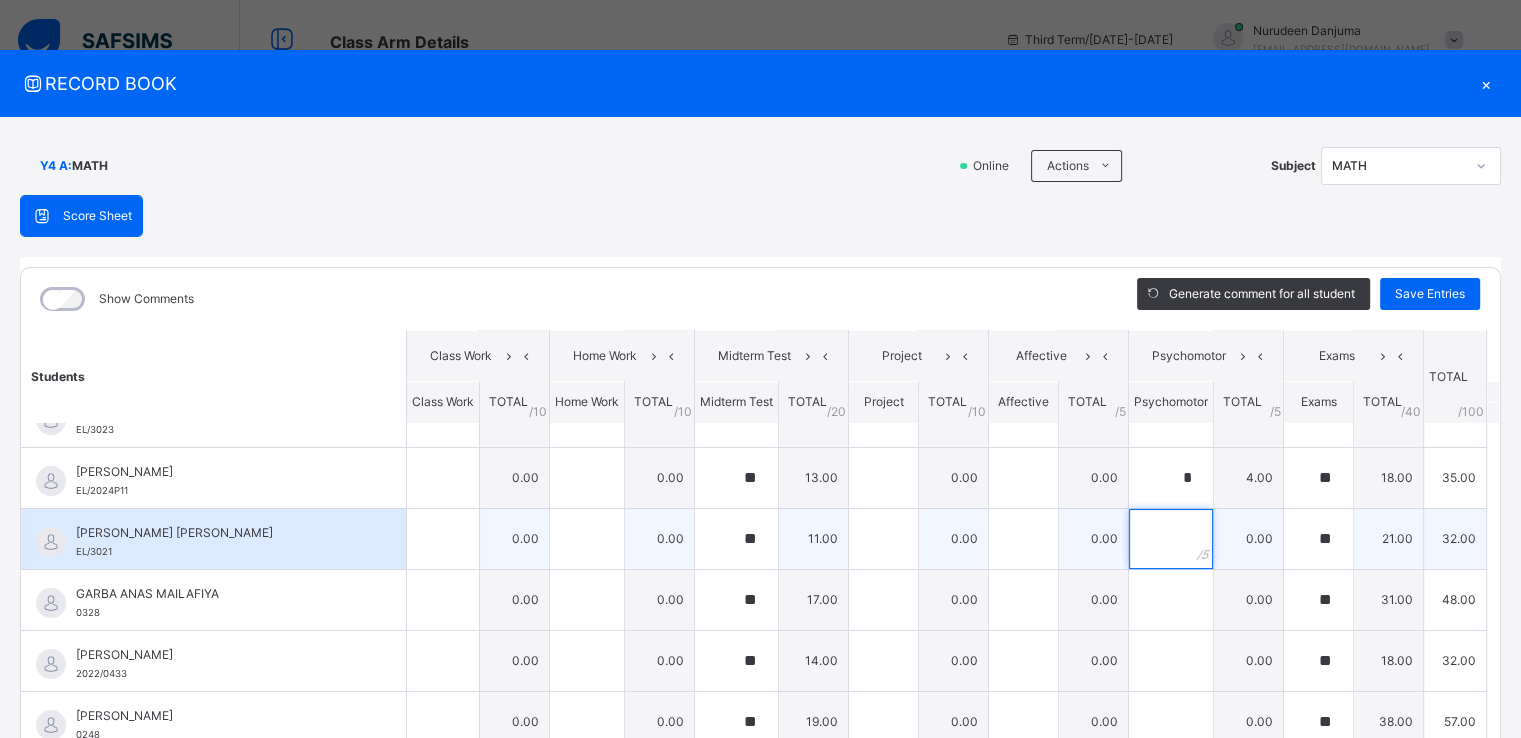 click at bounding box center (1171, 539) 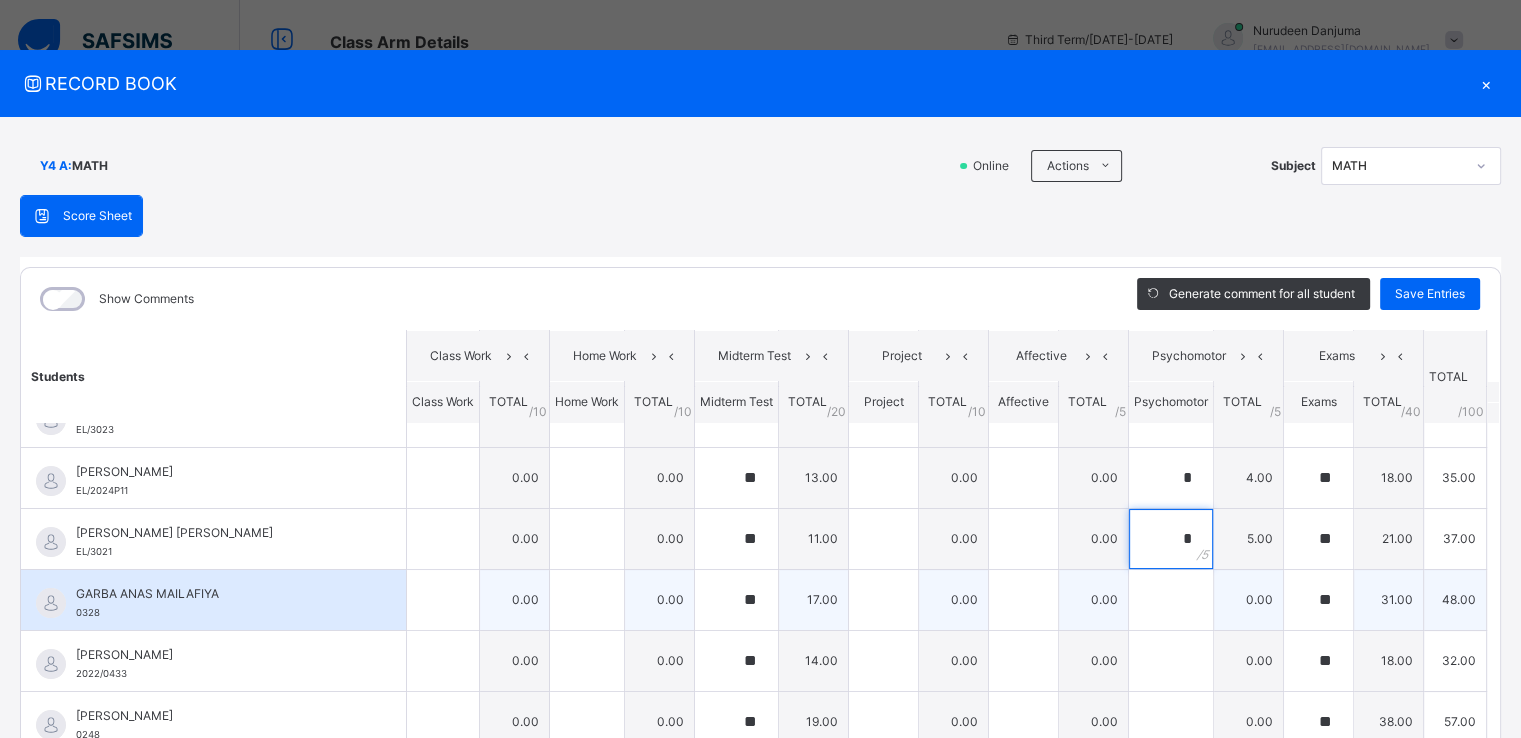 type on "*" 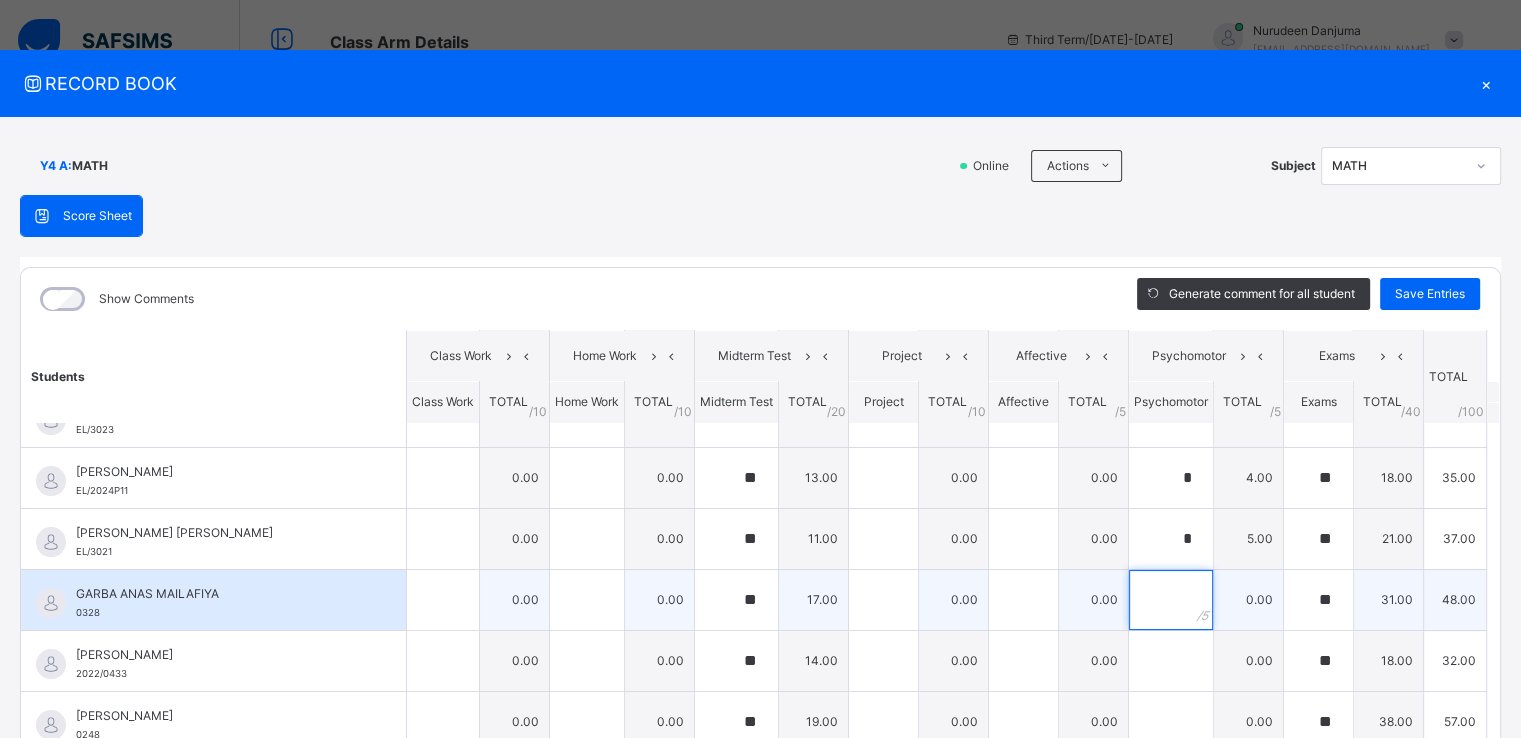 click at bounding box center (1171, 600) 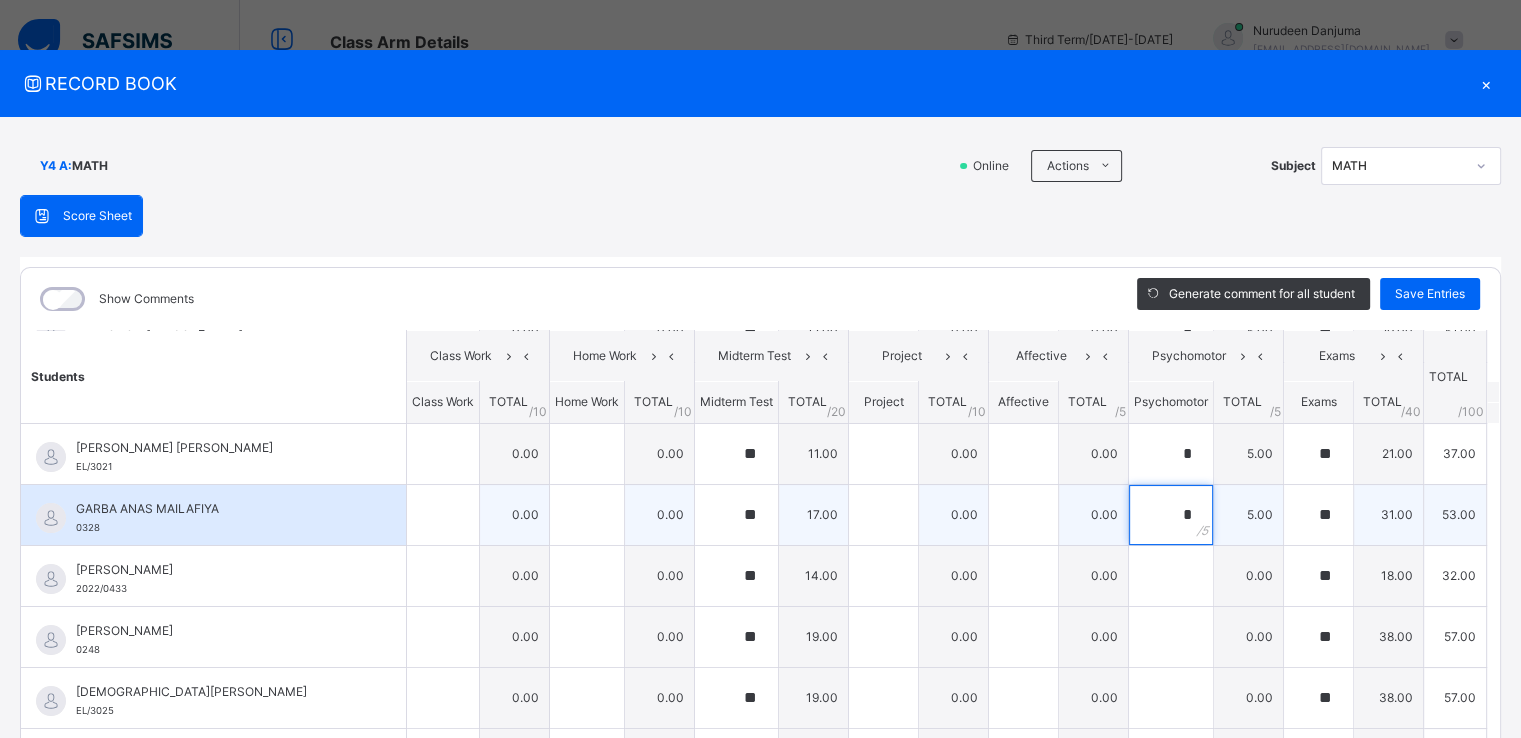 scroll, scrollTop: 354, scrollLeft: 0, axis: vertical 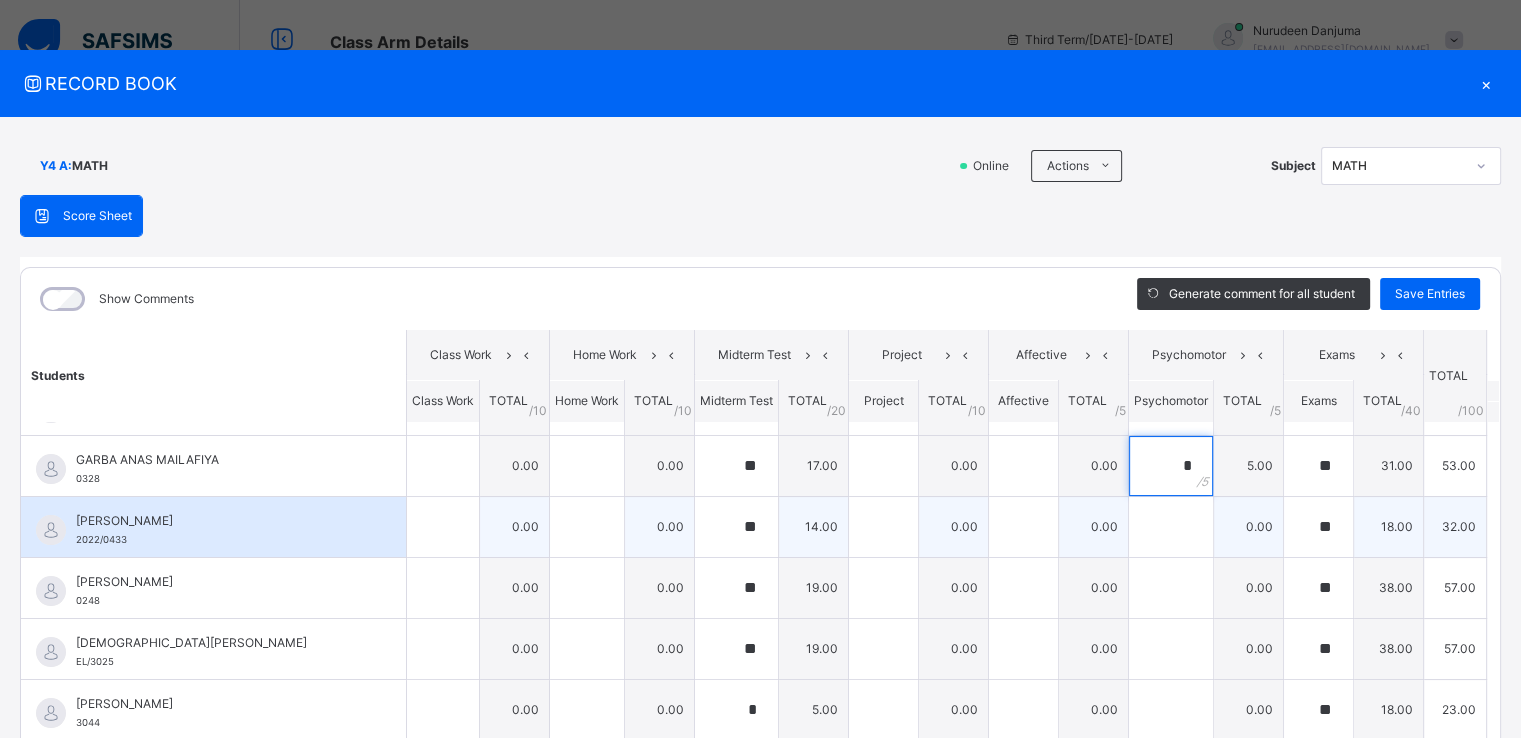 type on "*" 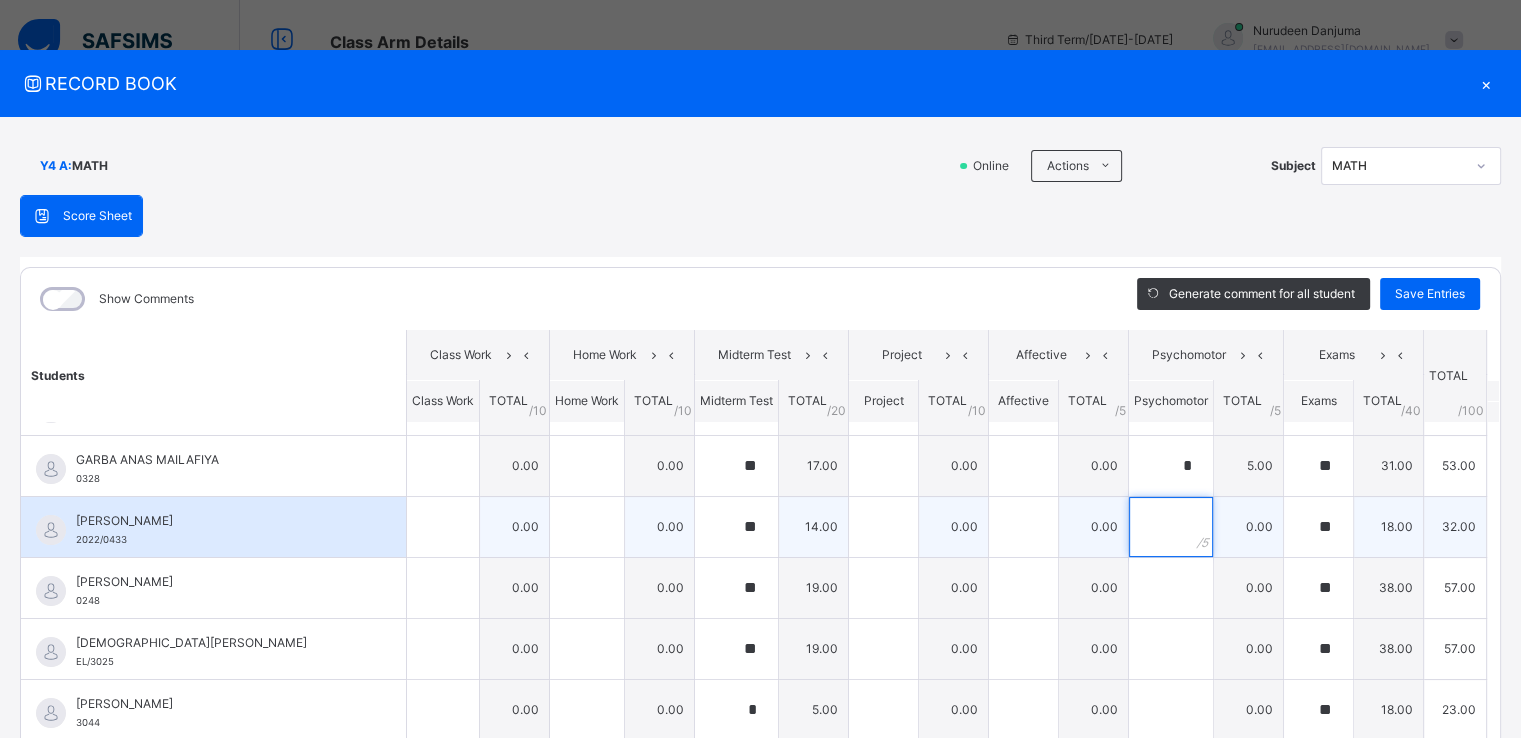 click at bounding box center [1171, 527] 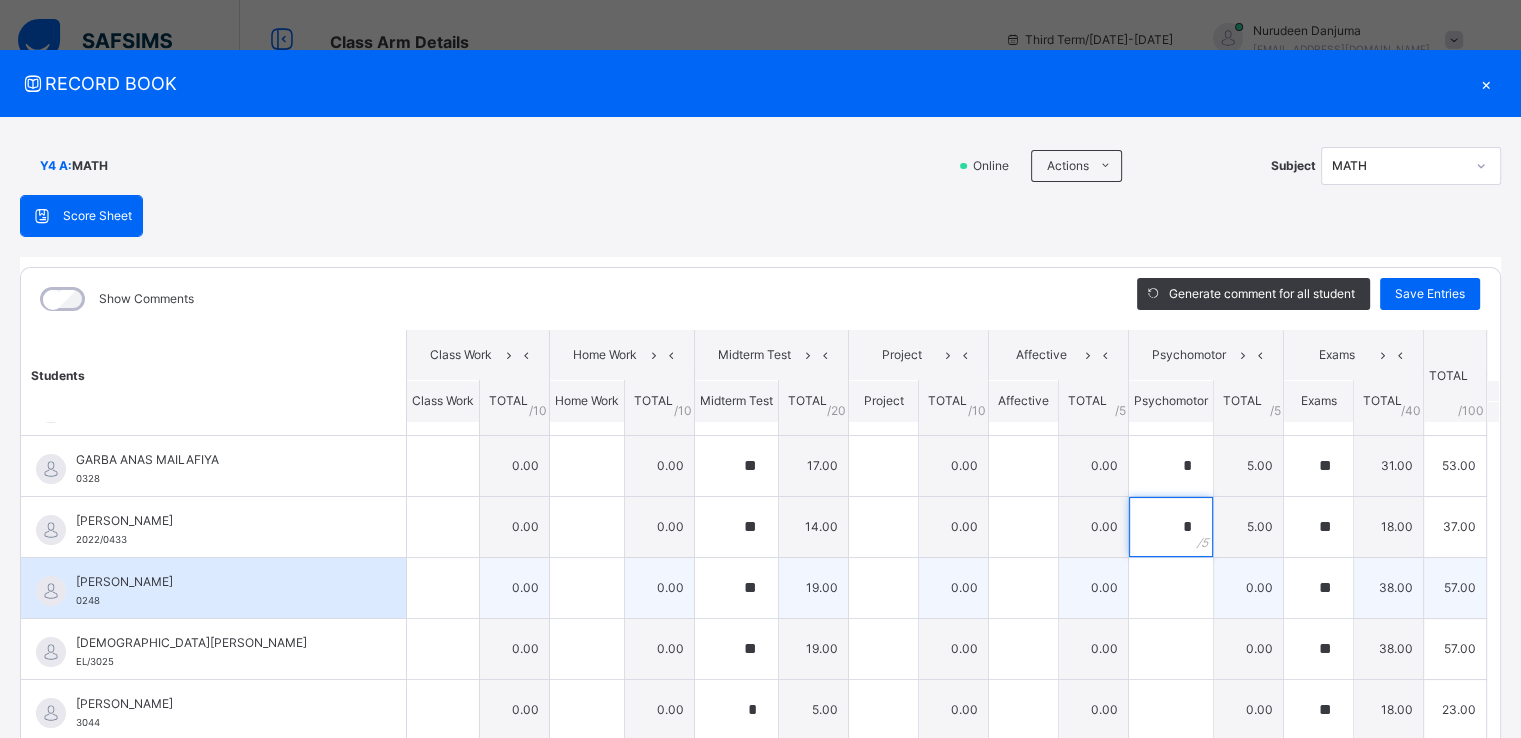 type on "*" 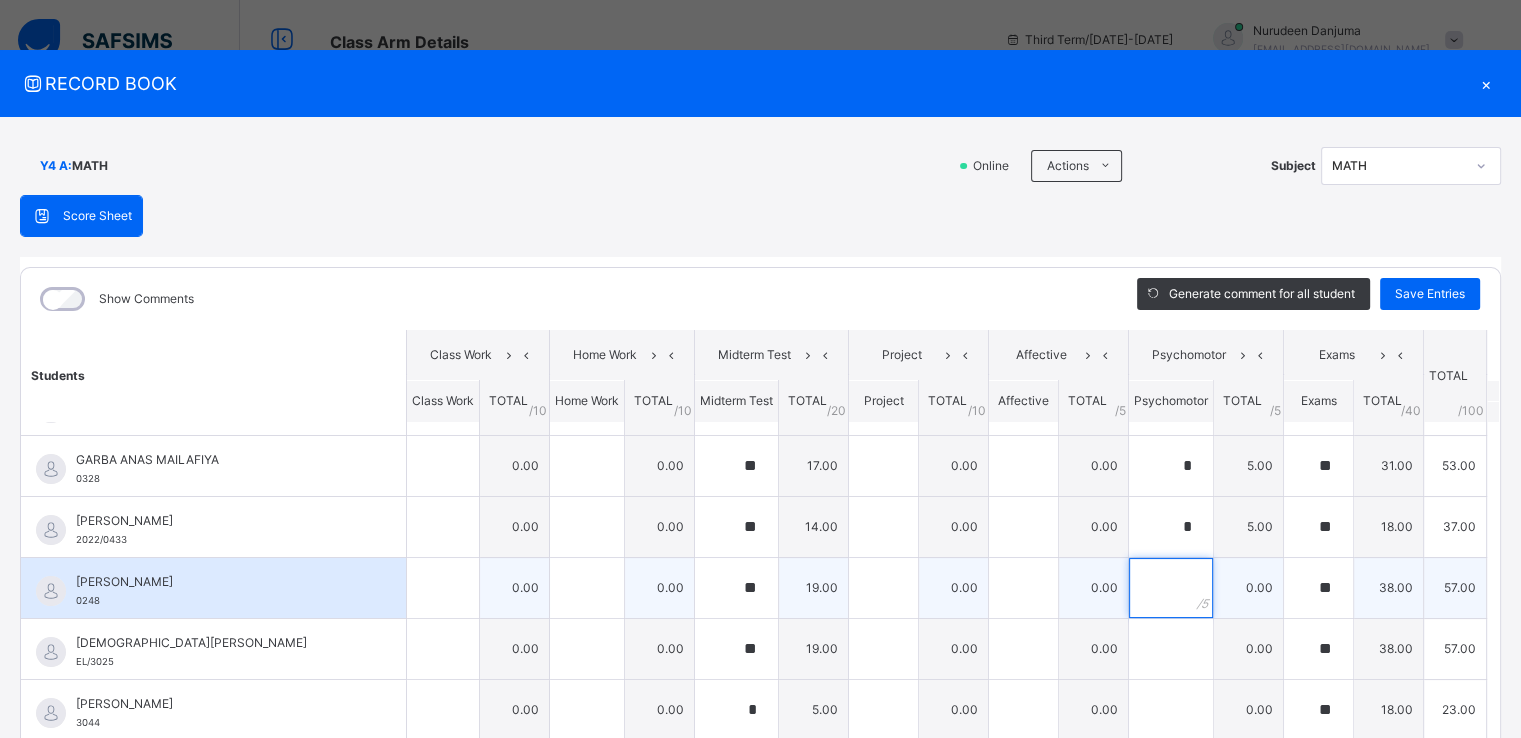 click at bounding box center (1171, 588) 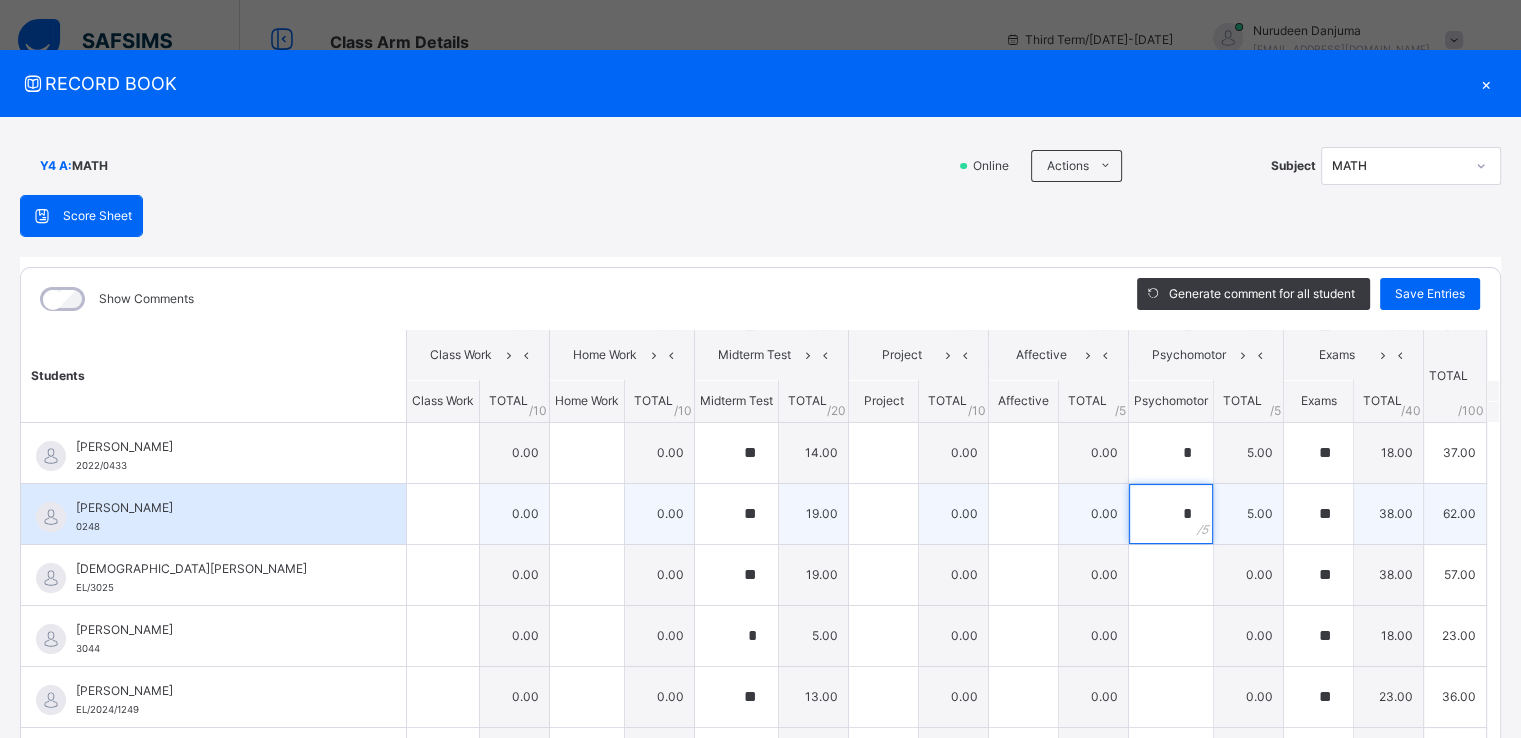 scroll, scrollTop: 468, scrollLeft: 0, axis: vertical 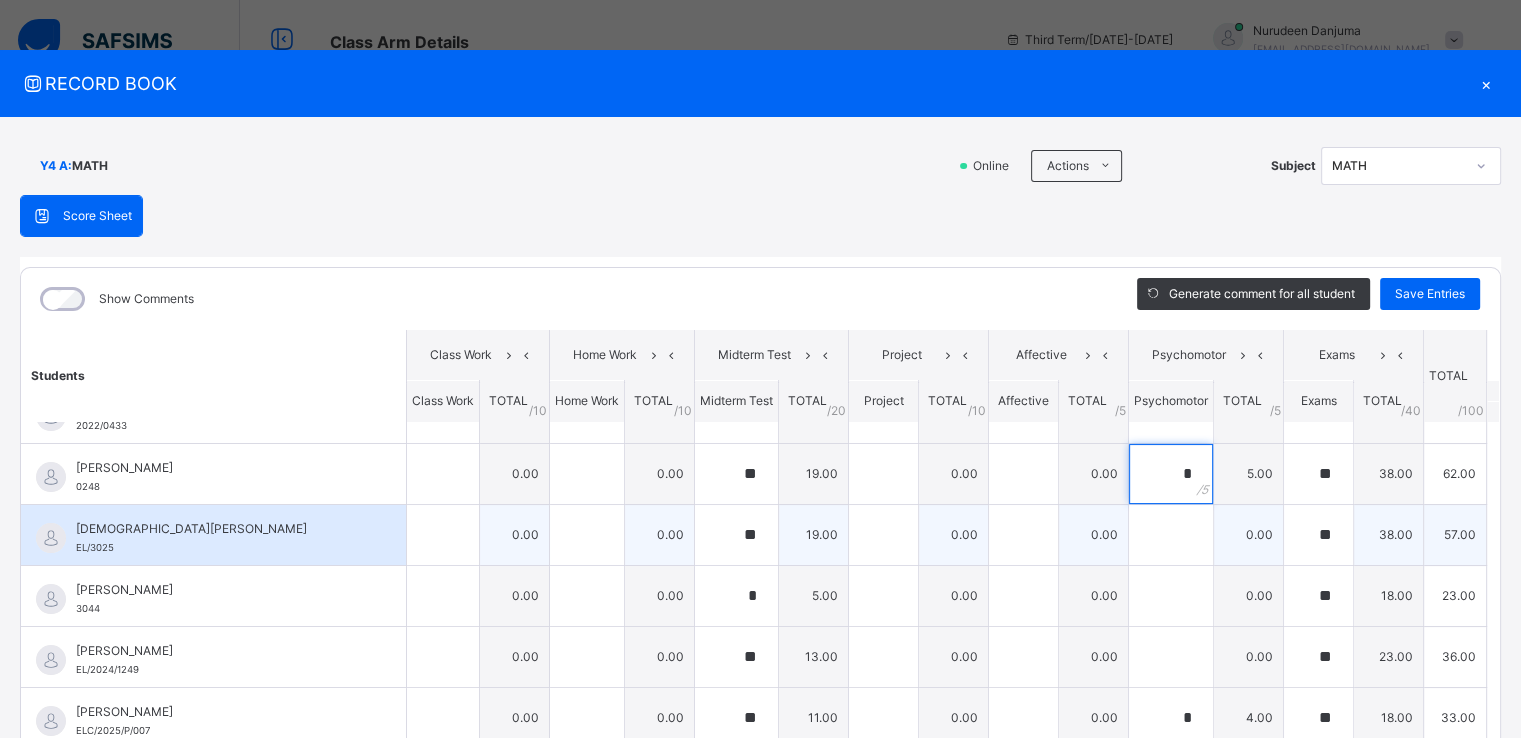 type on "*" 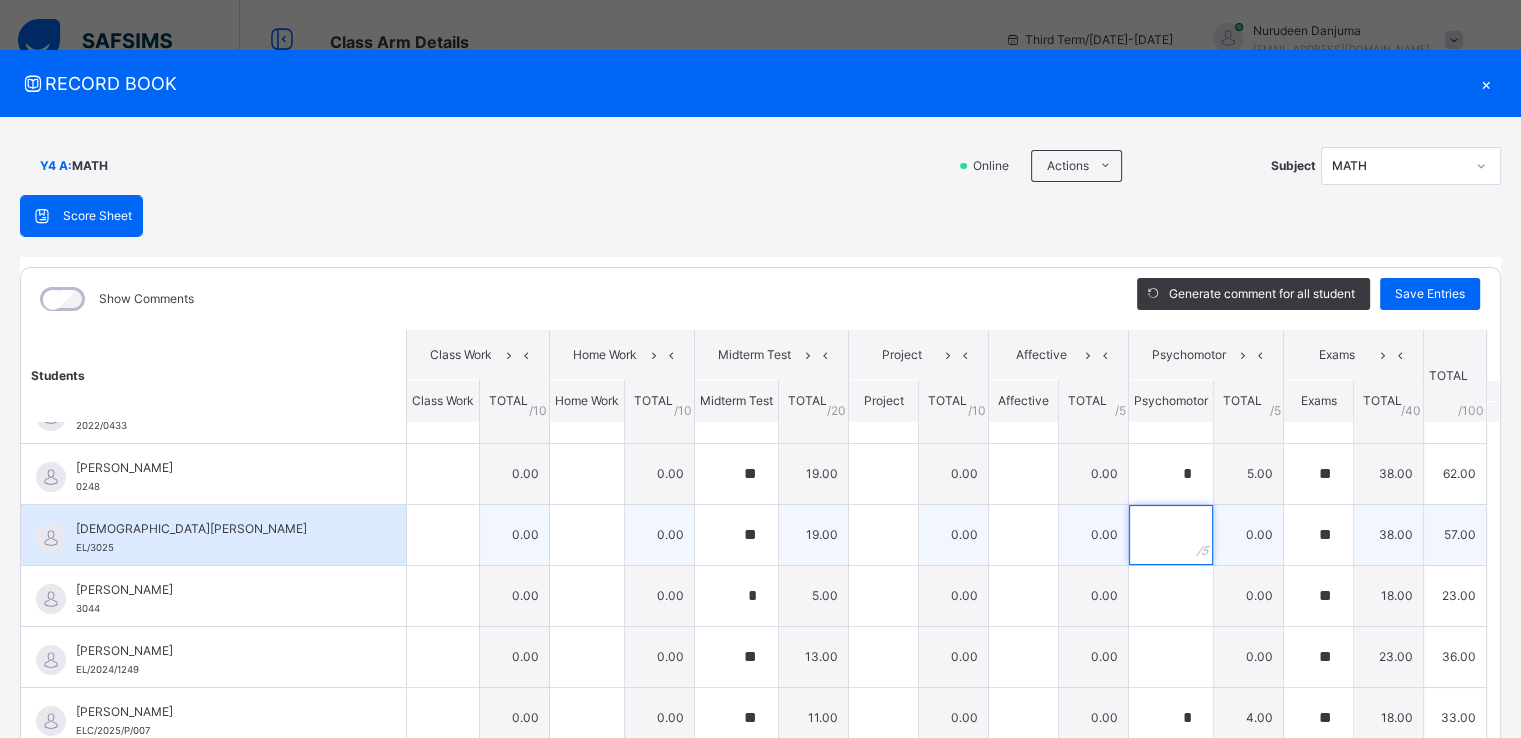click at bounding box center [1171, 535] 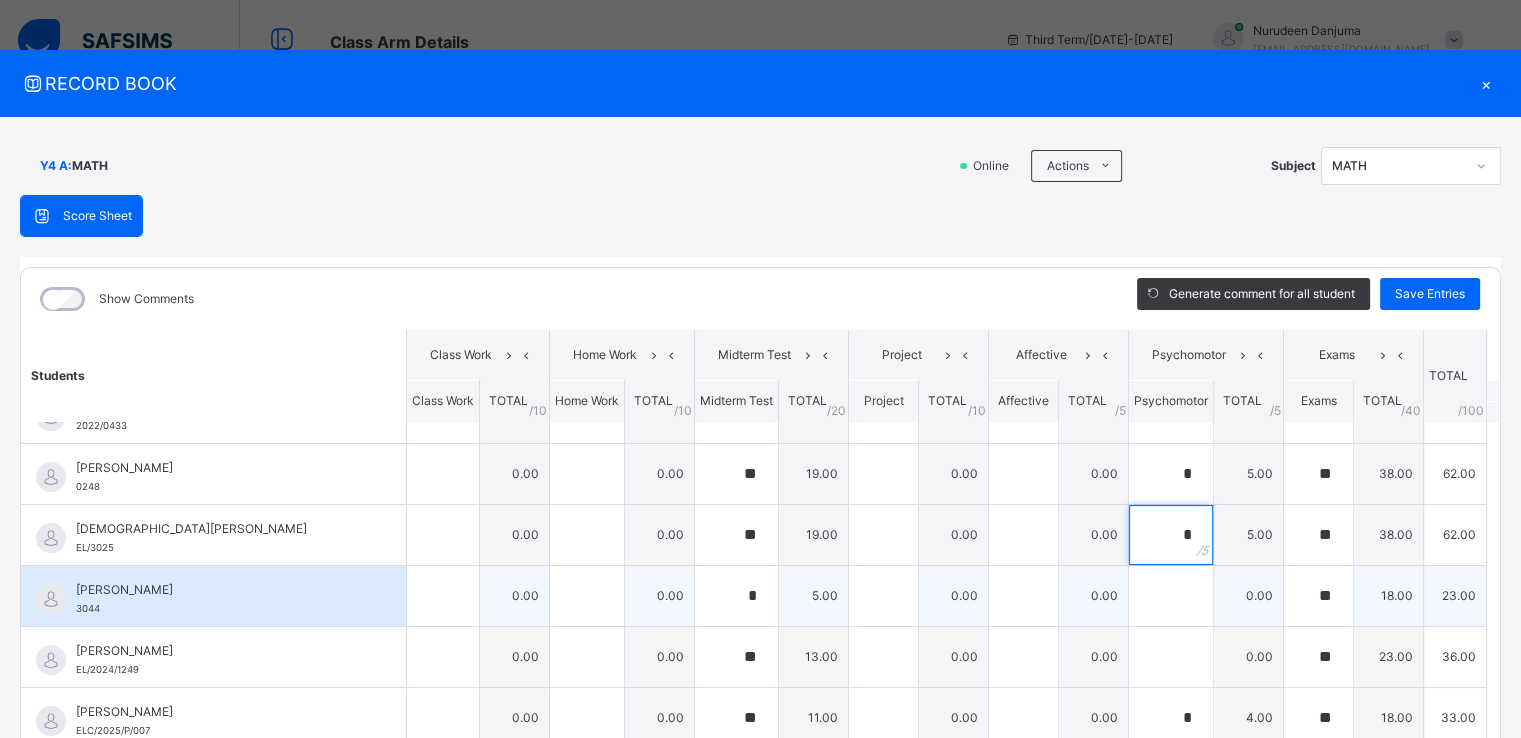 type on "*" 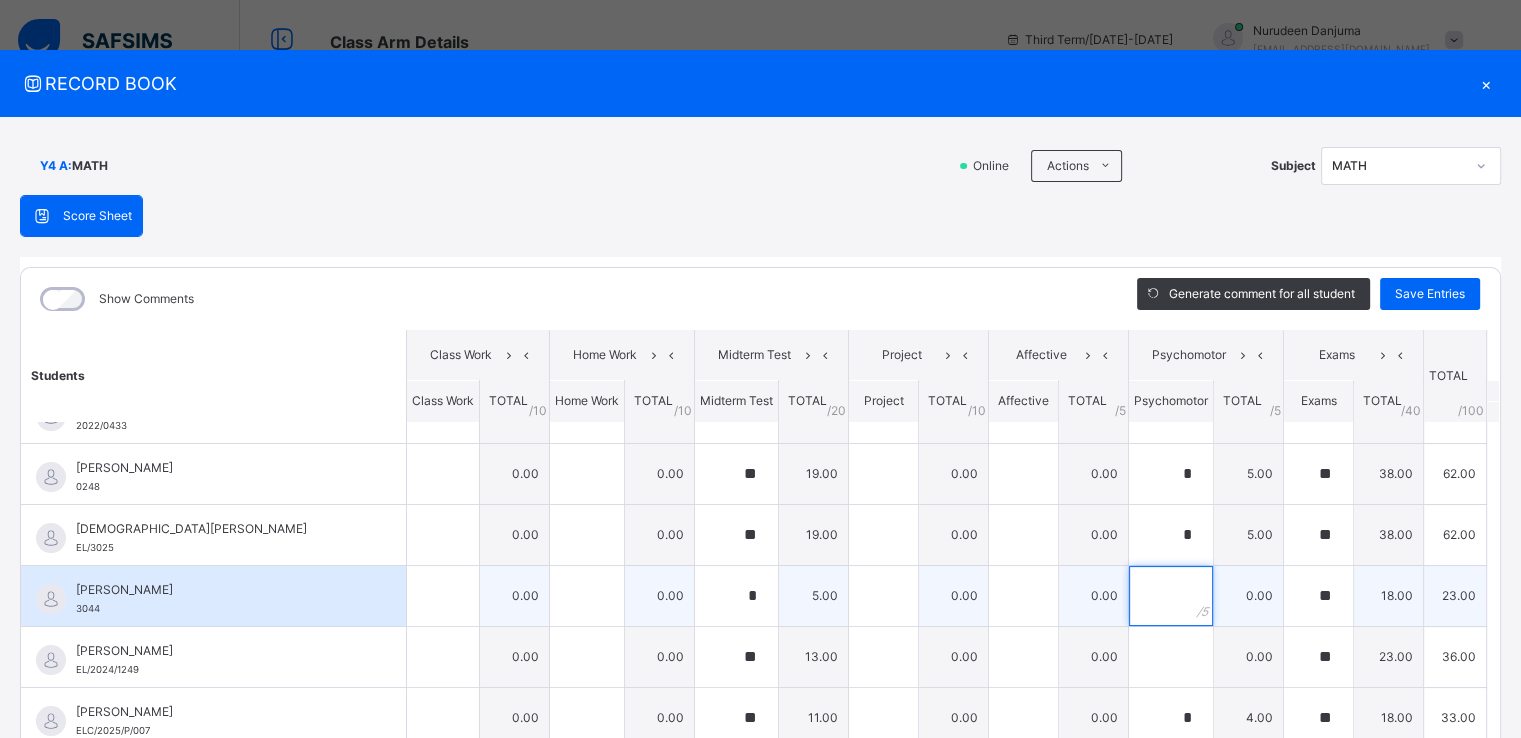 click at bounding box center [1171, 596] 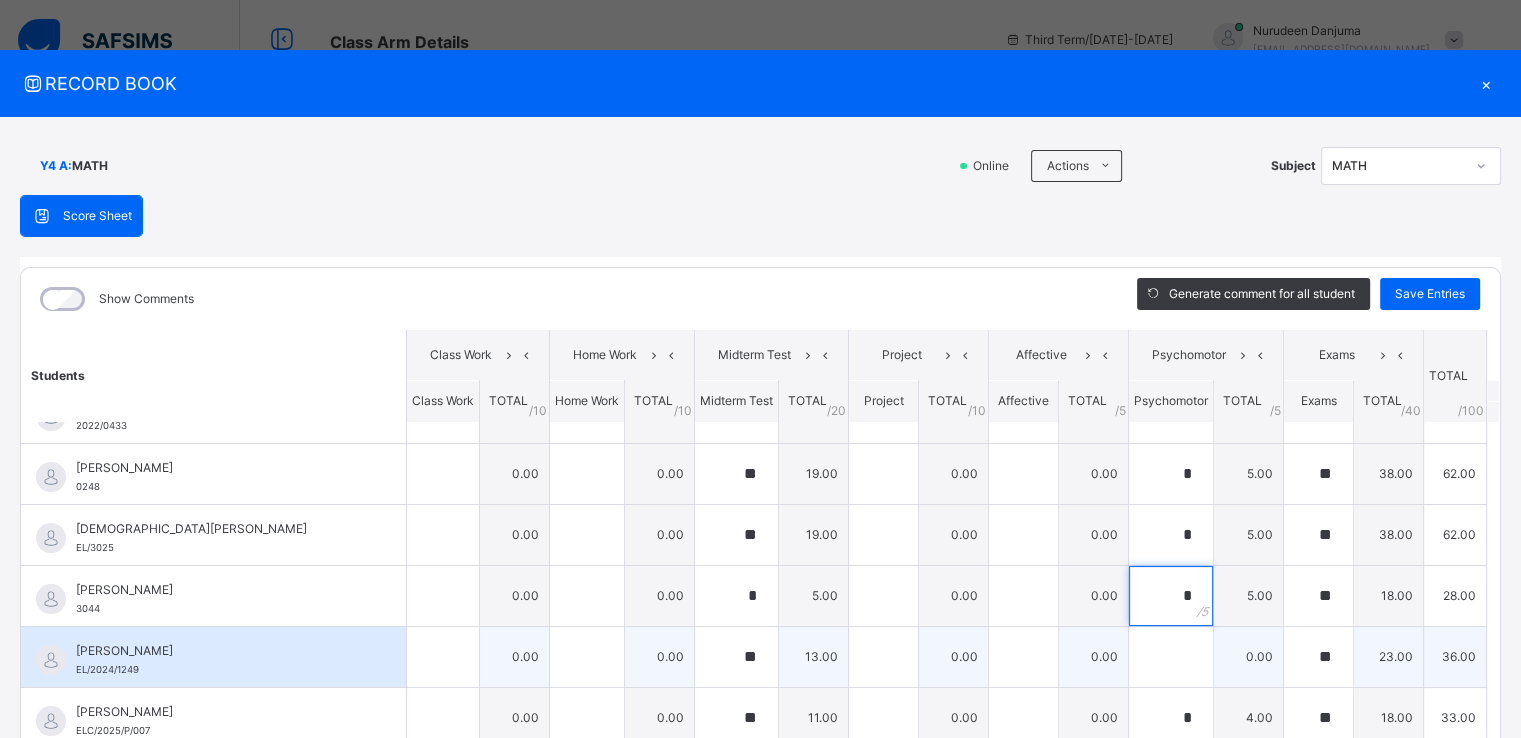 type on "*" 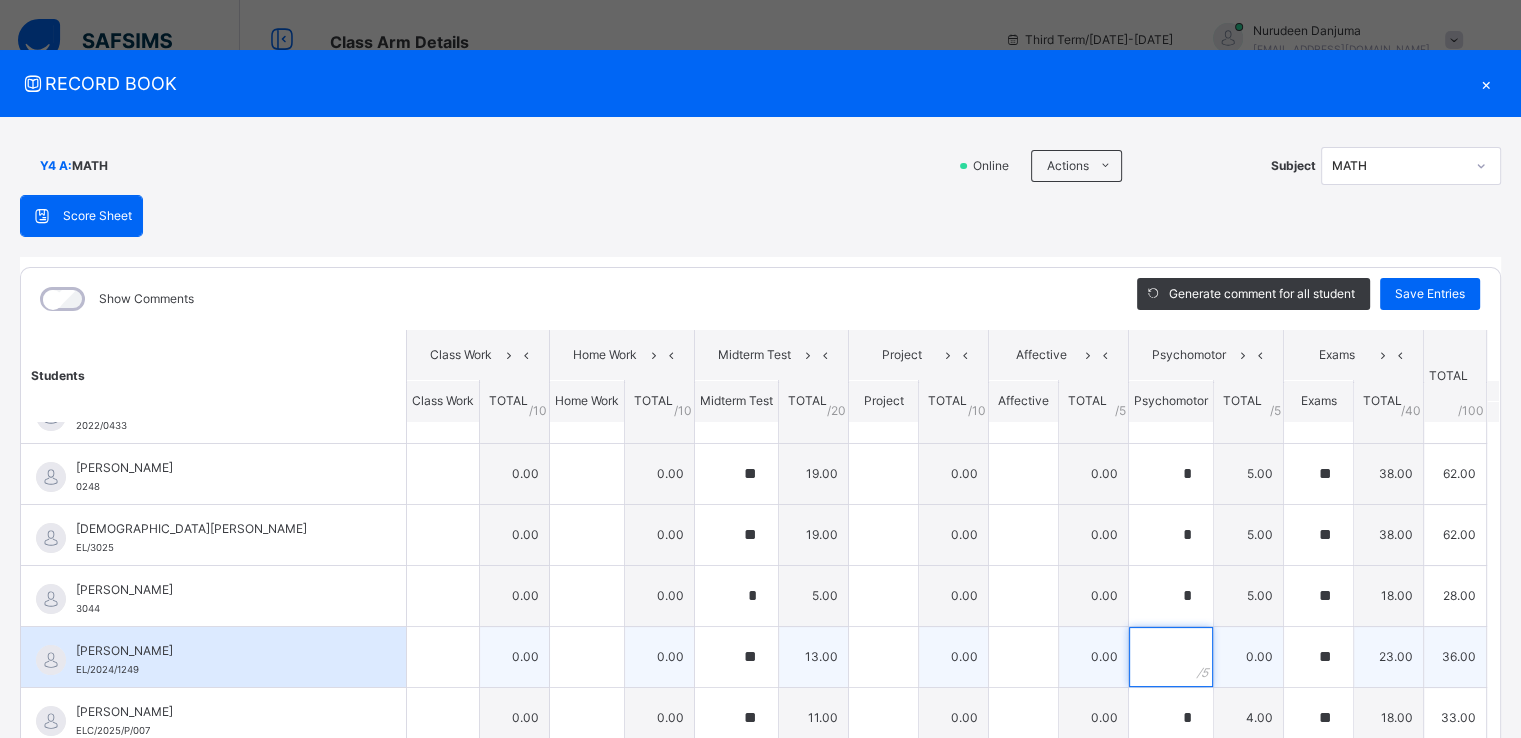 click at bounding box center [1171, 657] 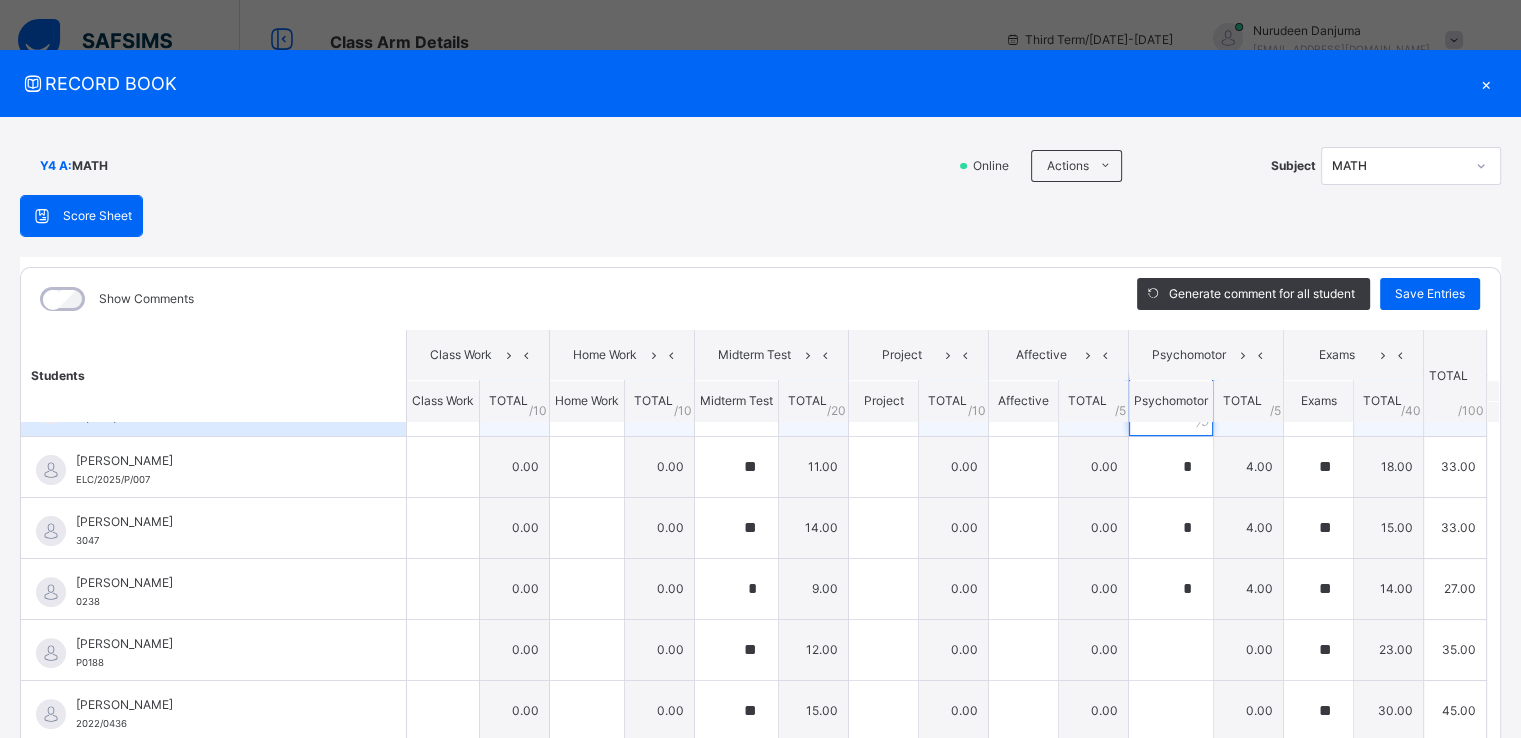 scroll, scrollTop: 748, scrollLeft: 0, axis: vertical 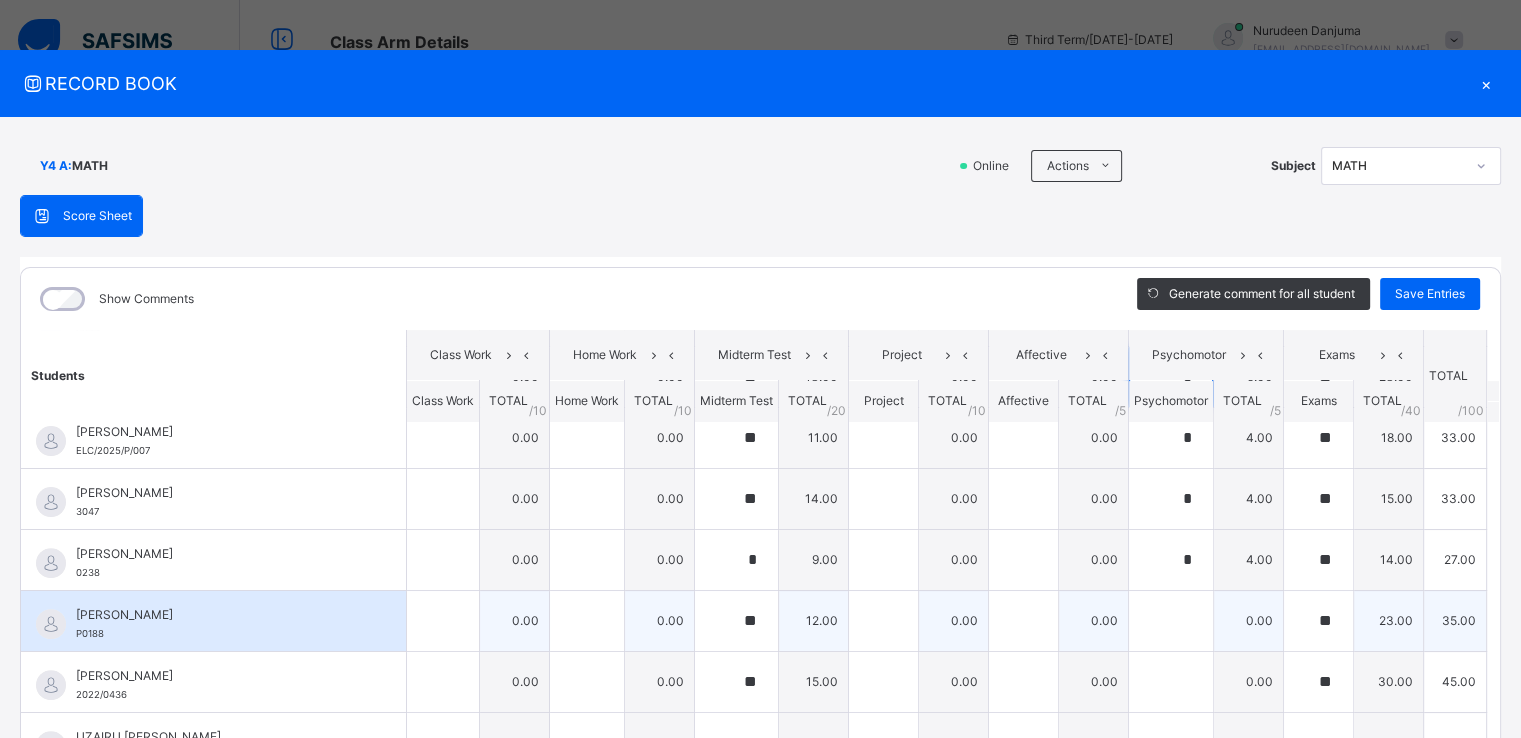 type on "*" 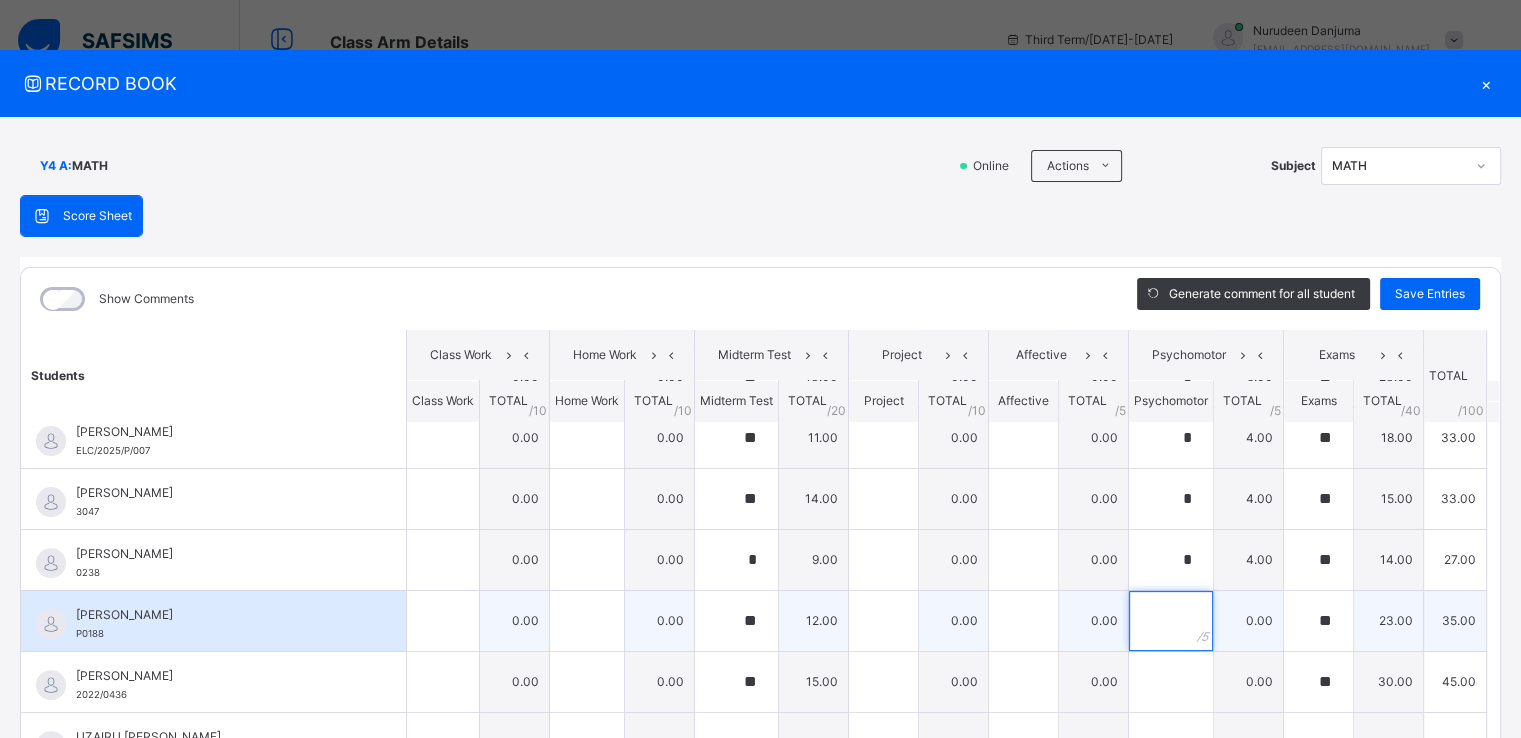 click at bounding box center (1171, 621) 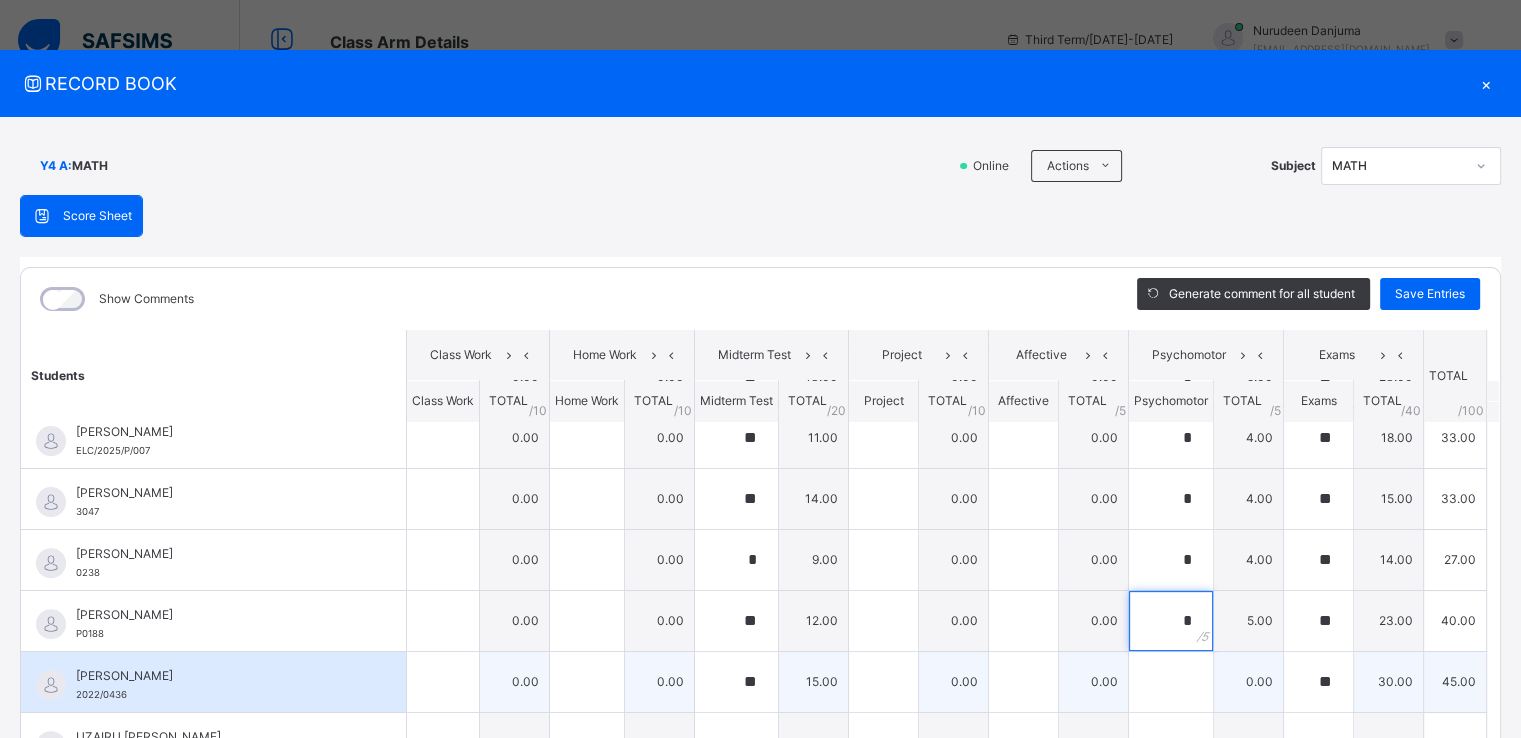 type on "*" 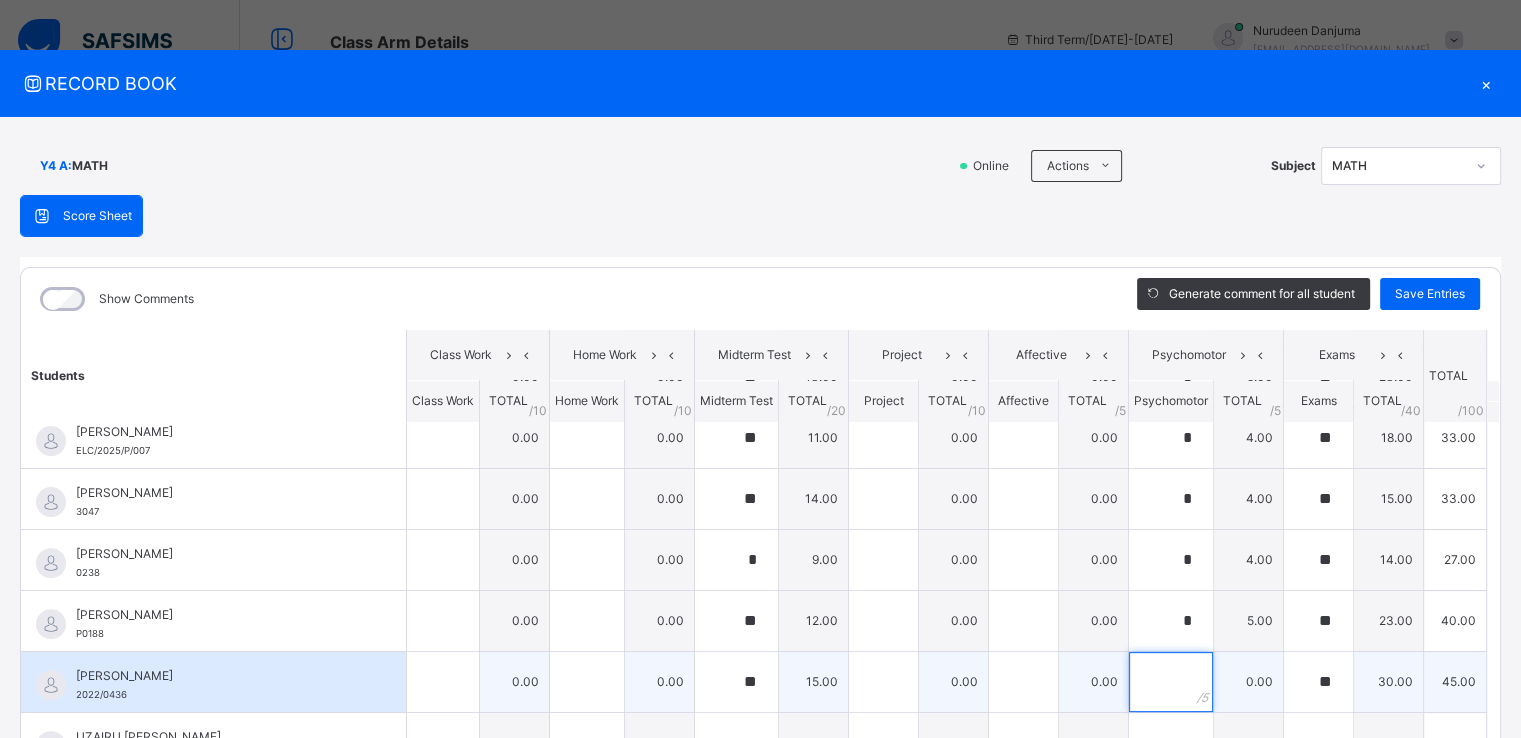 click at bounding box center (1171, 682) 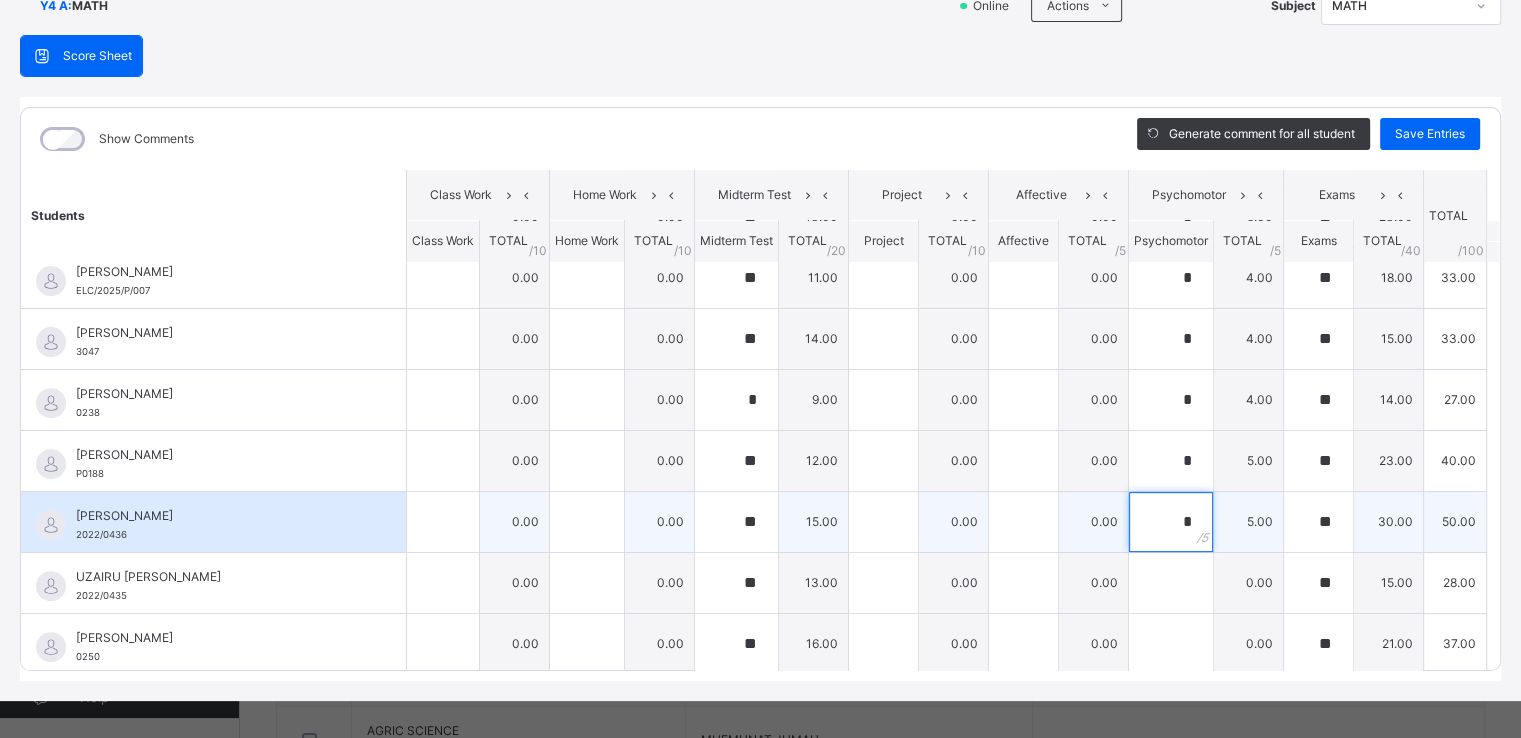 scroll, scrollTop: 172, scrollLeft: 0, axis: vertical 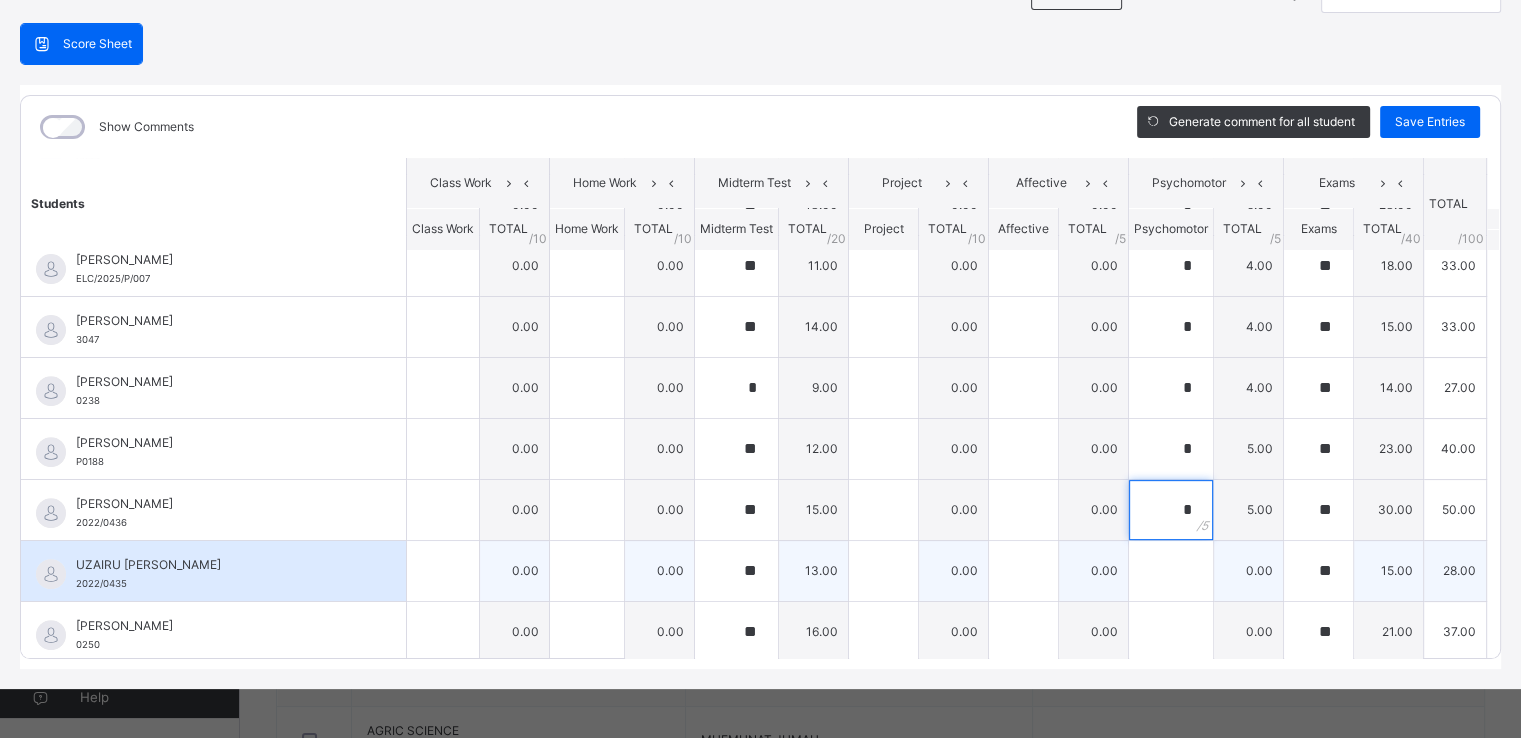 type on "*" 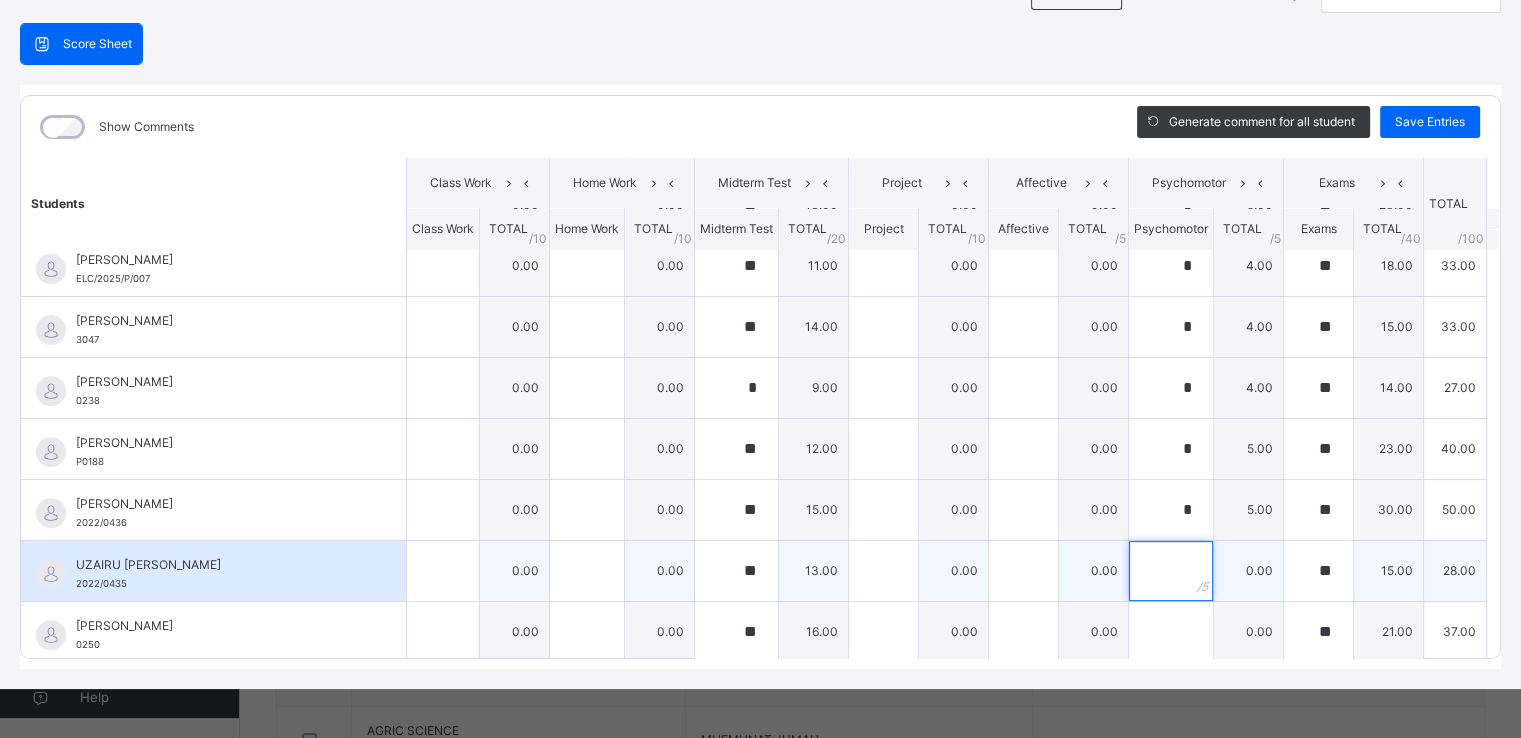 click at bounding box center (1171, 571) 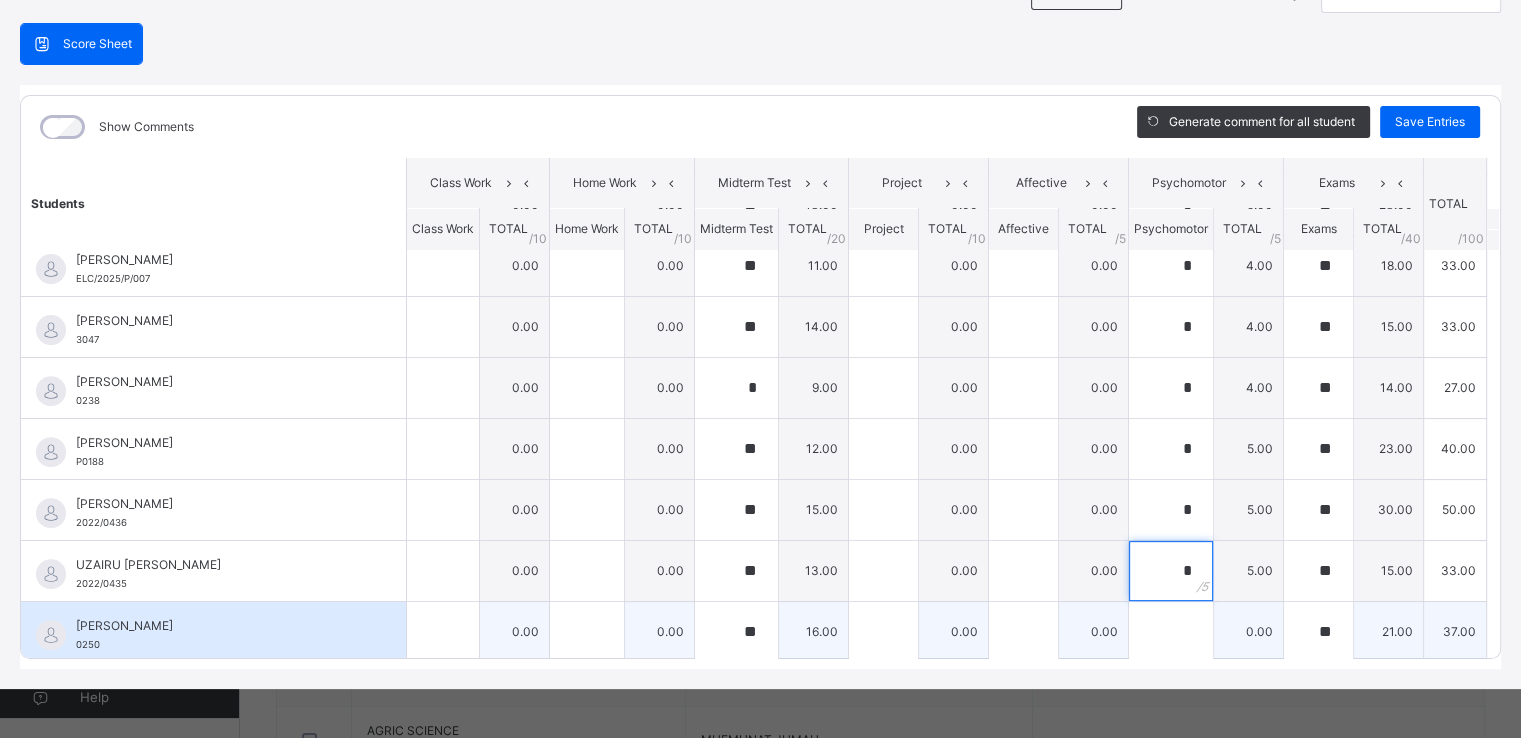 type on "*" 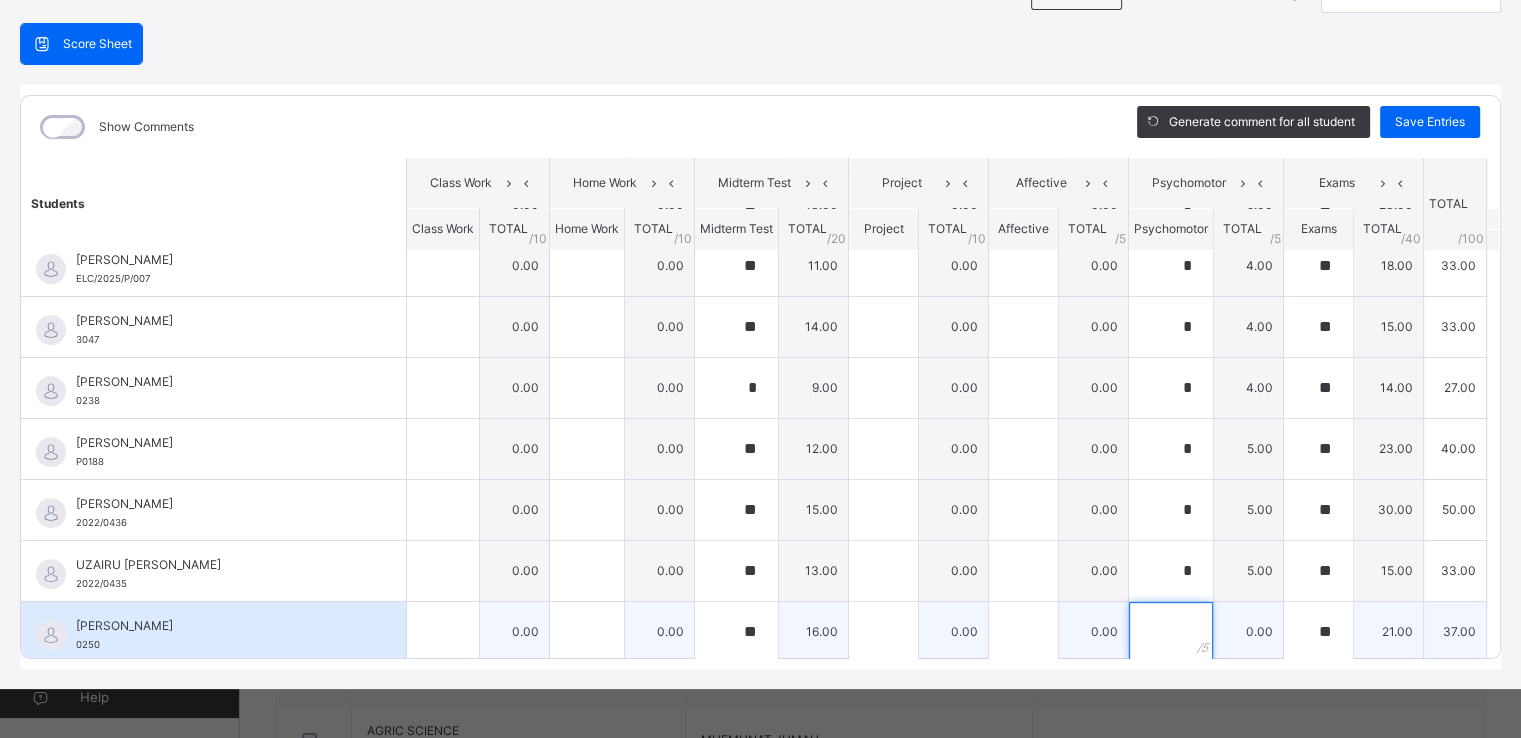click at bounding box center [1171, 632] 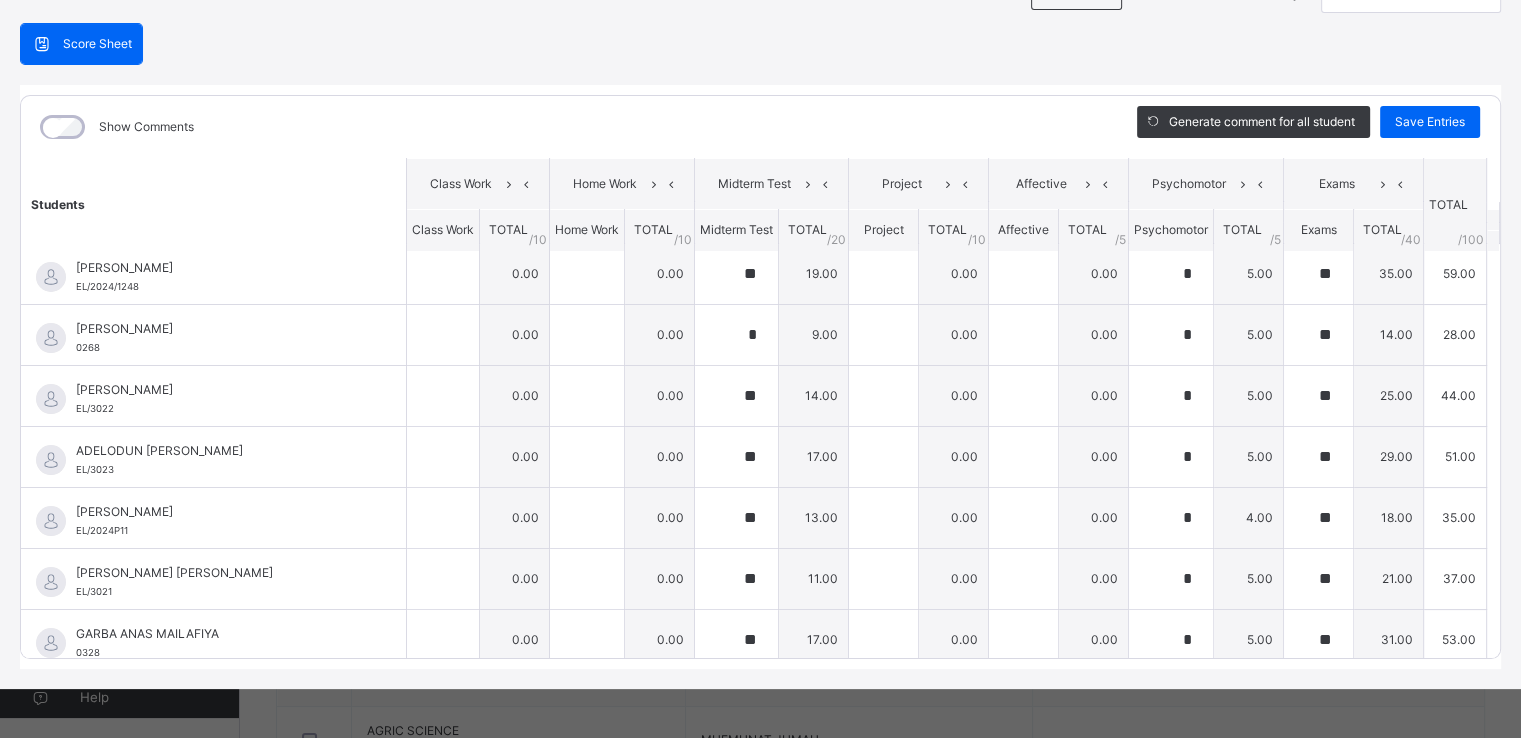 scroll, scrollTop: 0, scrollLeft: 0, axis: both 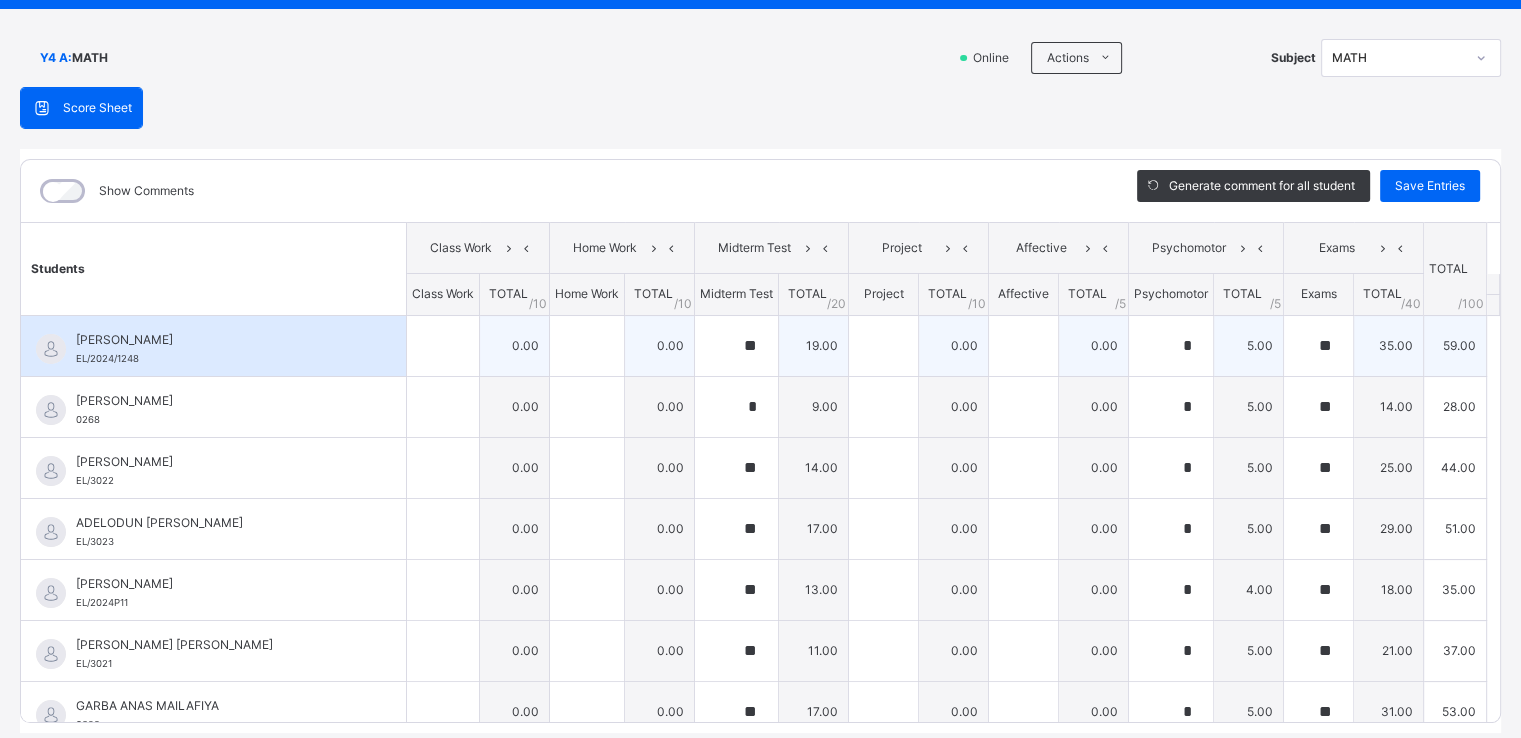 type on "*" 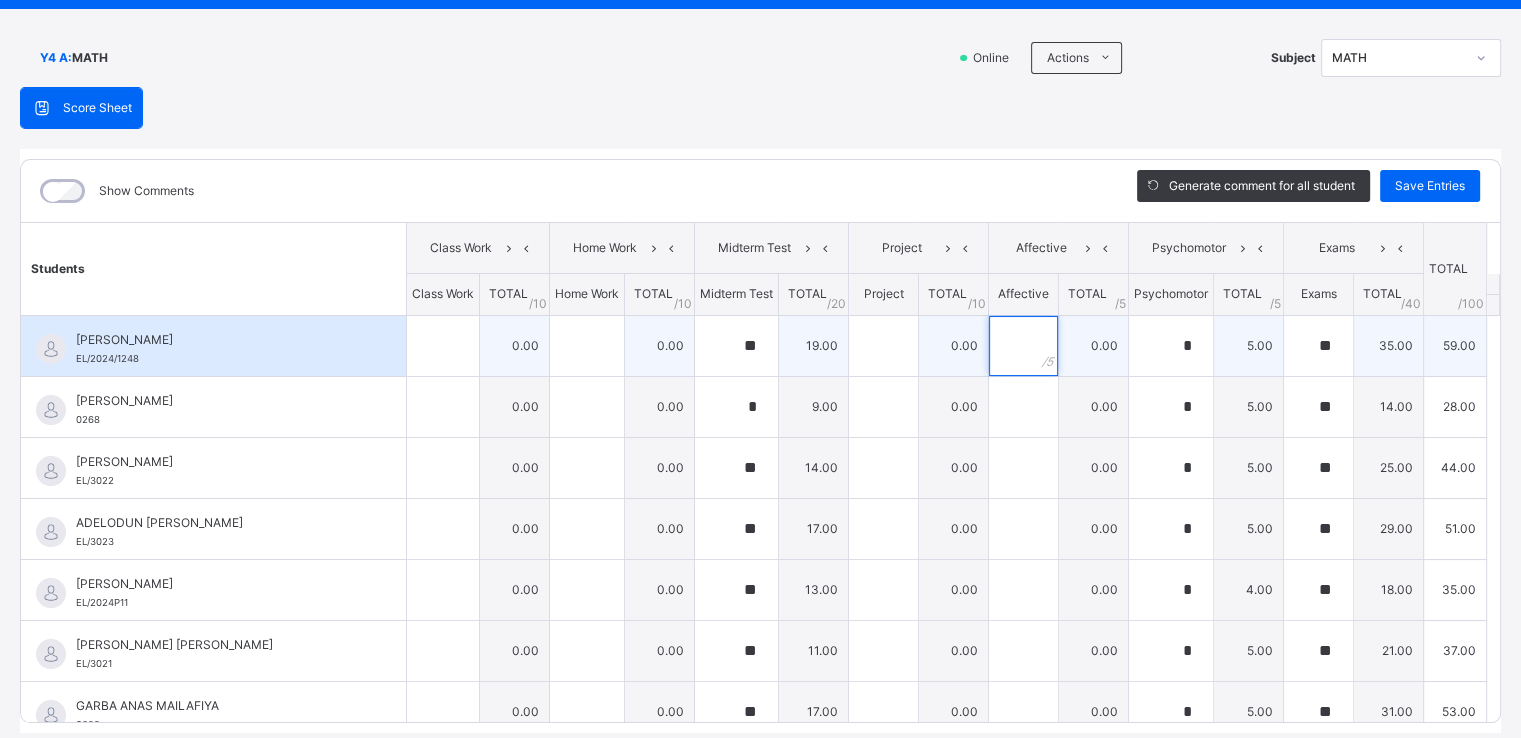 click at bounding box center (1023, 346) 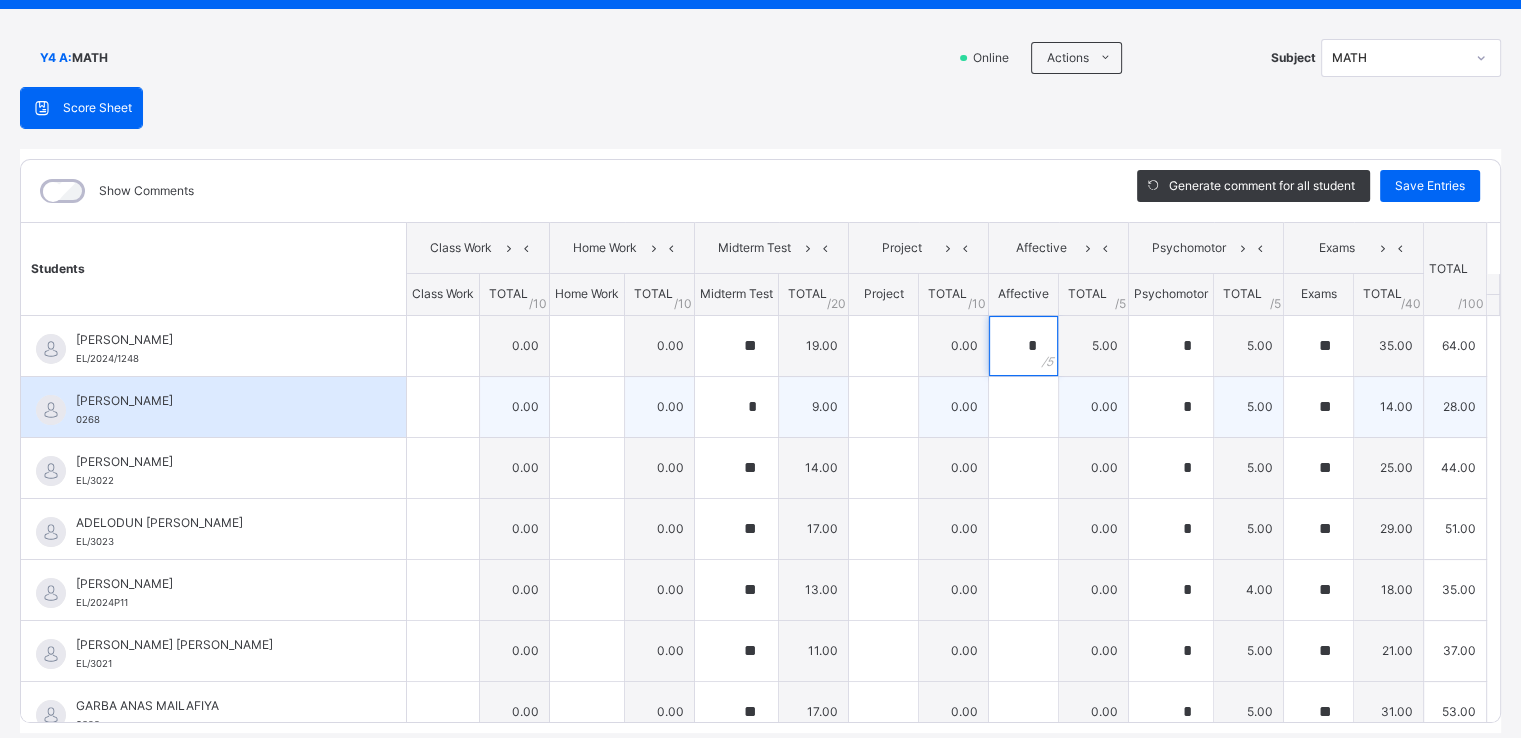 type on "*" 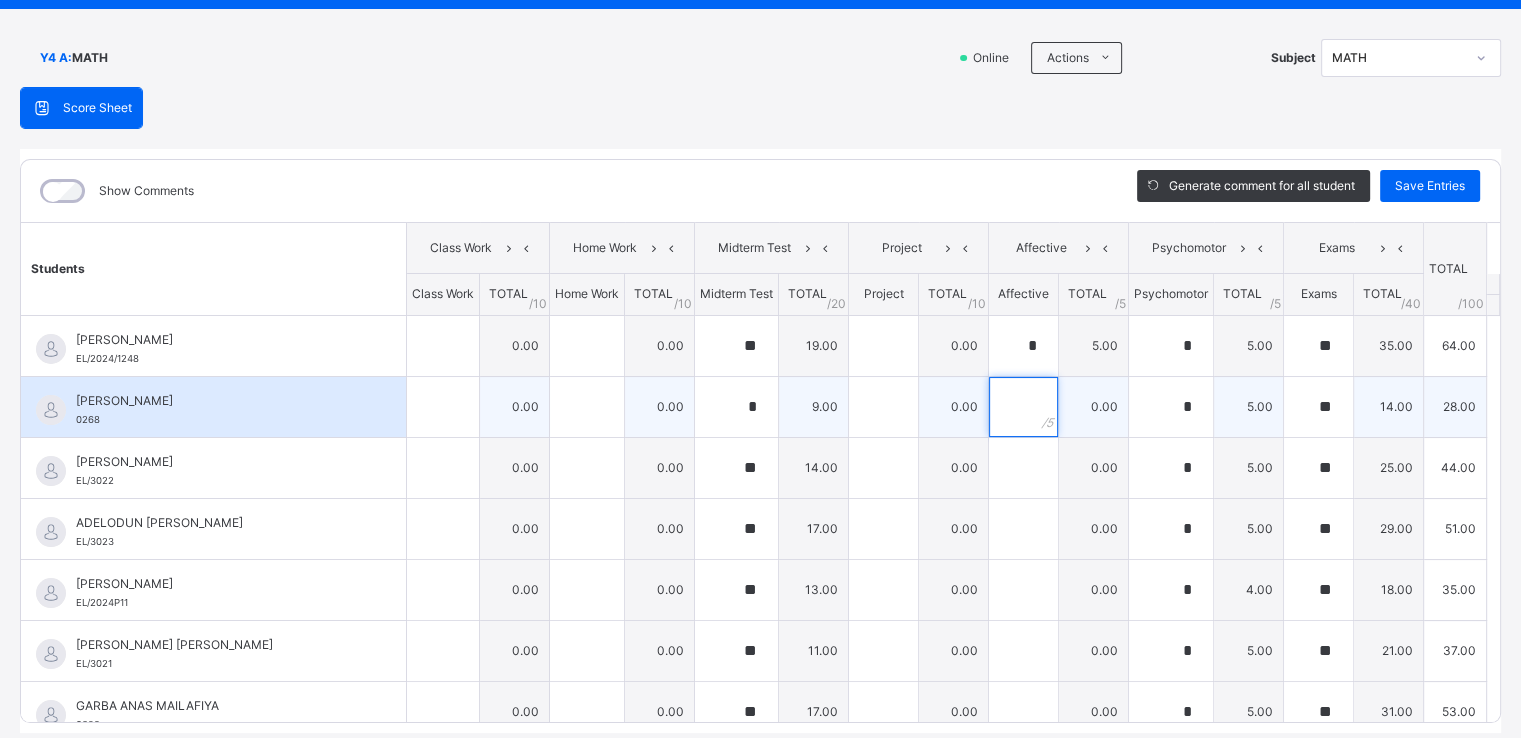 click at bounding box center [1023, 407] 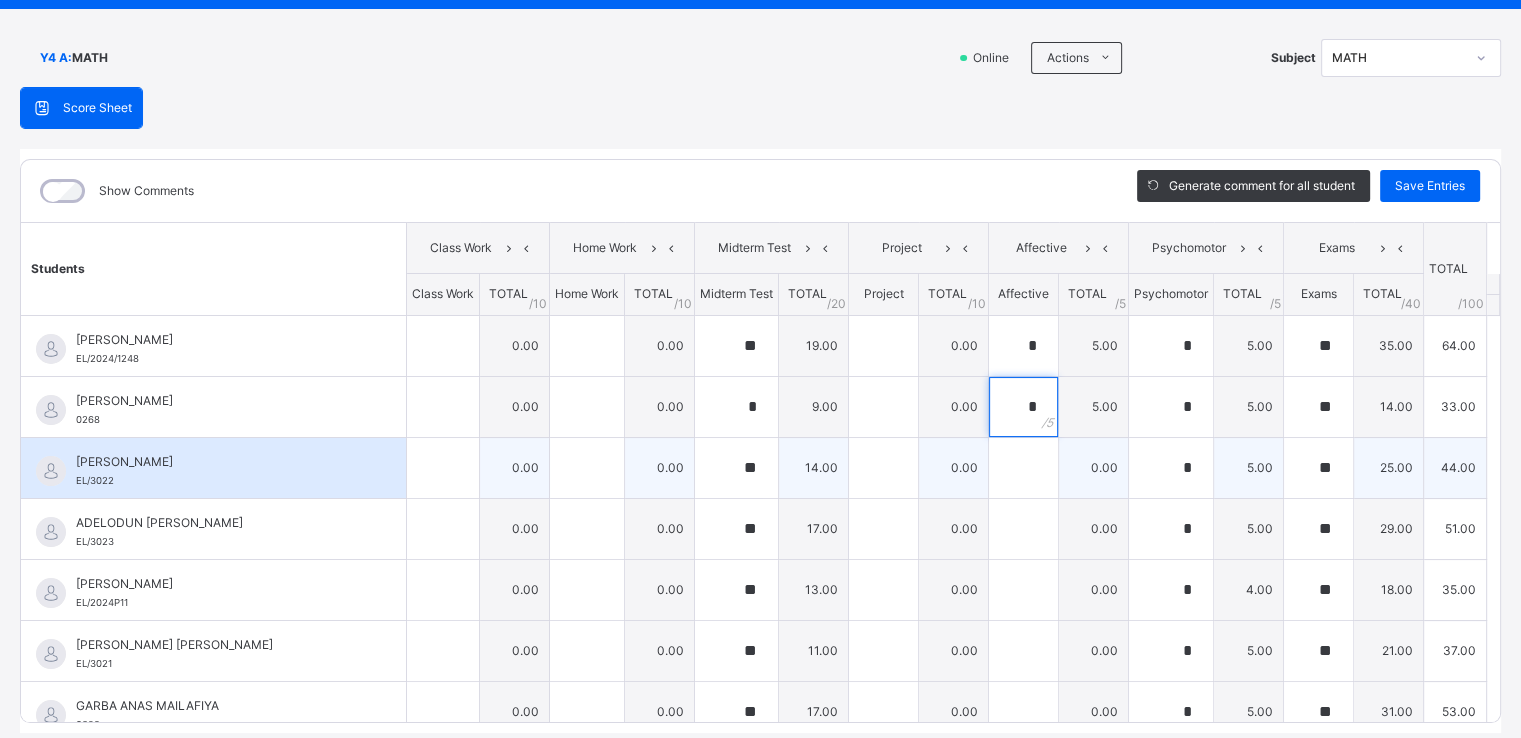 type on "*" 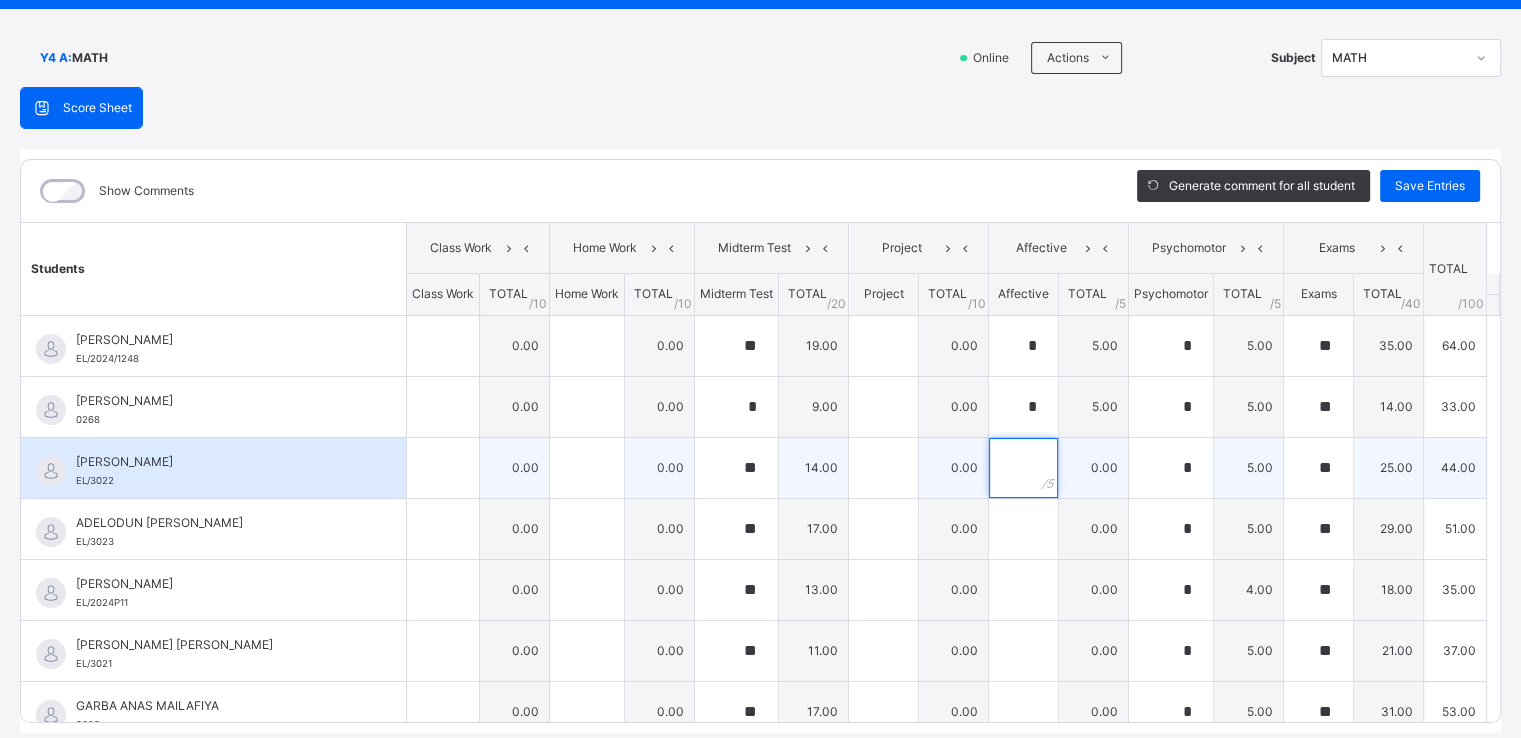 click at bounding box center [1023, 468] 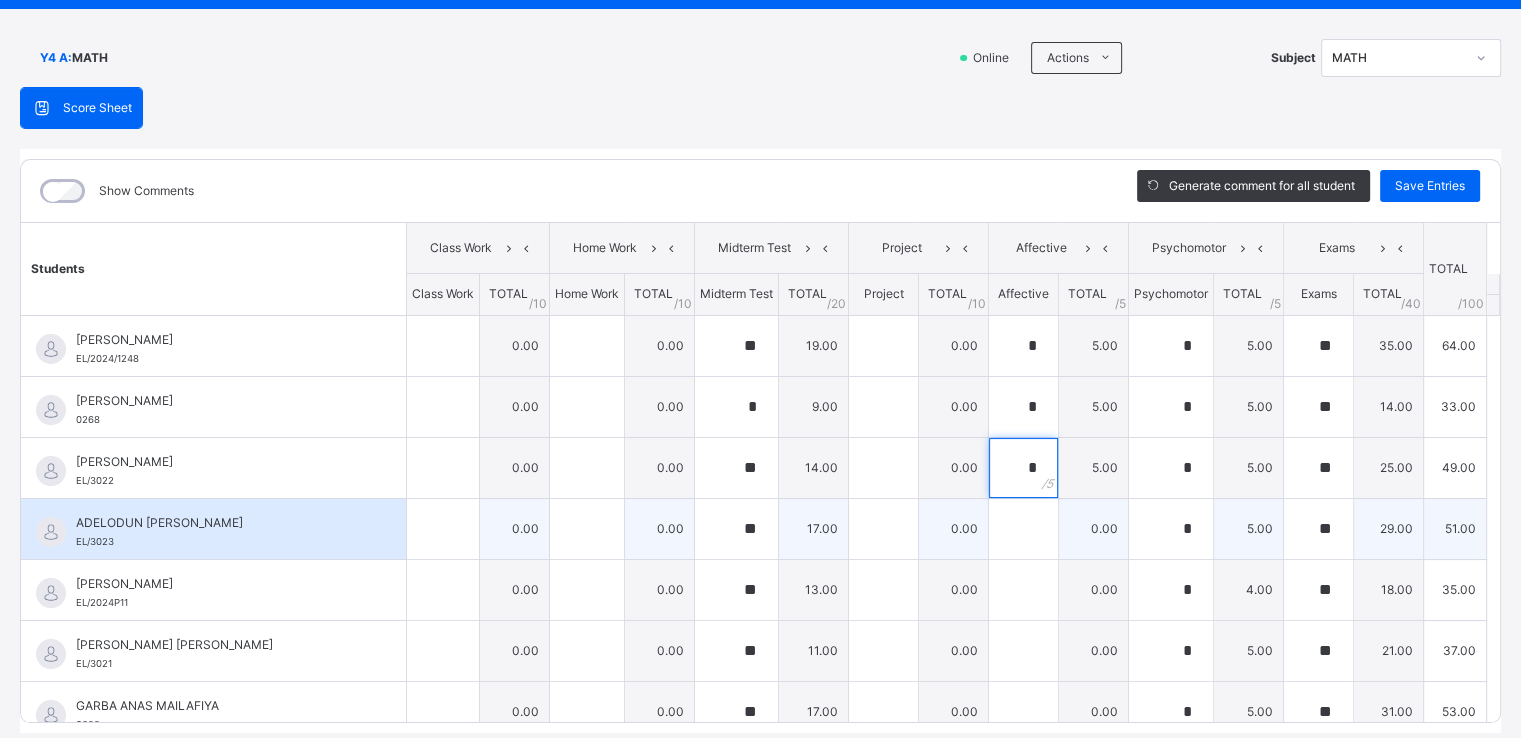 type on "*" 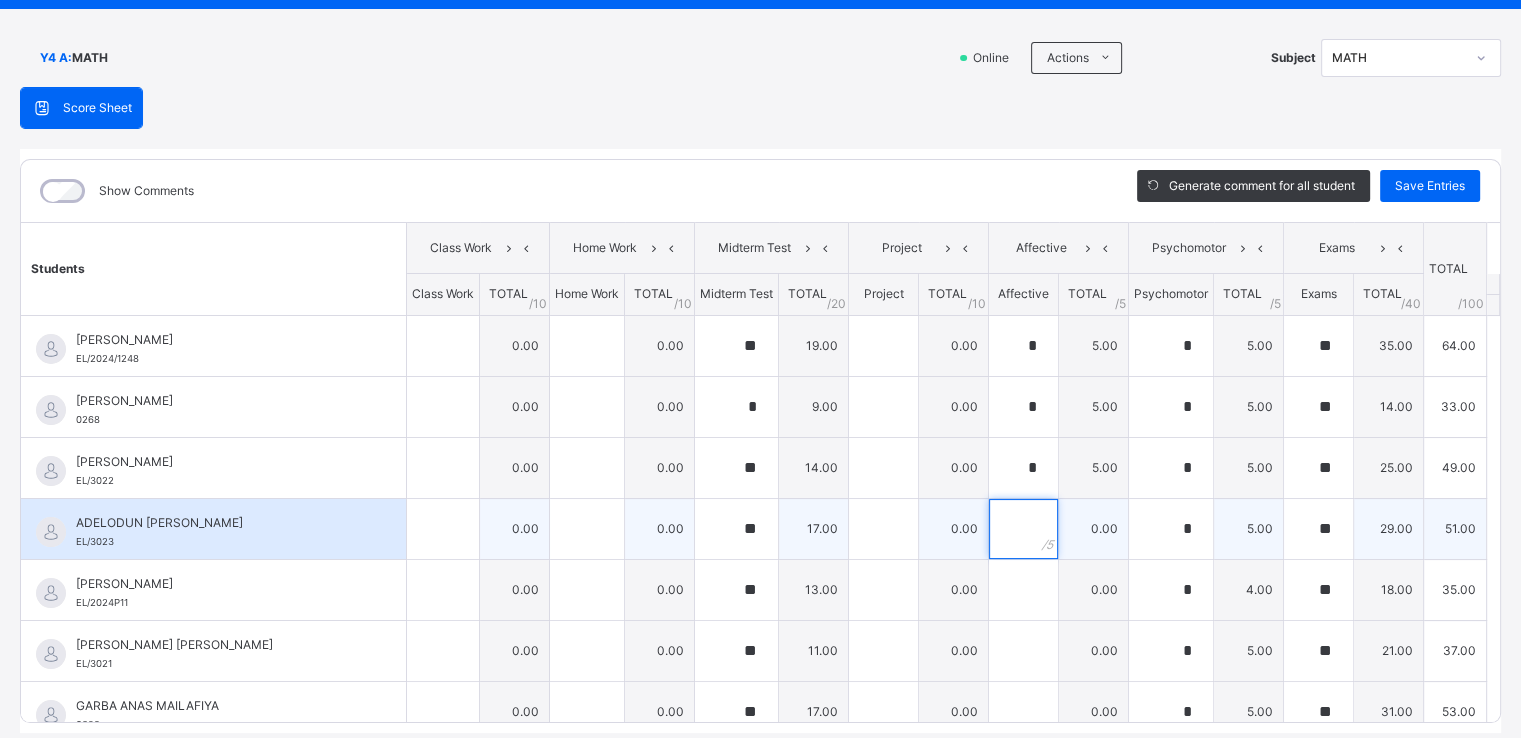 click at bounding box center [1023, 529] 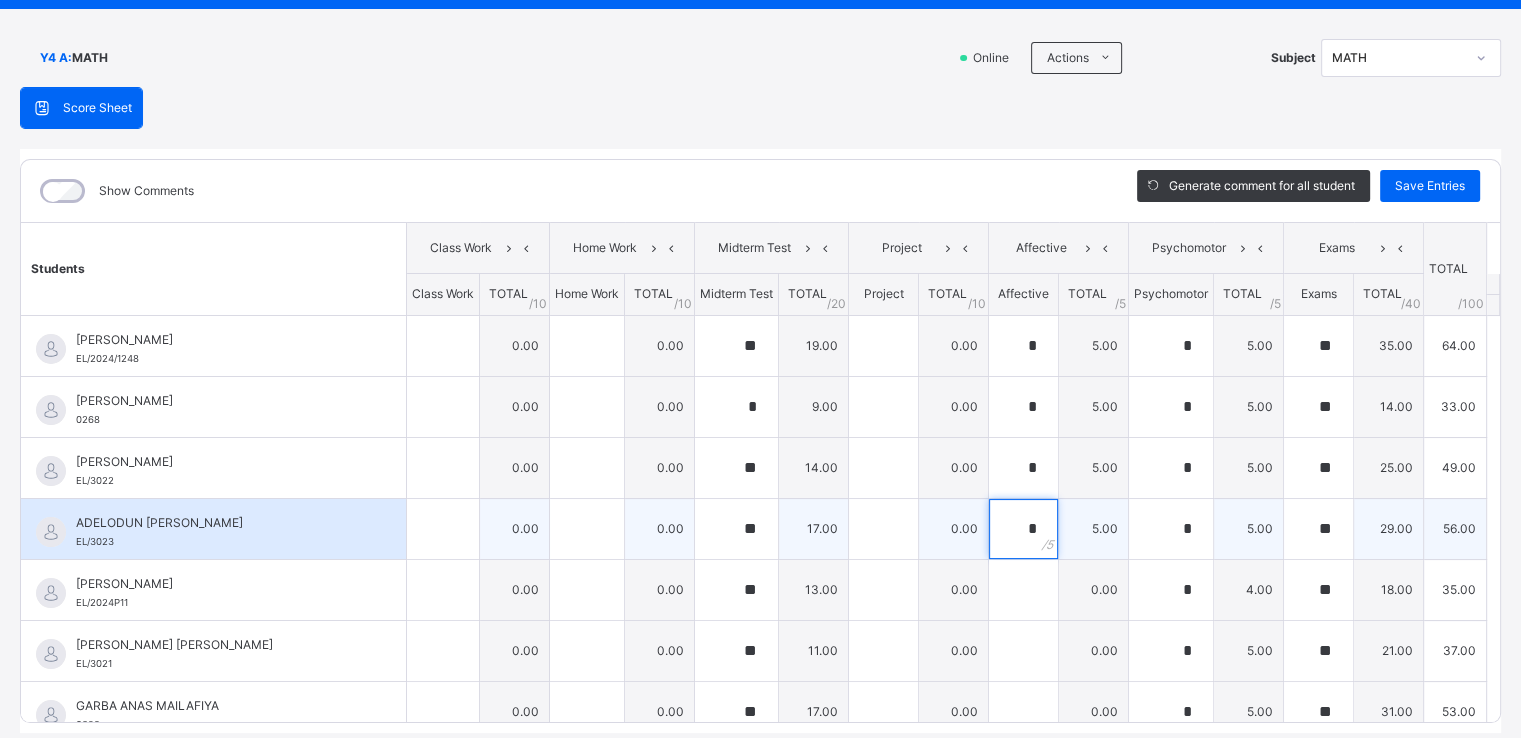 click on "*" at bounding box center (1023, 529) 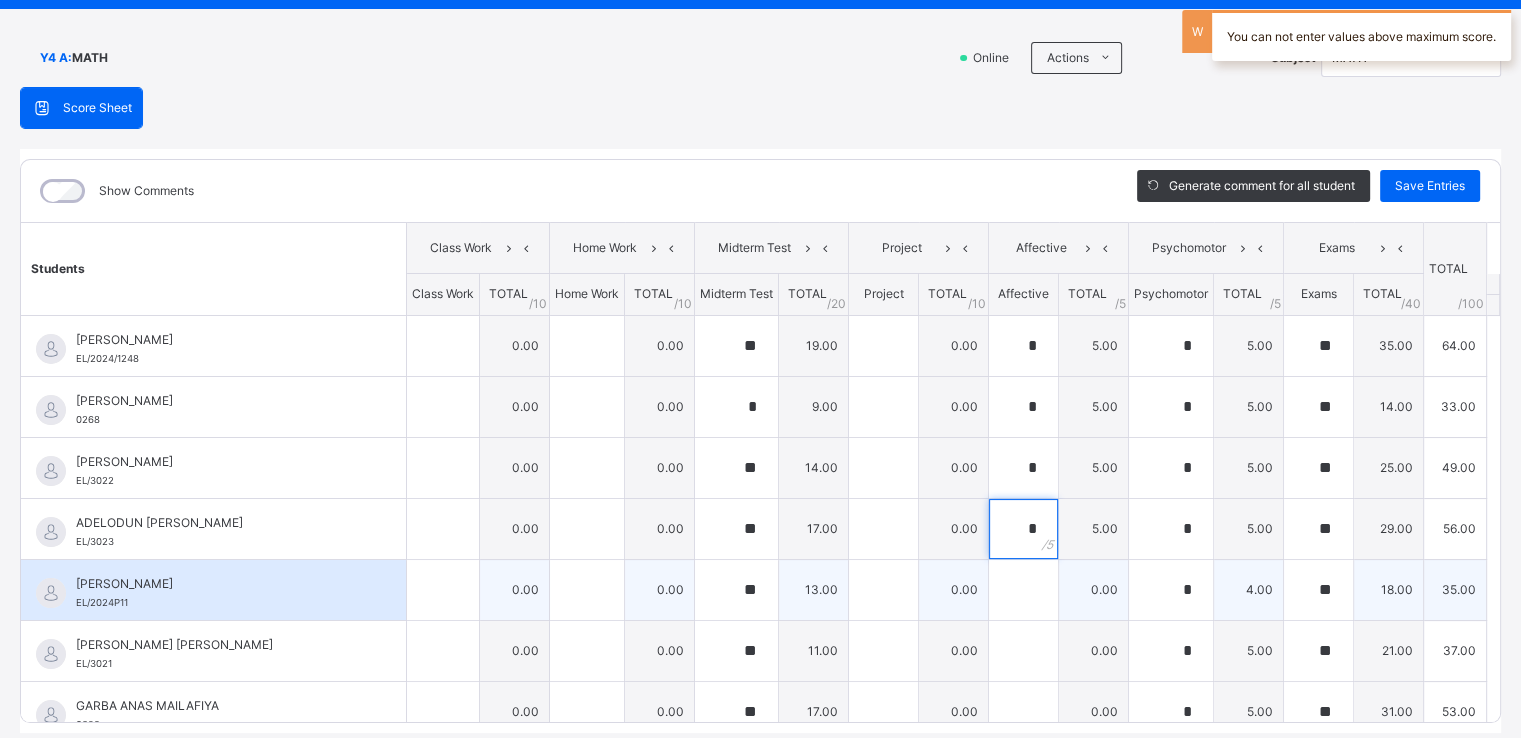 type on "*" 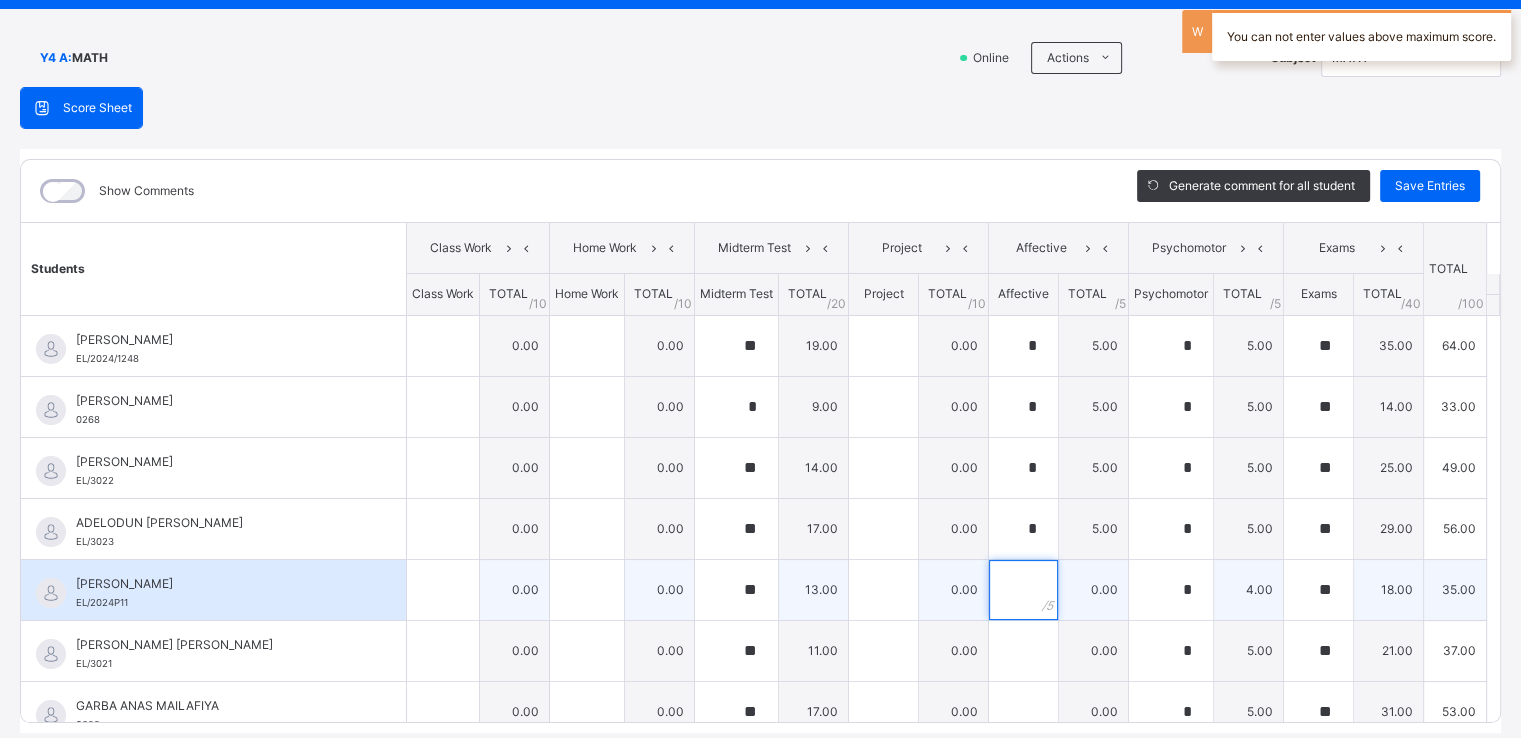 click at bounding box center (1023, 590) 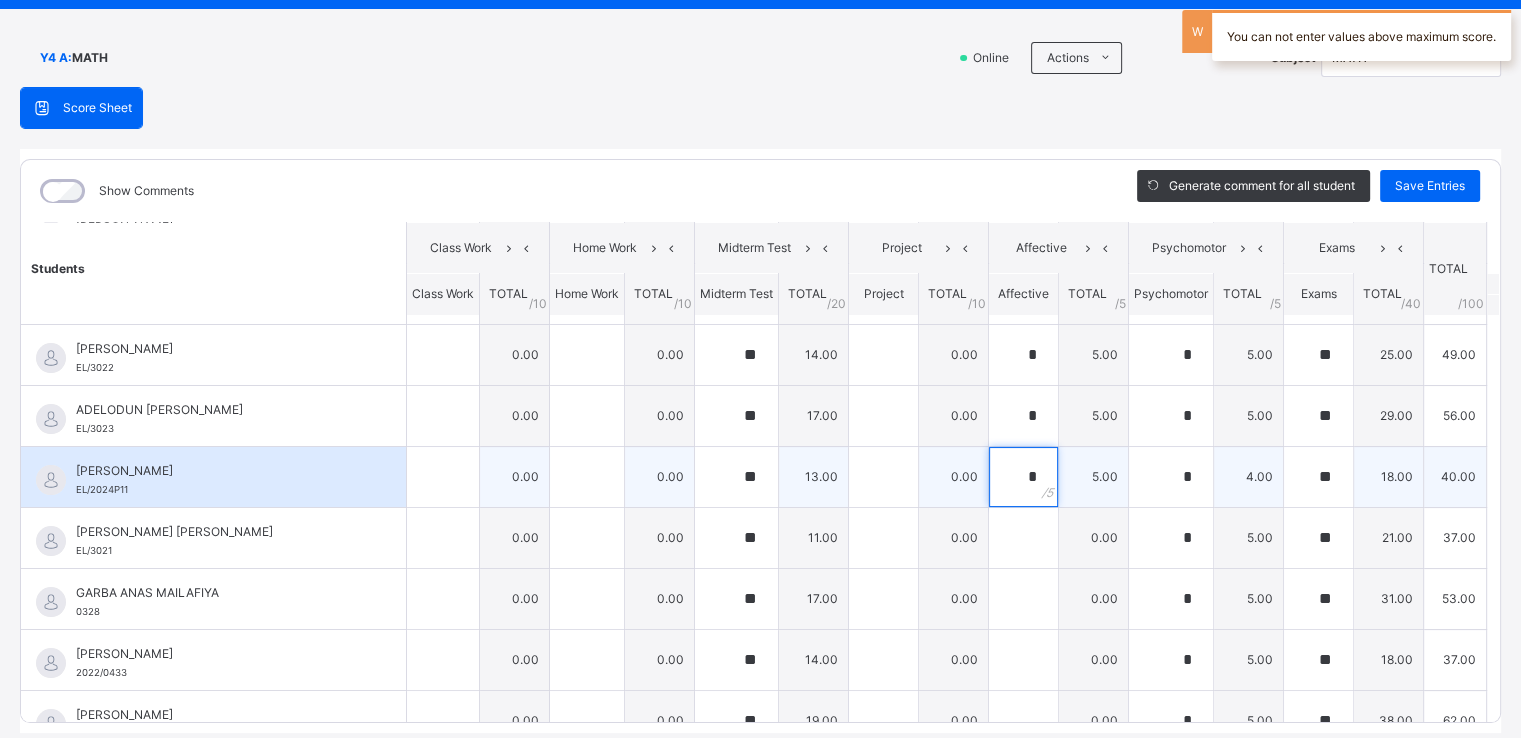 scroll, scrollTop: 125, scrollLeft: 0, axis: vertical 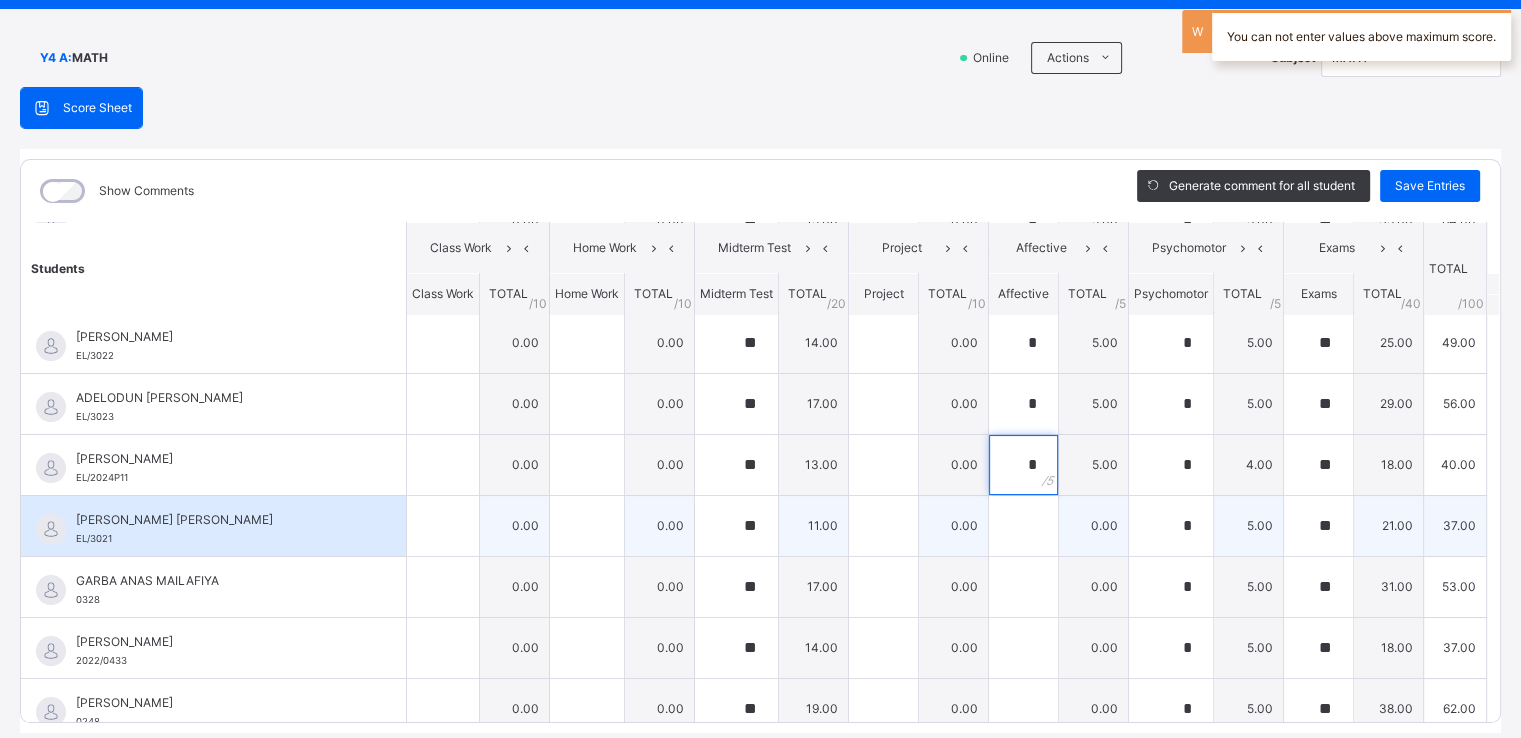 type on "*" 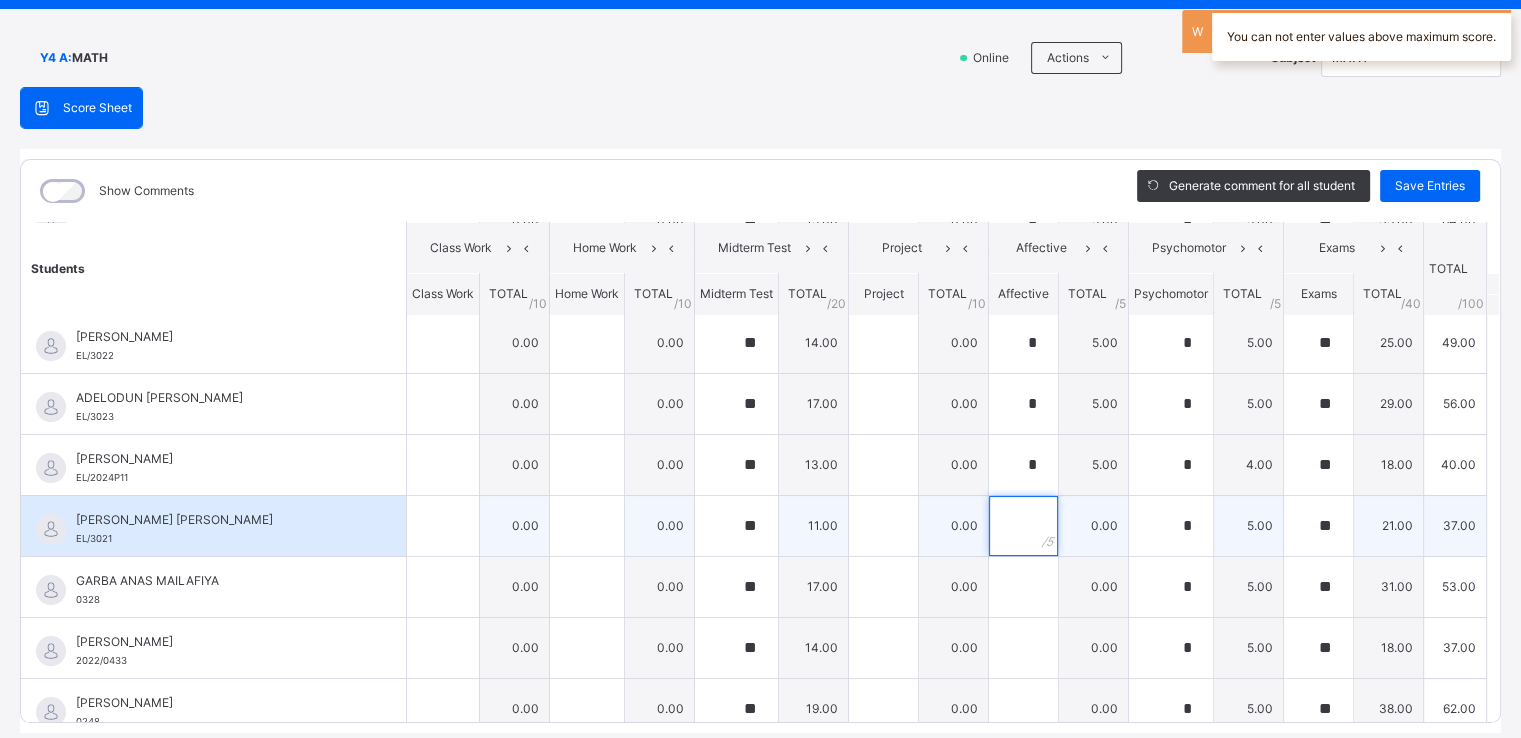click at bounding box center (1023, 526) 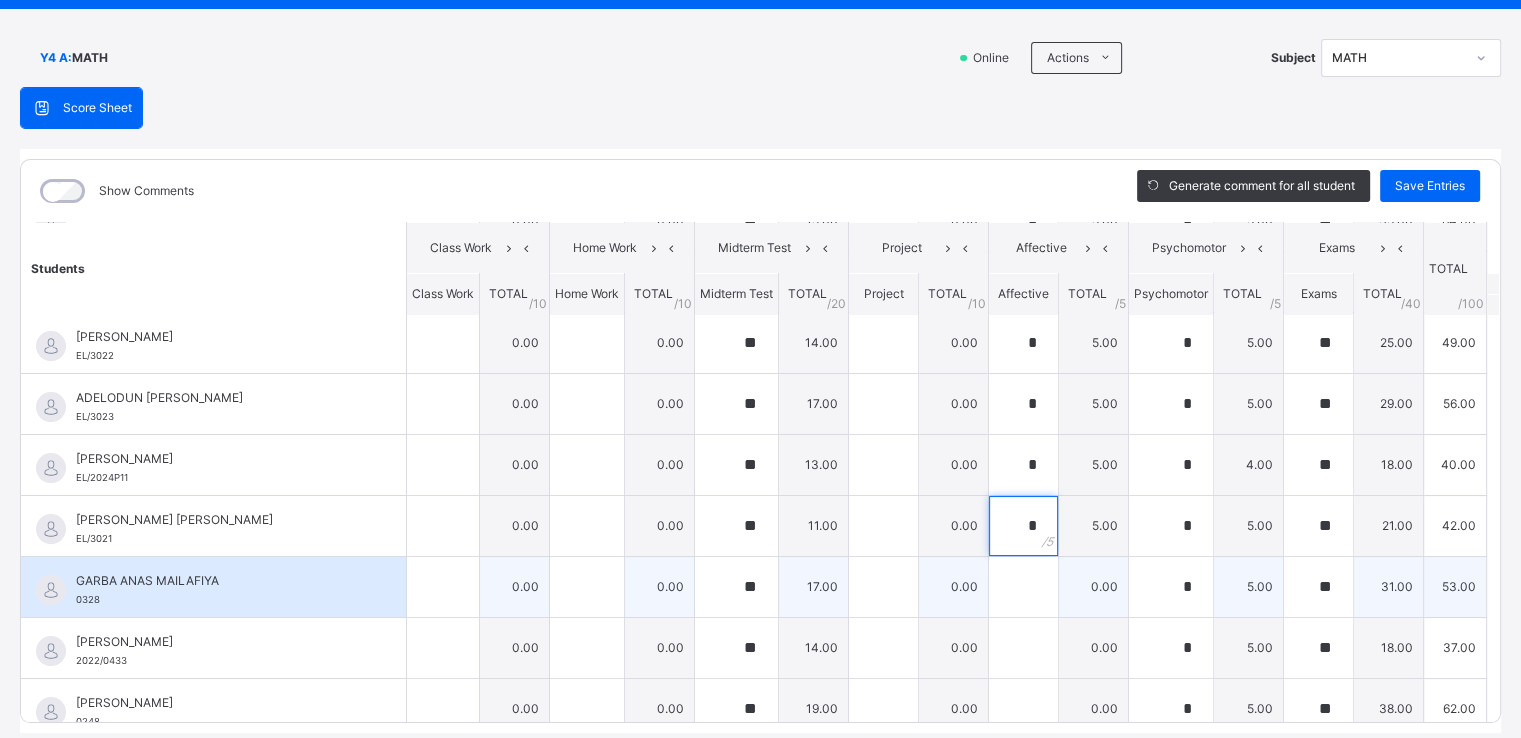 type on "*" 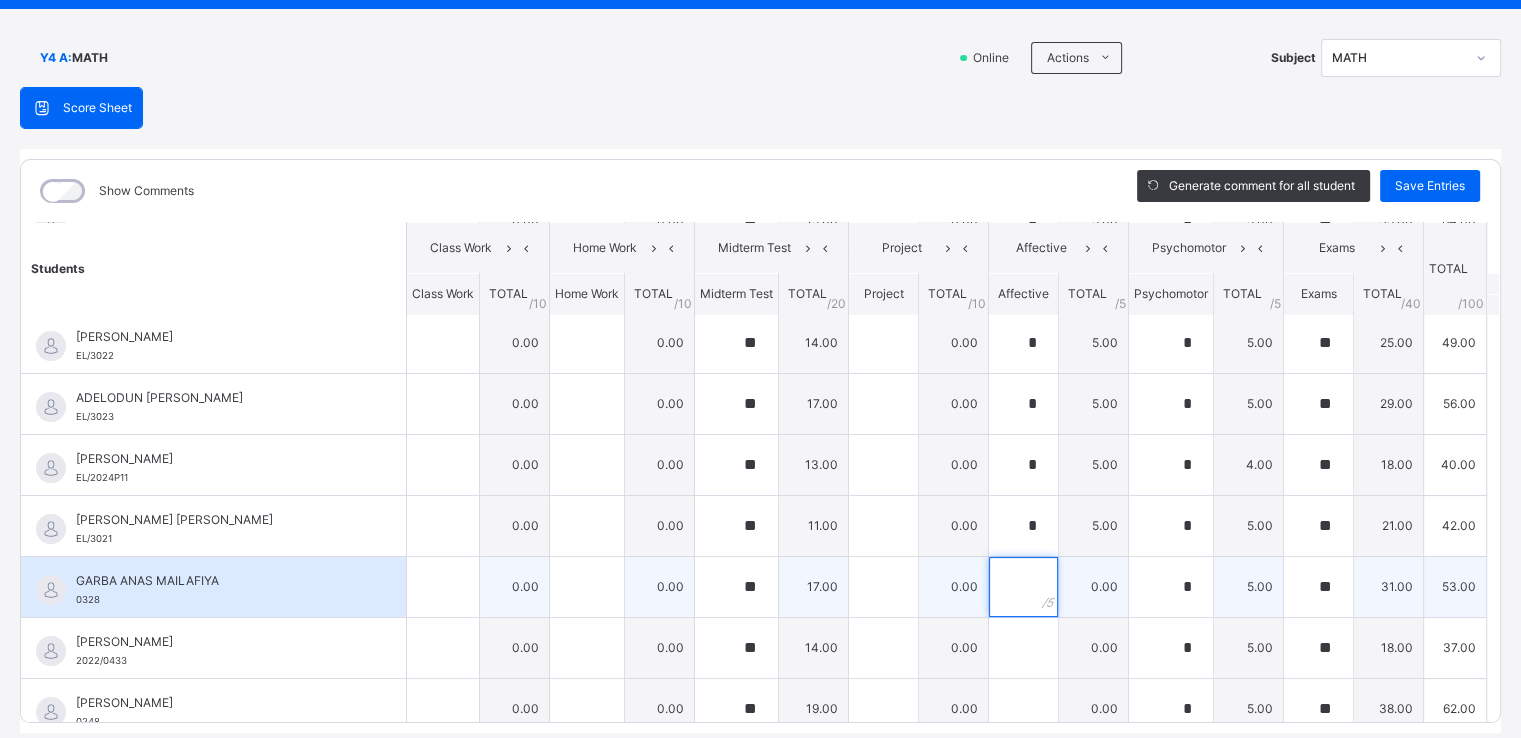 click at bounding box center (1023, 587) 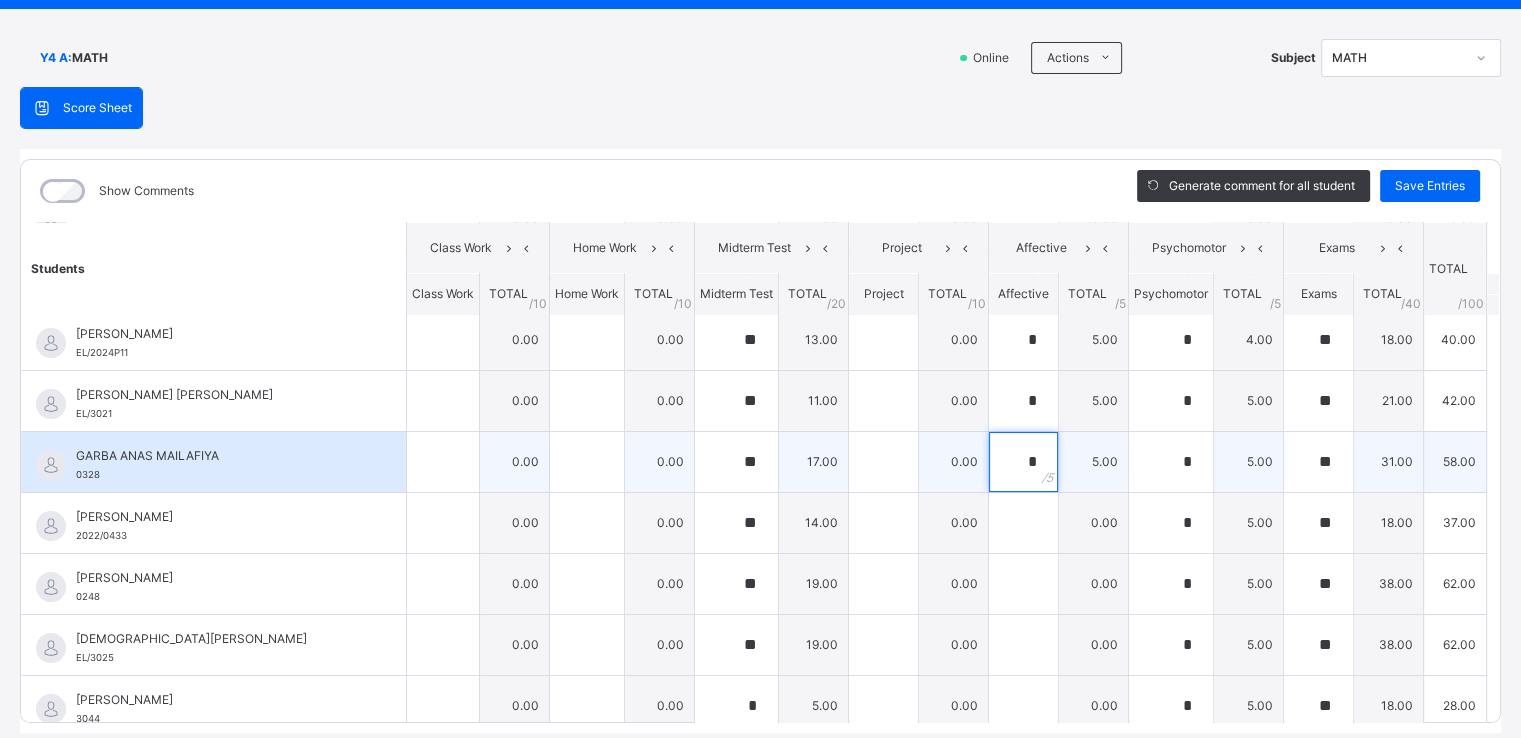 scroll, scrollTop: 267, scrollLeft: 0, axis: vertical 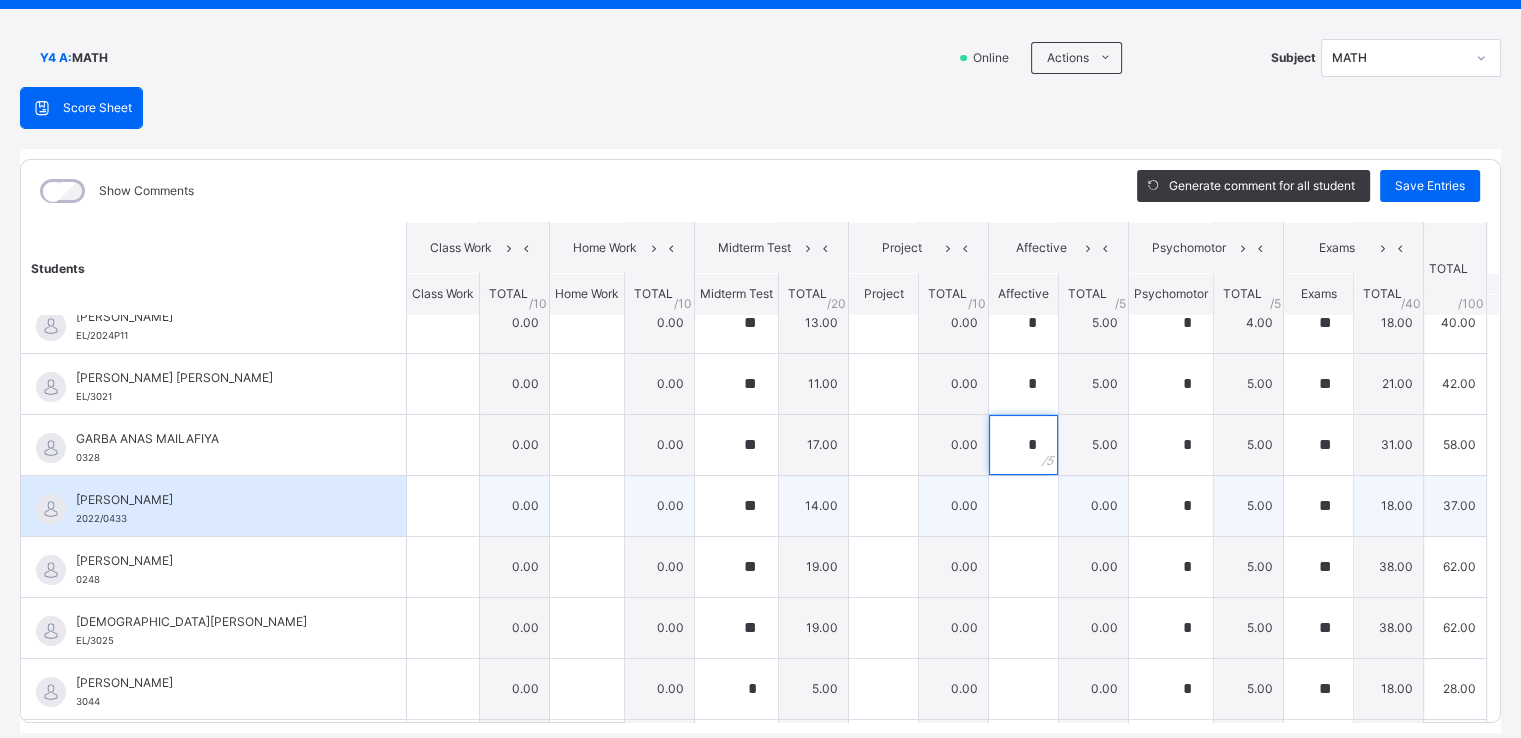 type on "*" 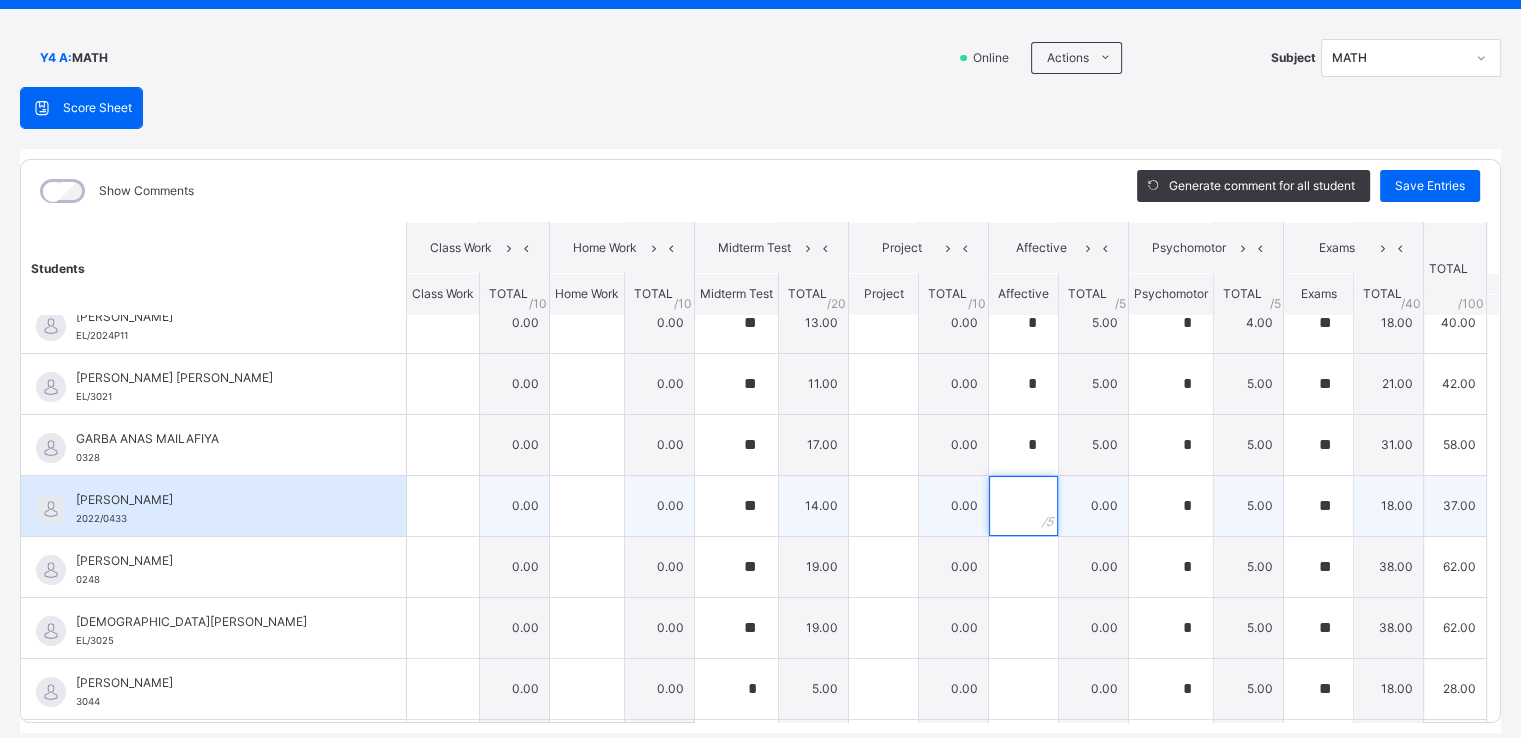 click at bounding box center [1023, 506] 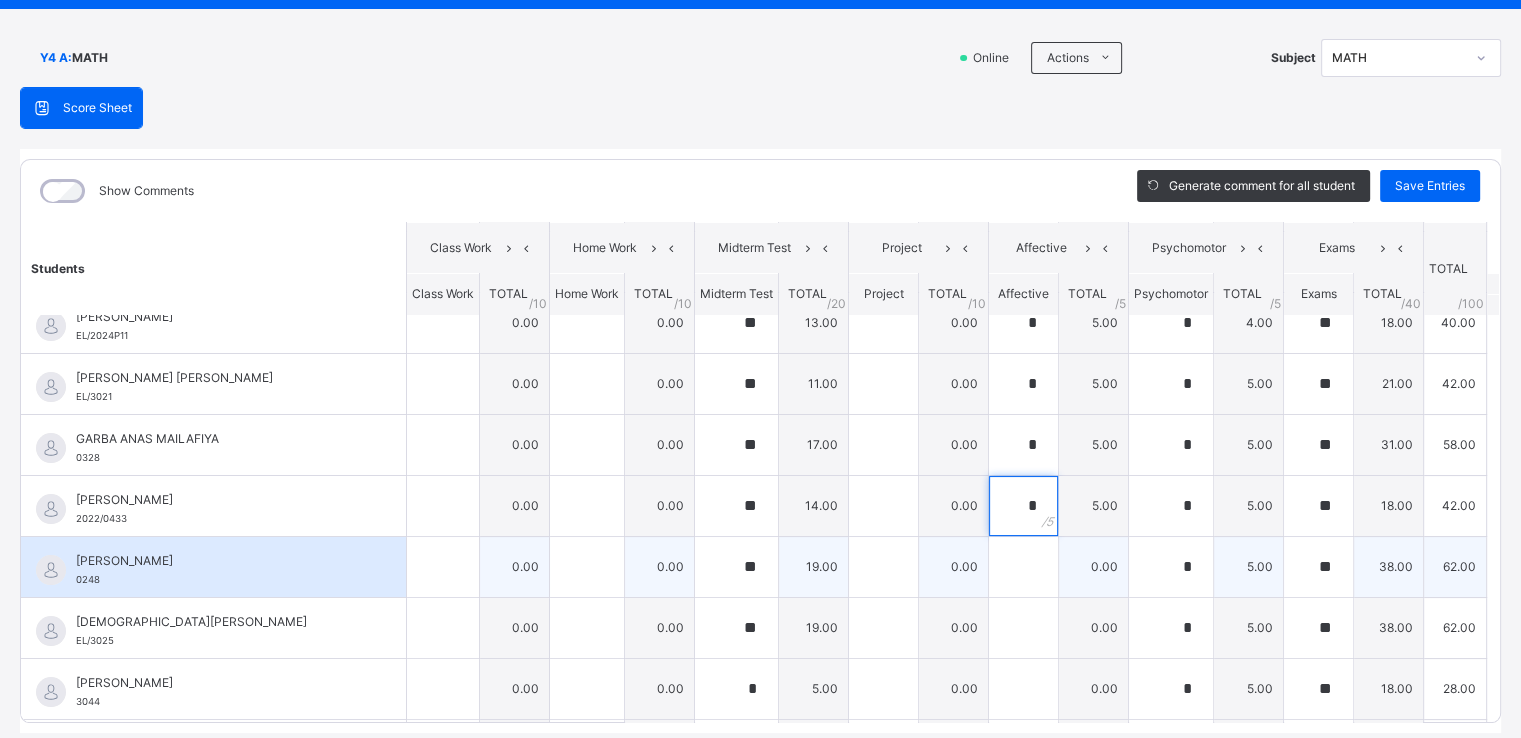 type on "*" 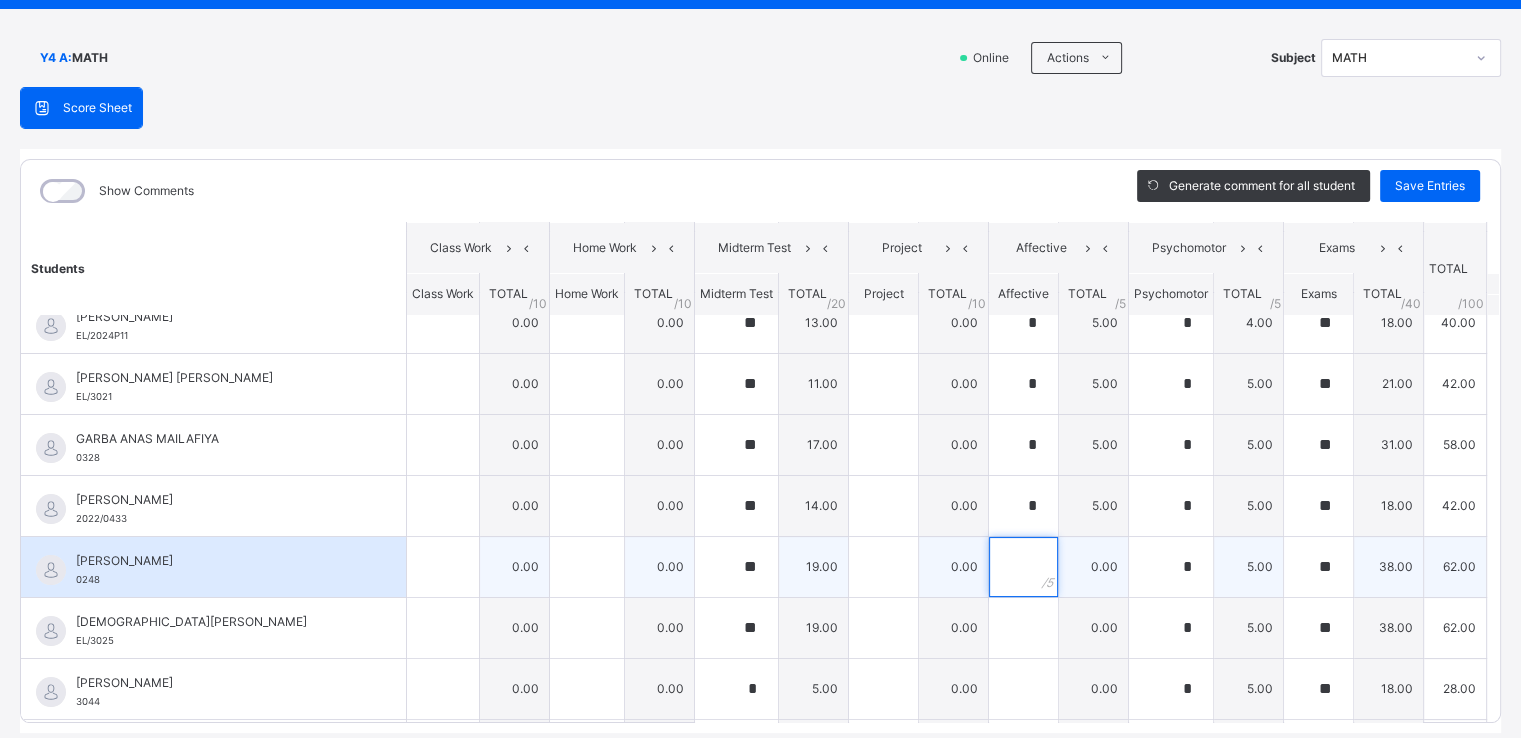 click at bounding box center (1023, 567) 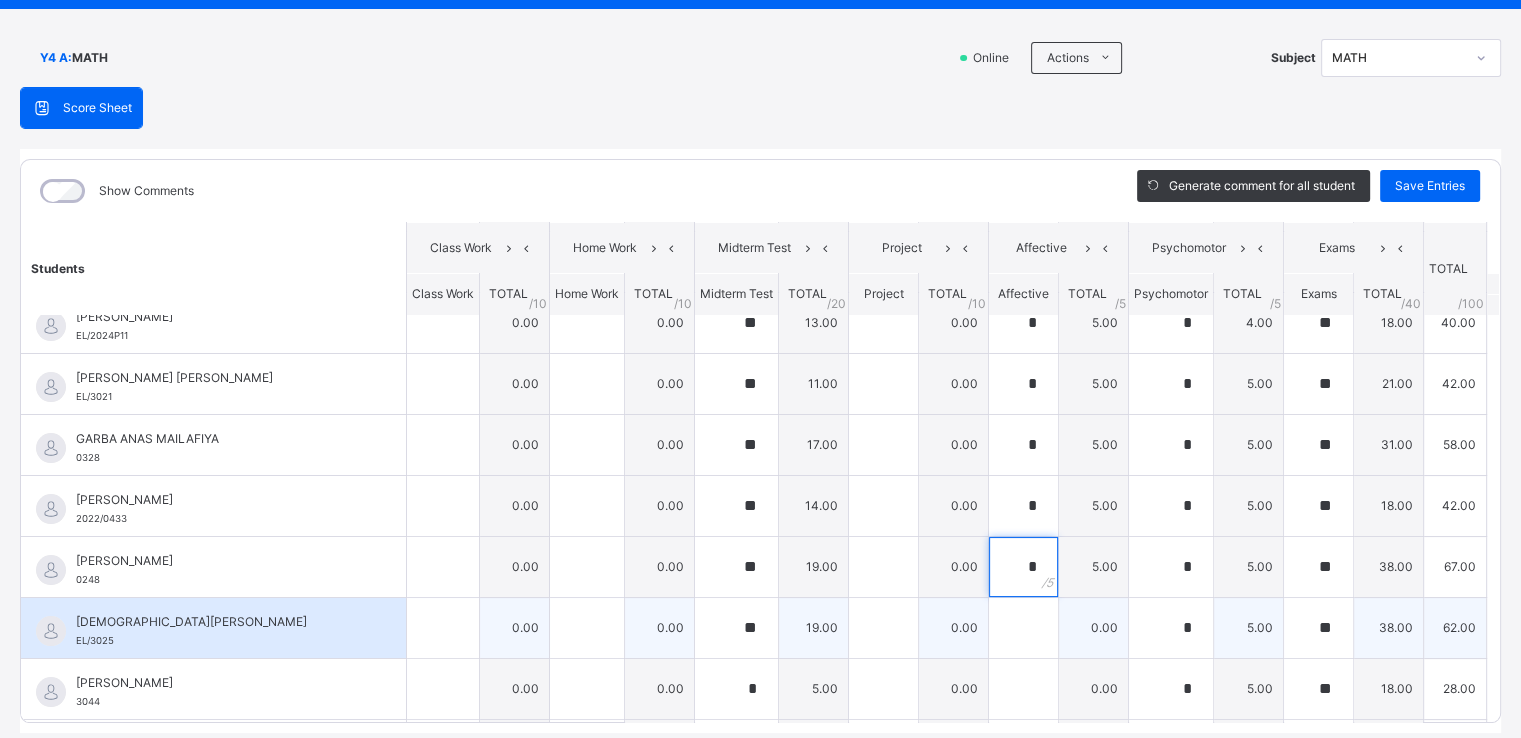 type on "*" 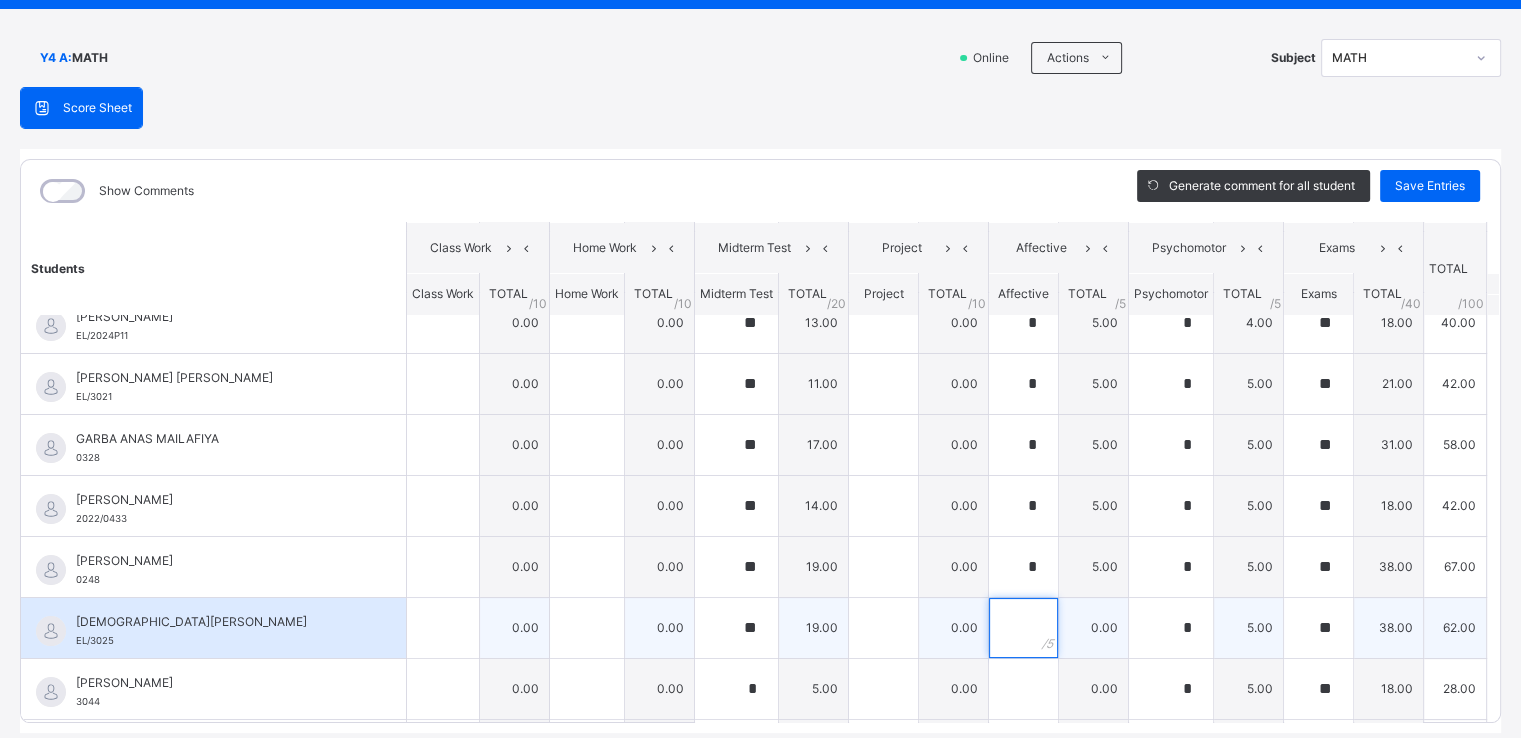click at bounding box center [1023, 628] 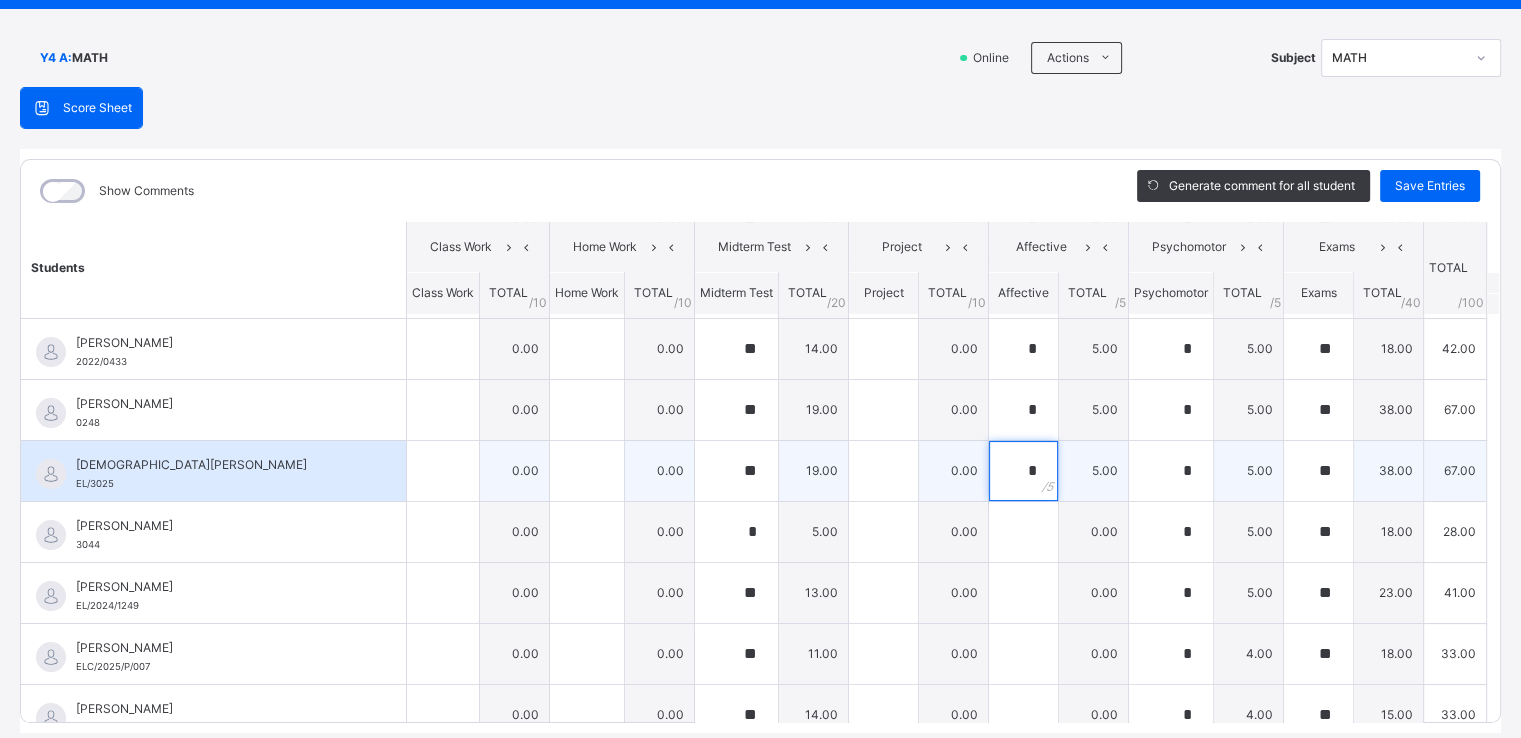 scroll, scrollTop: 428, scrollLeft: 0, axis: vertical 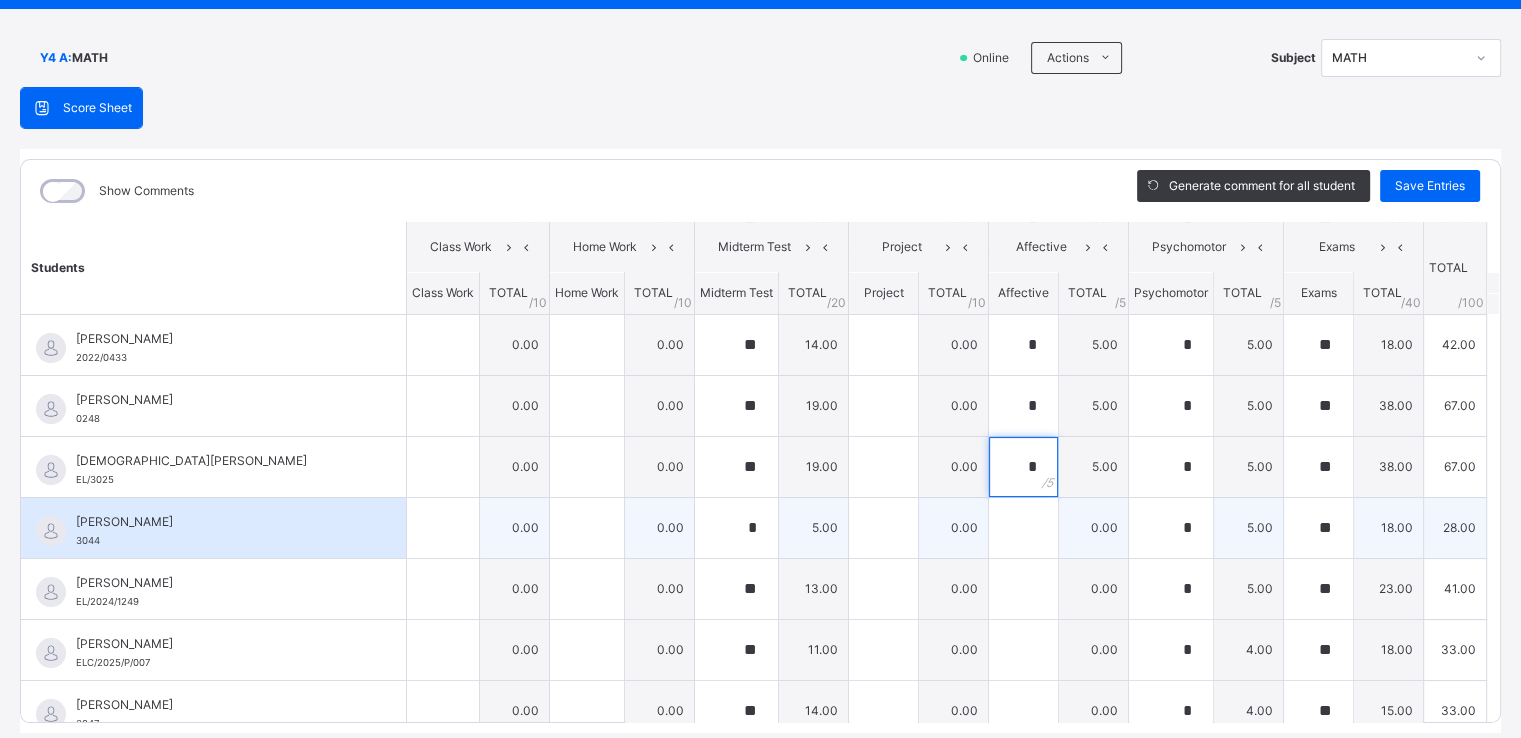 type on "*" 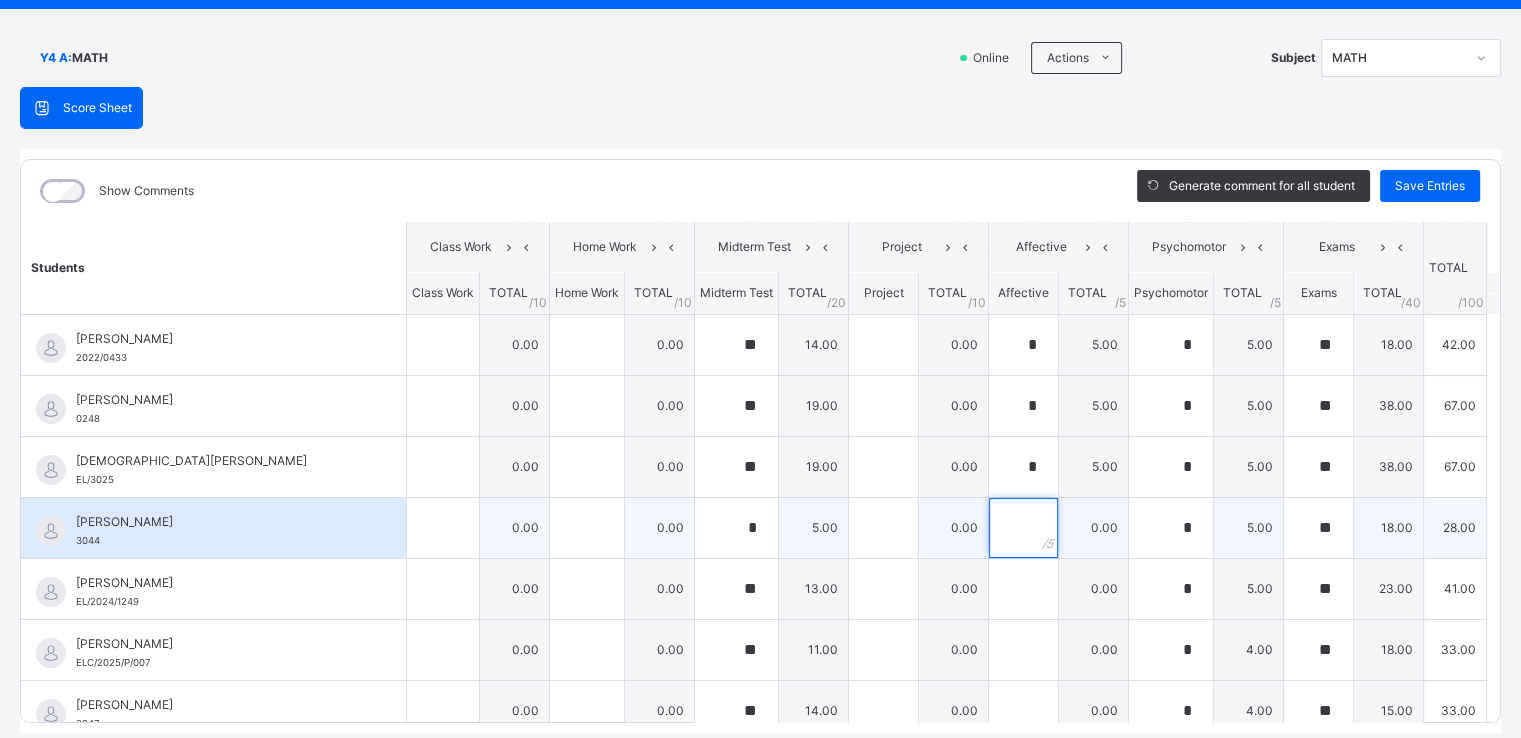 click at bounding box center [1023, 528] 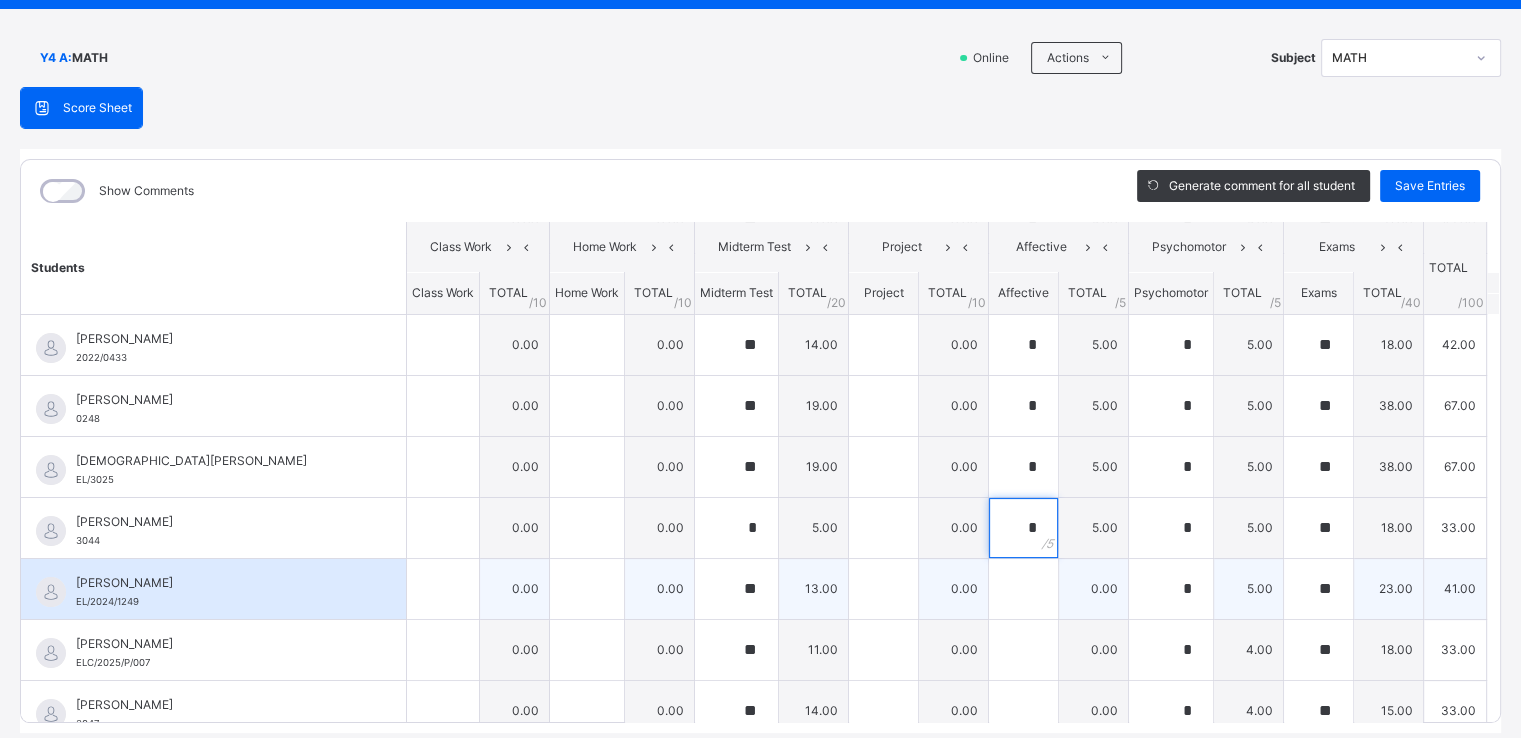 type on "*" 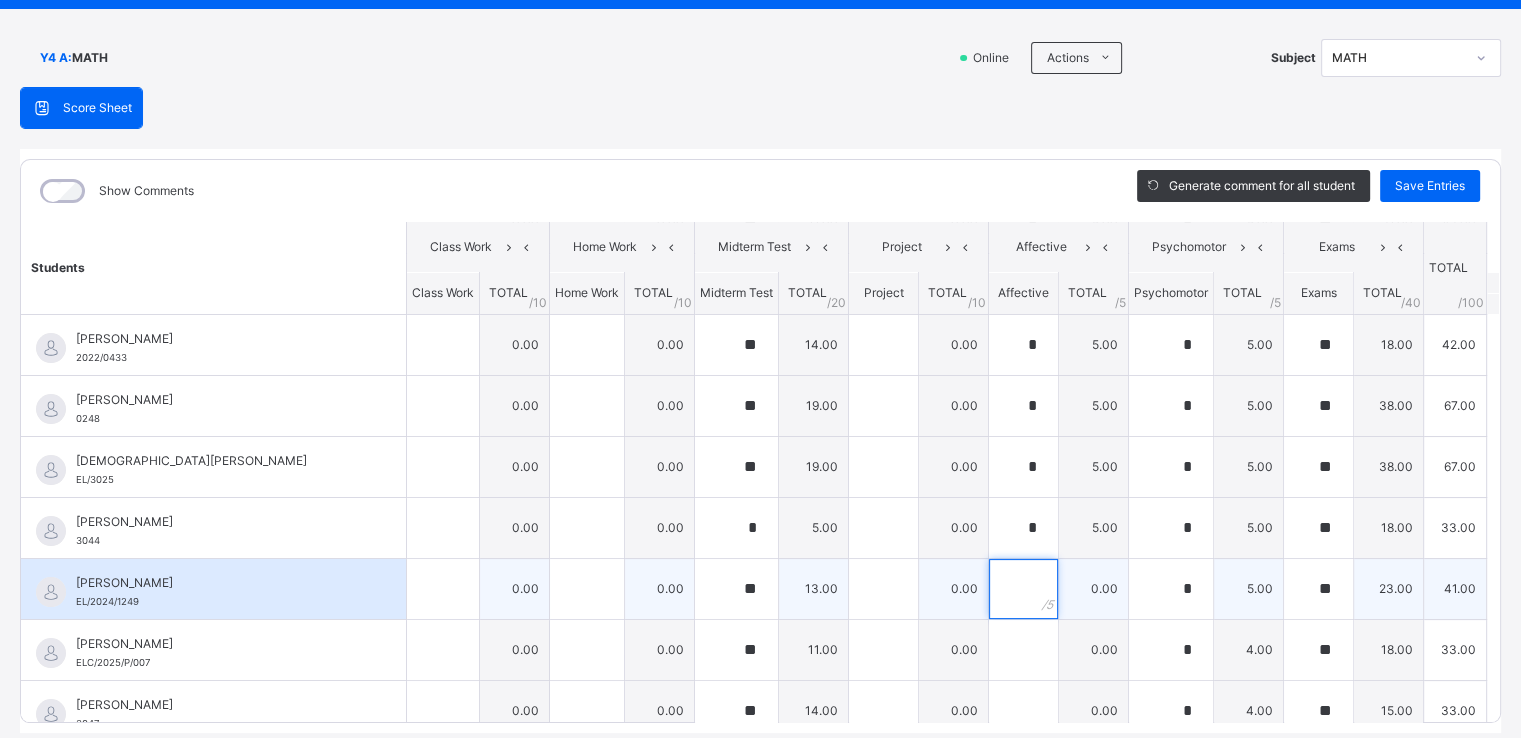 click at bounding box center [1023, 589] 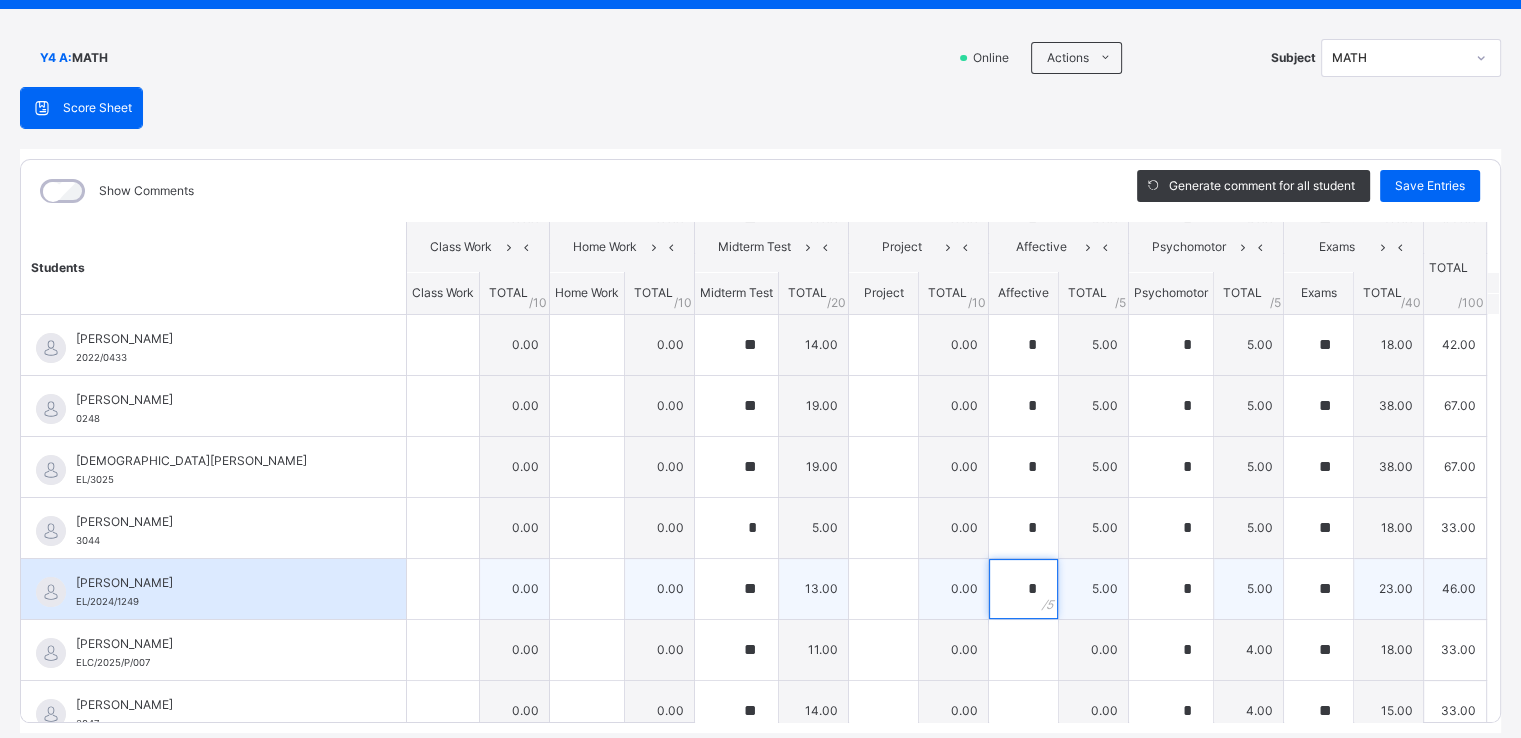 click on "*" at bounding box center [1023, 589] 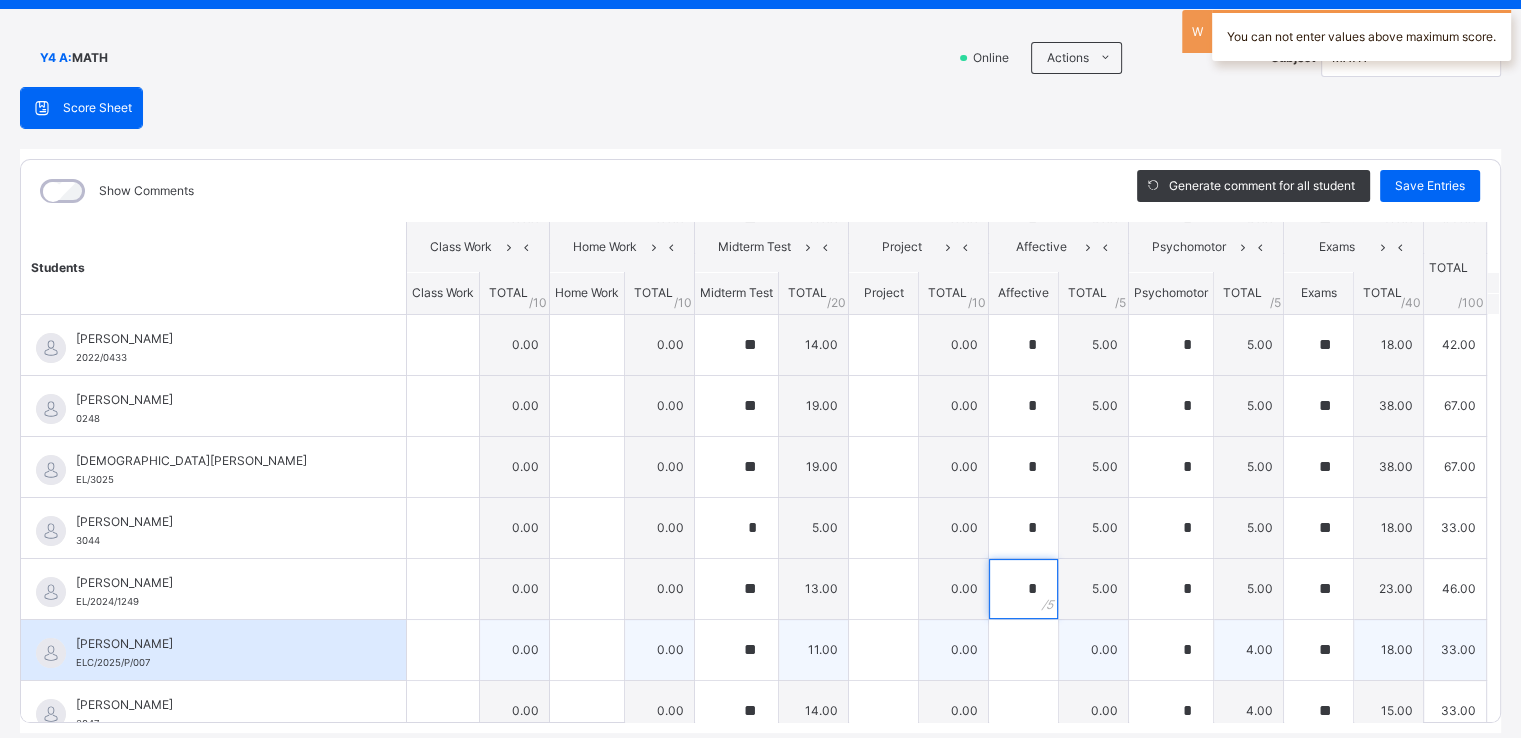 type on "*" 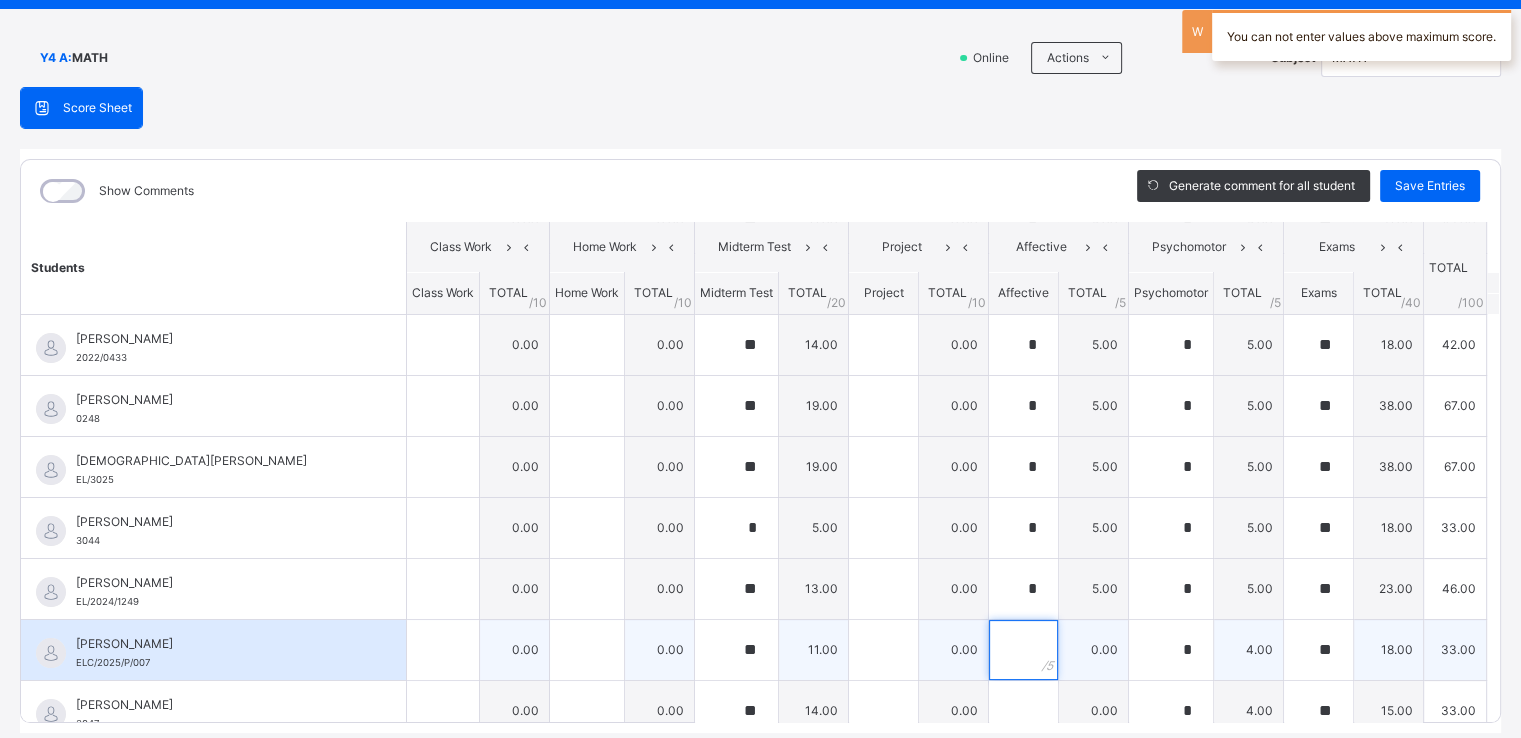 click at bounding box center [1023, 650] 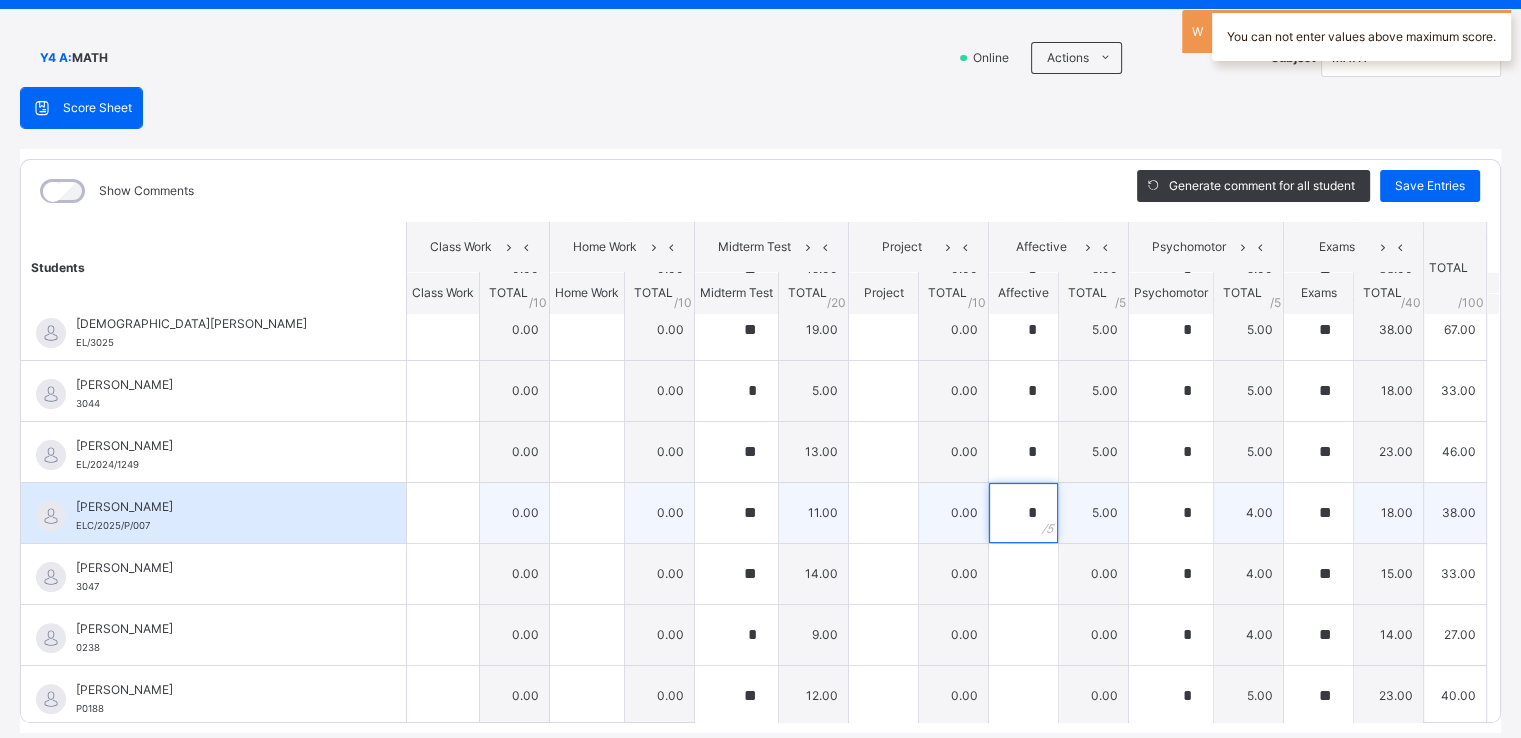 scroll, scrollTop: 585, scrollLeft: 0, axis: vertical 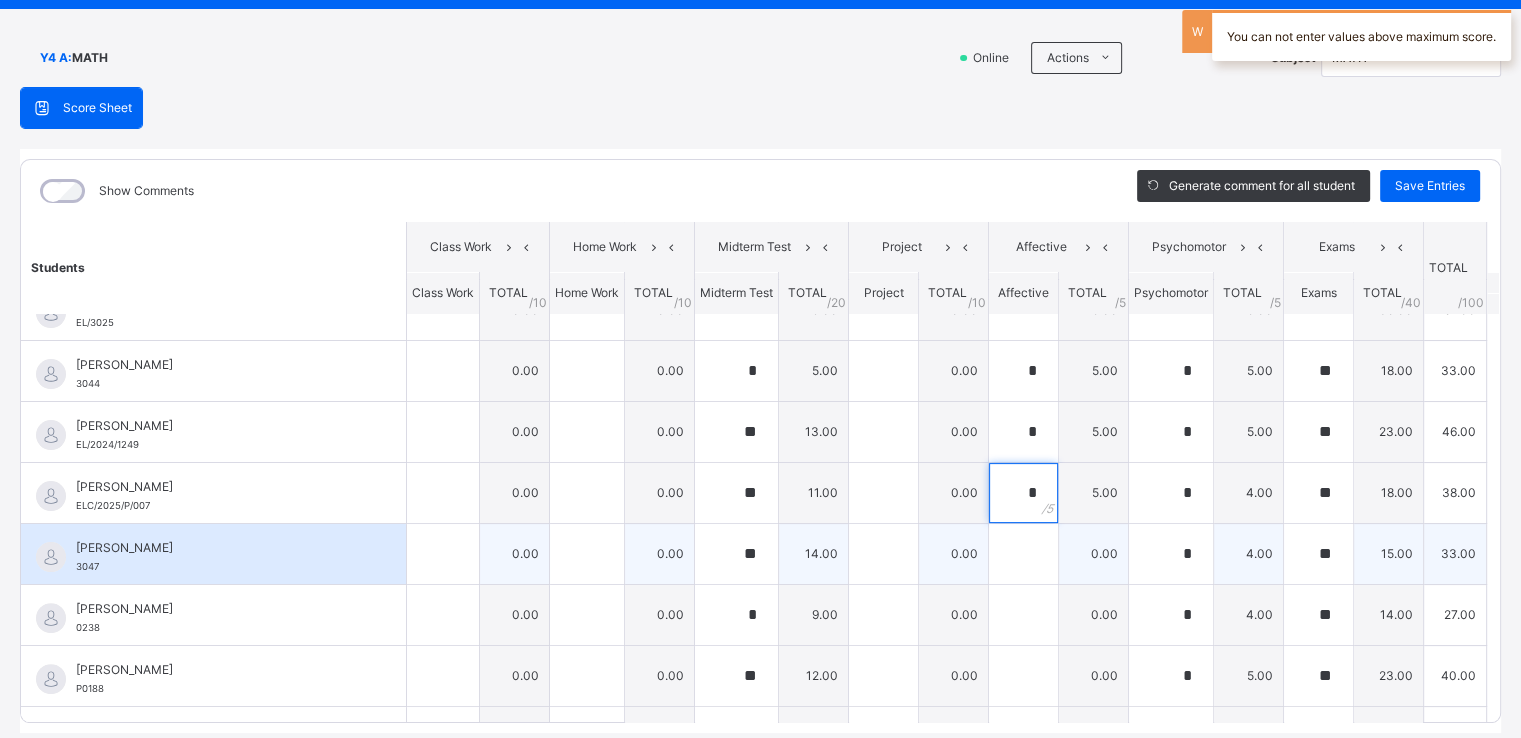 type on "*" 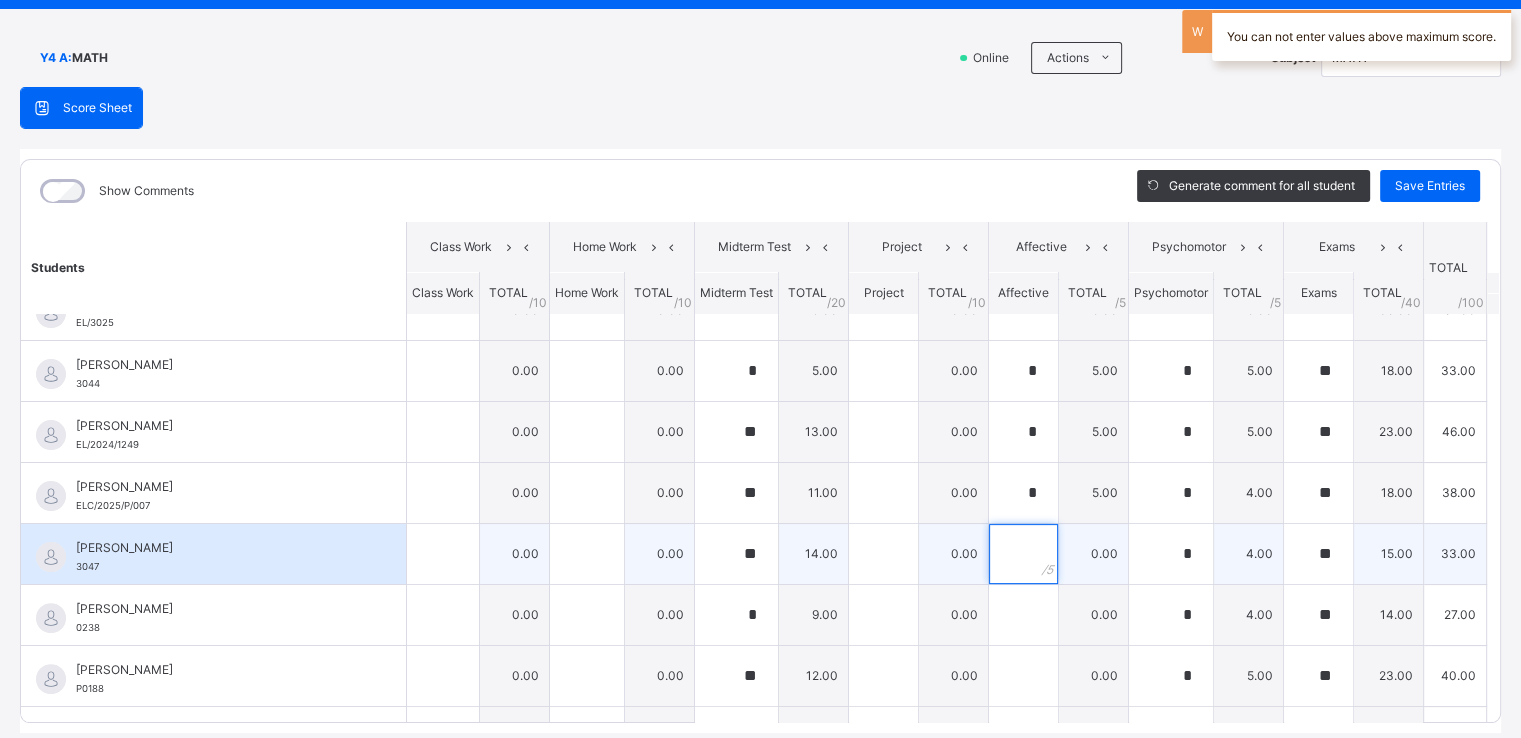 click at bounding box center (1023, 554) 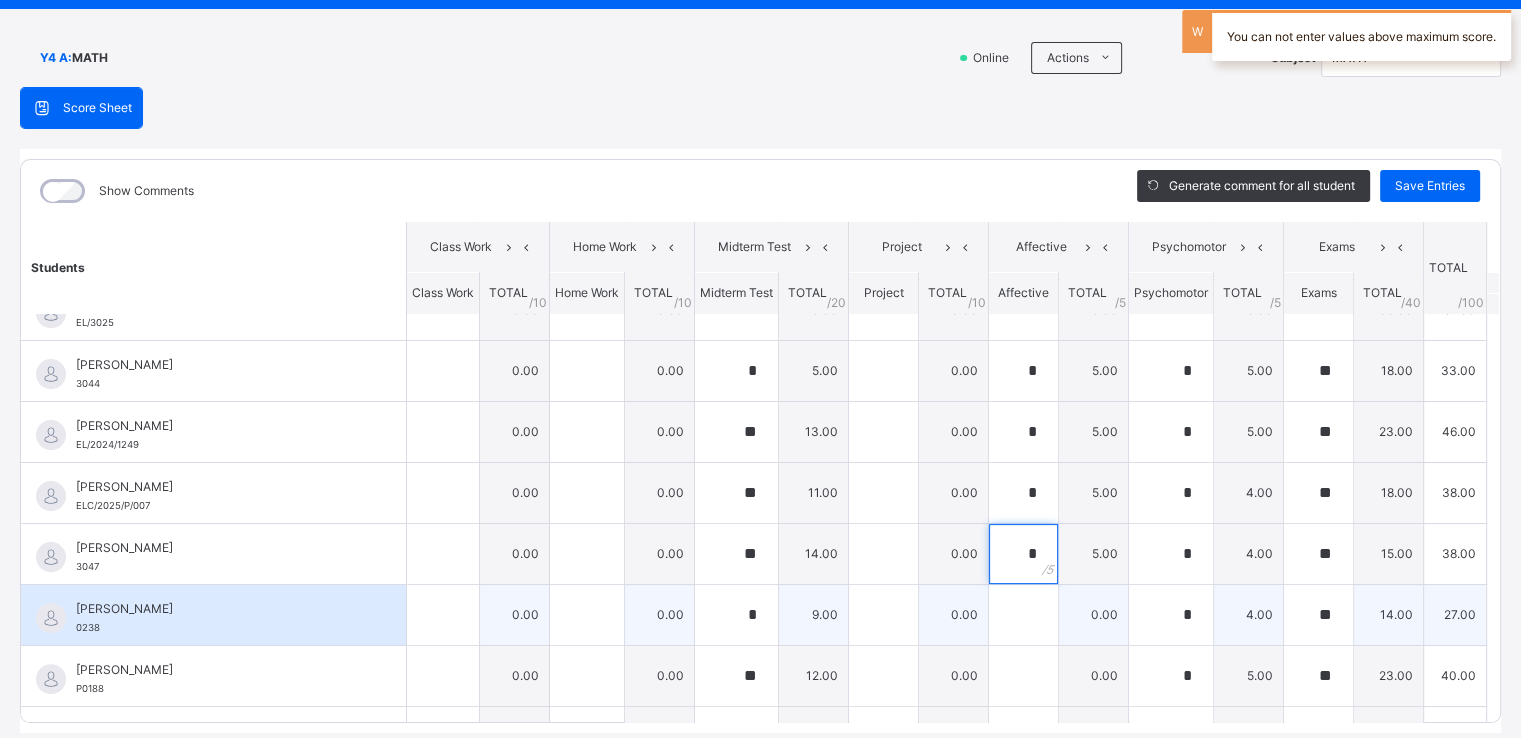 type on "*" 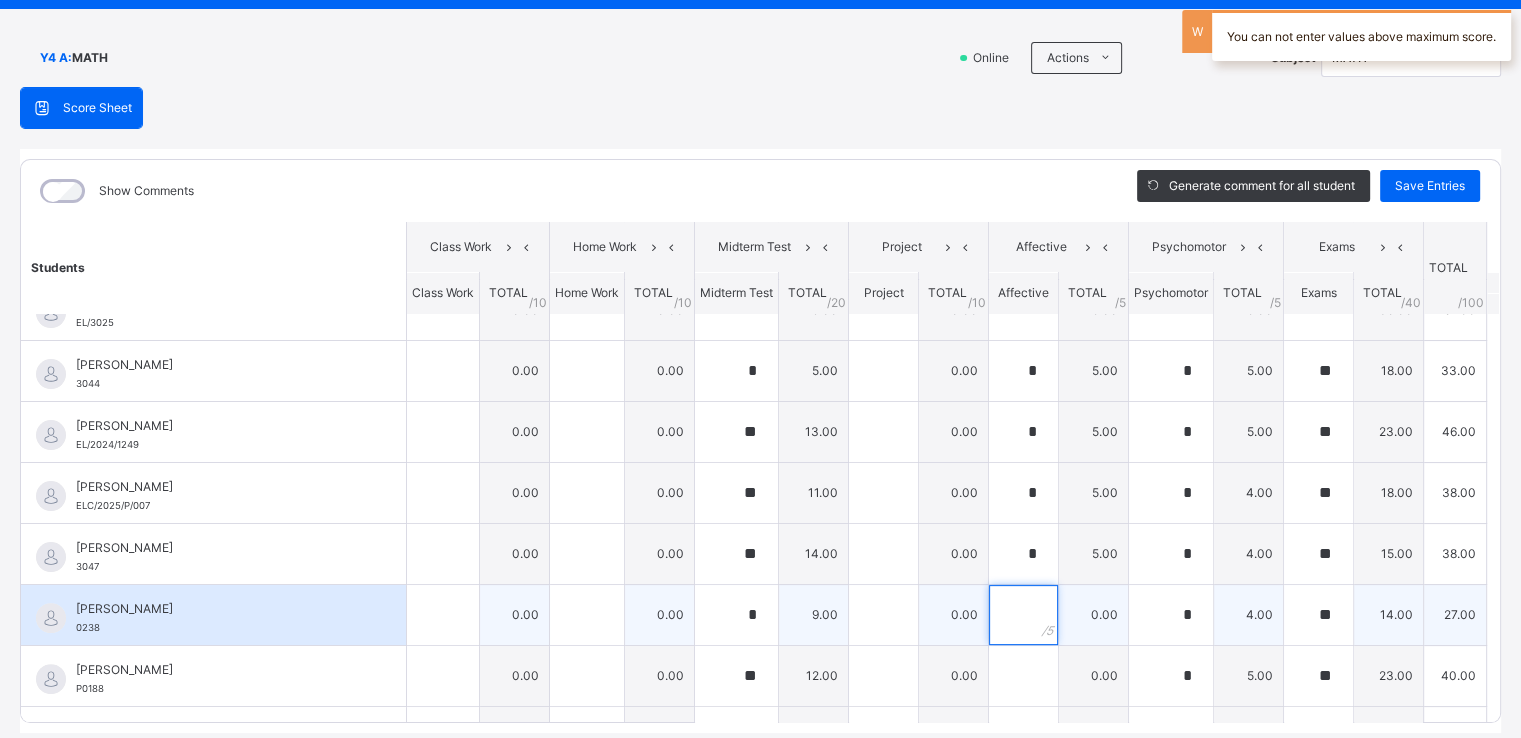 click at bounding box center [1023, 615] 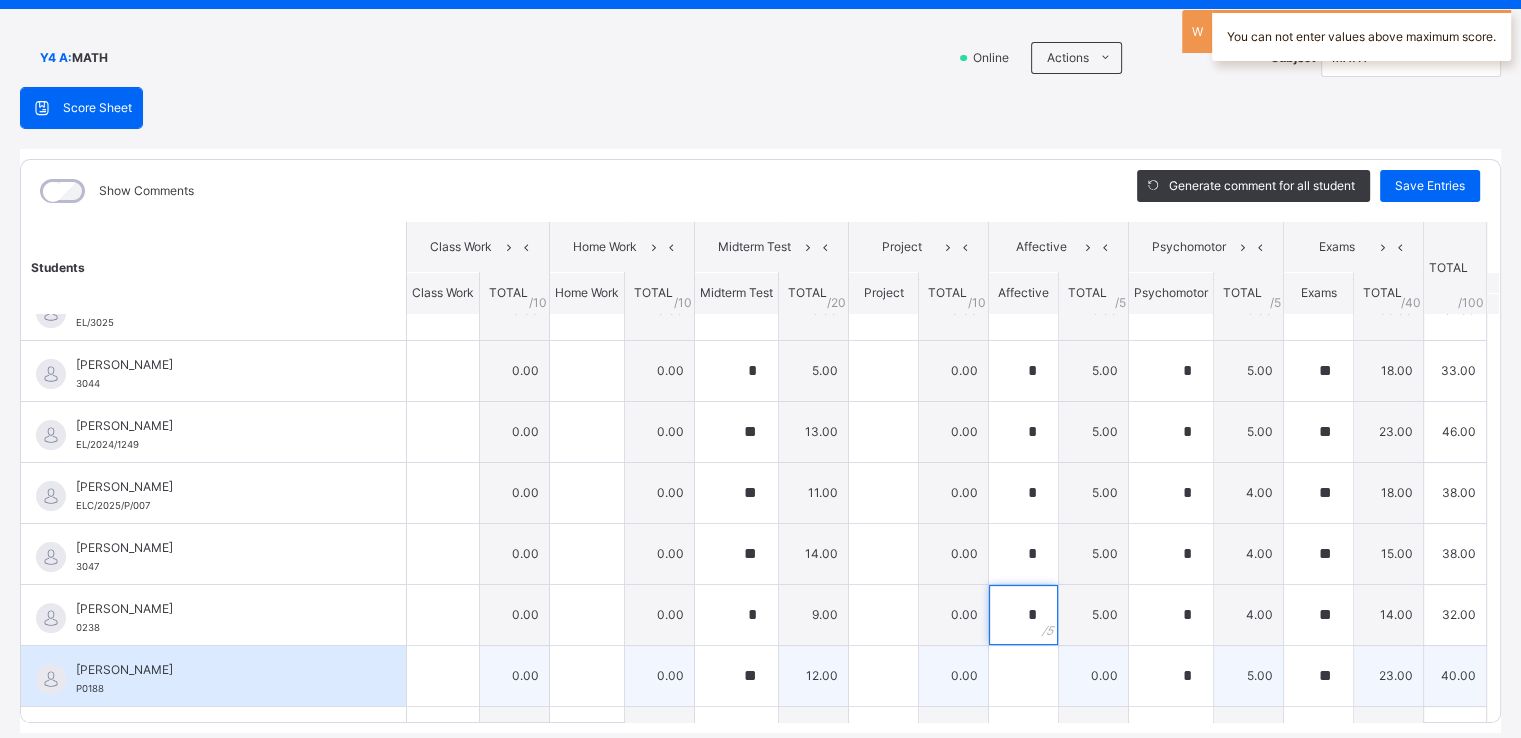 type on "*" 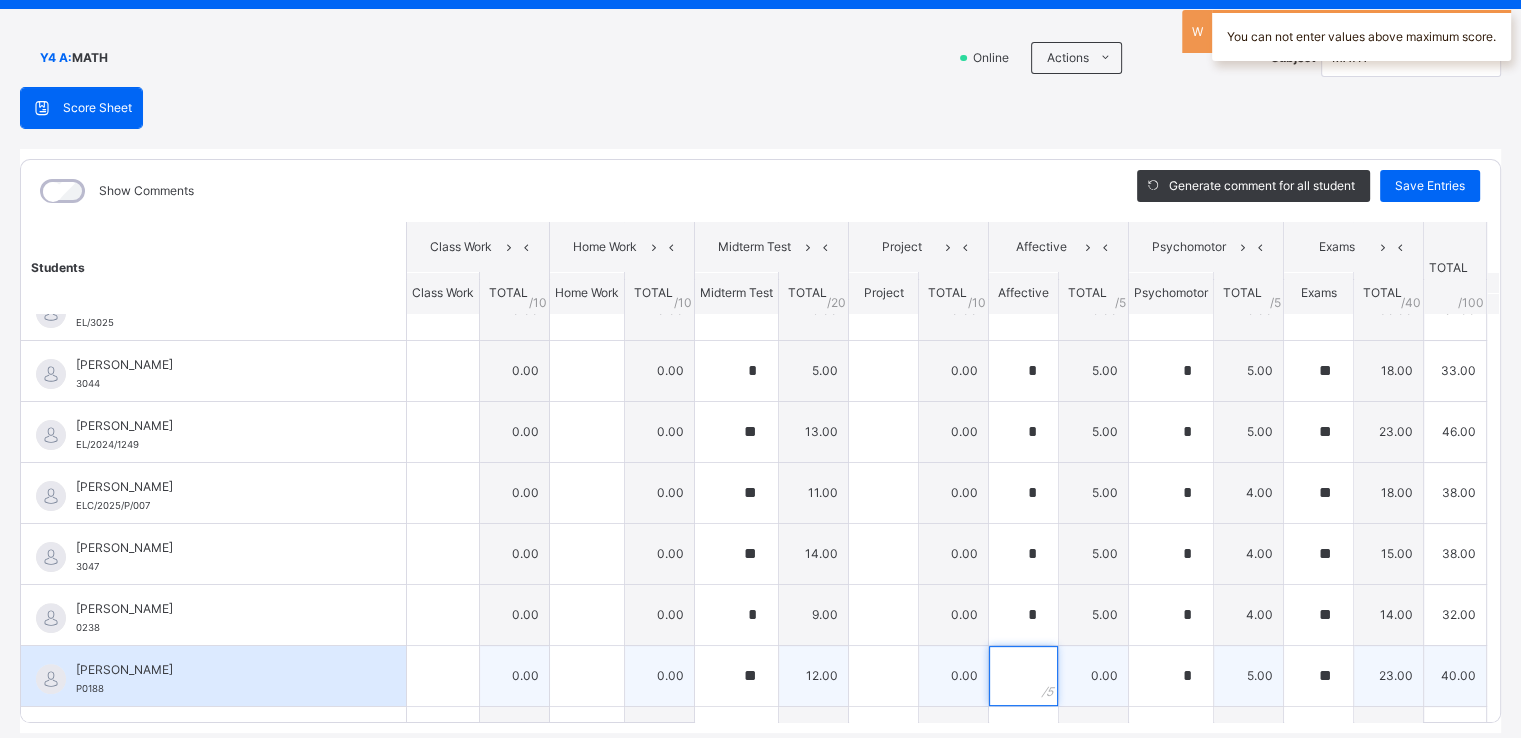 click at bounding box center (1023, 676) 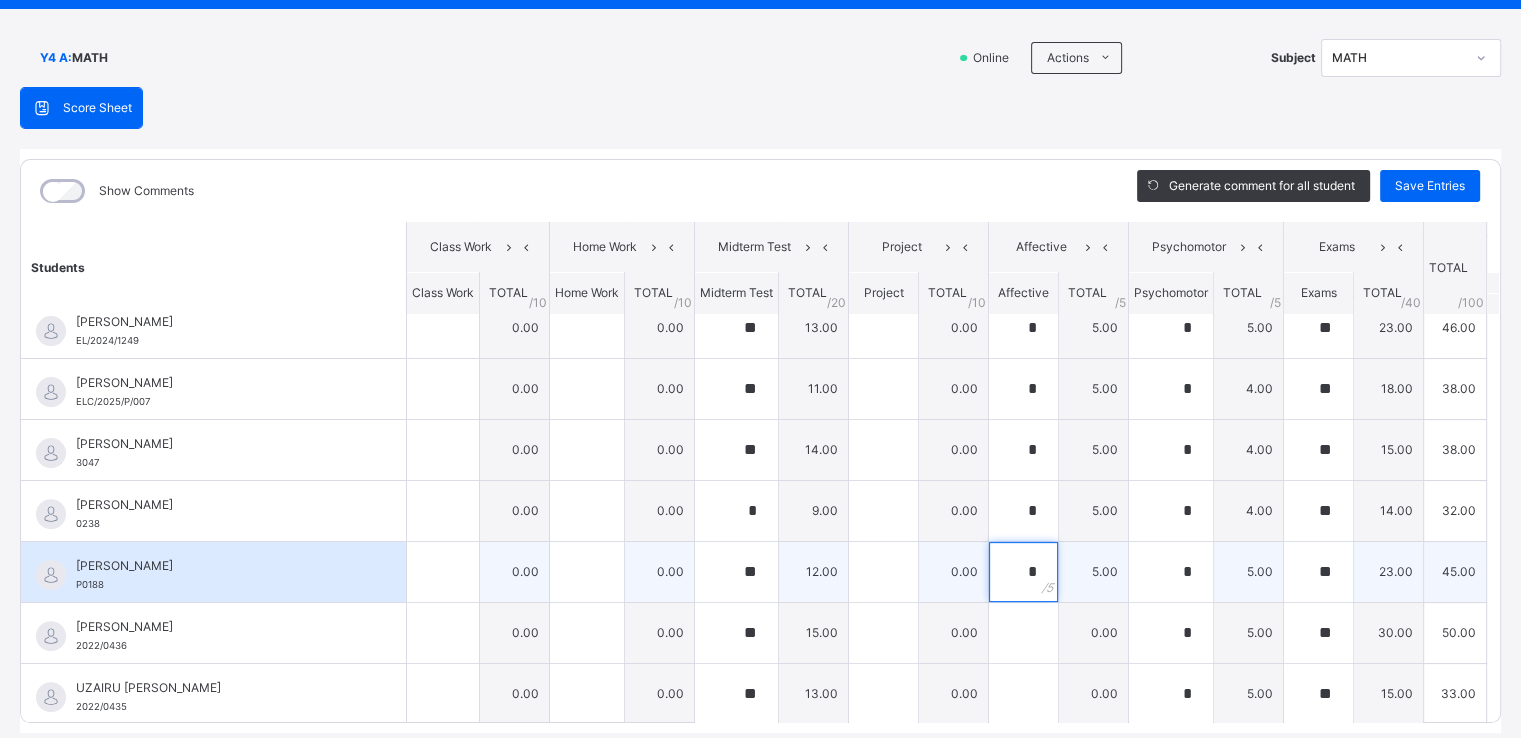 scroll, scrollTop: 748, scrollLeft: 0, axis: vertical 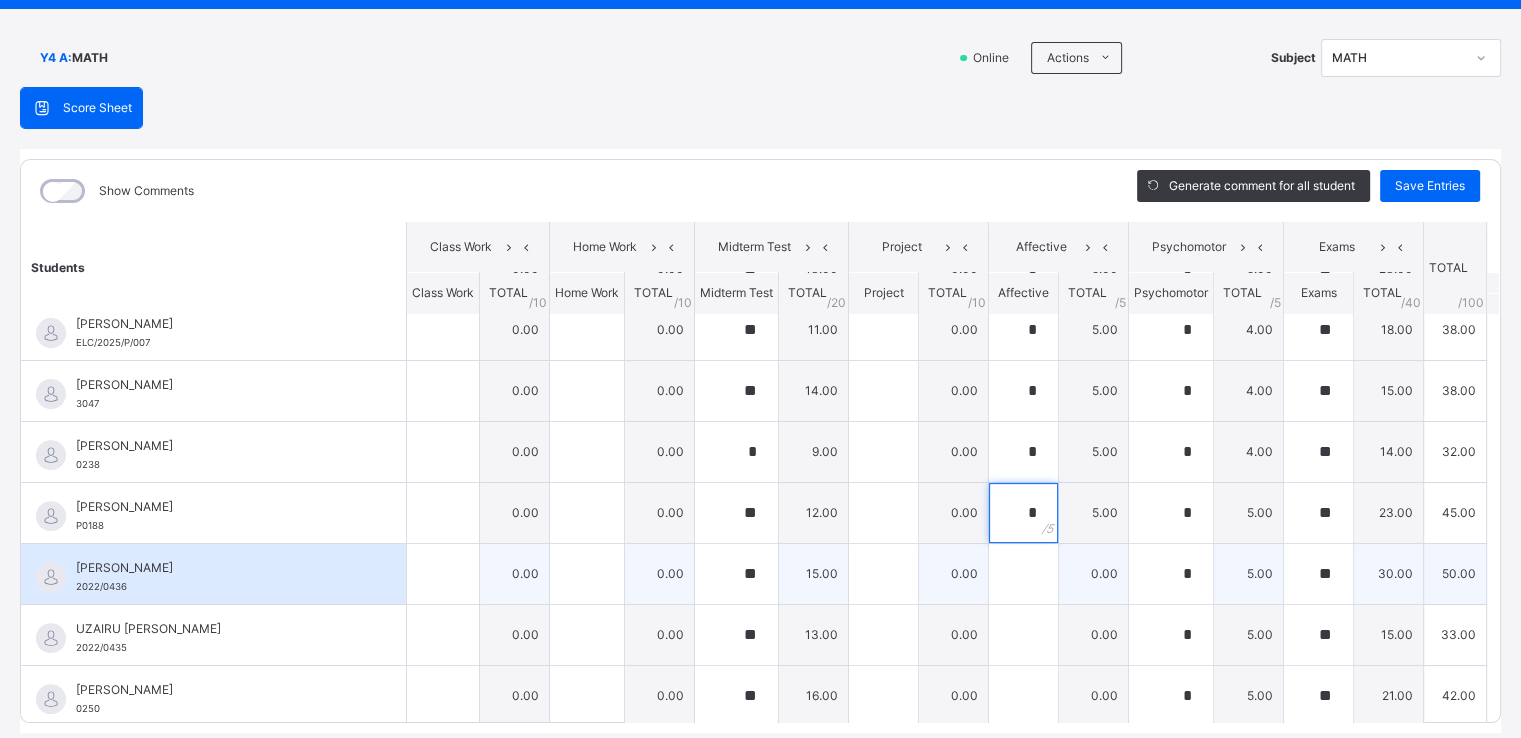 type on "*" 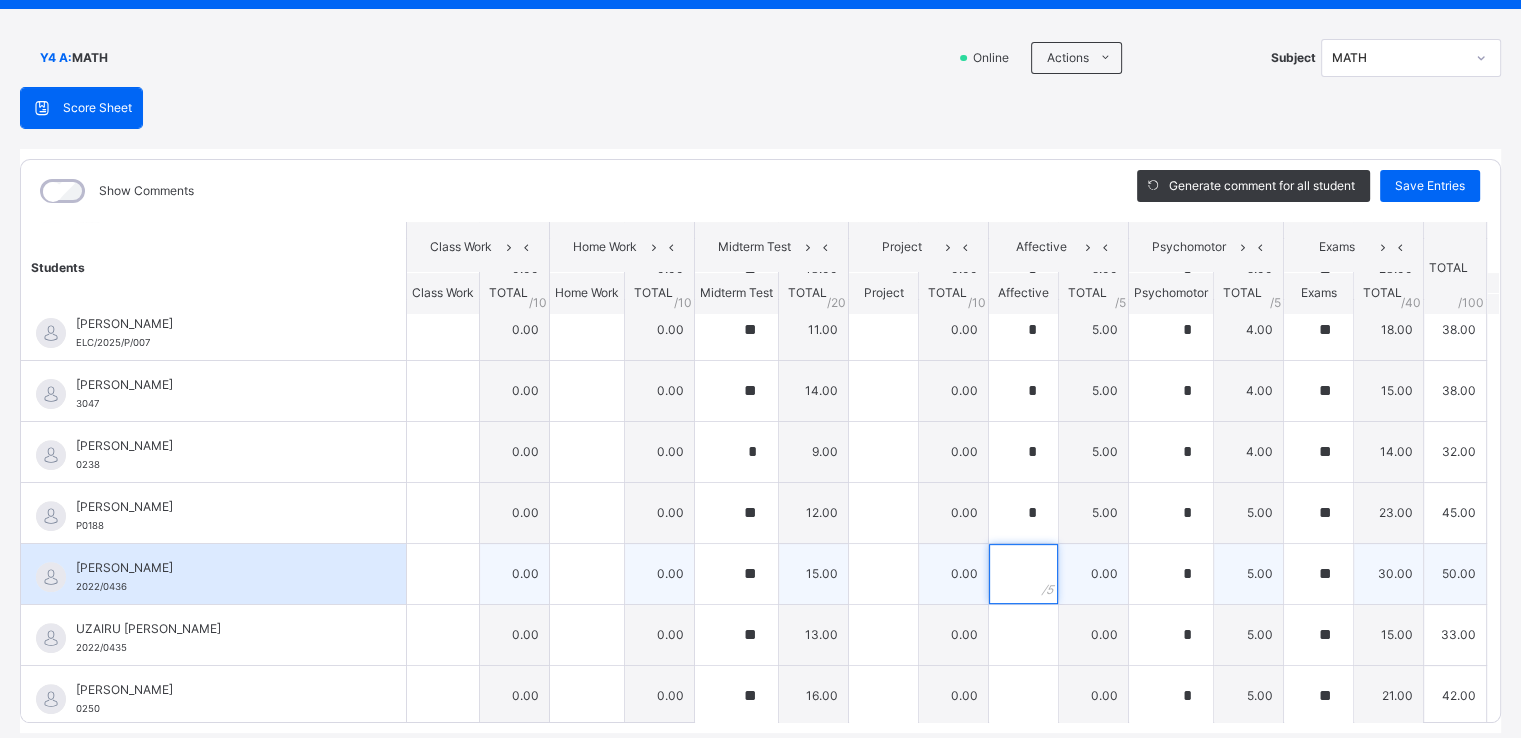 click at bounding box center (1023, 574) 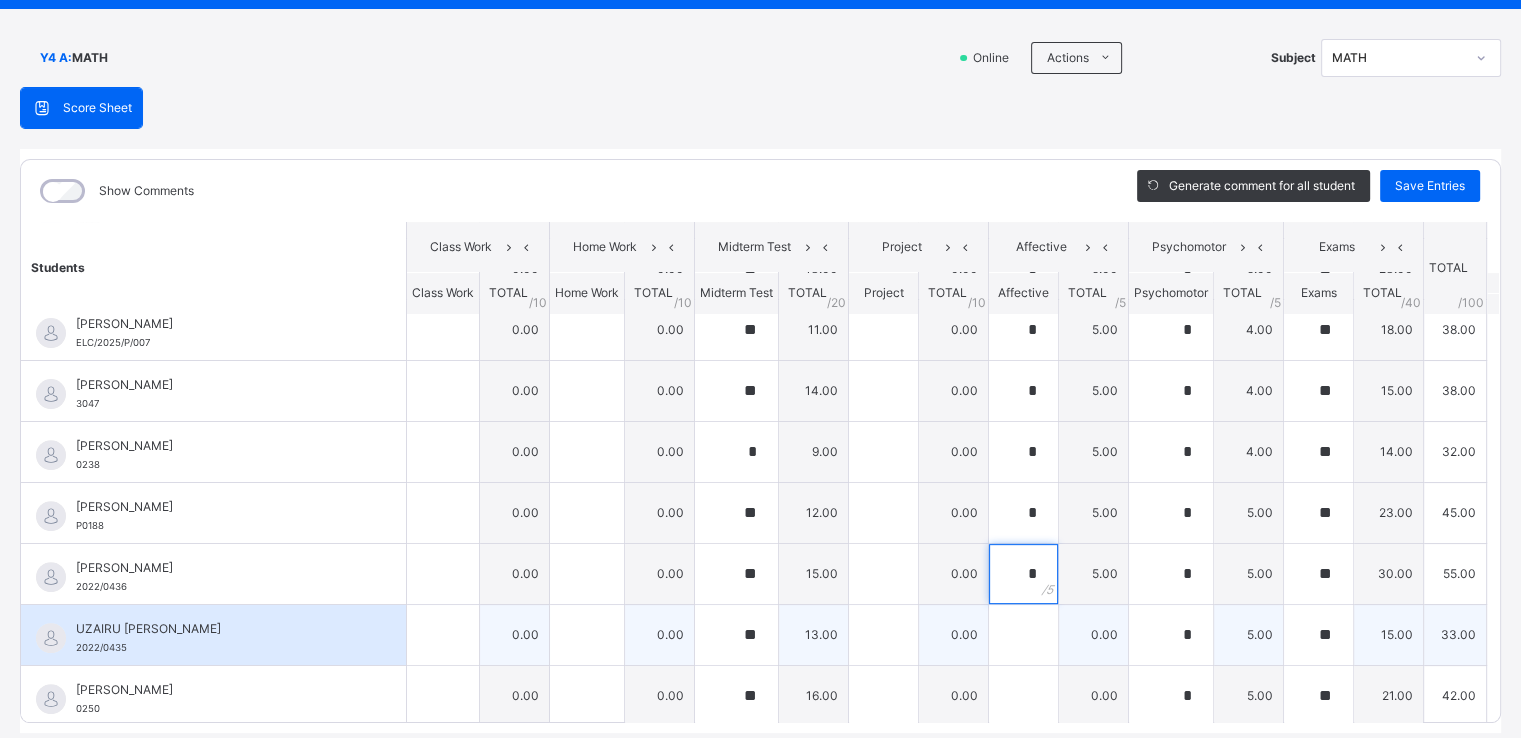 type on "*" 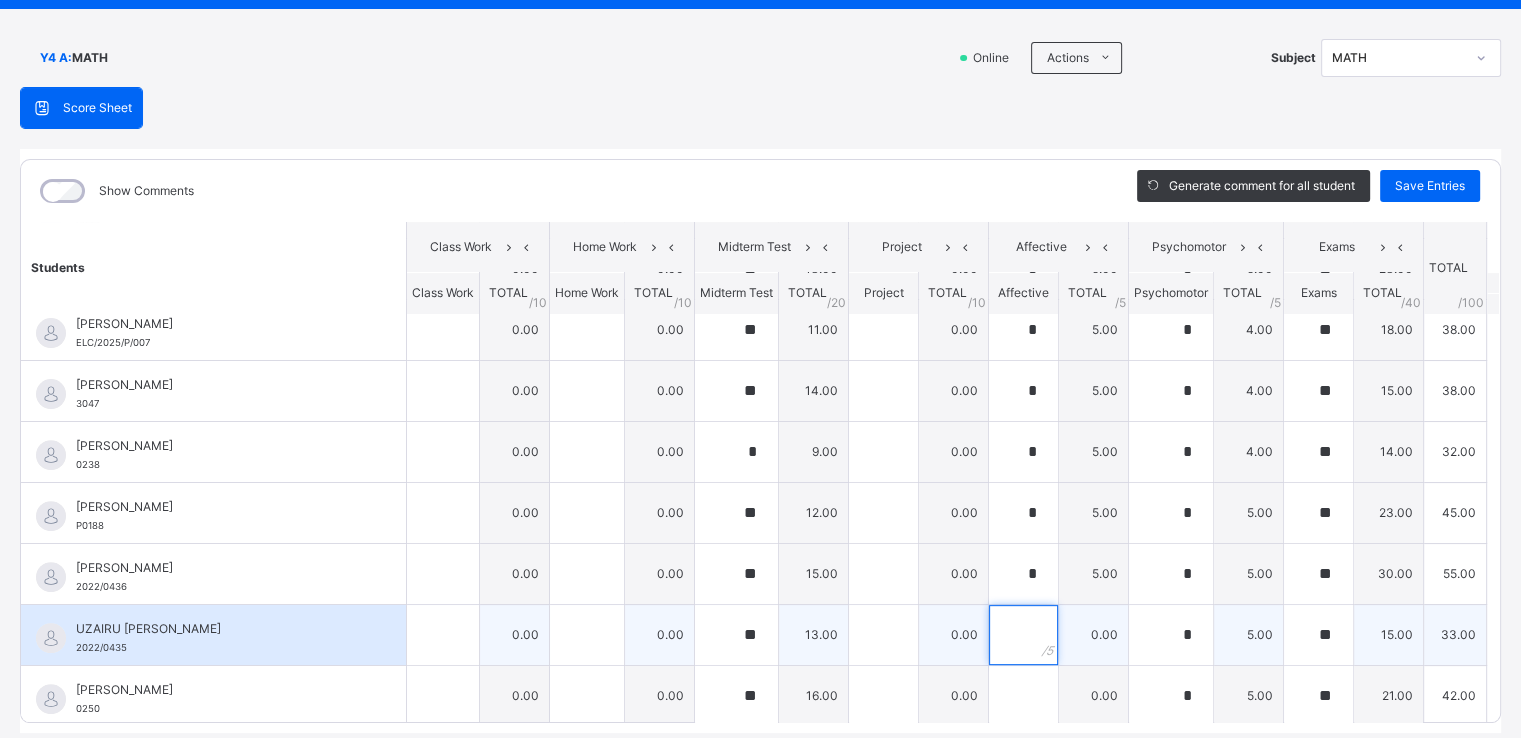 click at bounding box center [1023, 635] 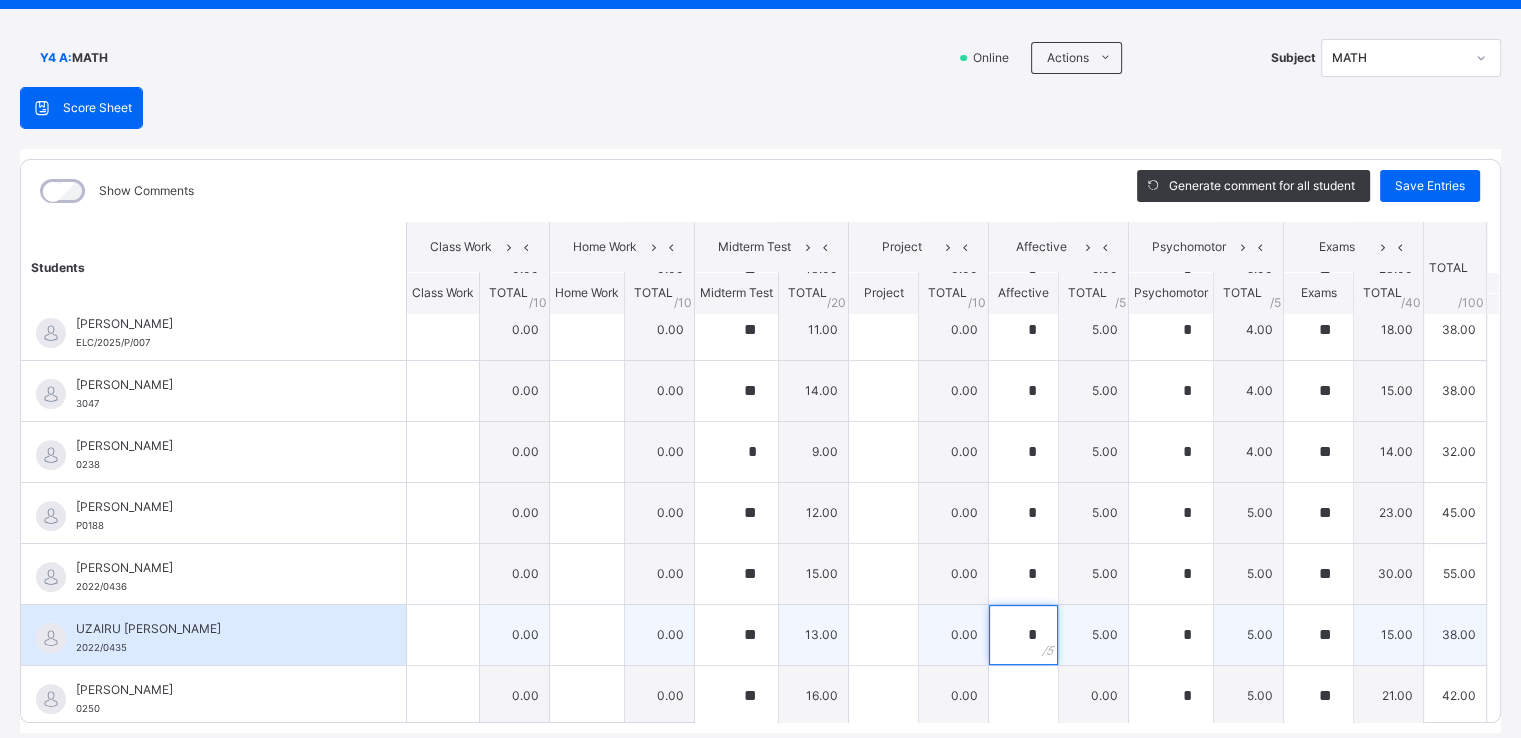 scroll, scrollTop: 172, scrollLeft: 0, axis: vertical 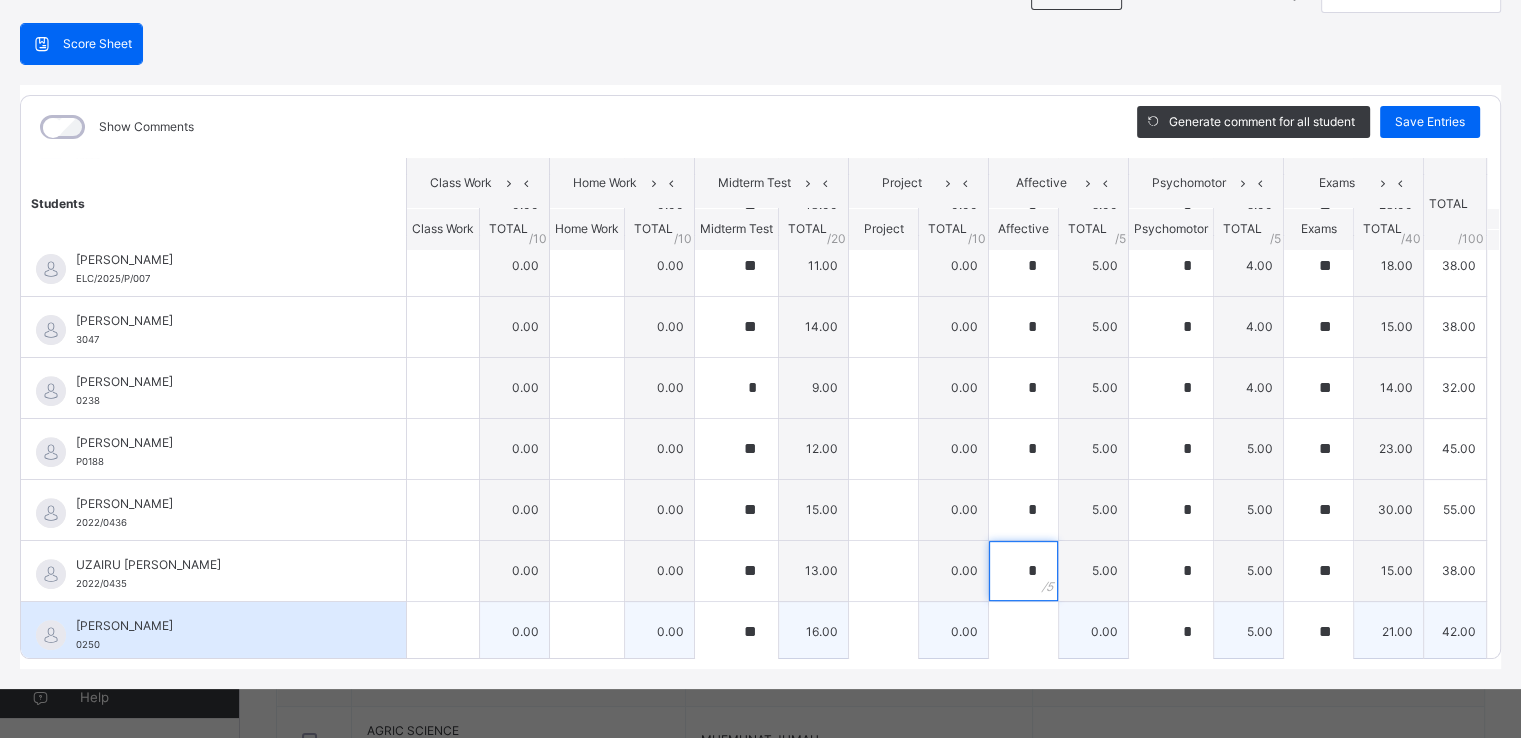 type on "*" 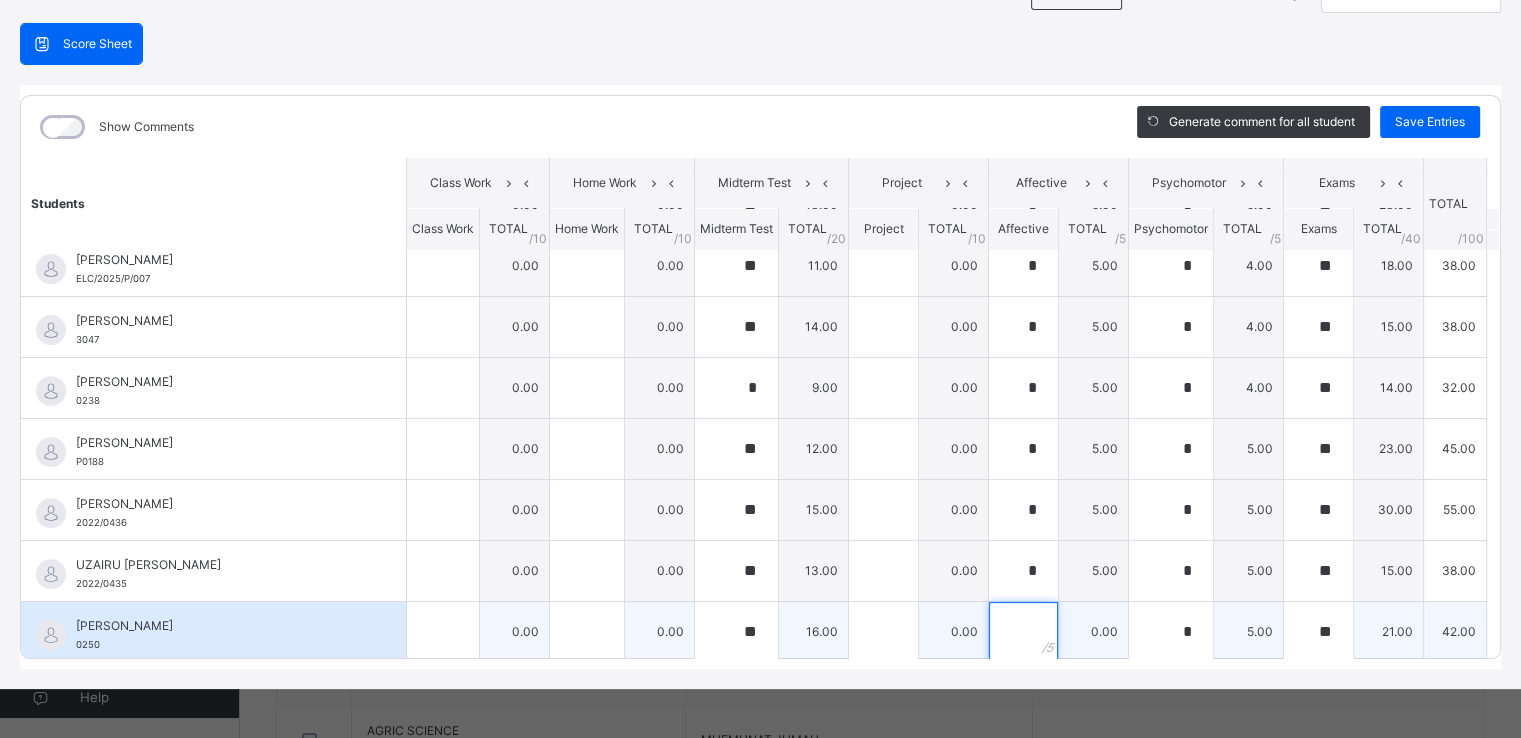 click at bounding box center (1023, 632) 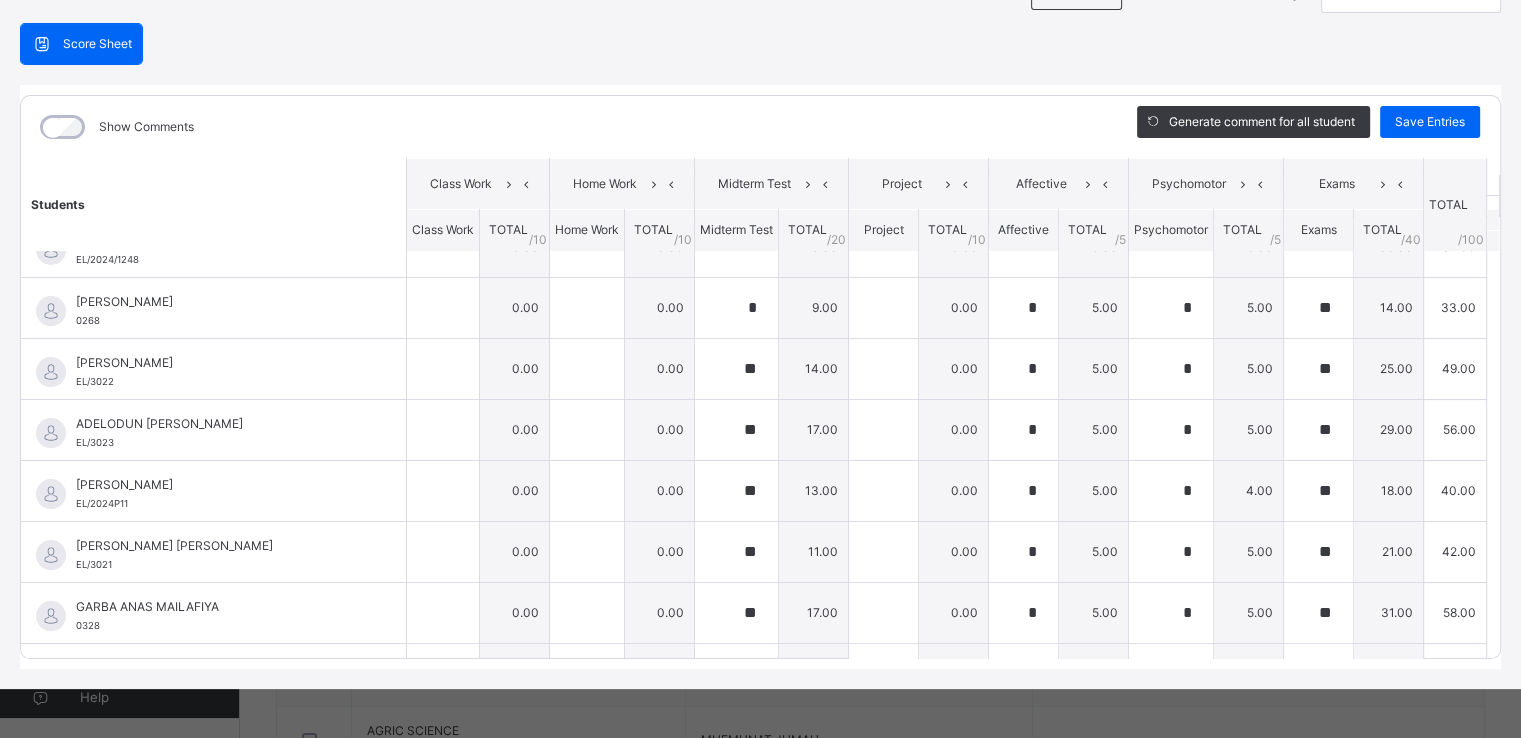 scroll, scrollTop: 0, scrollLeft: 0, axis: both 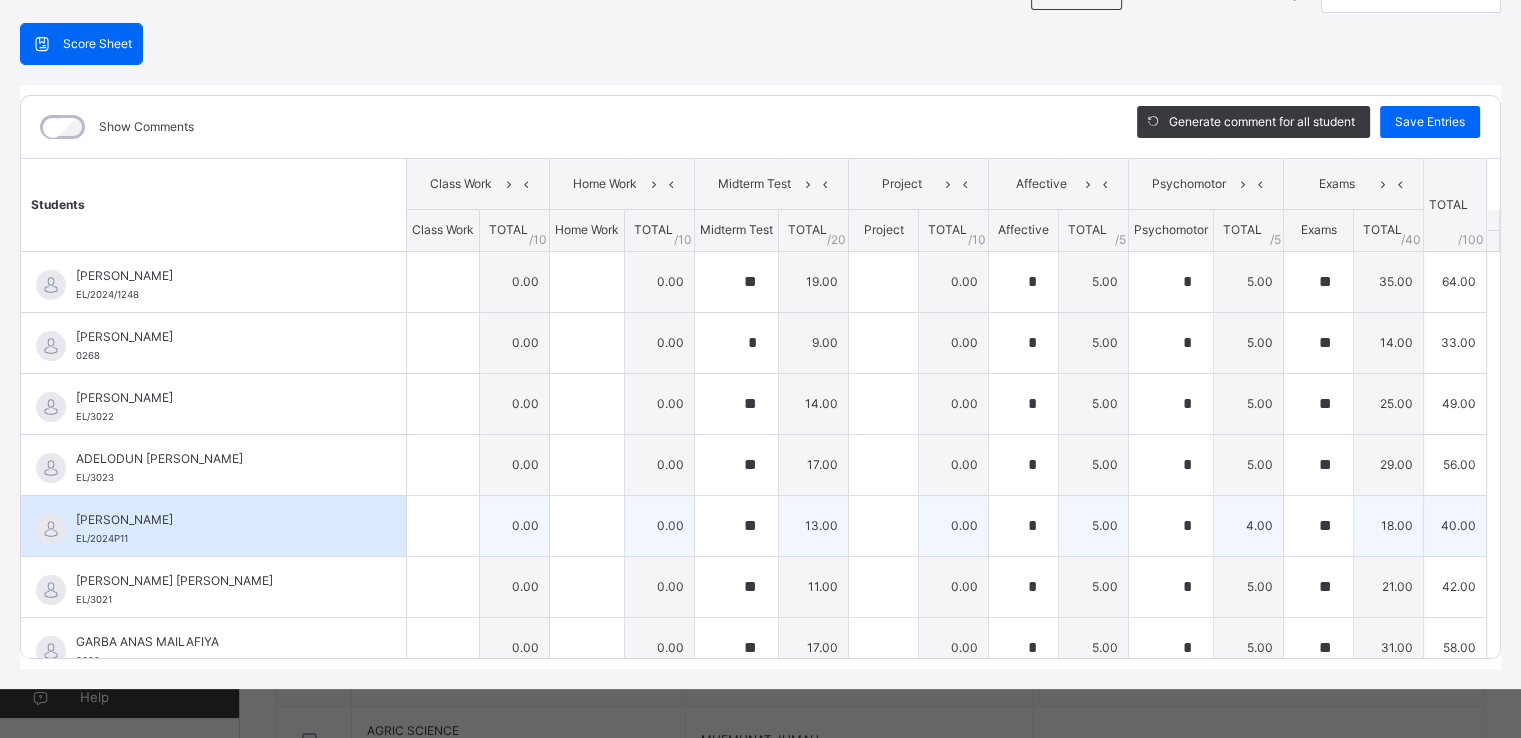 type on "*" 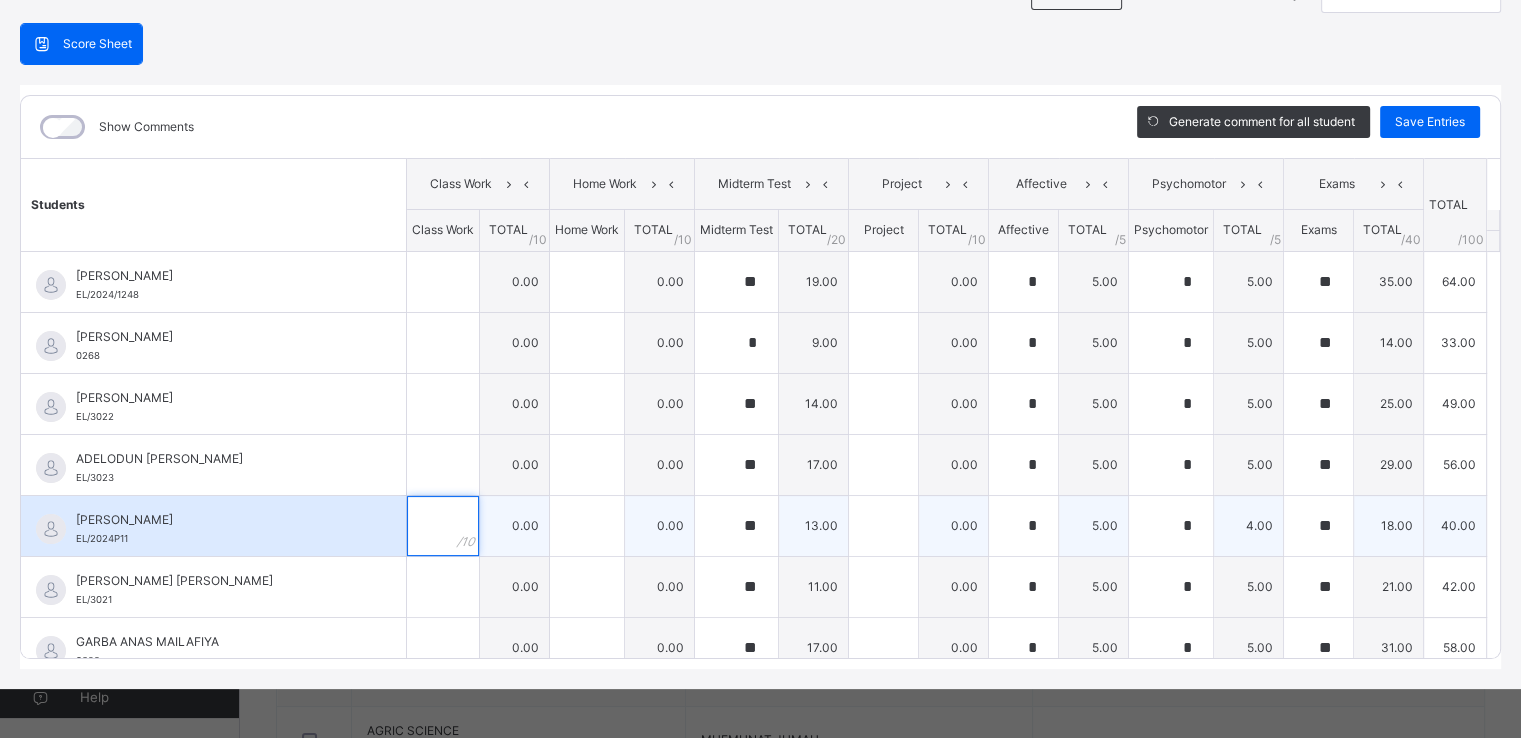 click at bounding box center (443, 526) 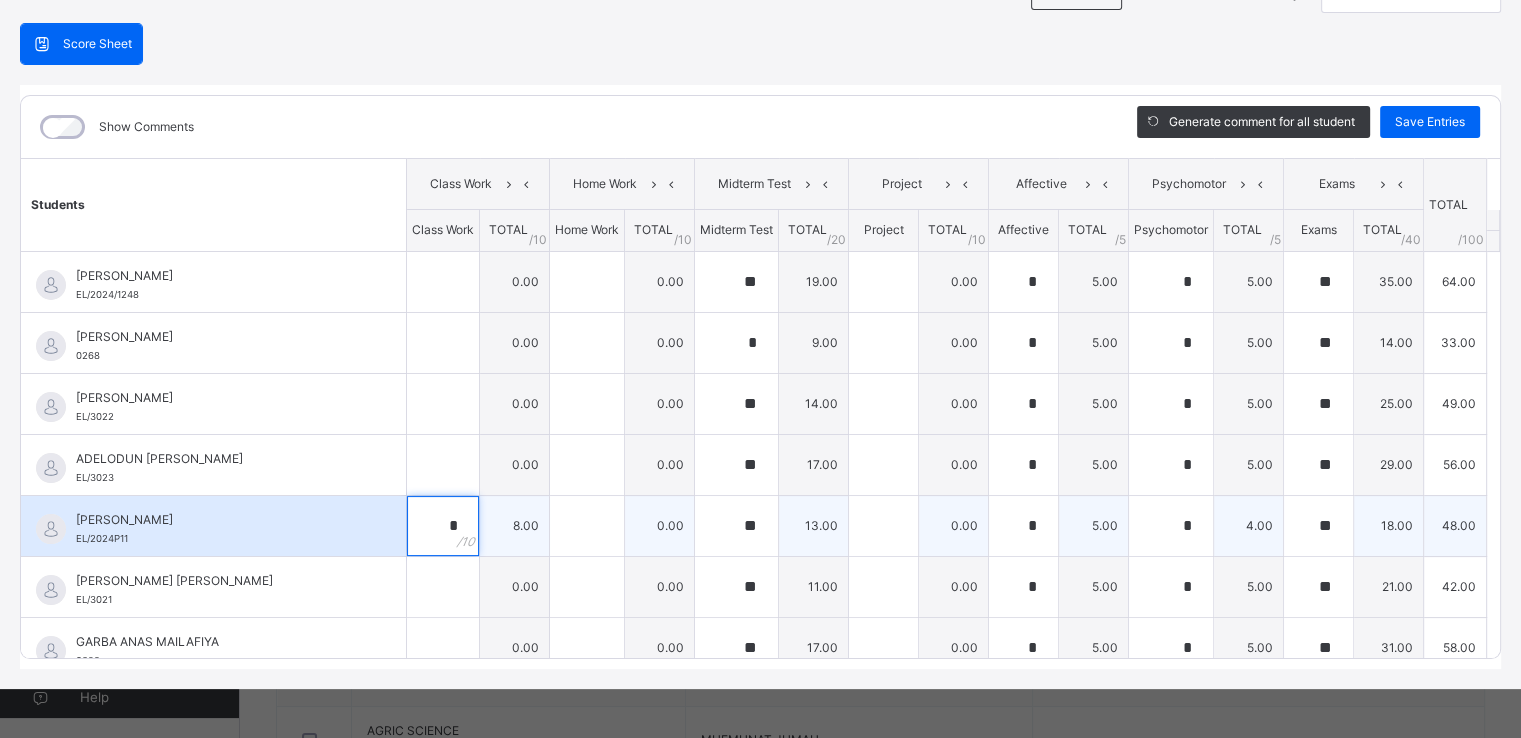 type on "*" 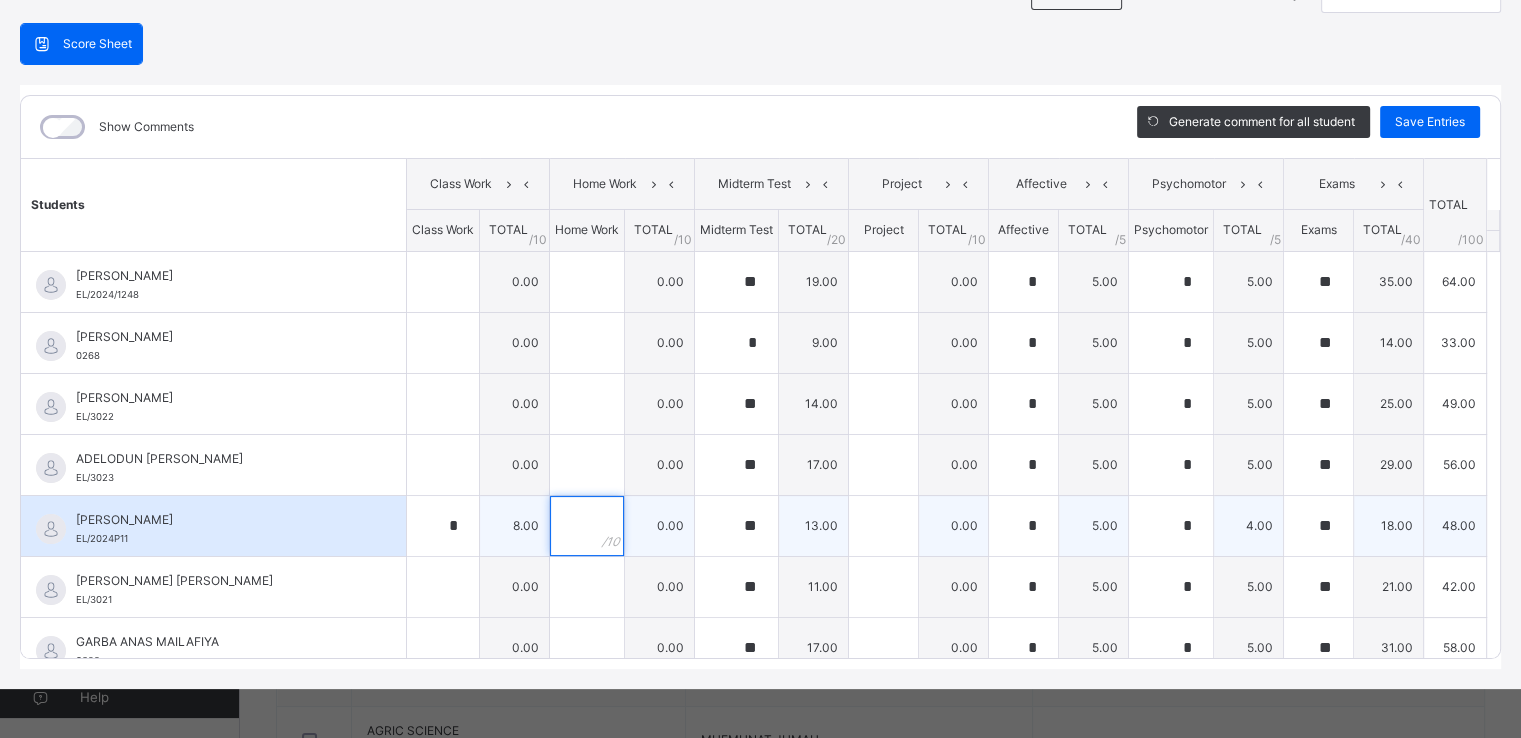 click at bounding box center [587, 526] 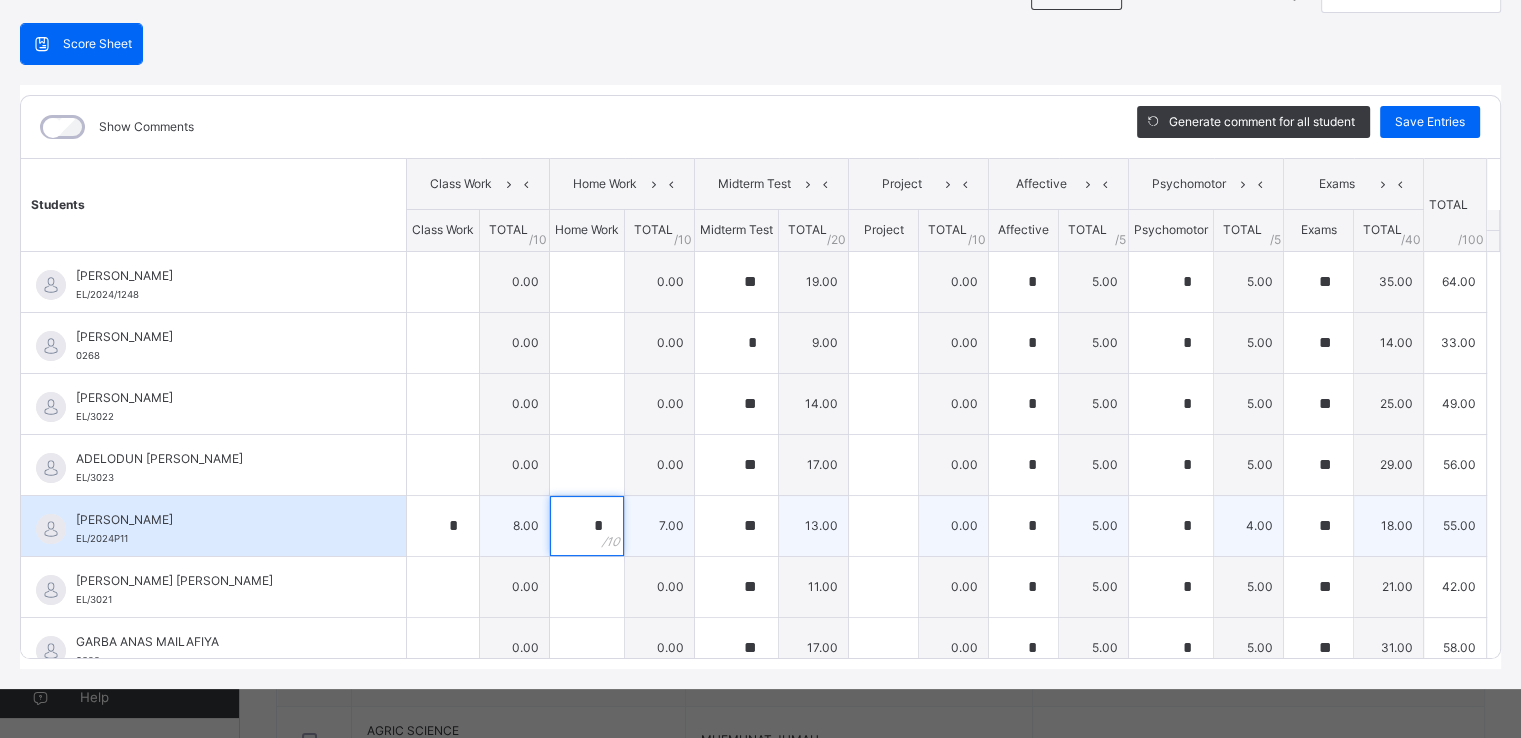 type on "*" 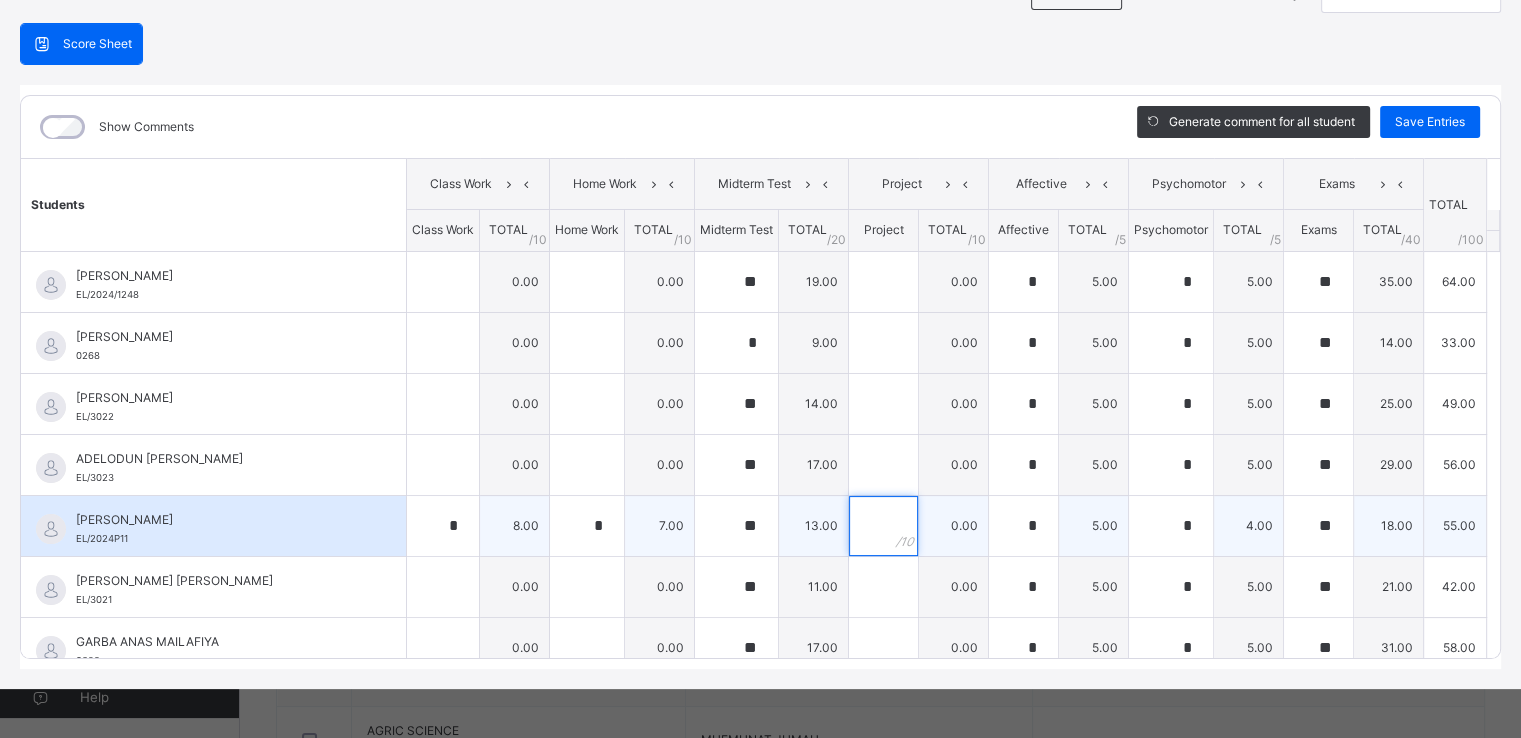 click at bounding box center (883, 526) 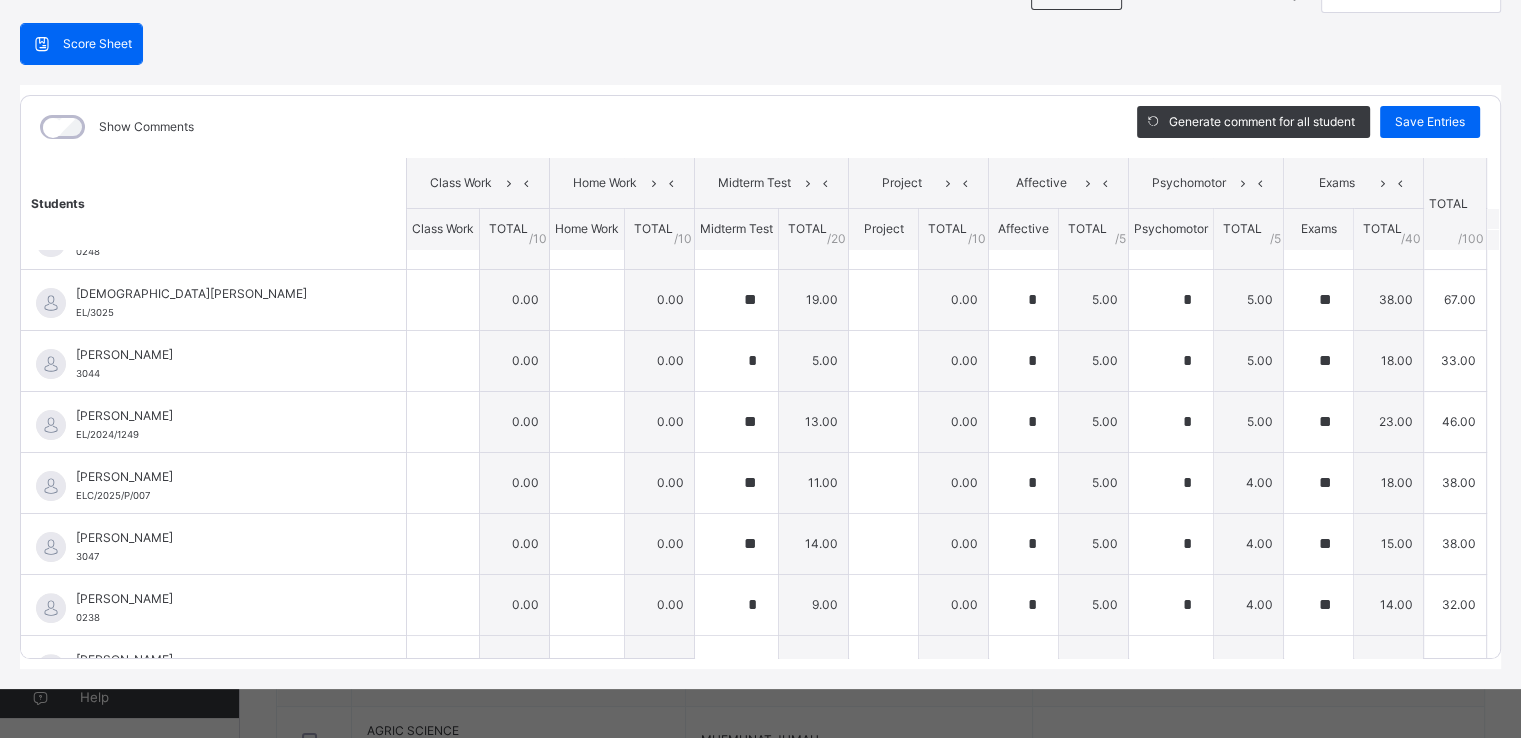scroll, scrollTop: 532, scrollLeft: 0, axis: vertical 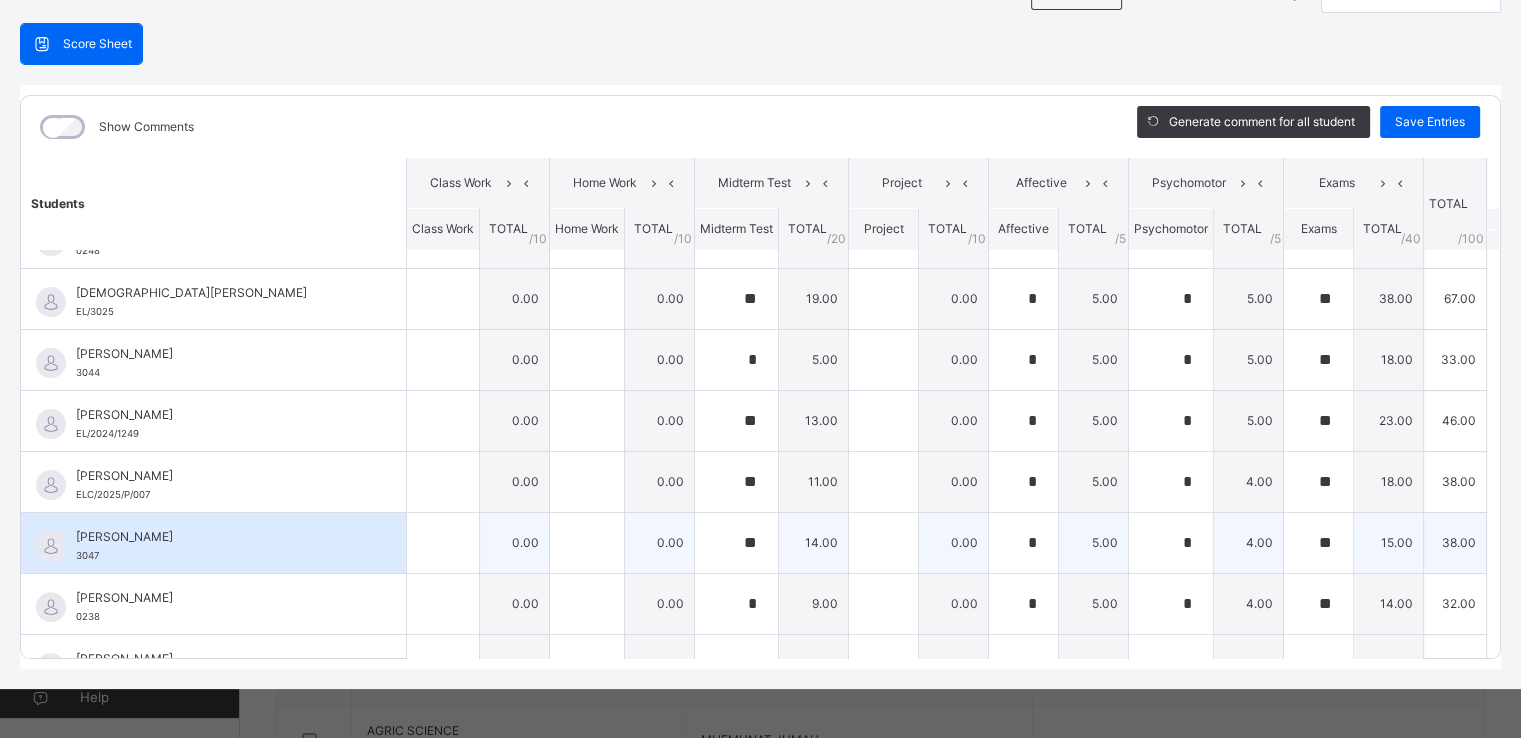 type on "*" 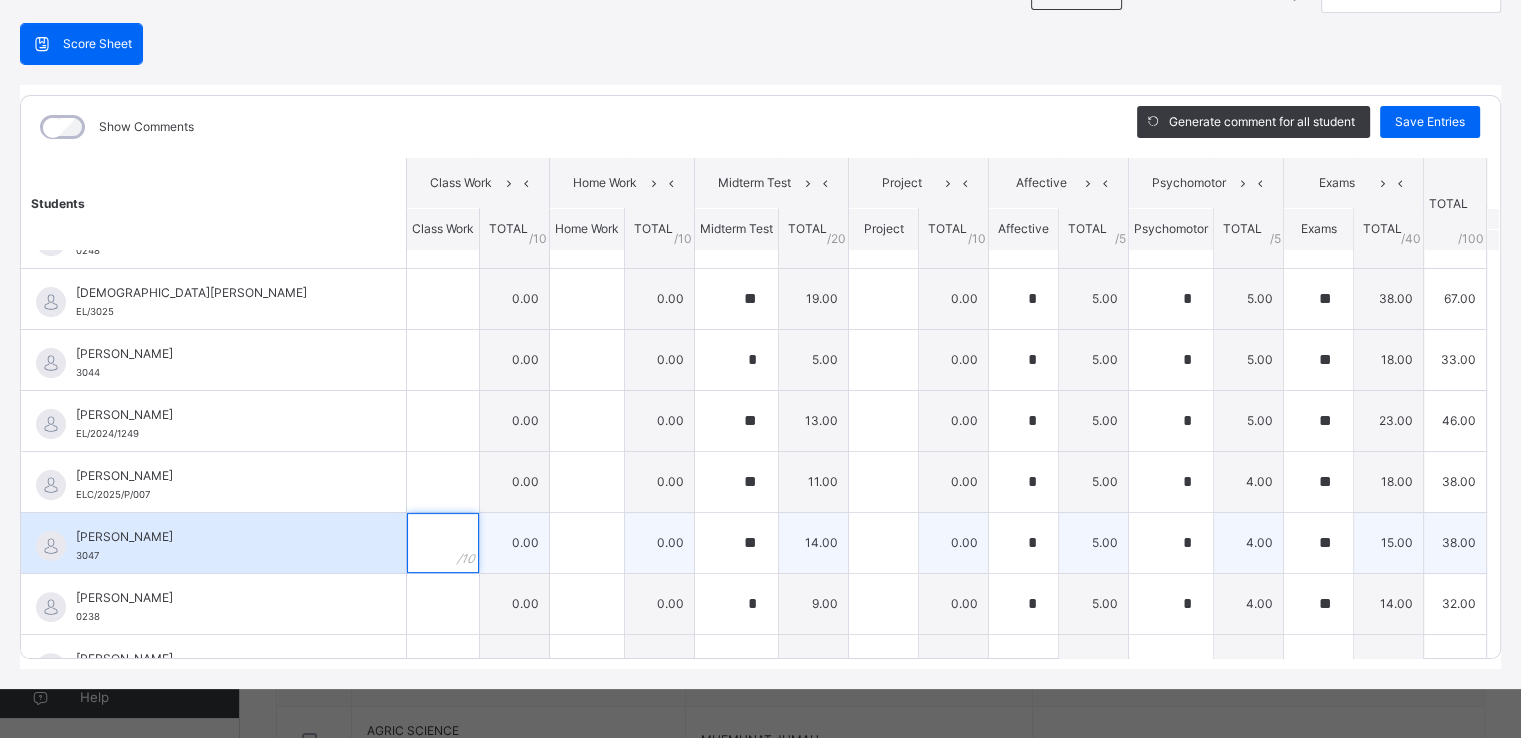 click at bounding box center [443, 543] 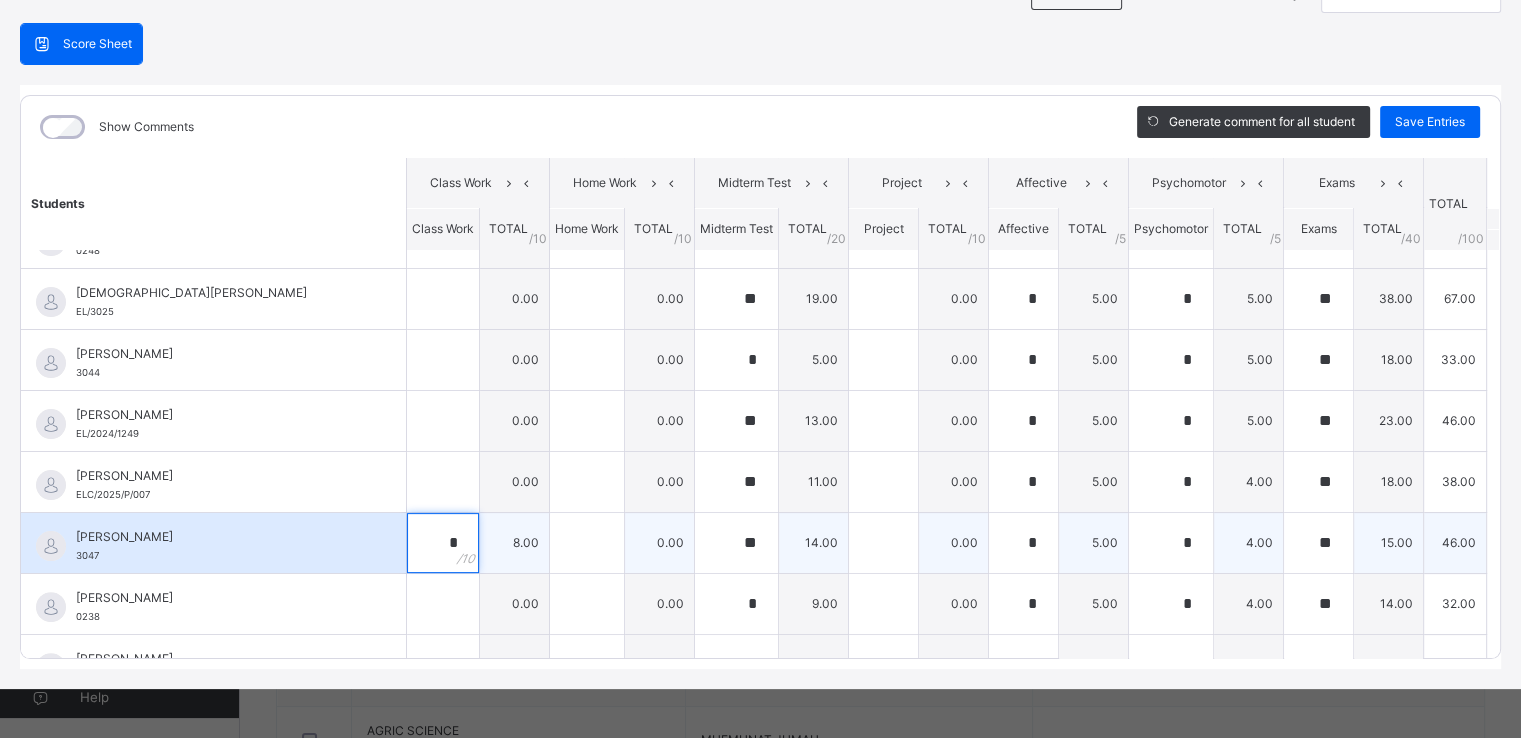 type on "*" 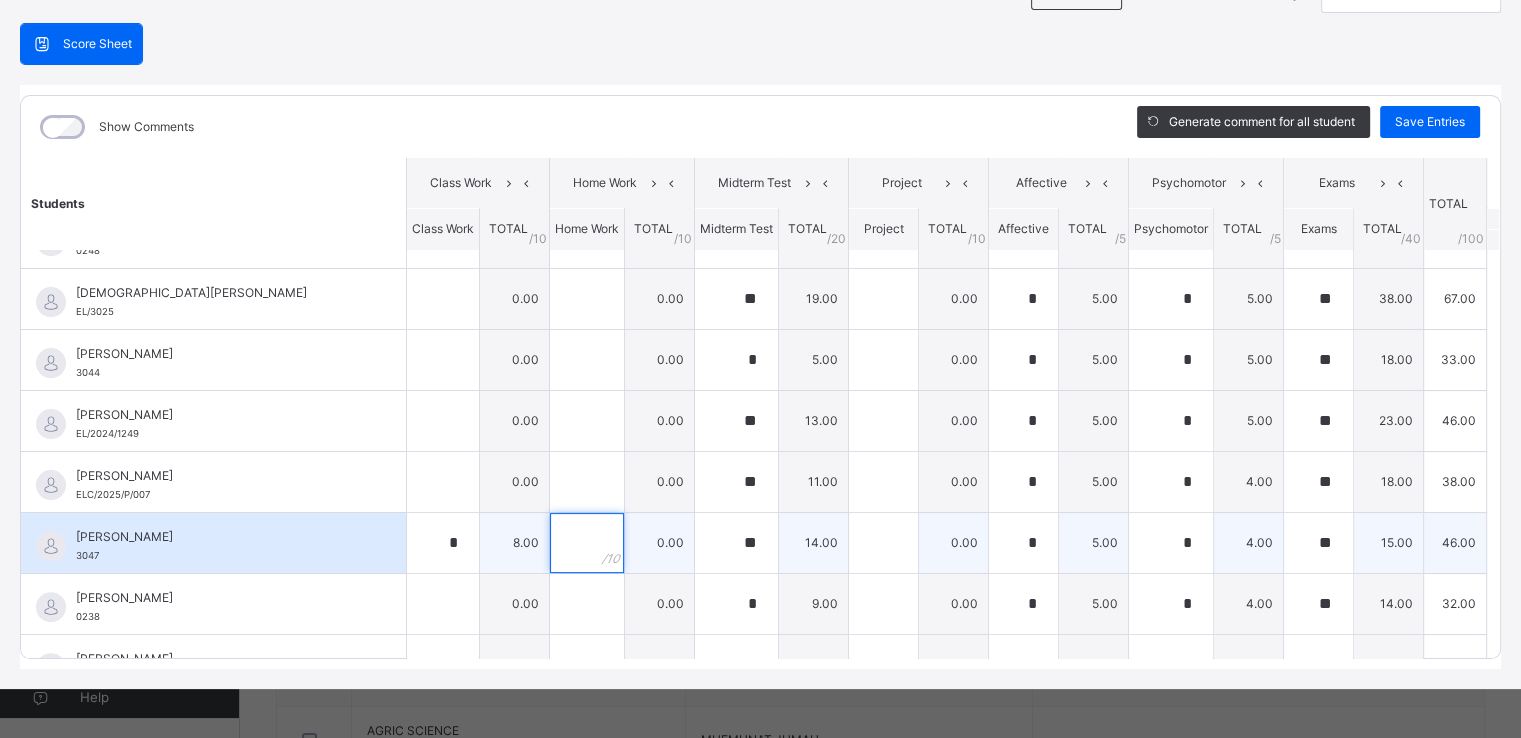 click at bounding box center (587, 543) 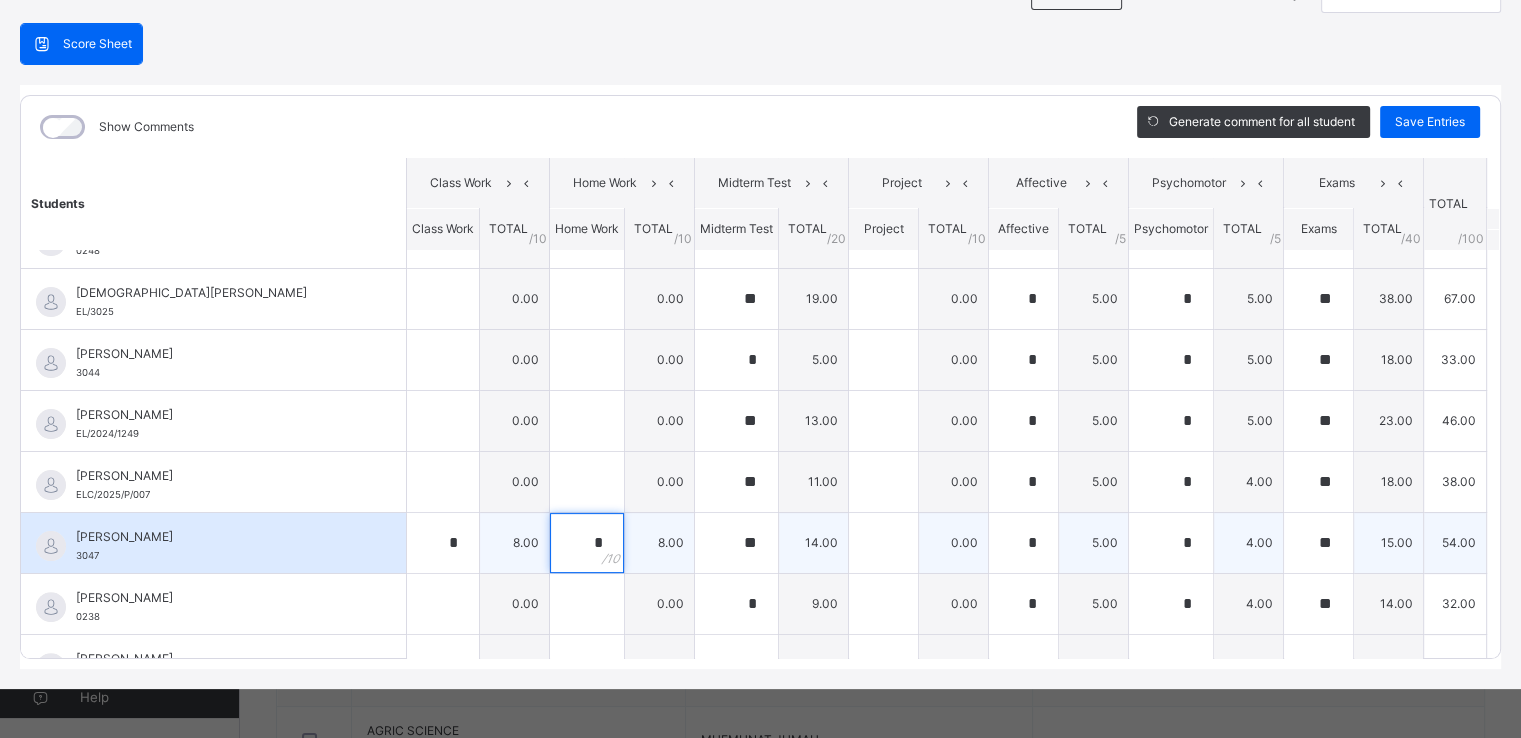 type on "*" 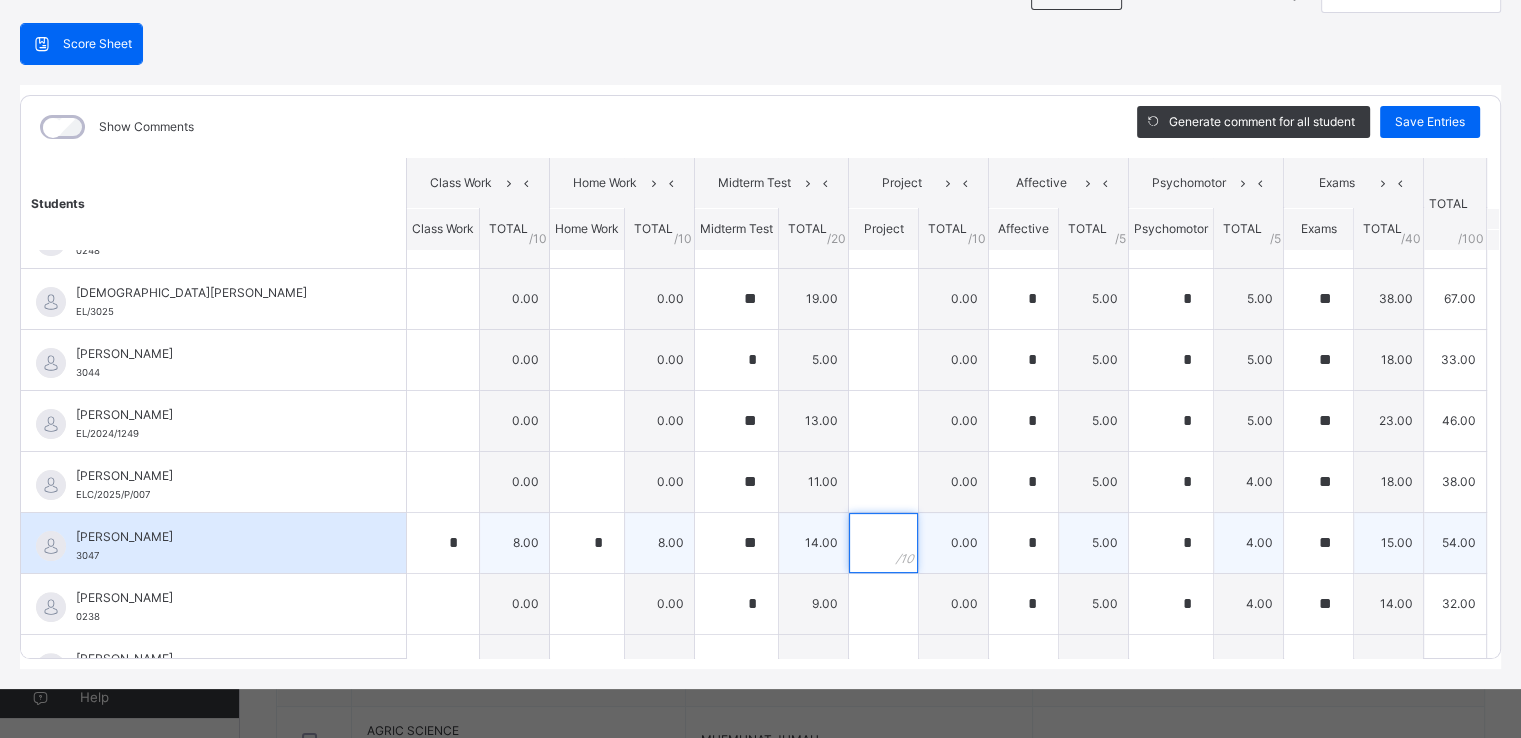 click at bounding box center (883, 543) 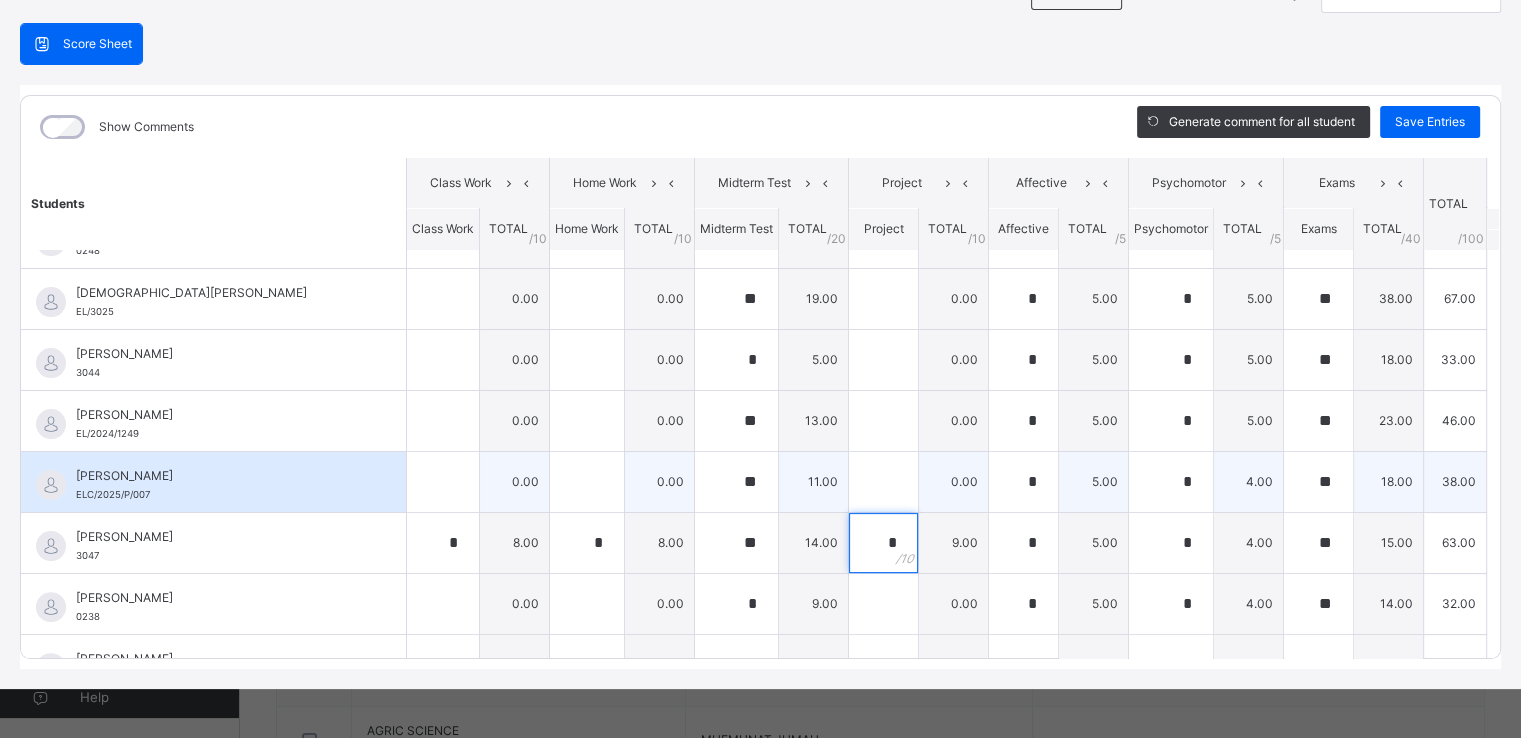 type on "*" 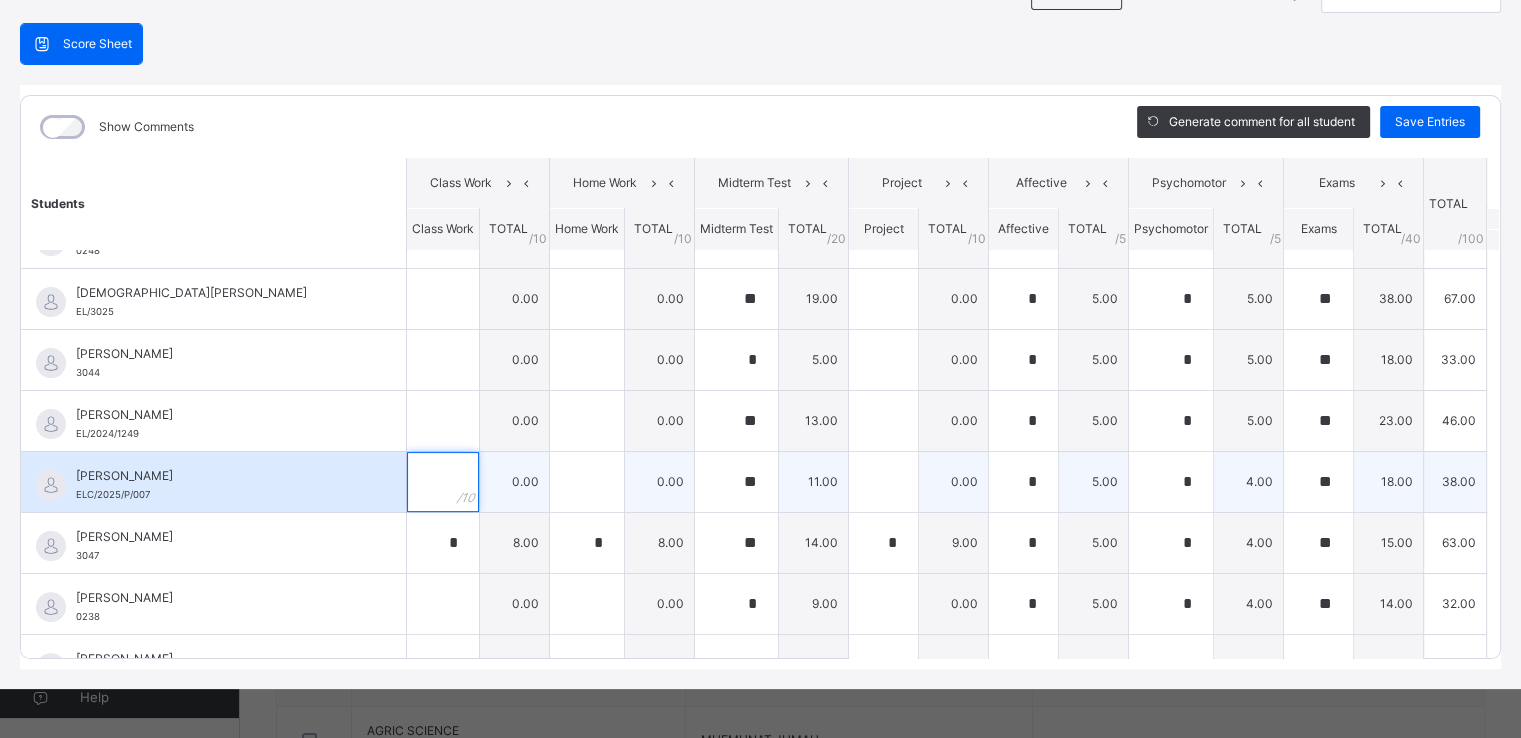 click at bounding box center [443, 482] 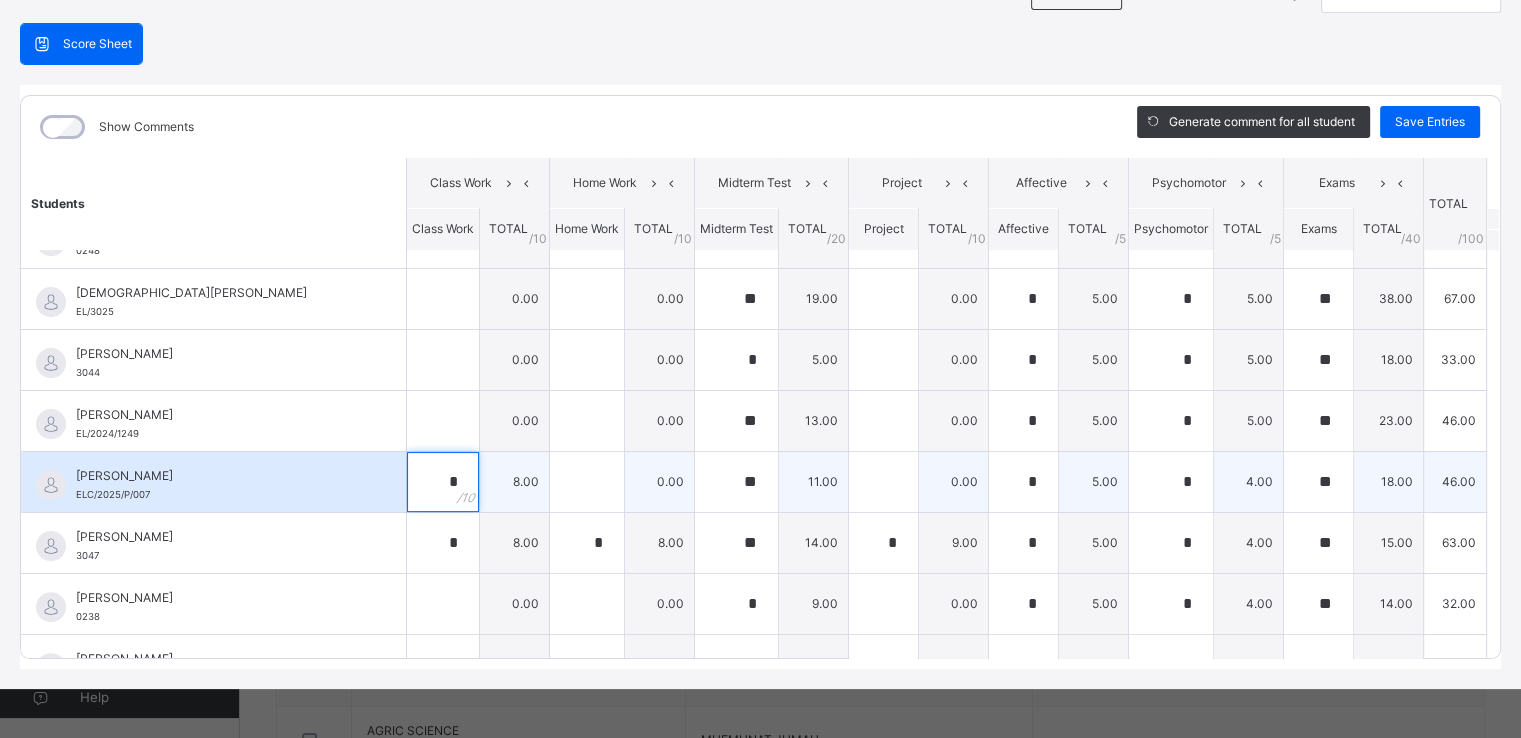 type on "*" 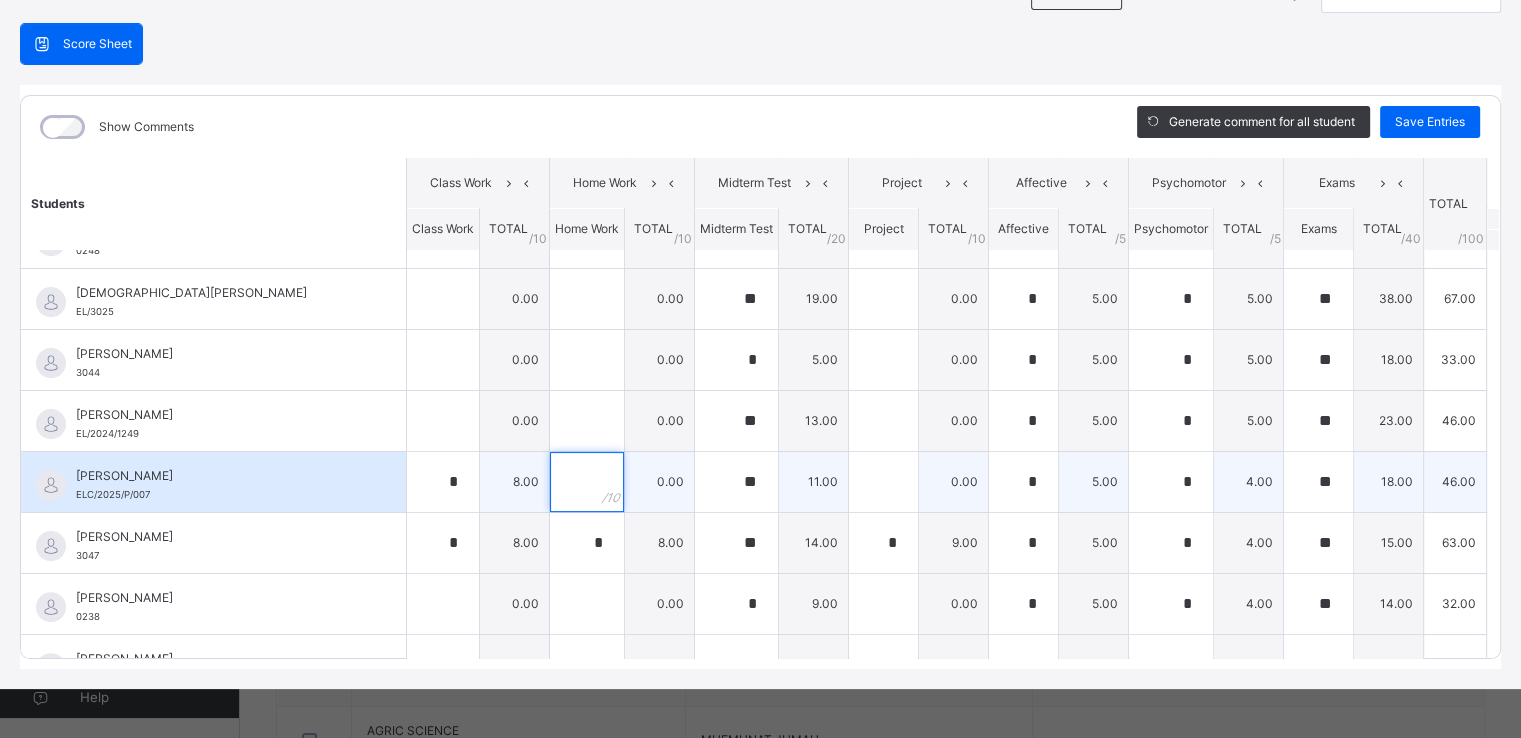 click at bounding box center [587, 482] 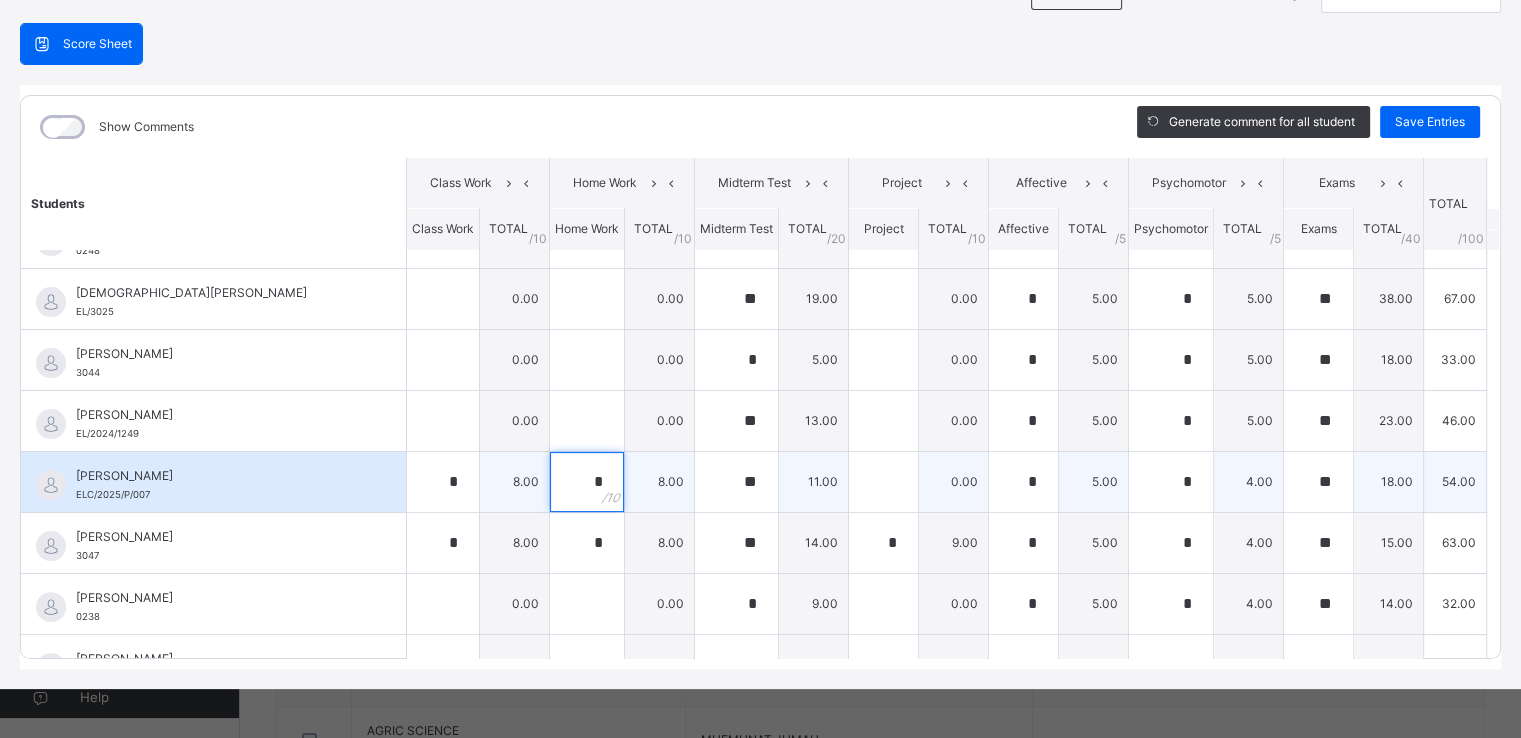 type on "*" 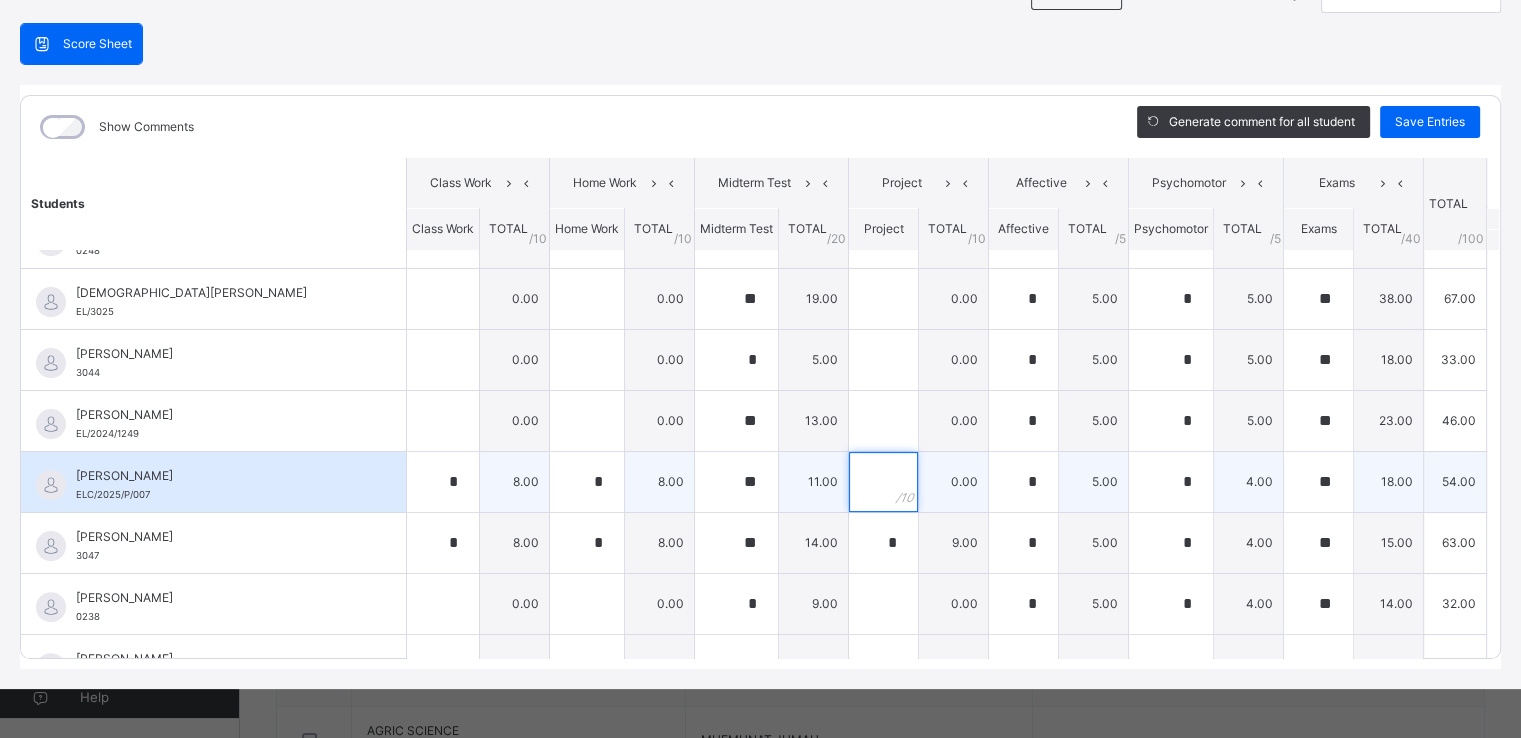 click at bounding box center [883, 482] 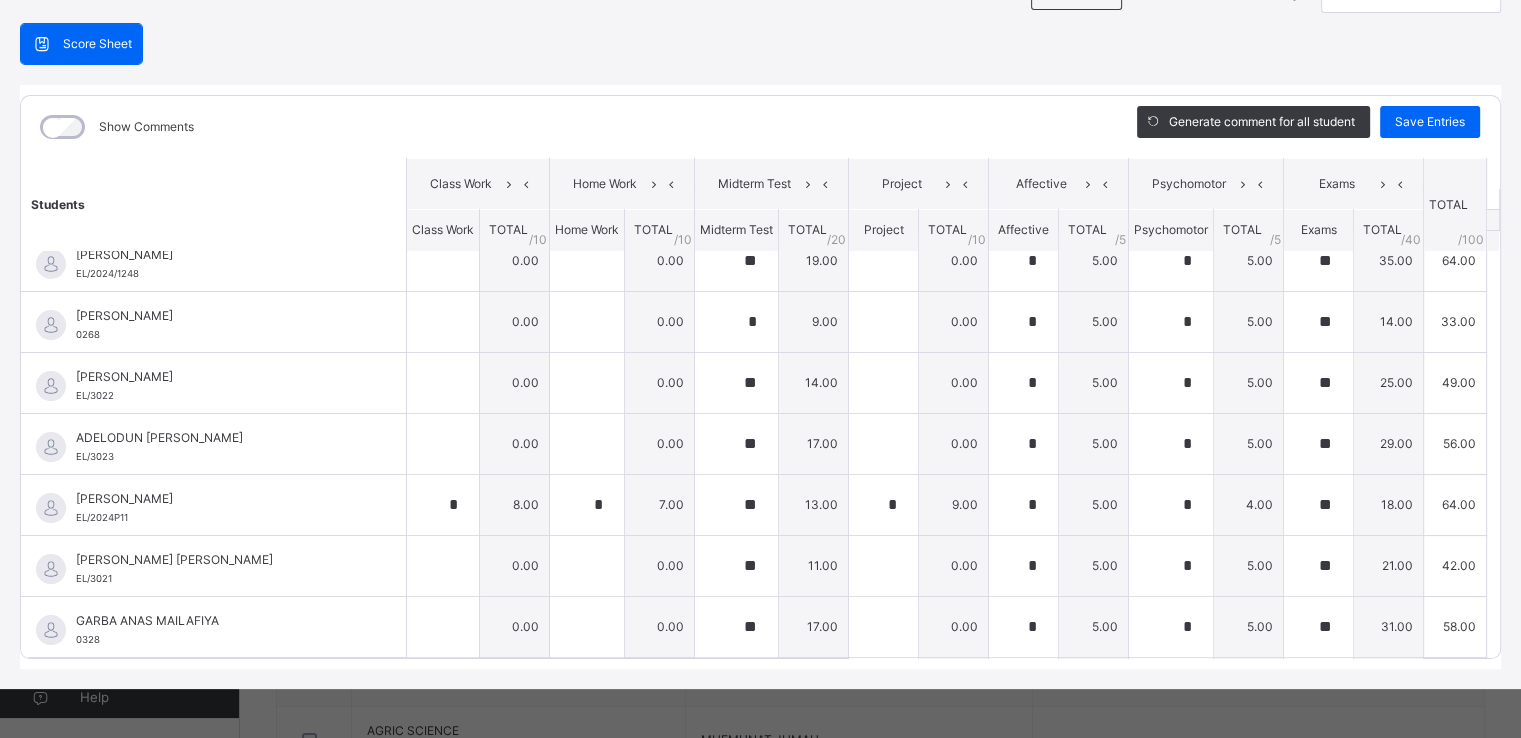 scroll, scrollTop: 0, scrollLeft: 0, axis: both 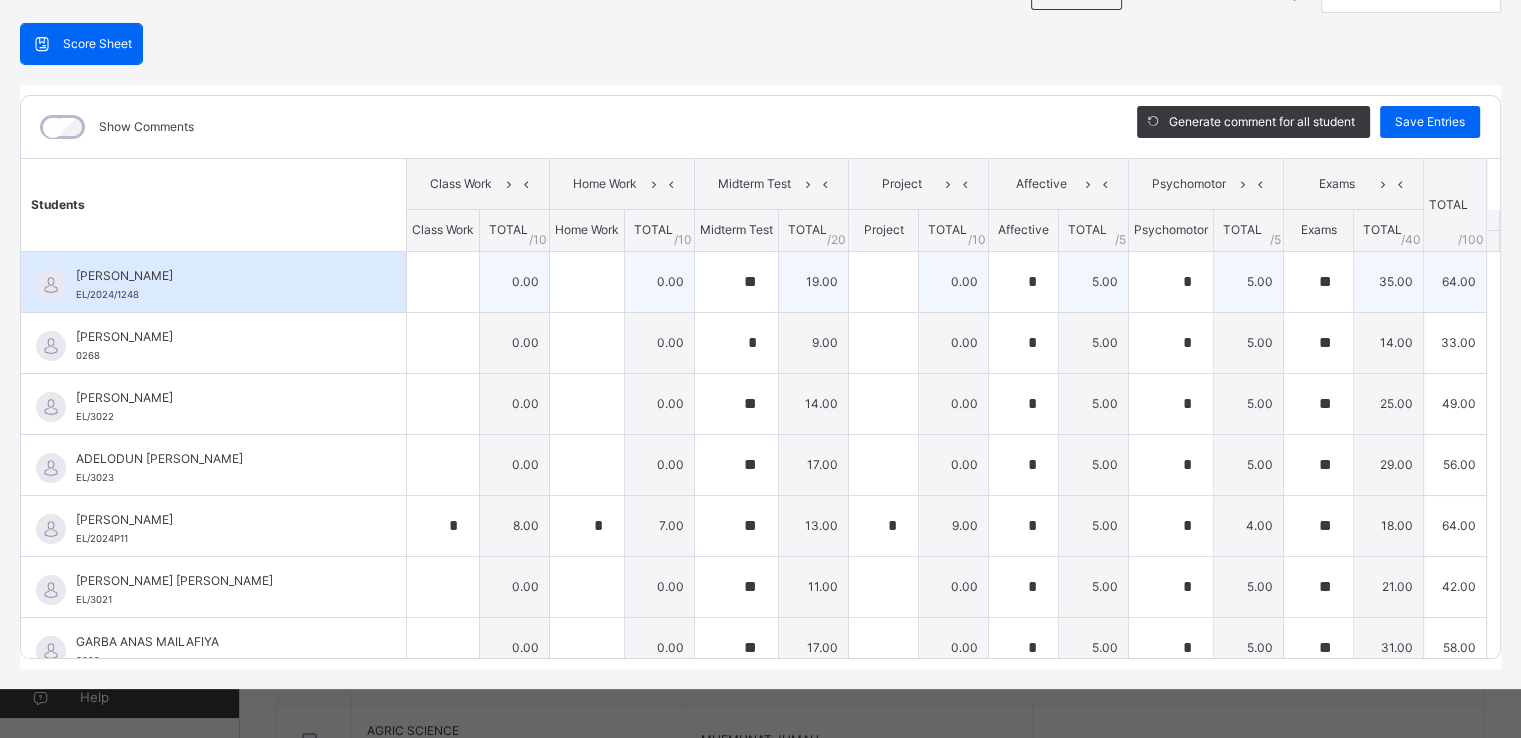 type on "*" 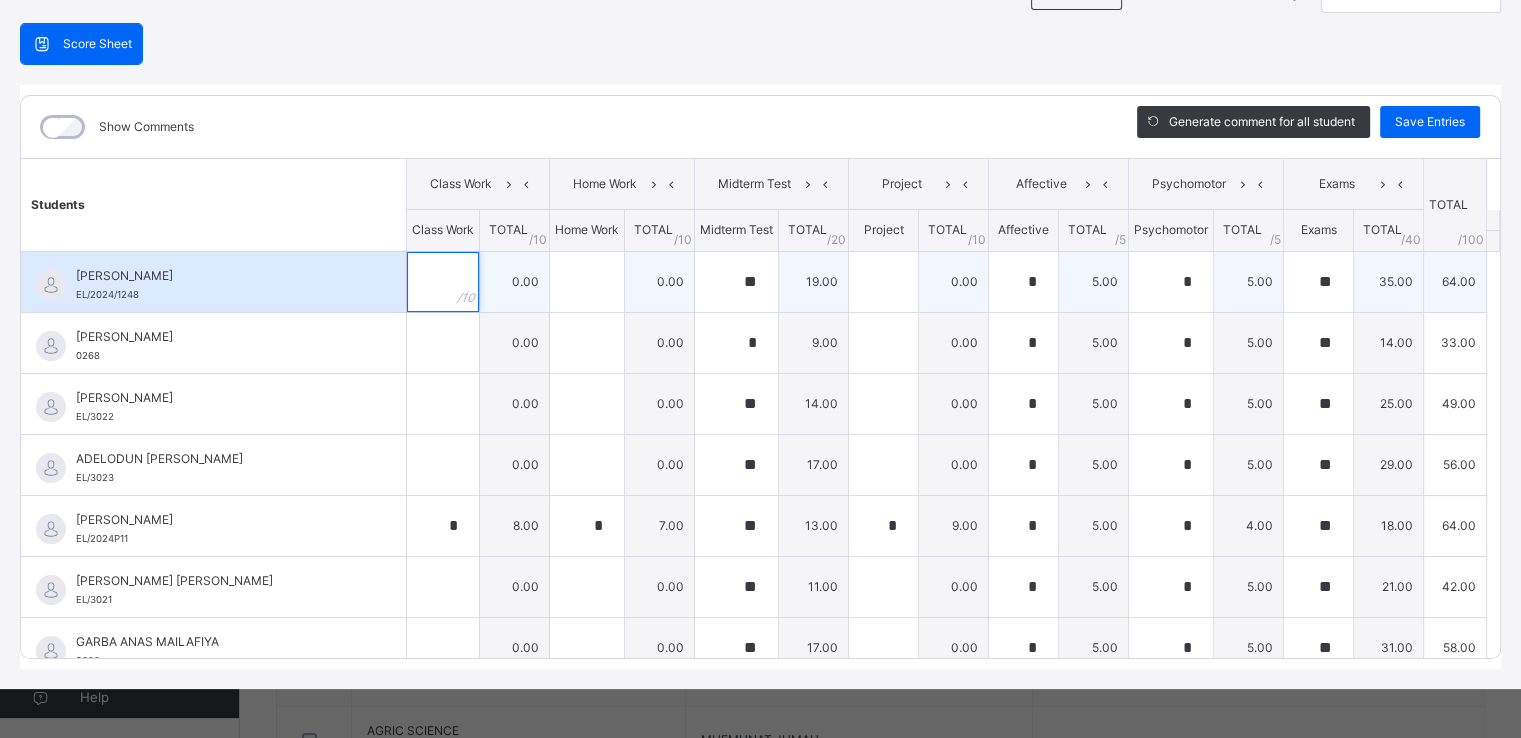 click at bounding box center [443, 282] 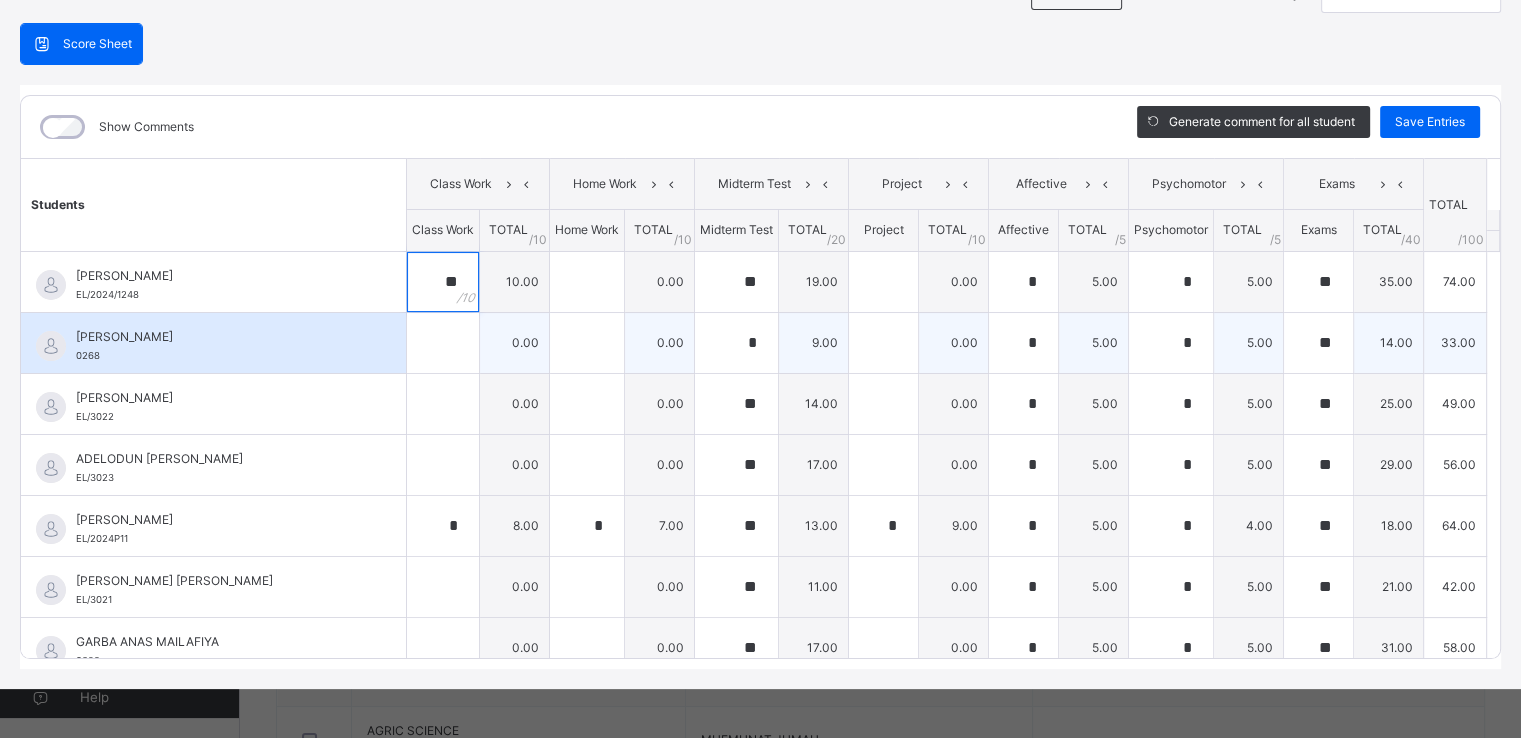 type on "**" 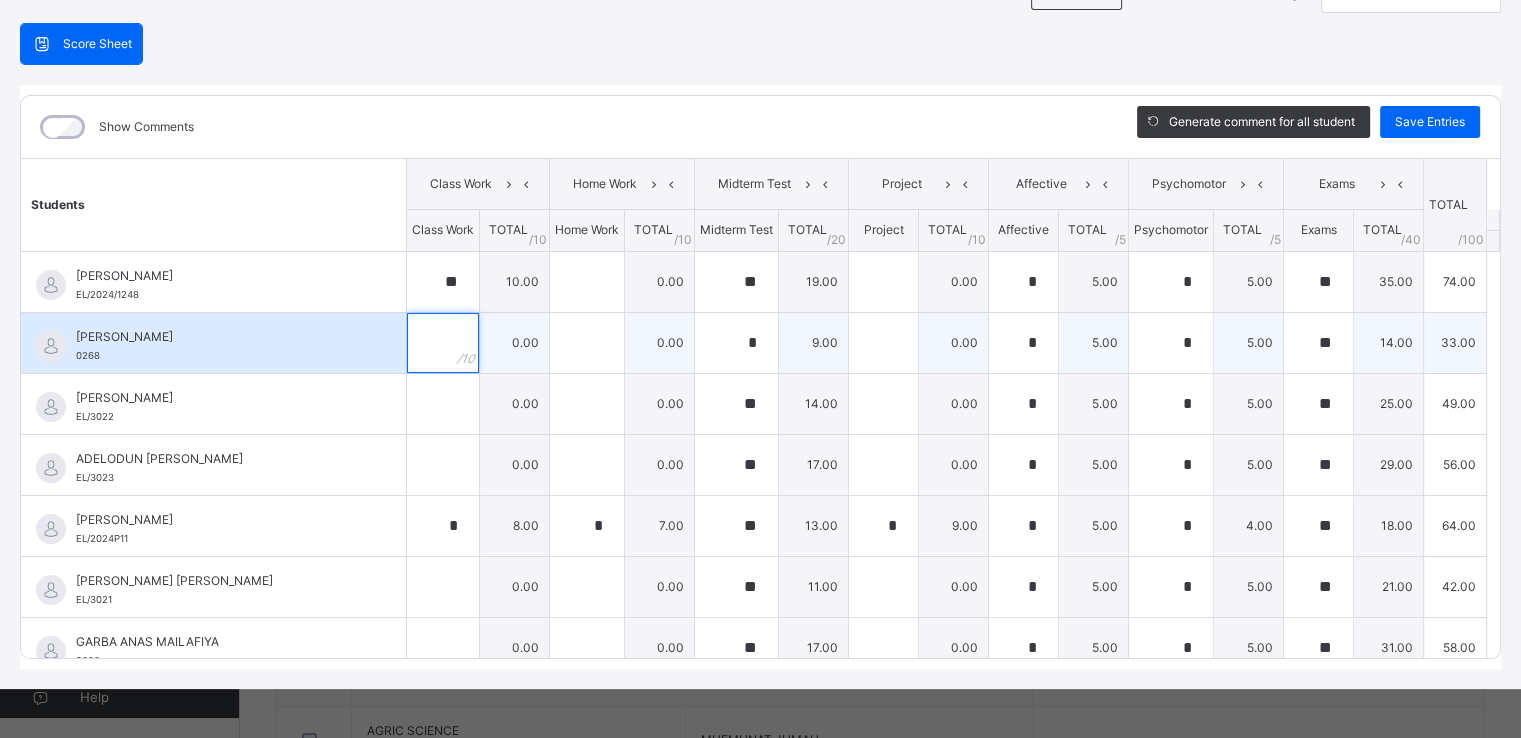 click at bounding box center [443, 343] 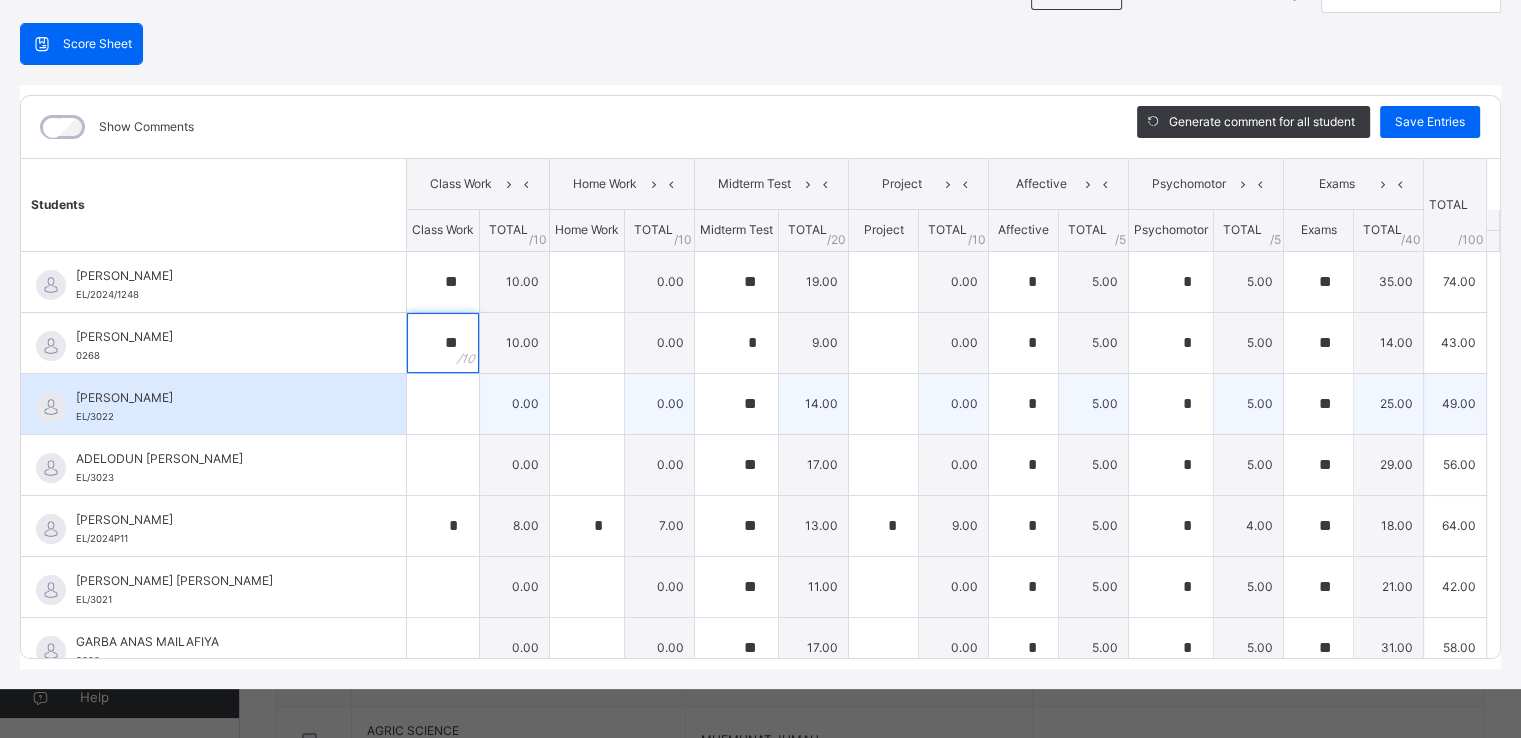 type on "**" 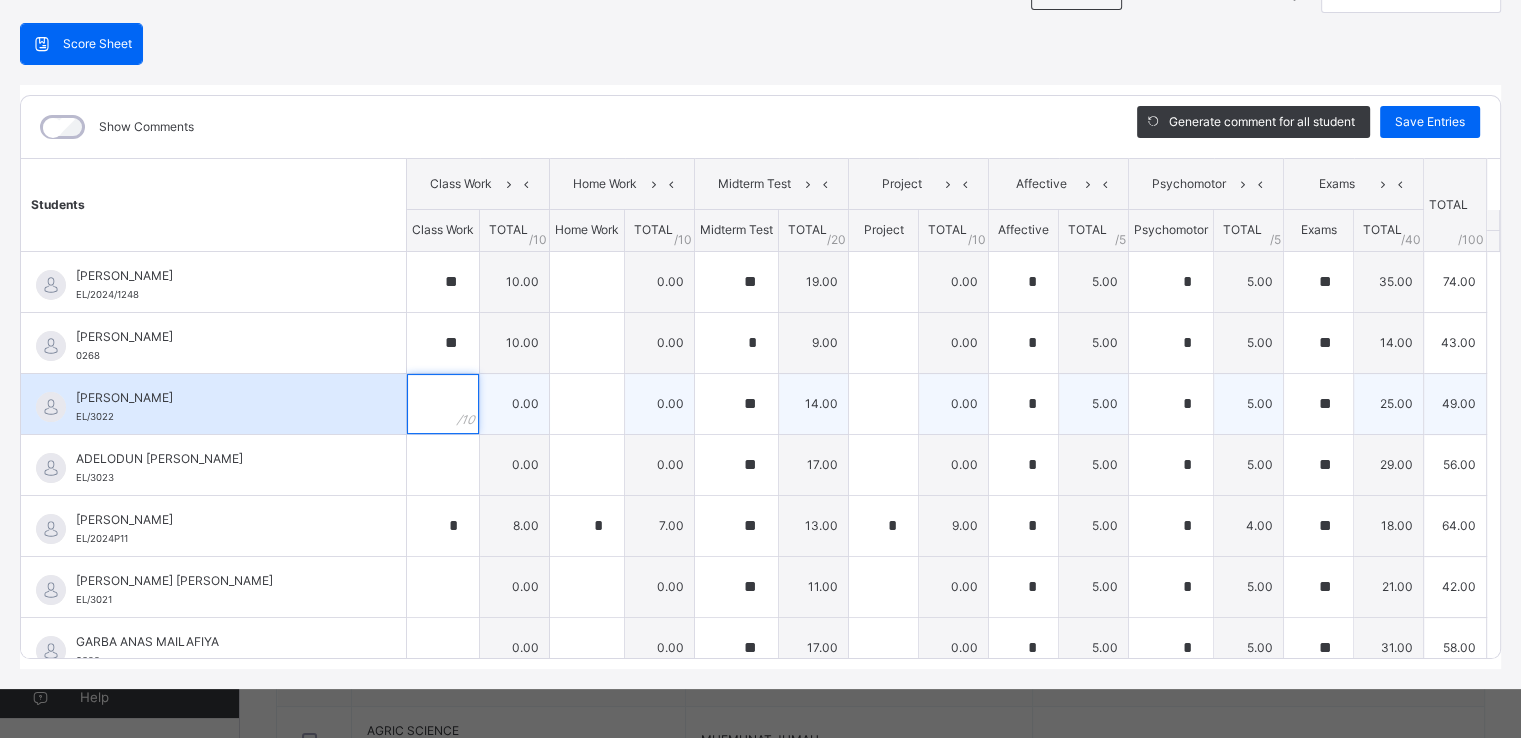 click at bounding box center [443, 404] 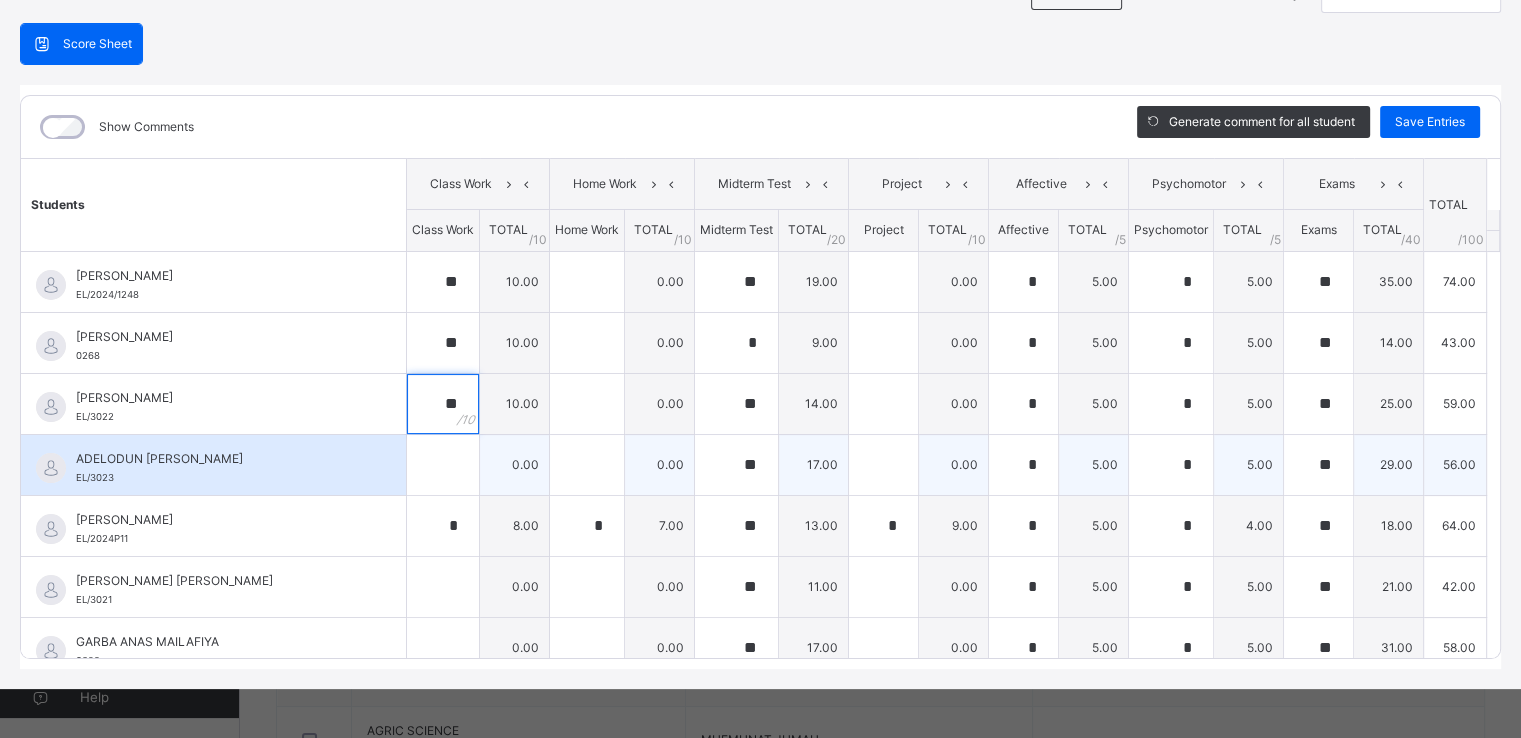 type on "**" 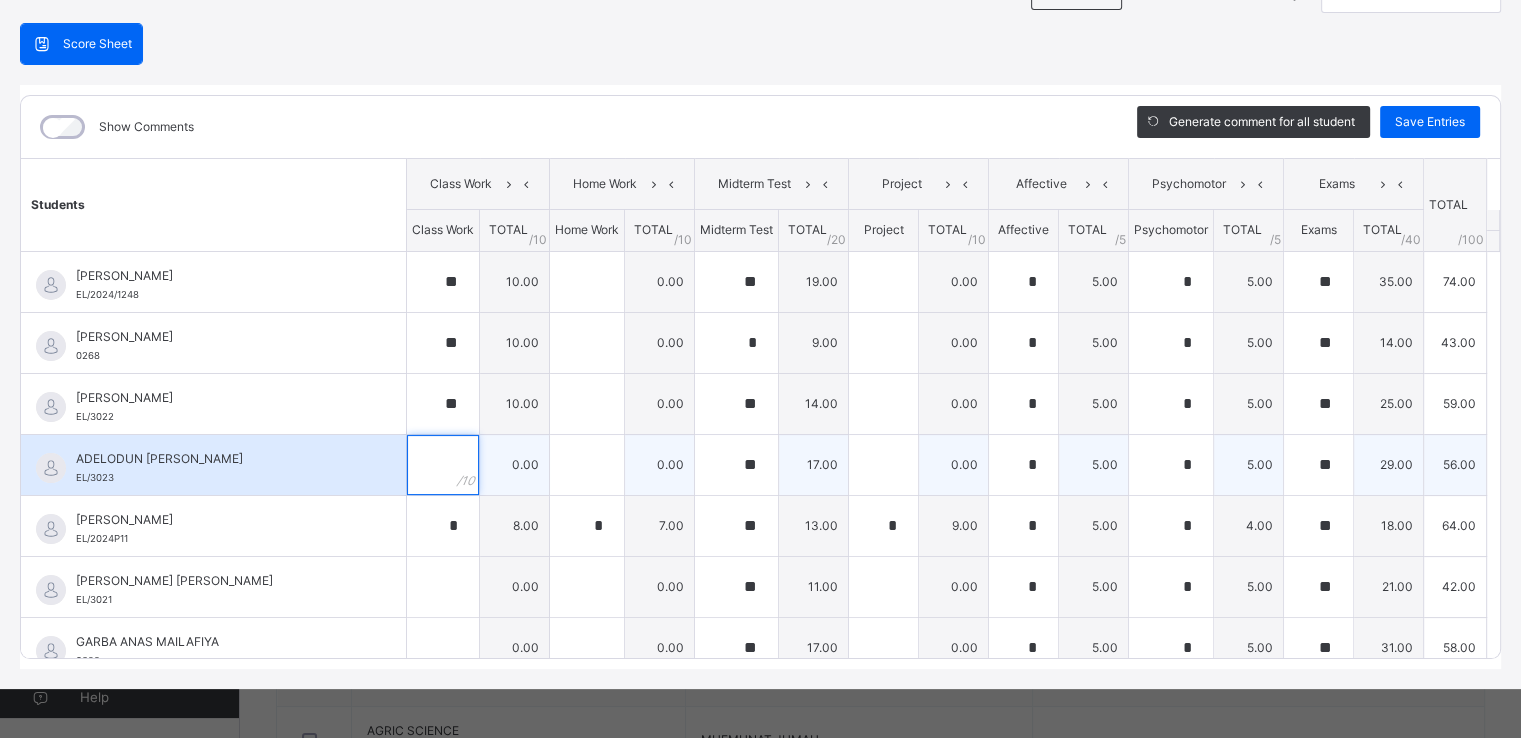 click at bounding box center [443, 465] 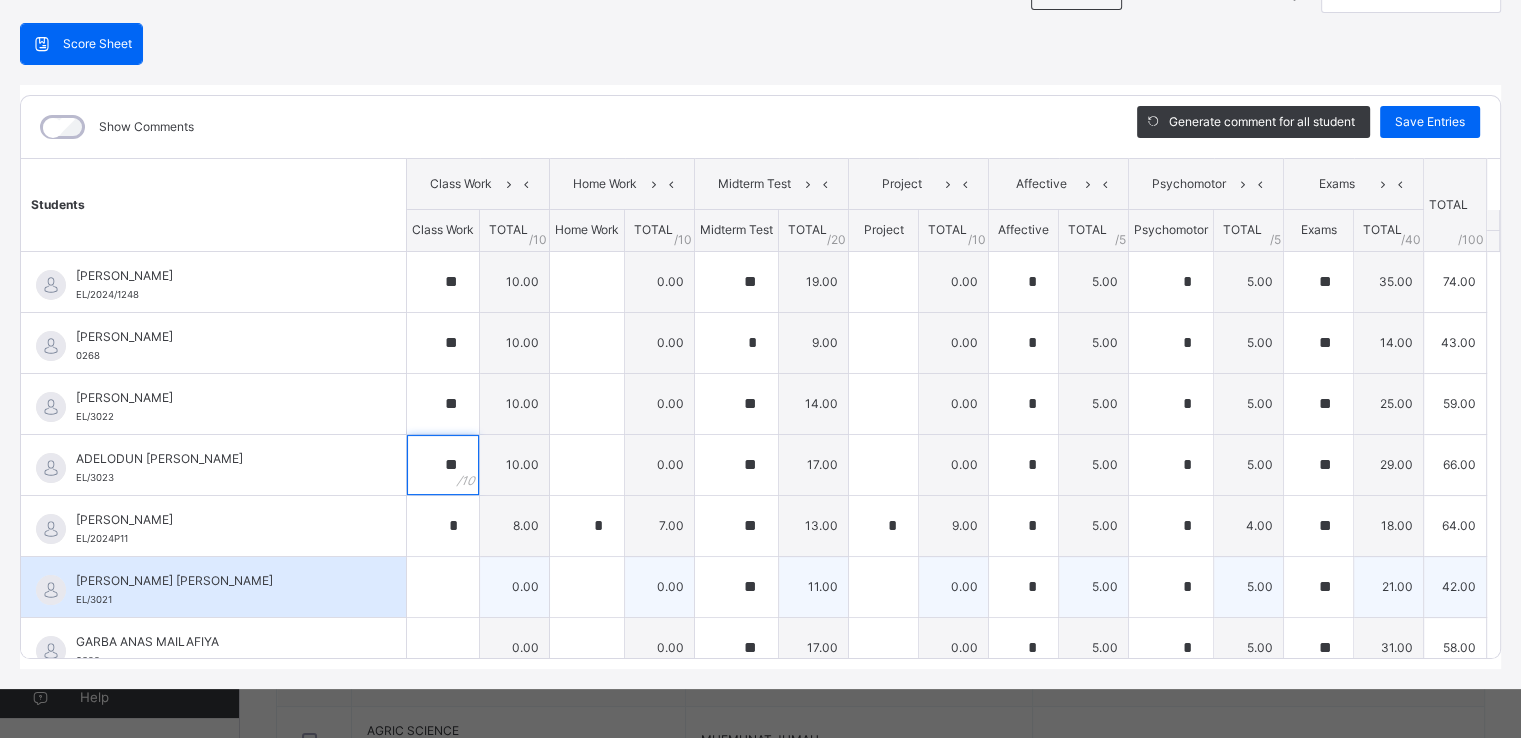 type on "**" 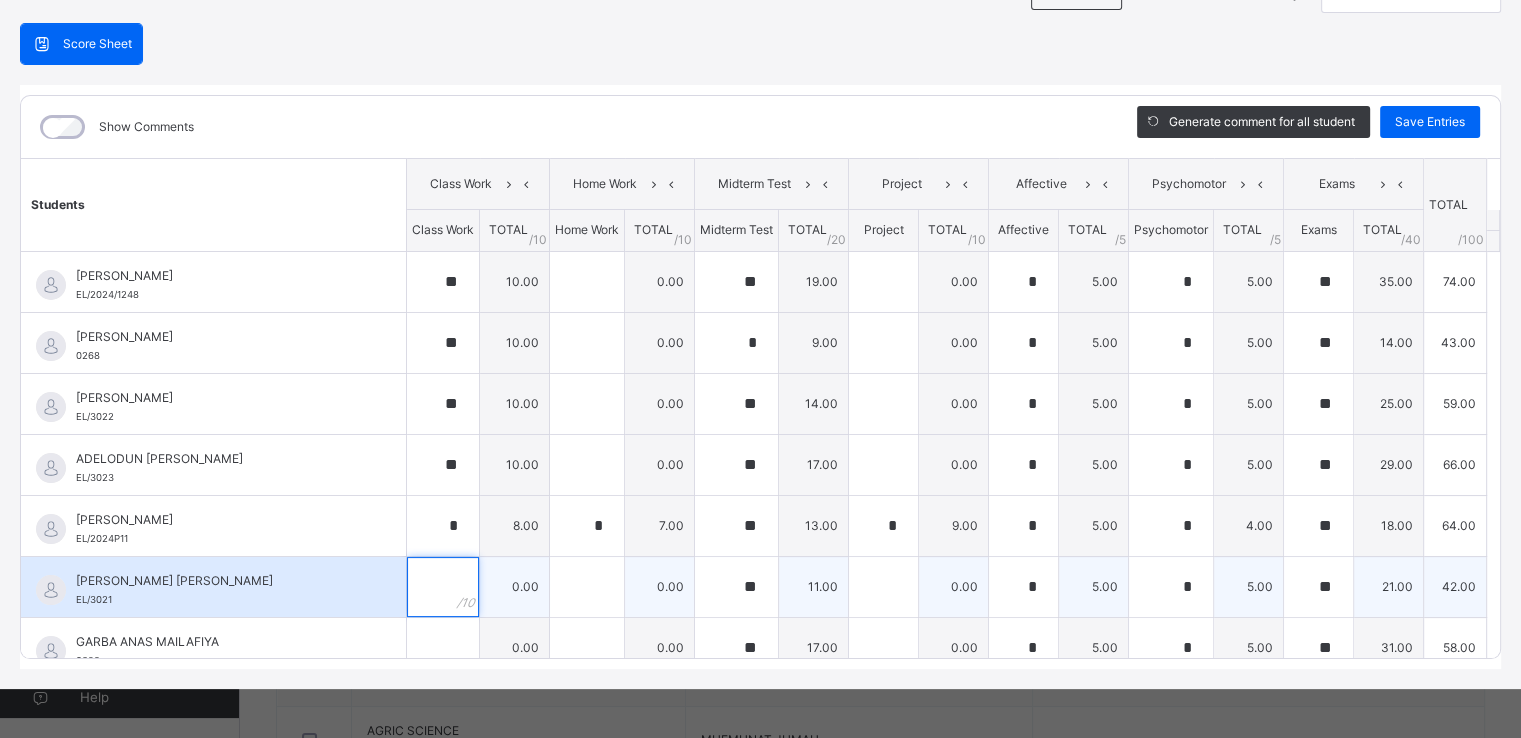 click at bounding box center (443, 587) 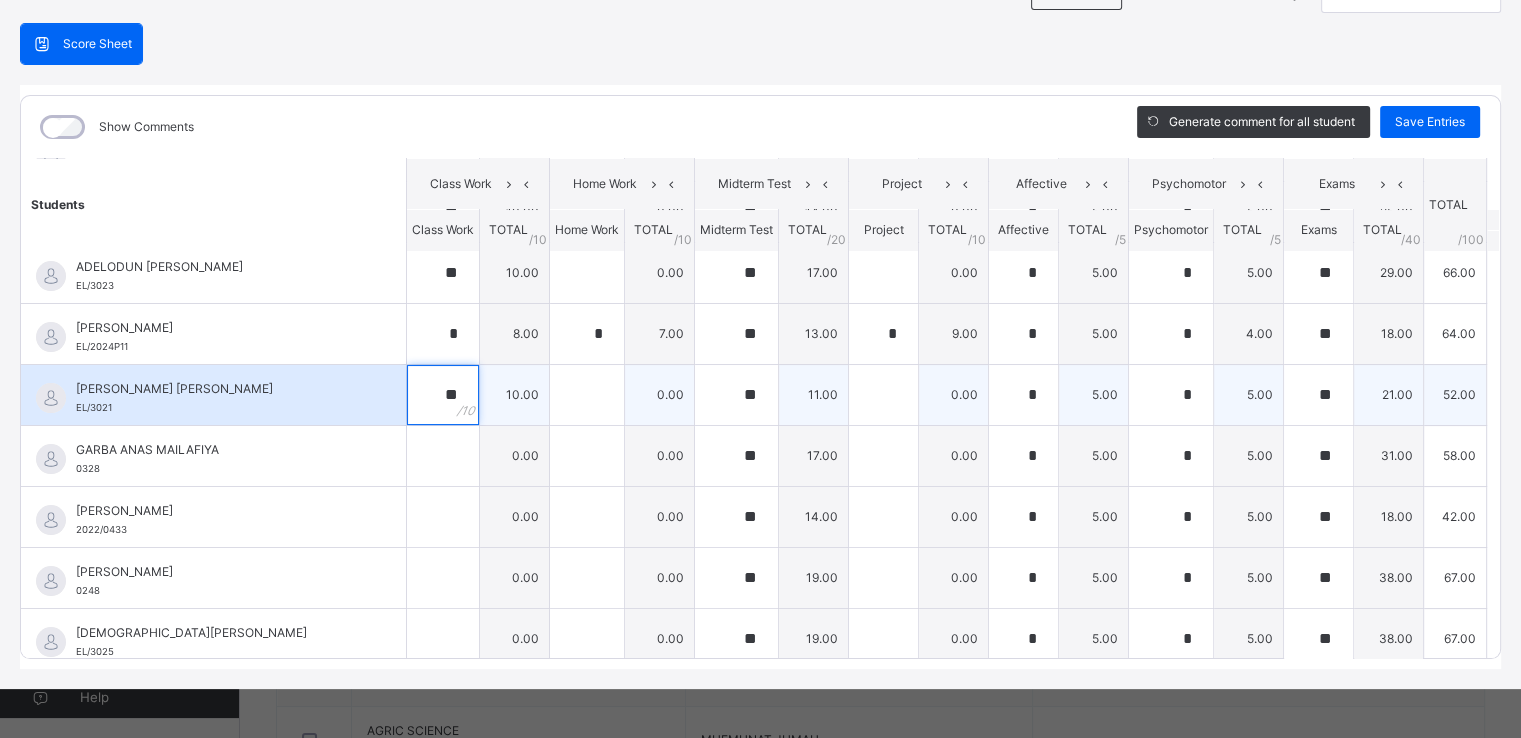 scroll, scrollTop: 192, scrollLeft: 0, axis: vertical 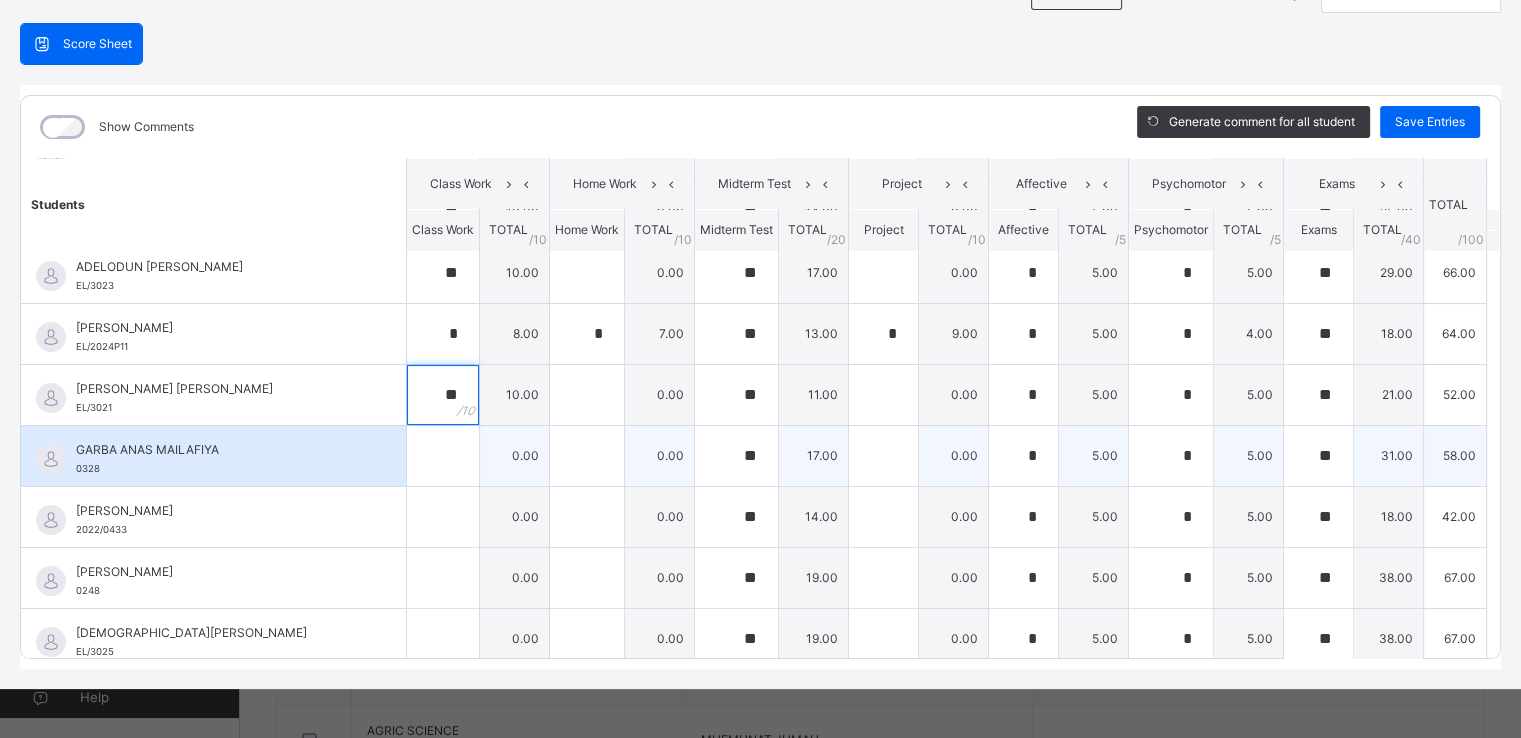 type on "**" 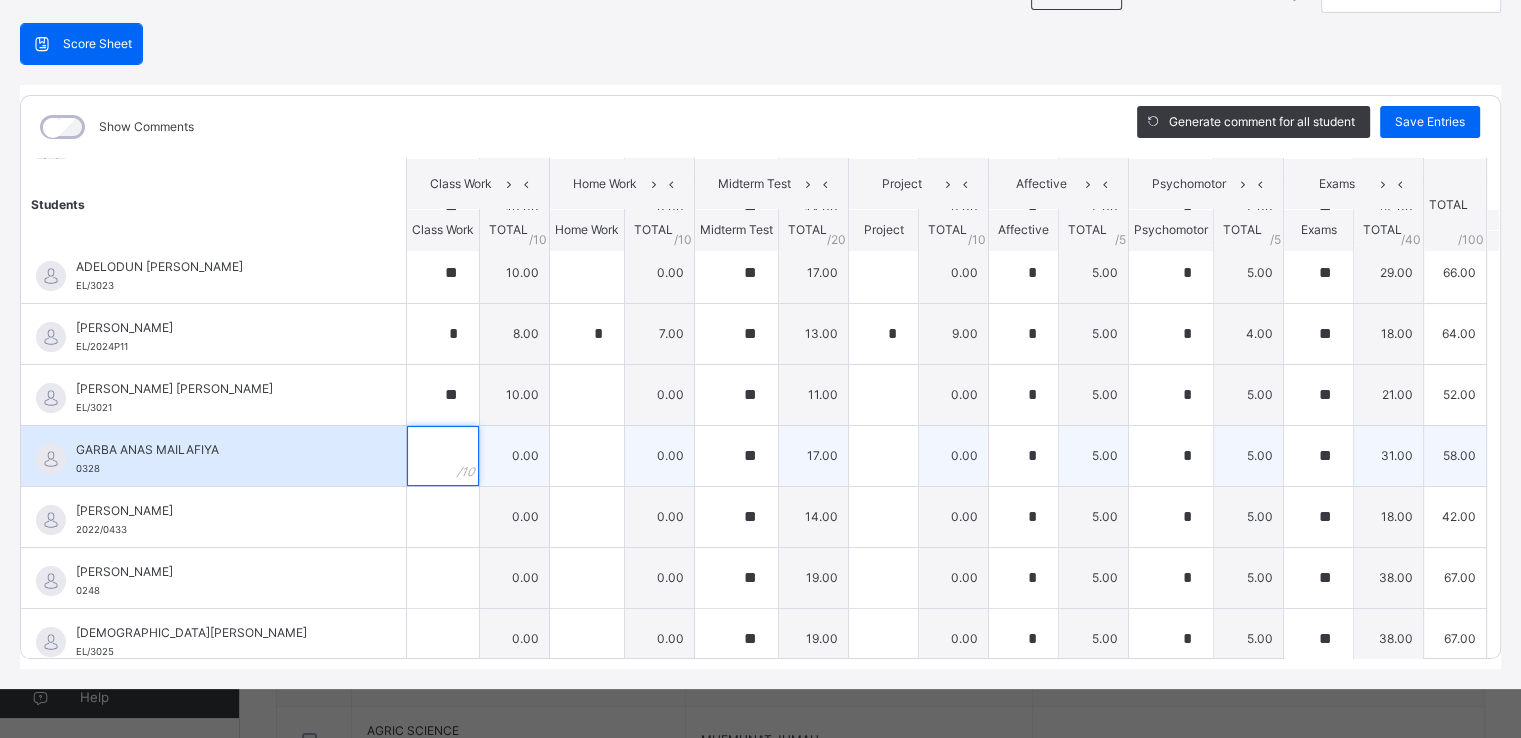 click at bounding box center (443, 456) 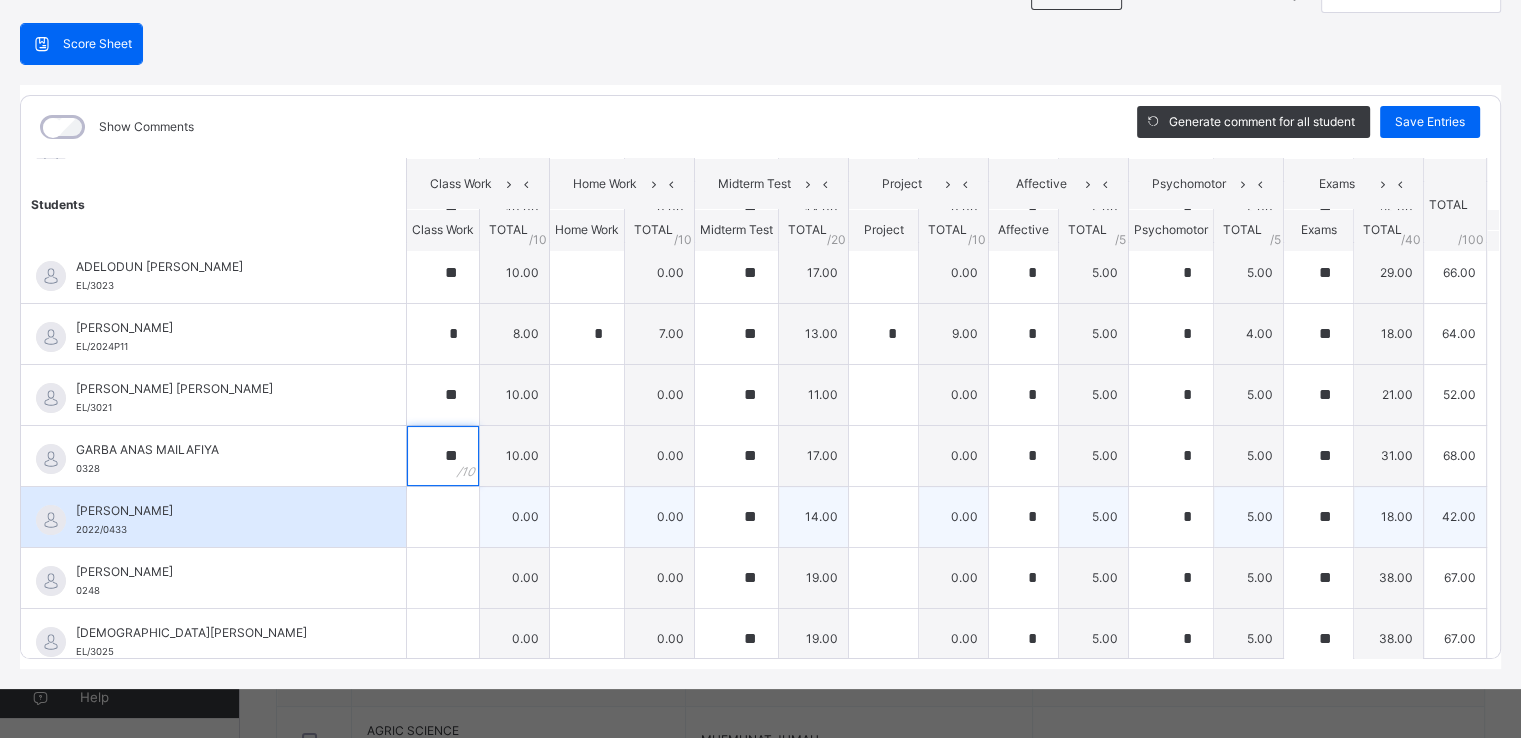 type on "**" 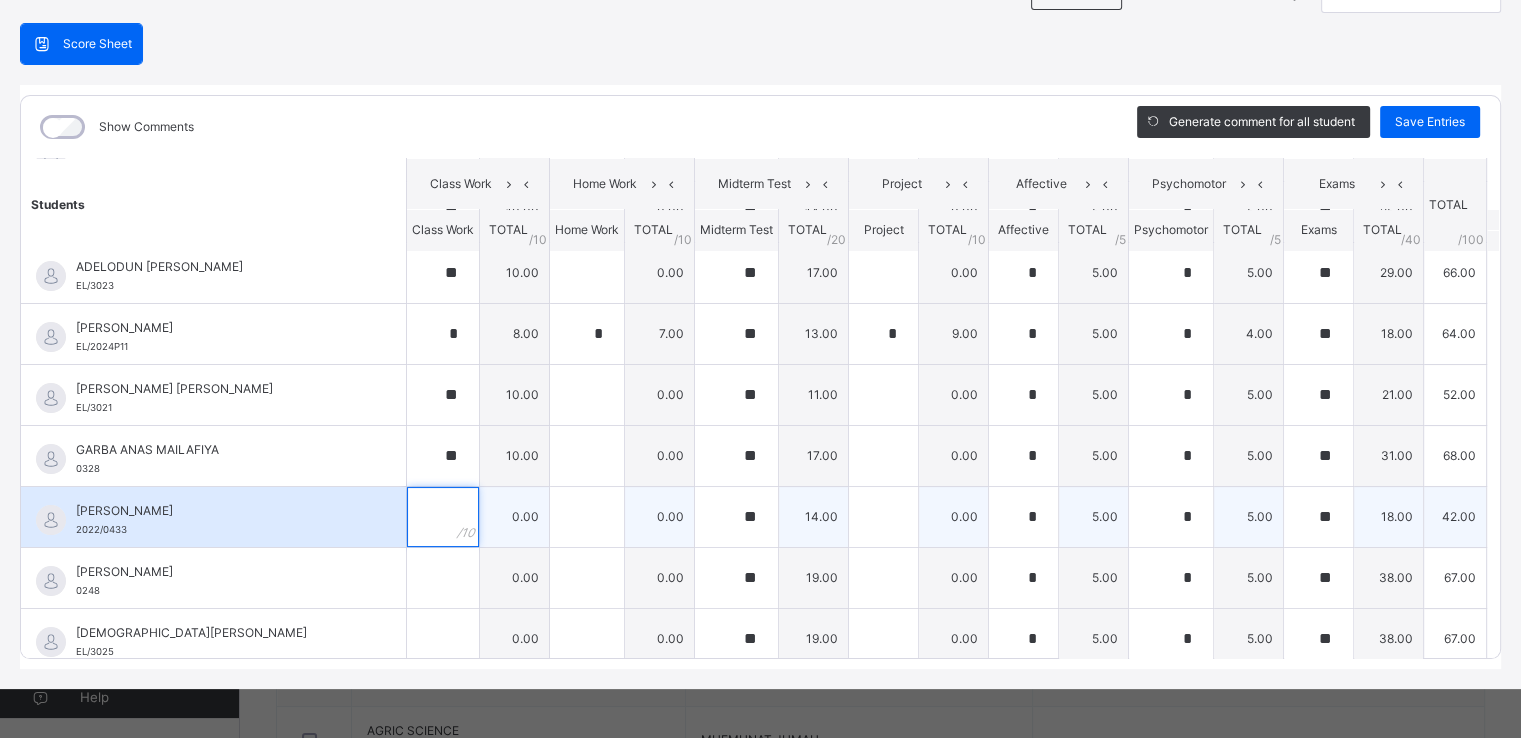 click at bounding box center [443, 517] 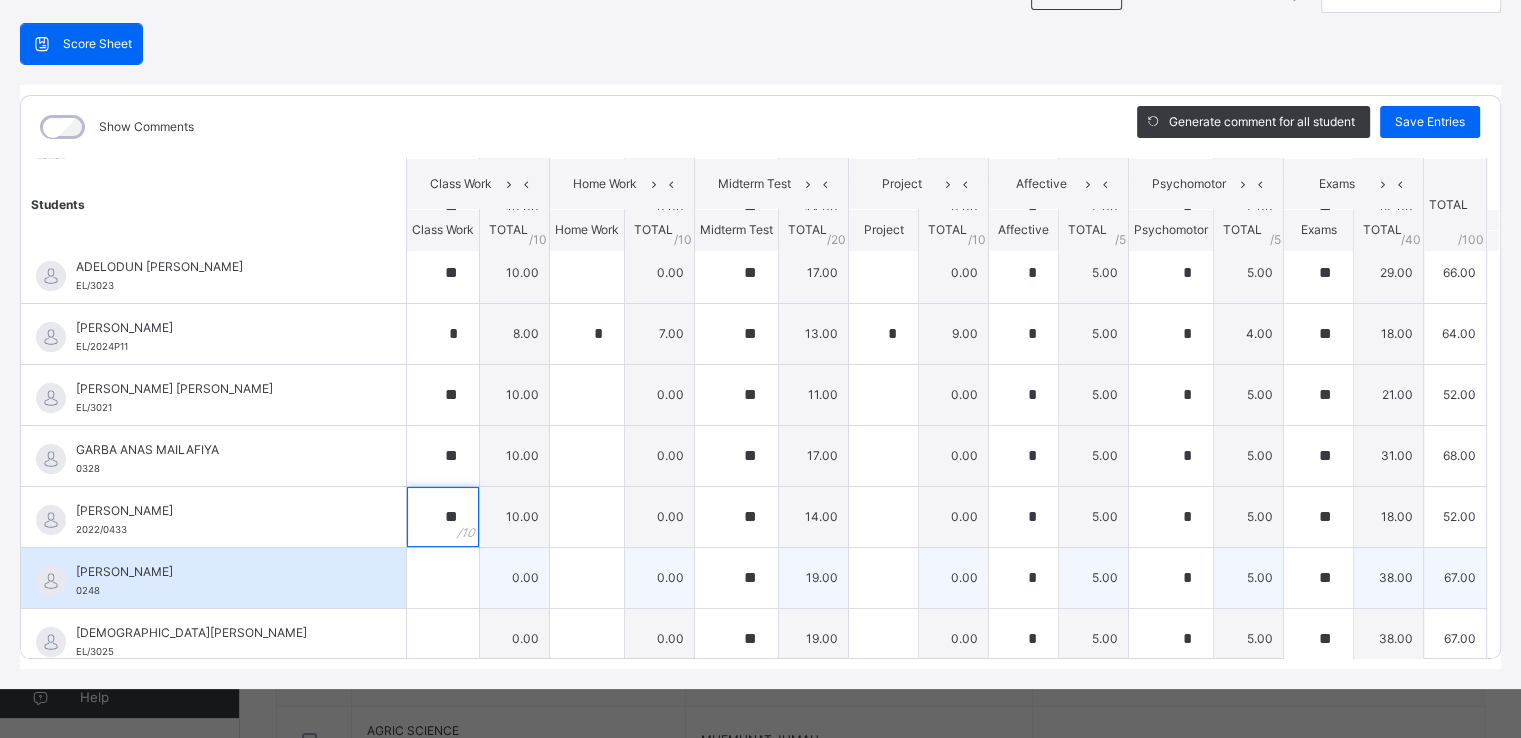 type on "**" 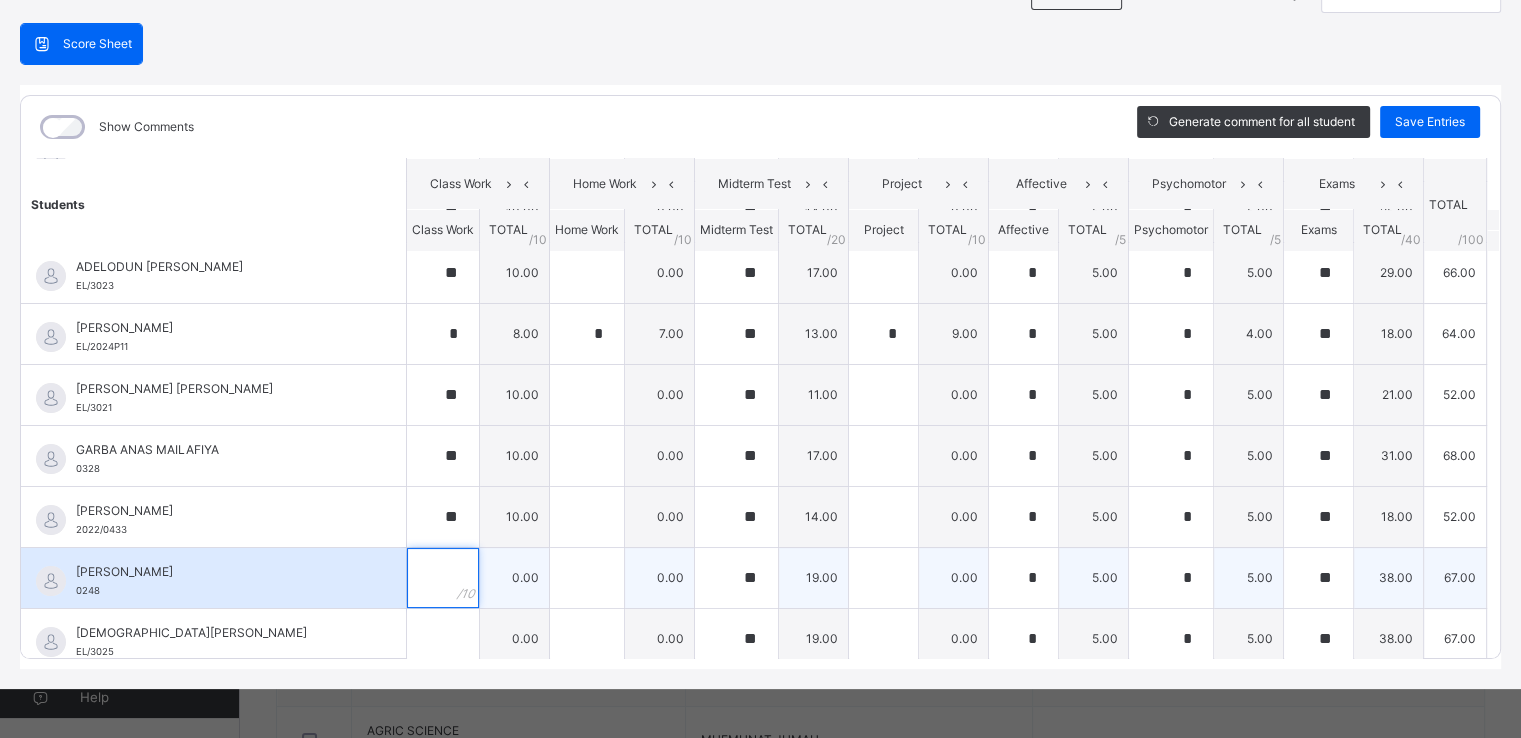 click at bounding box center [443, 578] 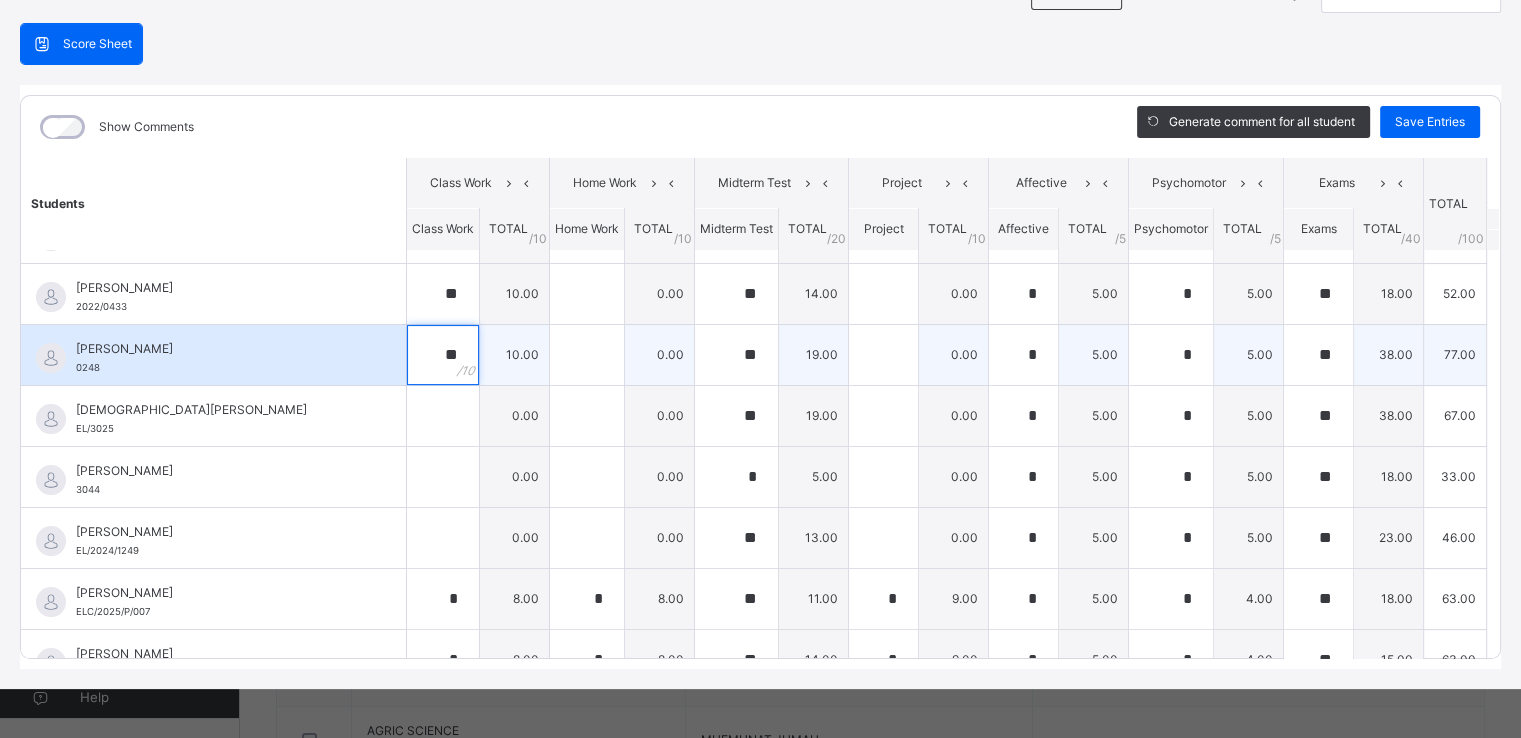 scroll, scrollTop: 420, scrollLeft: 0, axis: vertical 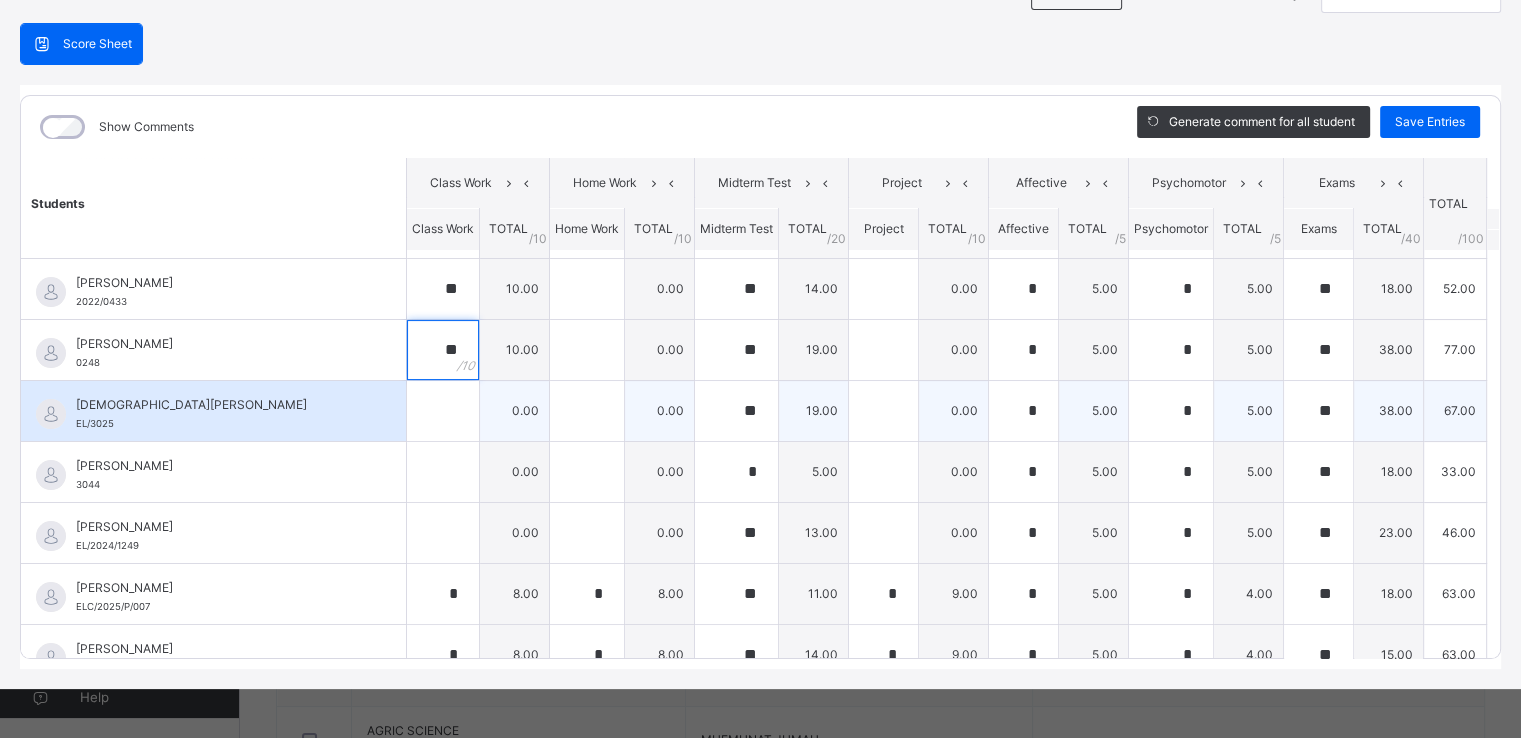 type on "**" 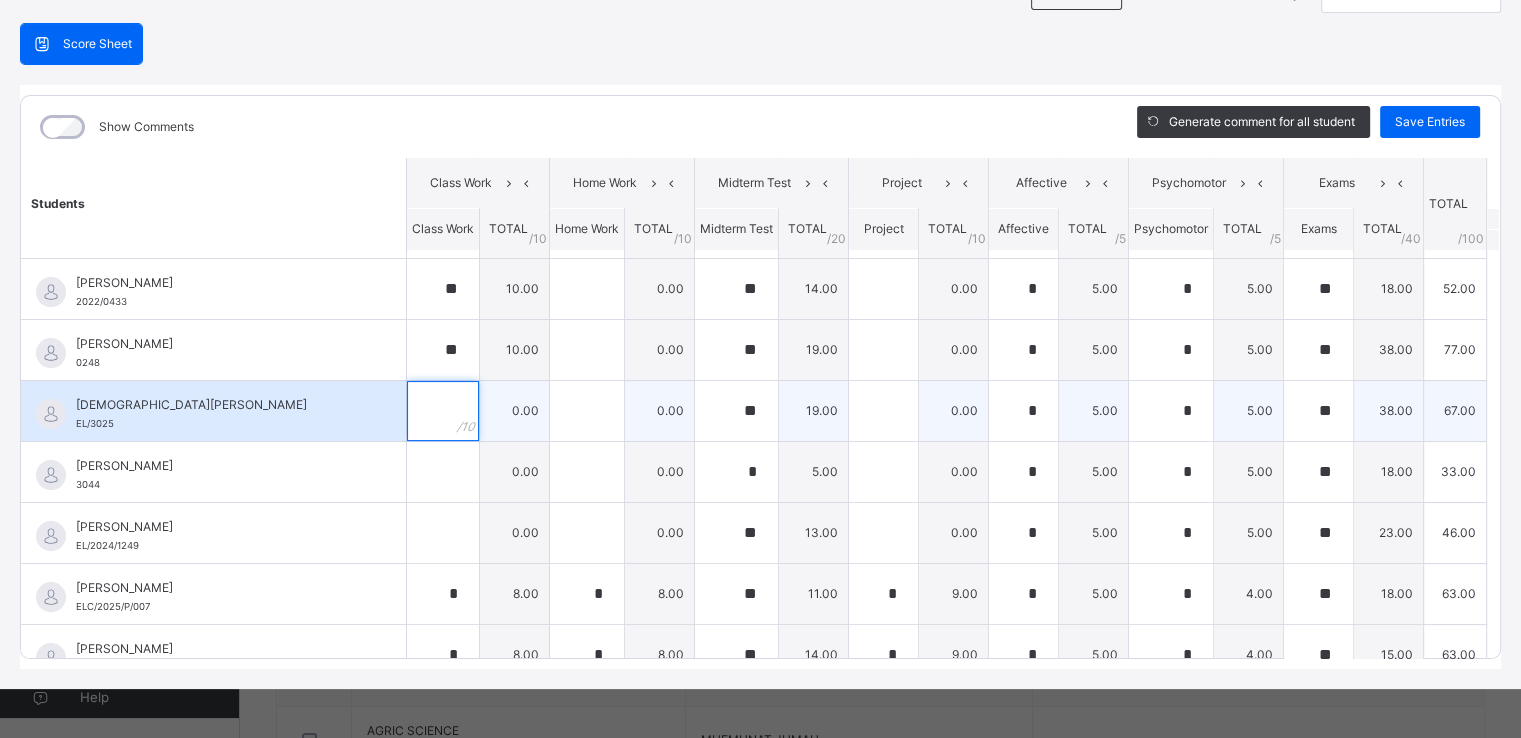 click at bounding box center (443, 411) 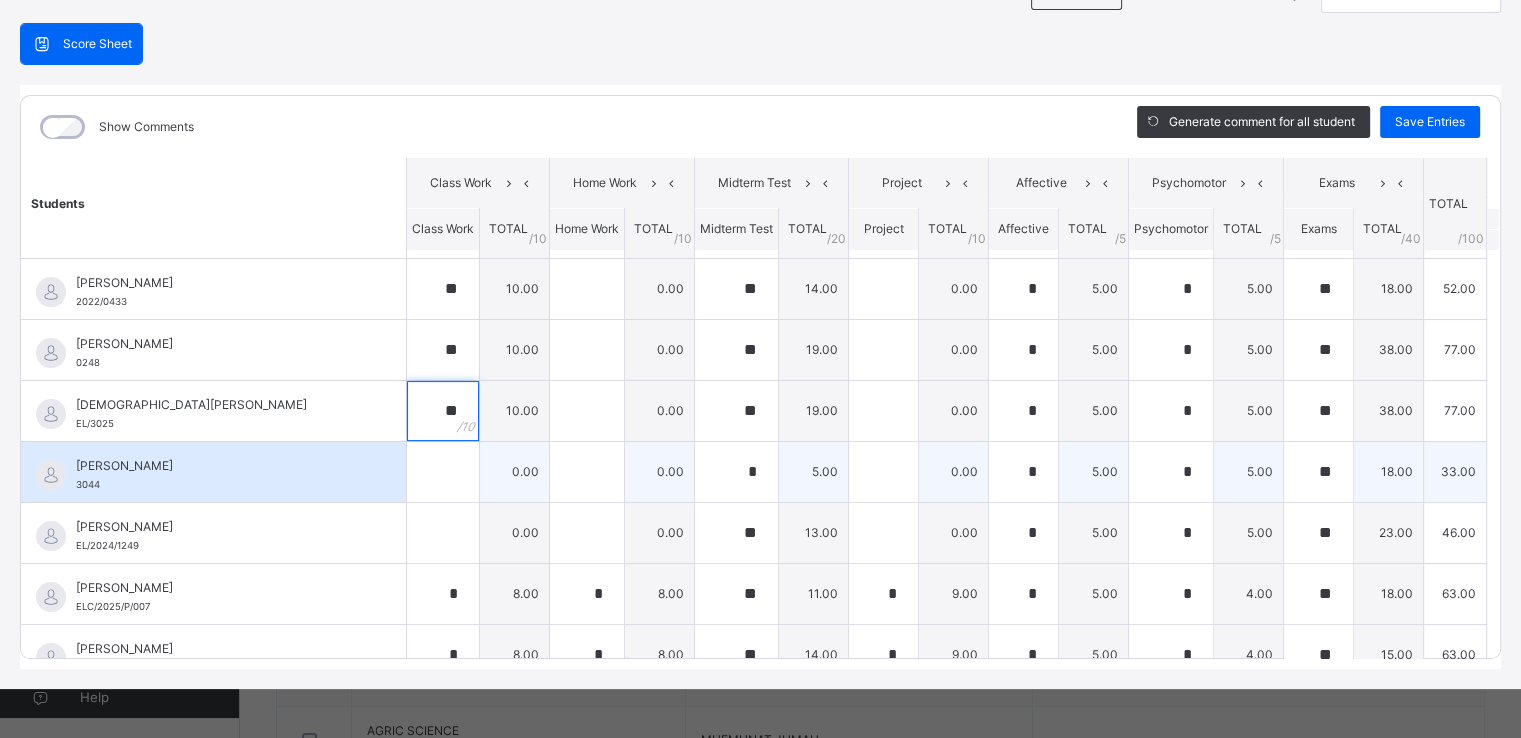 type on "**" 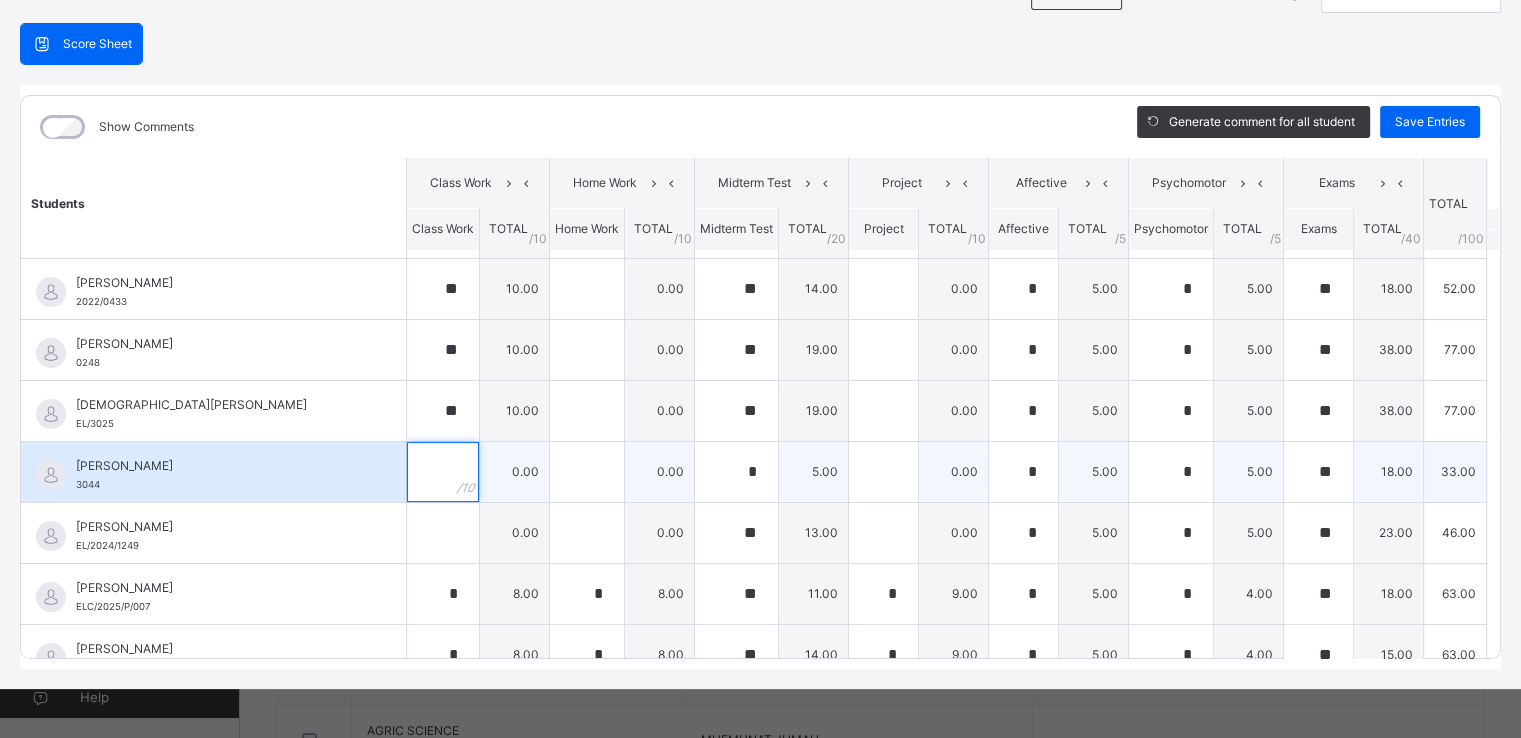 click at bounding box center [443, 472] 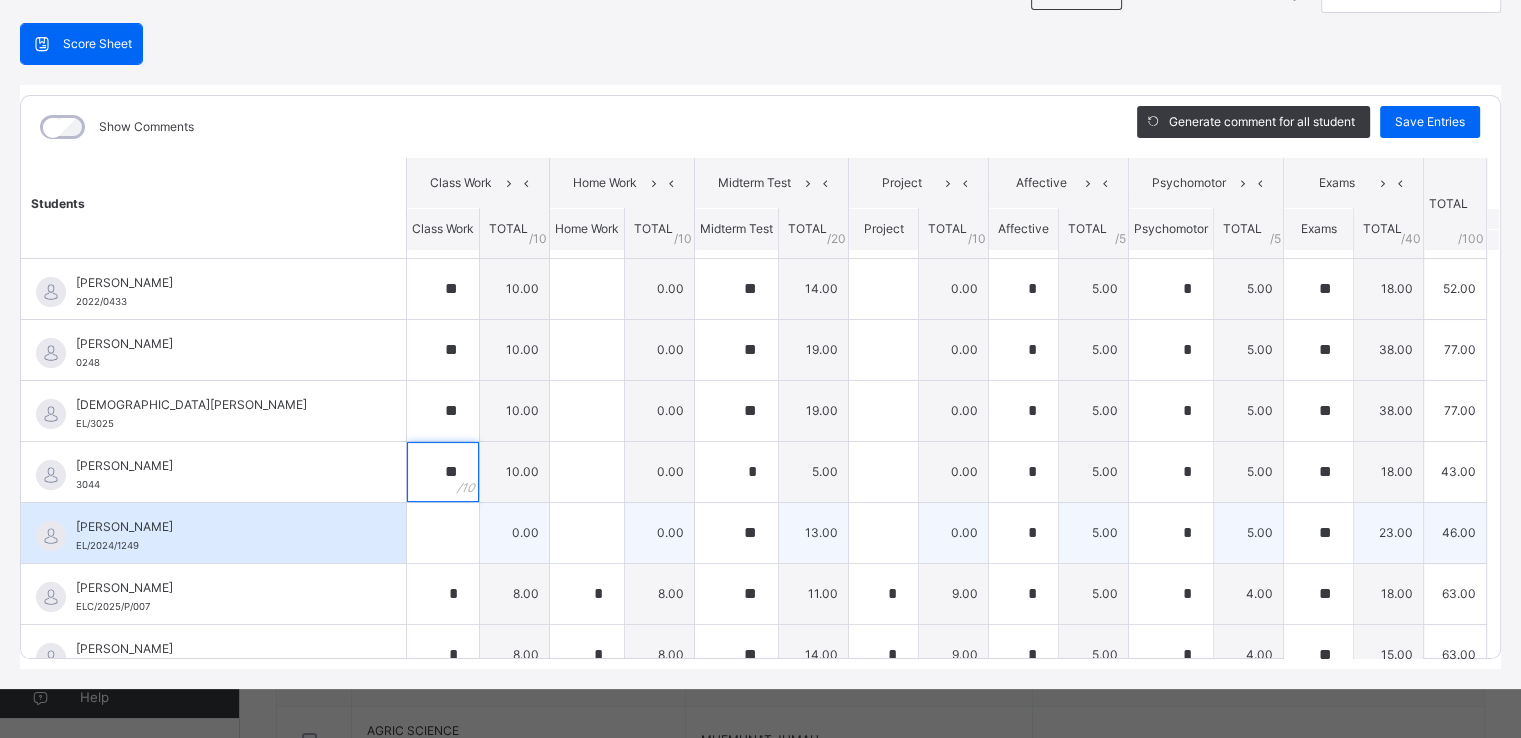 type on "**" 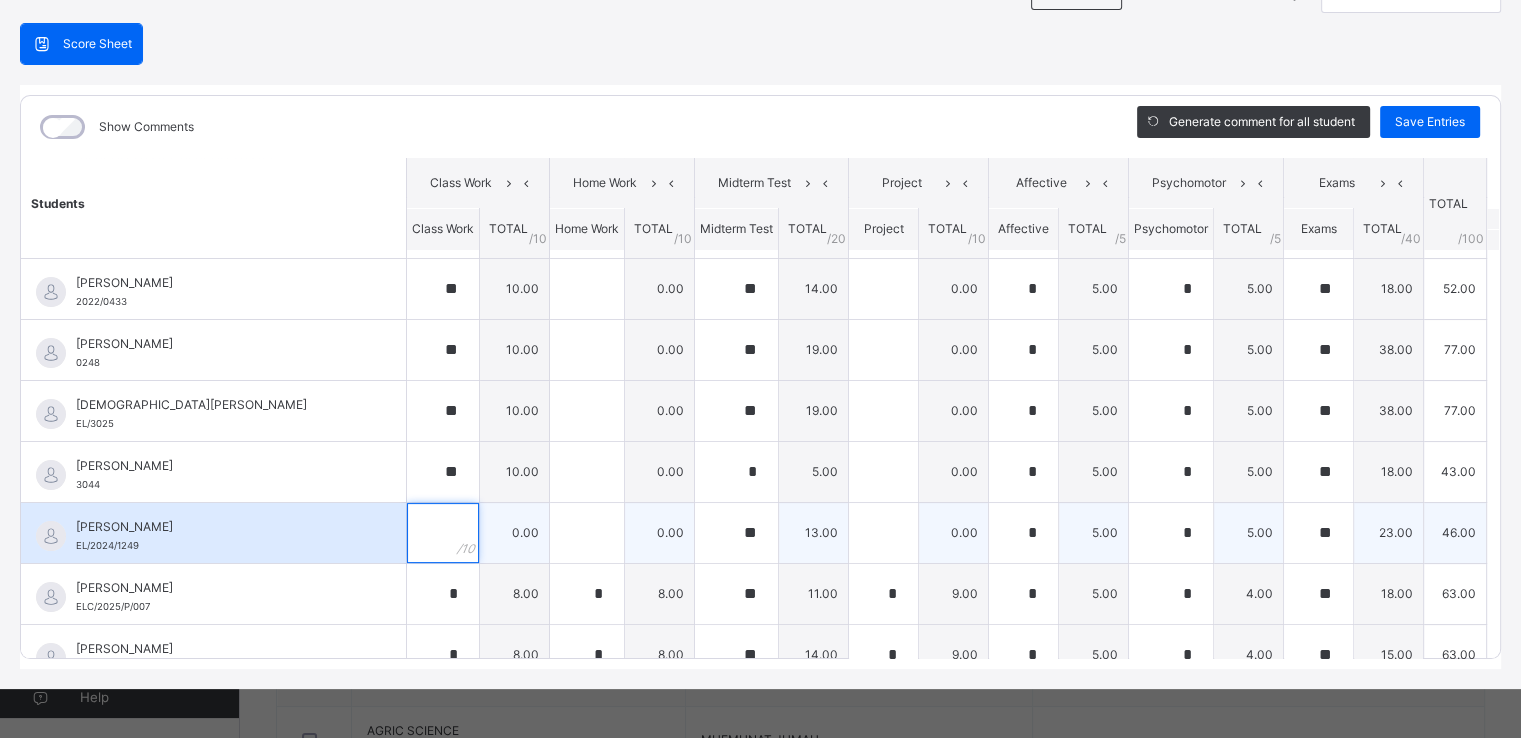 click at bounding box center [443, 533] 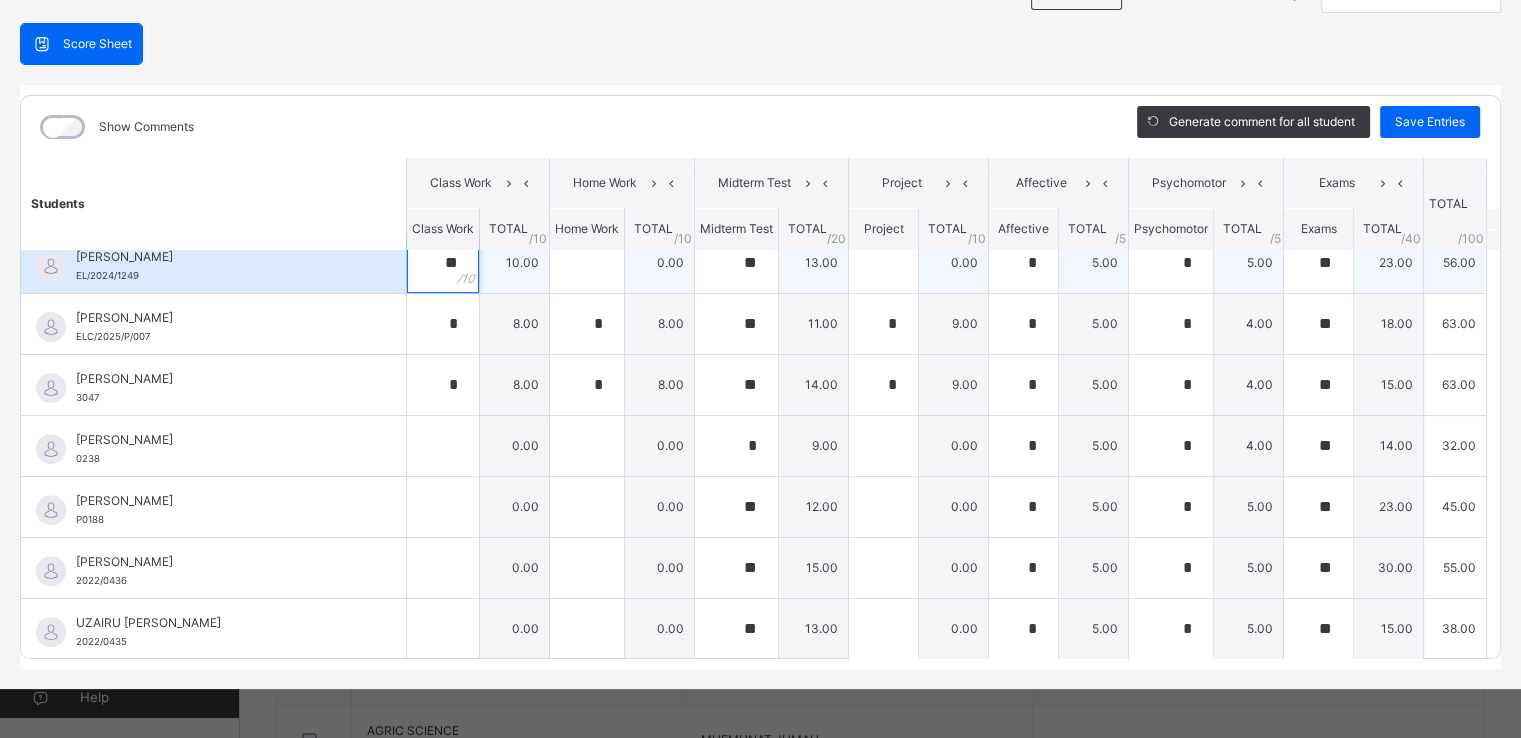 scroll, scrollTop: 691, scrollLeft: 0, axis: vertical 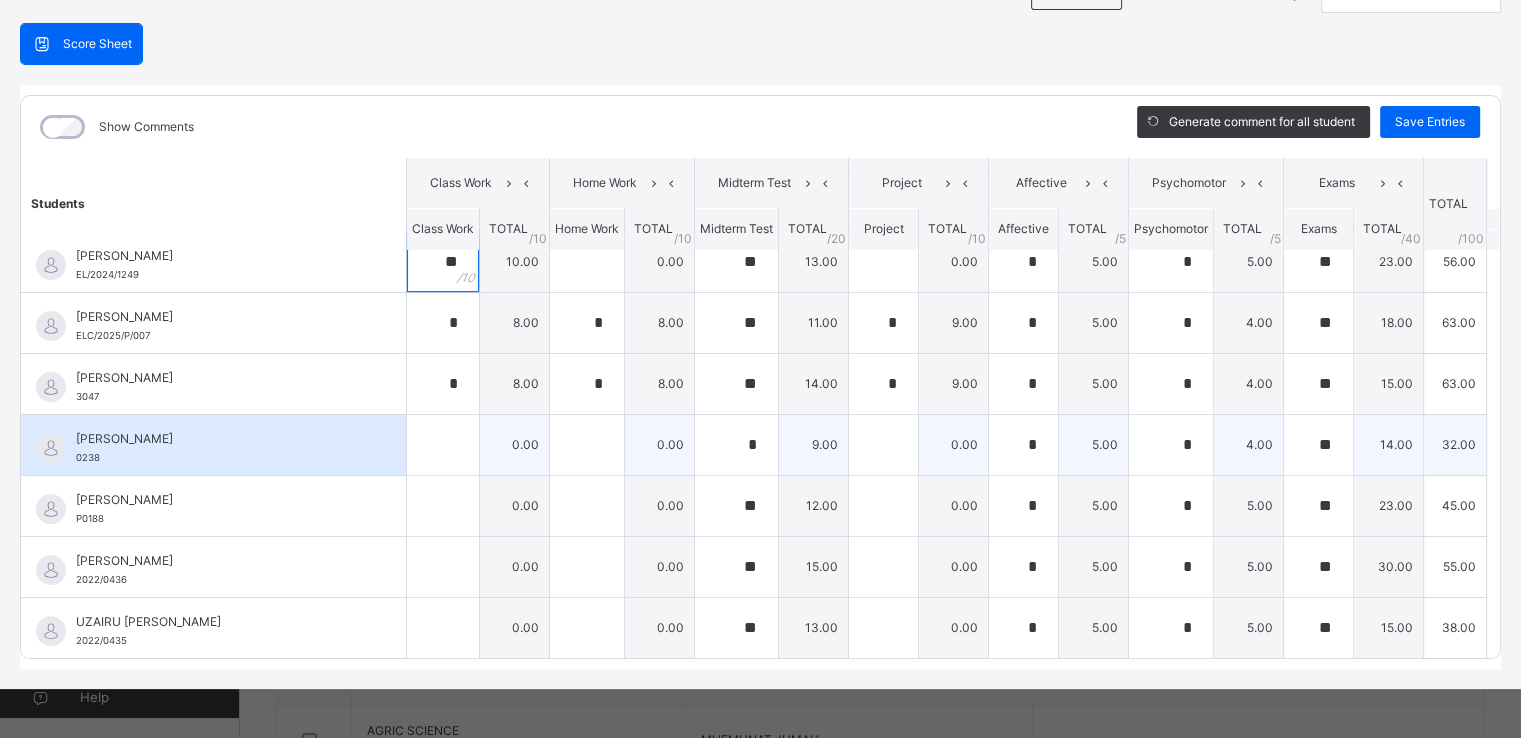 type on "**" 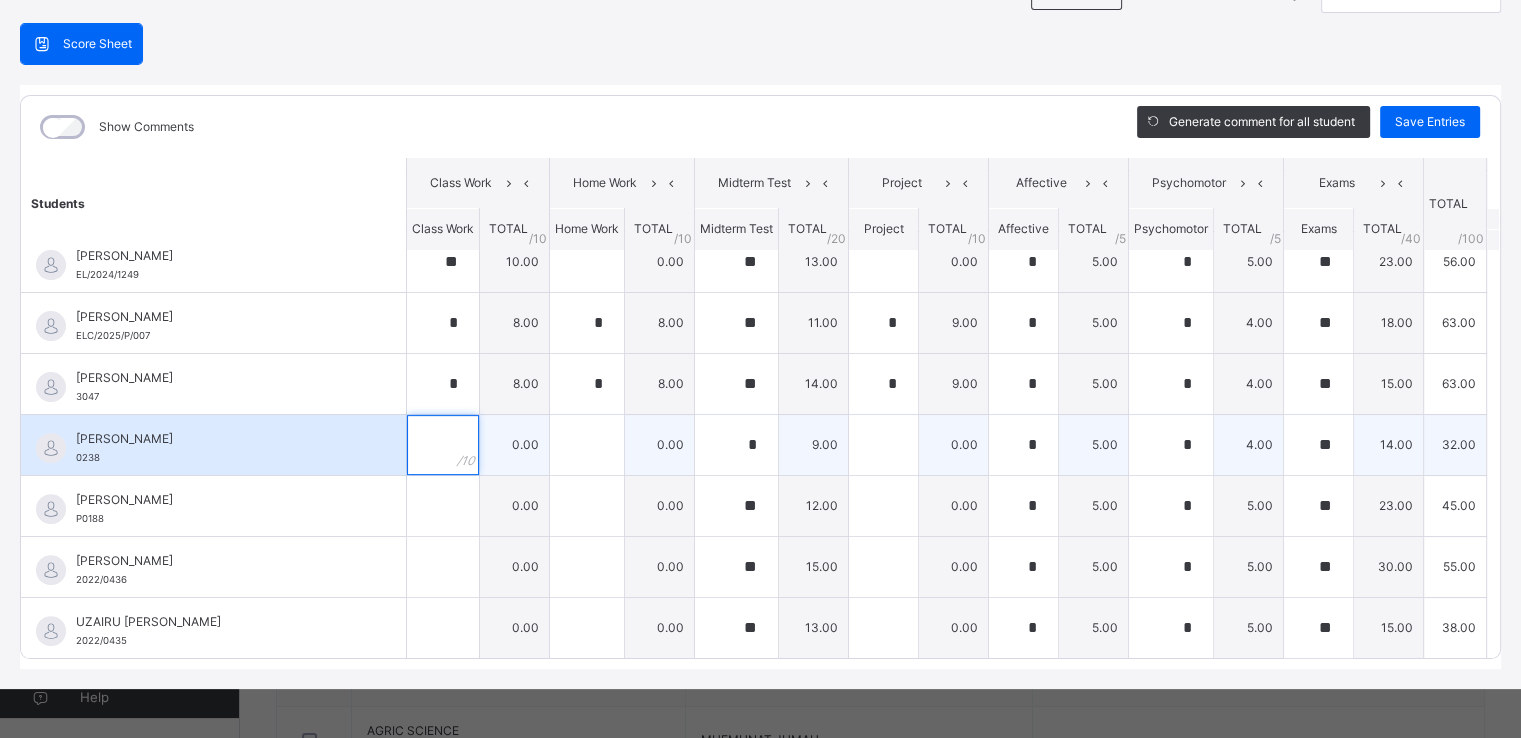 click at bounding box center (443, 445) 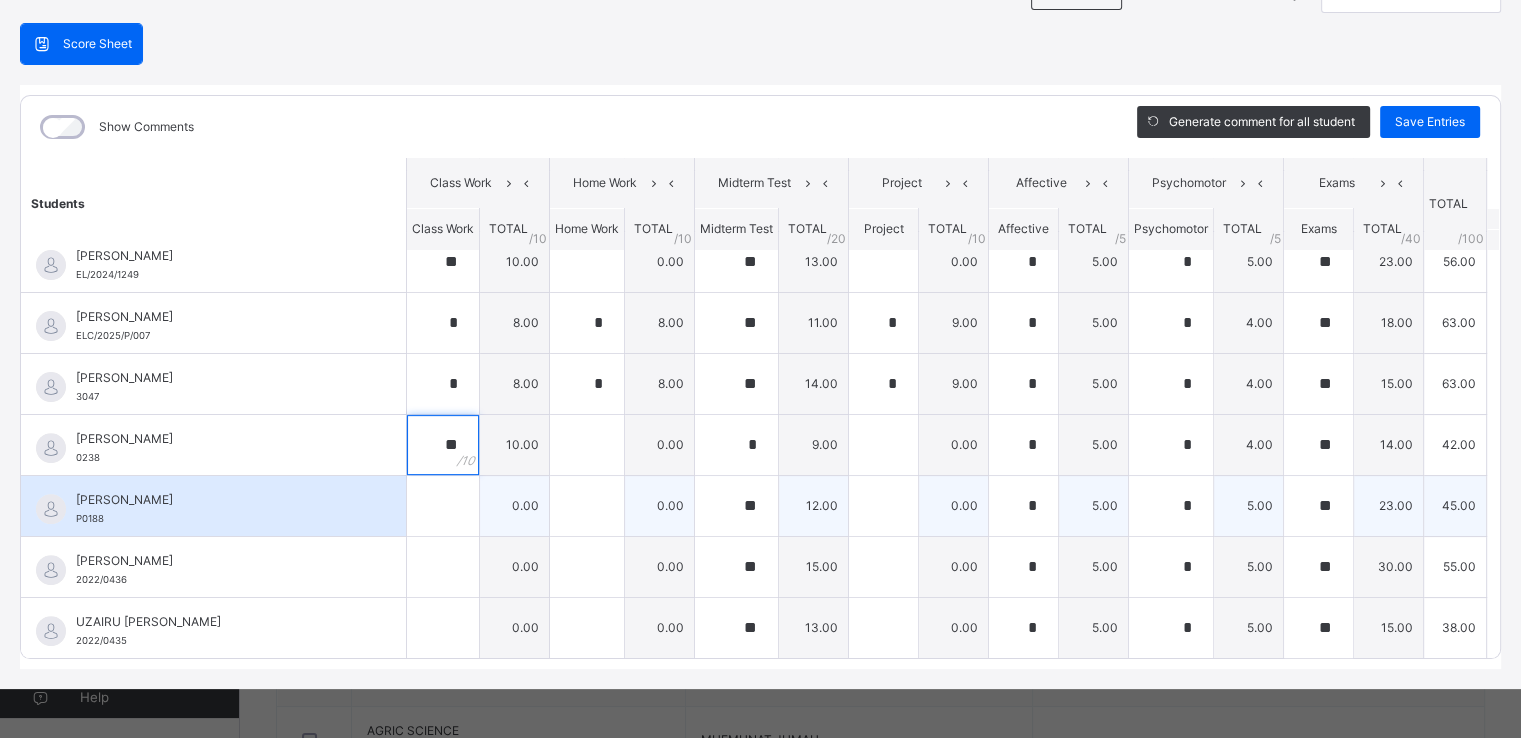 type on "**" 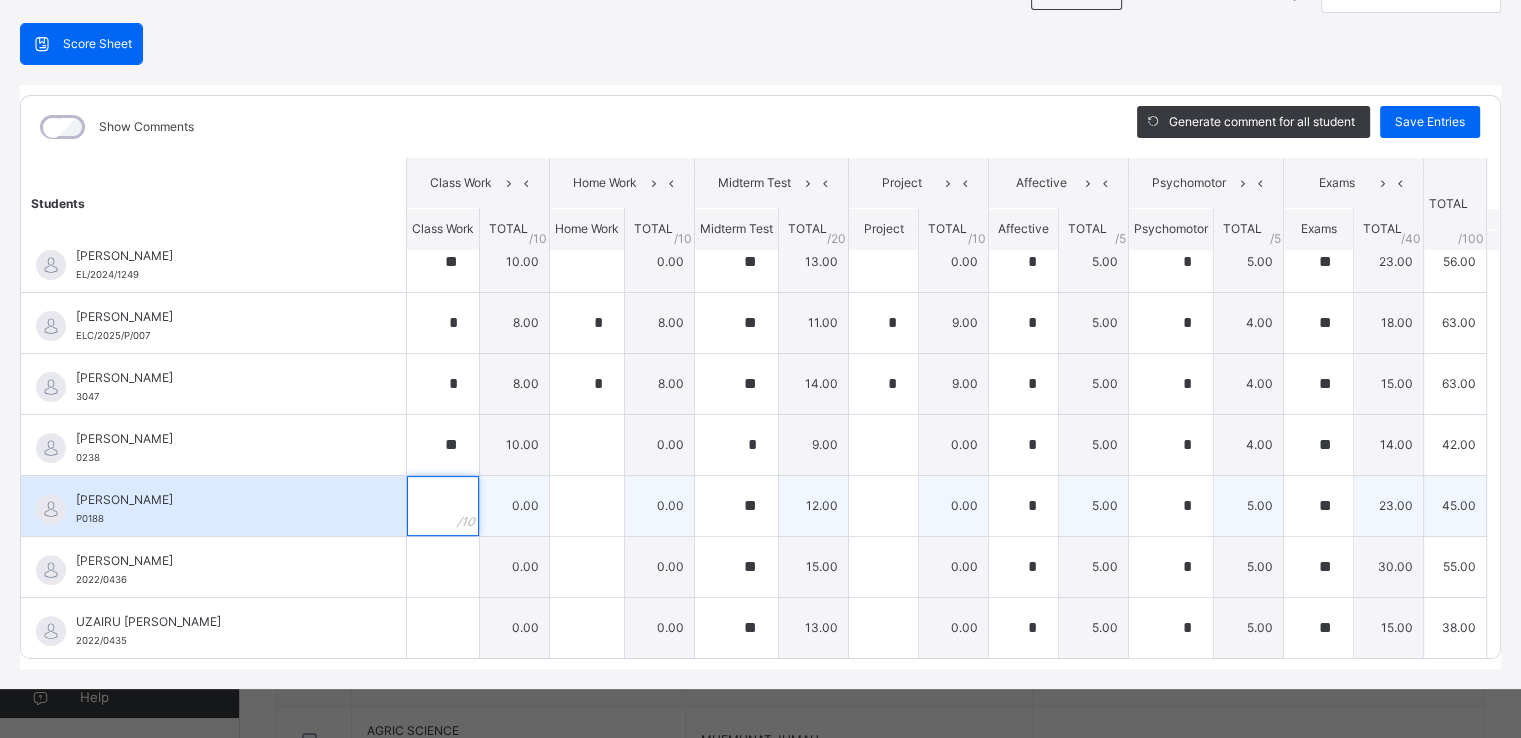 click at bounding box center (443, 506) 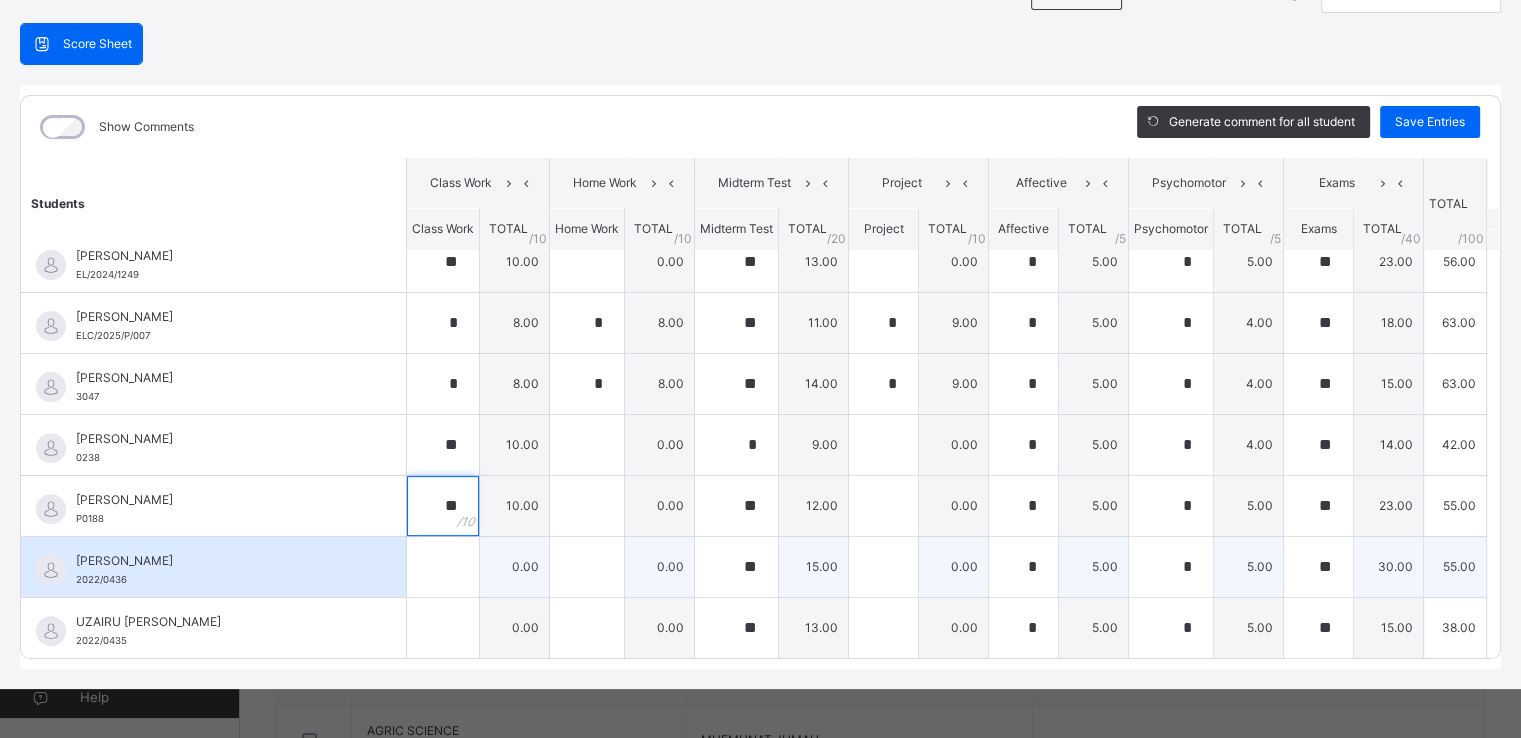 type on "**" 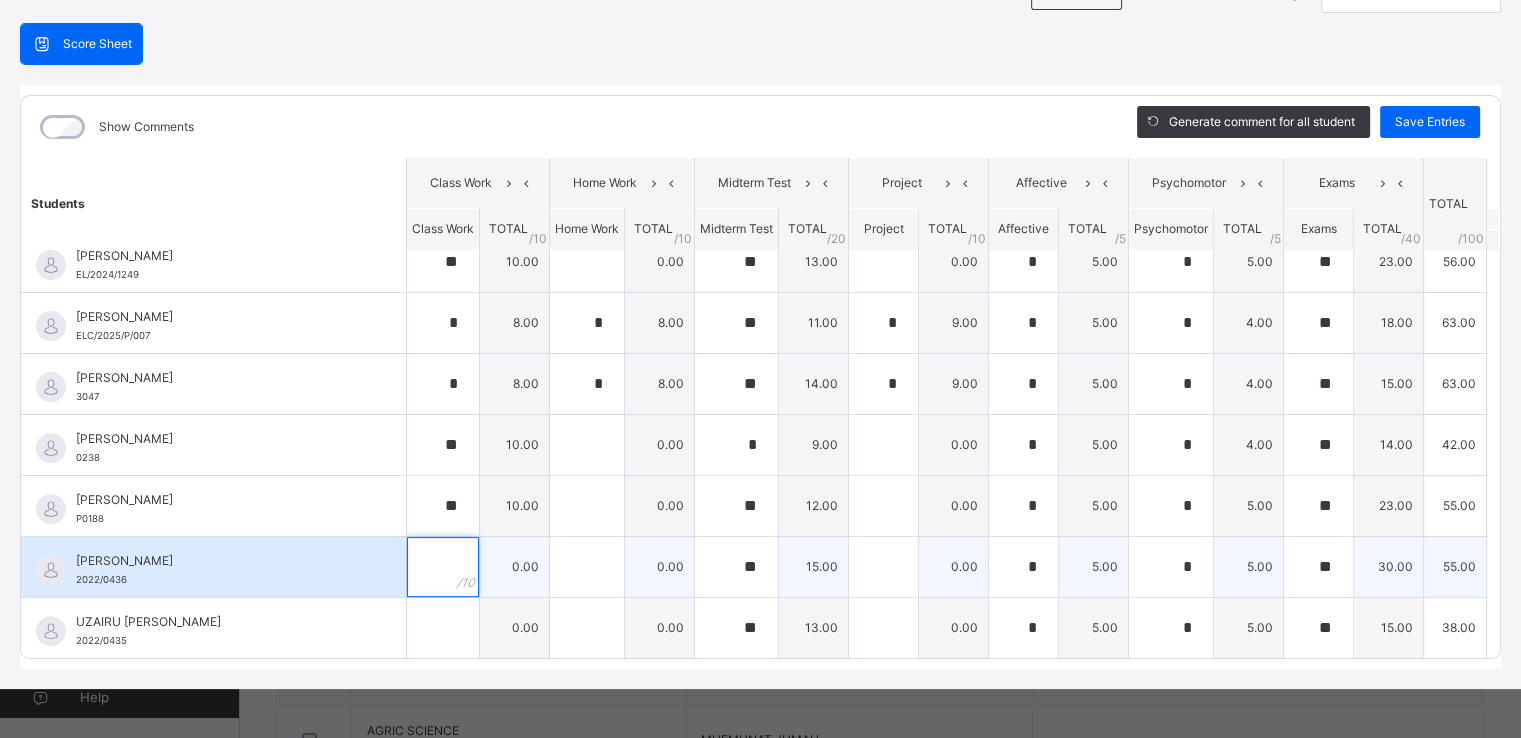 click at bounding box center [443, 567] 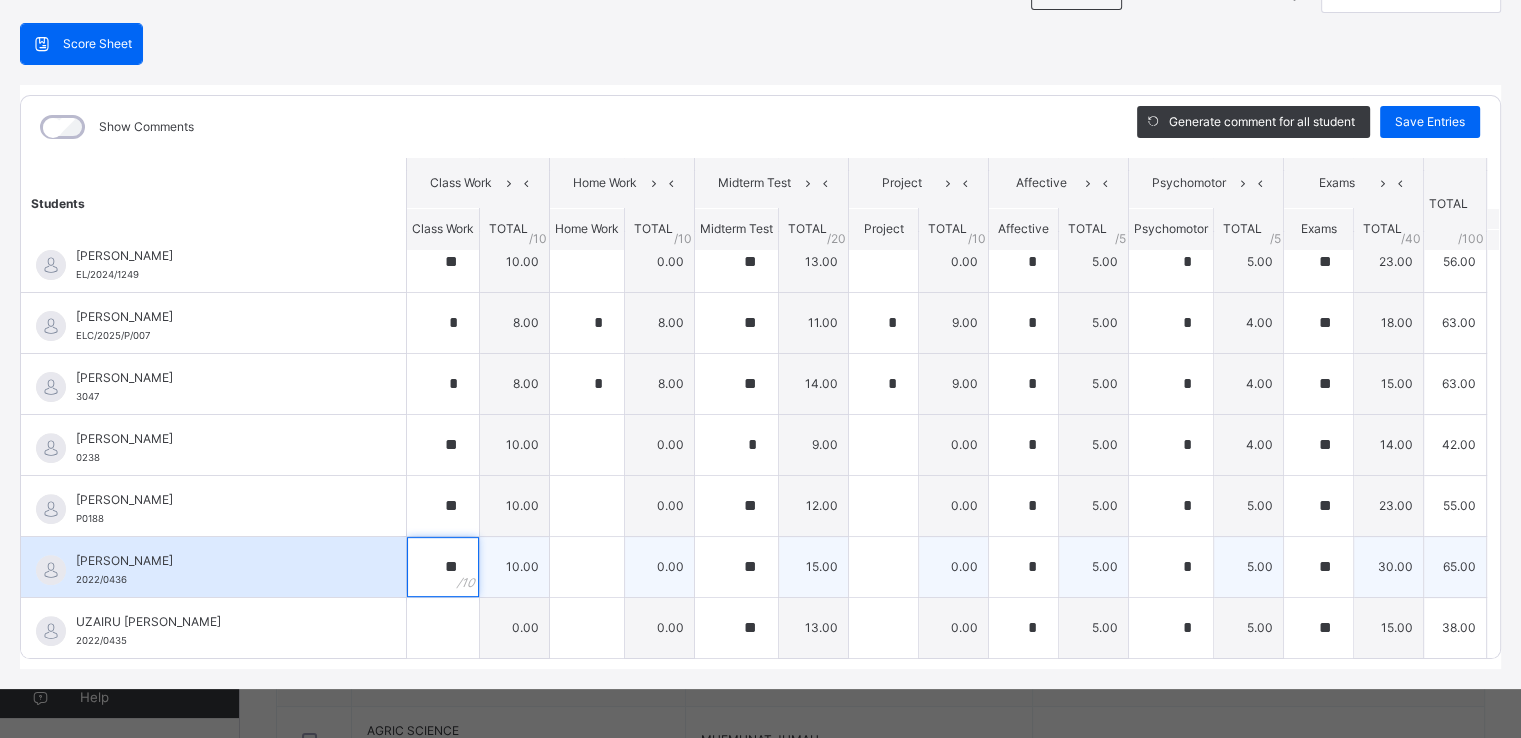 scroll, scrollTop: 748, scrollLeft: 0, axis: vertical 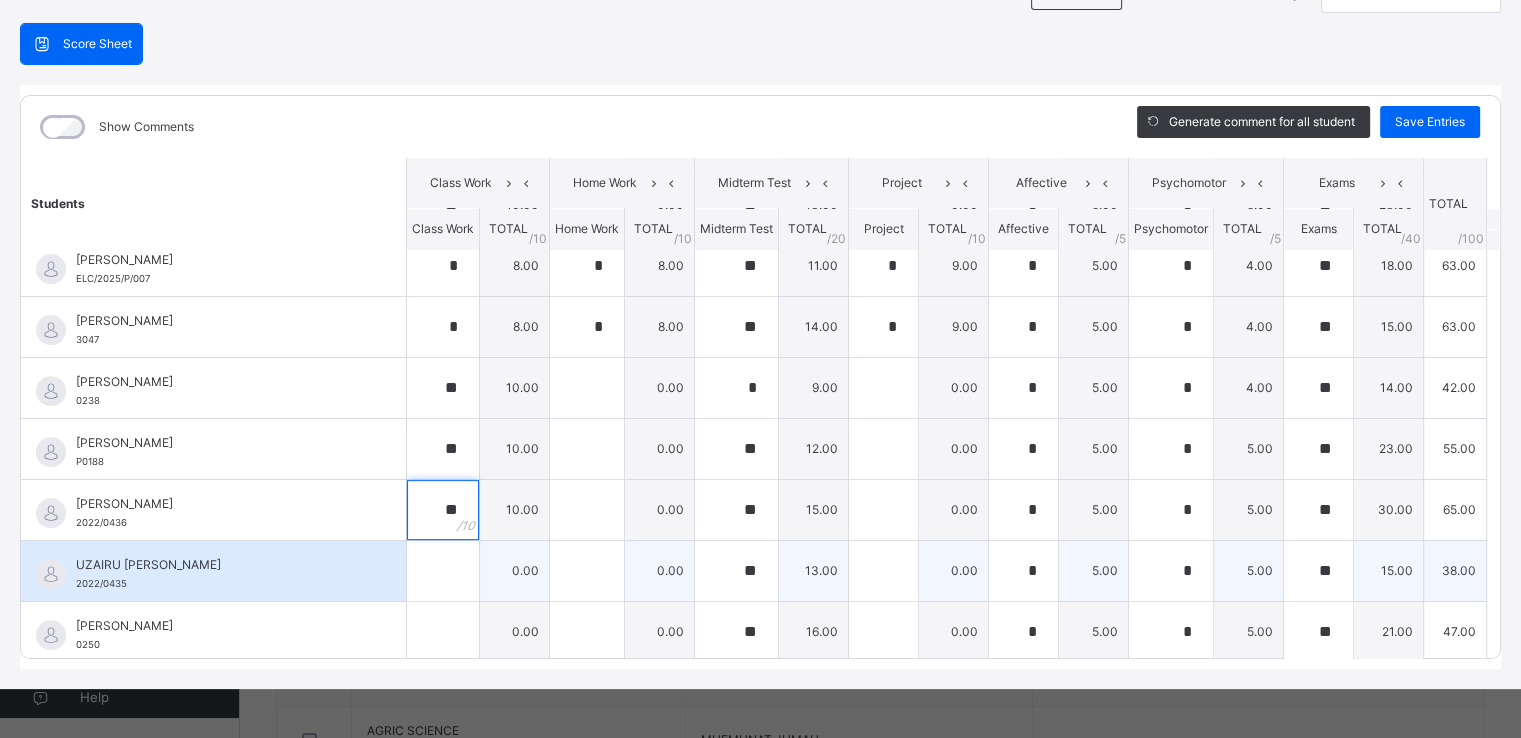 type on "**" 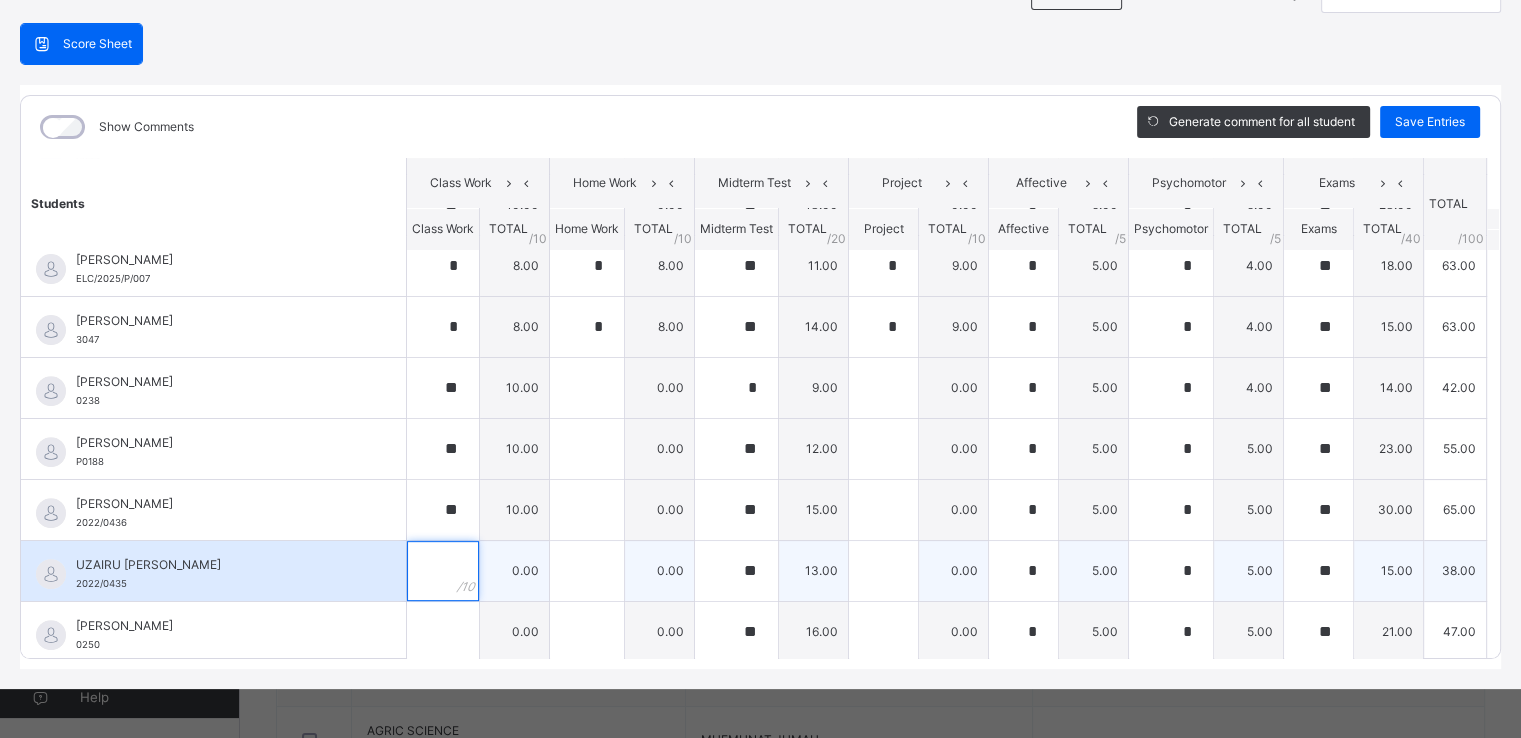 click at bounding box center [443, 571] 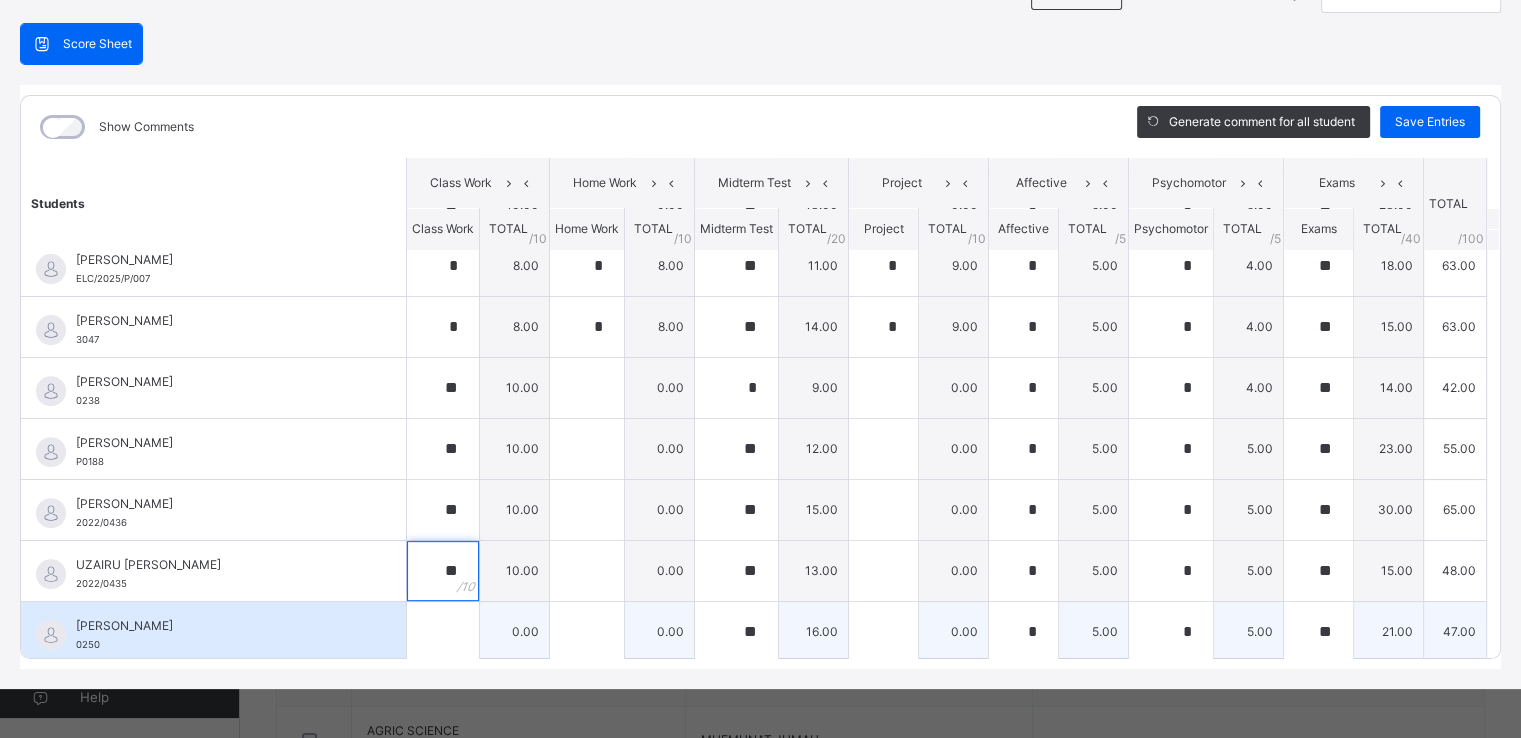 type on "**" 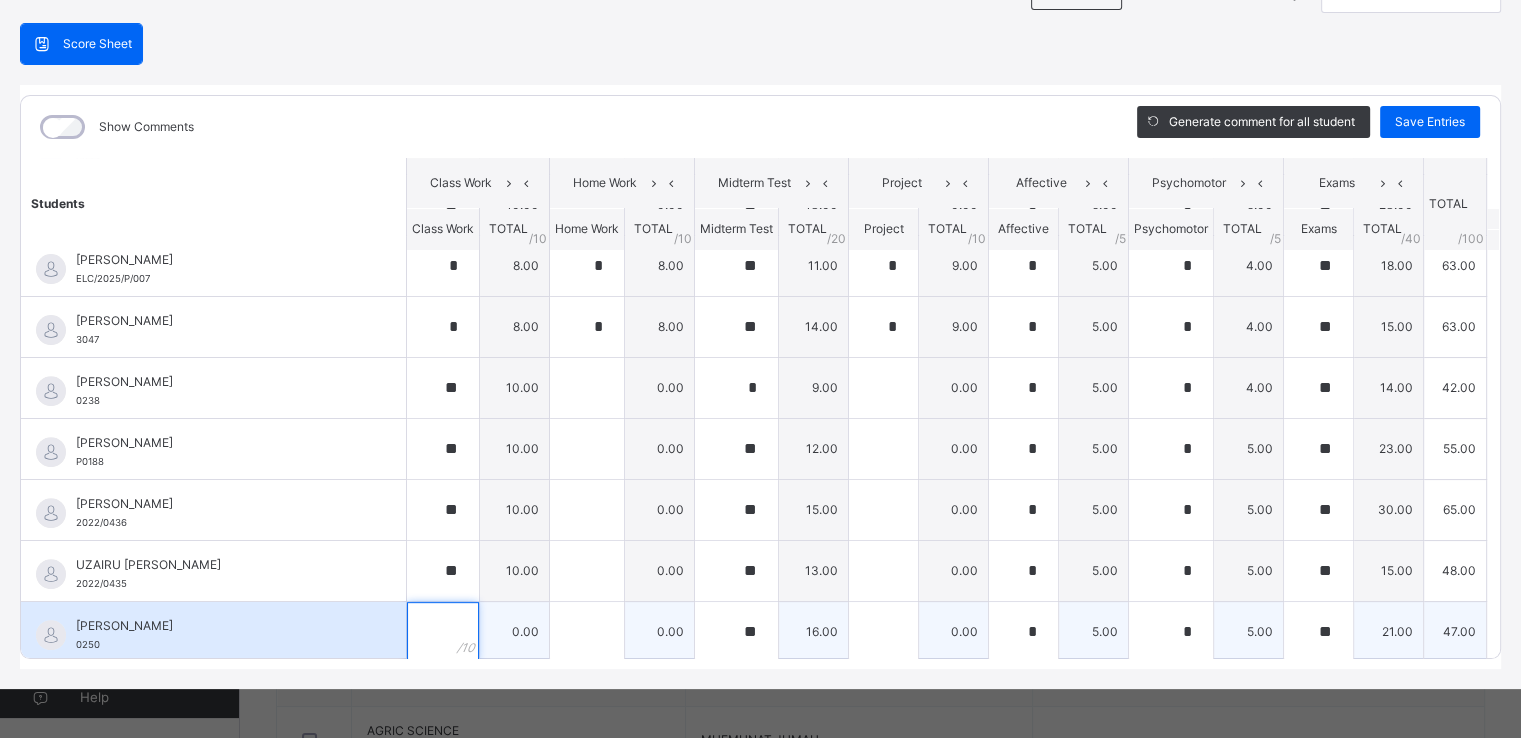 click at bounding box center (443, 632) 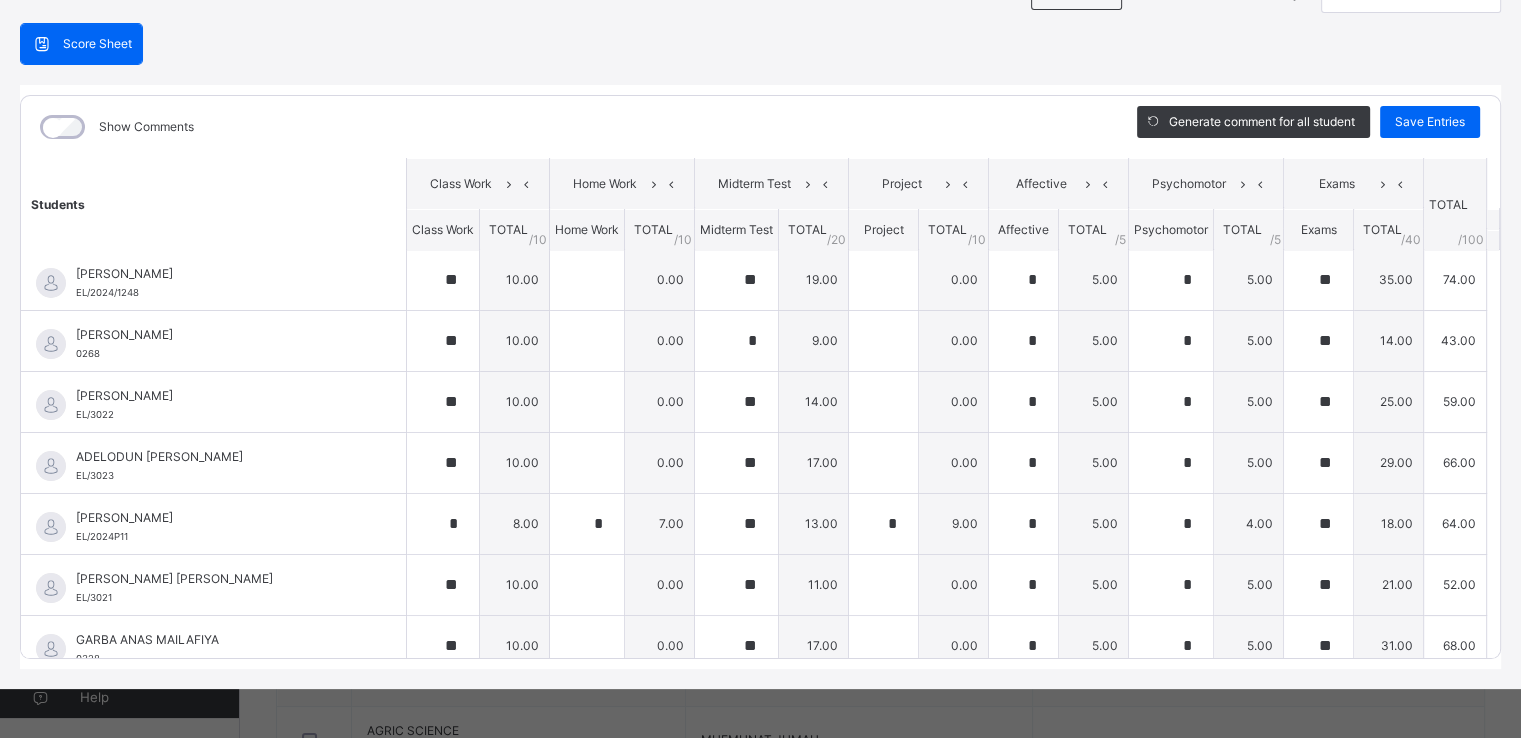 scroll, scrollTop: 0, scrollLeft: 0, axis: both 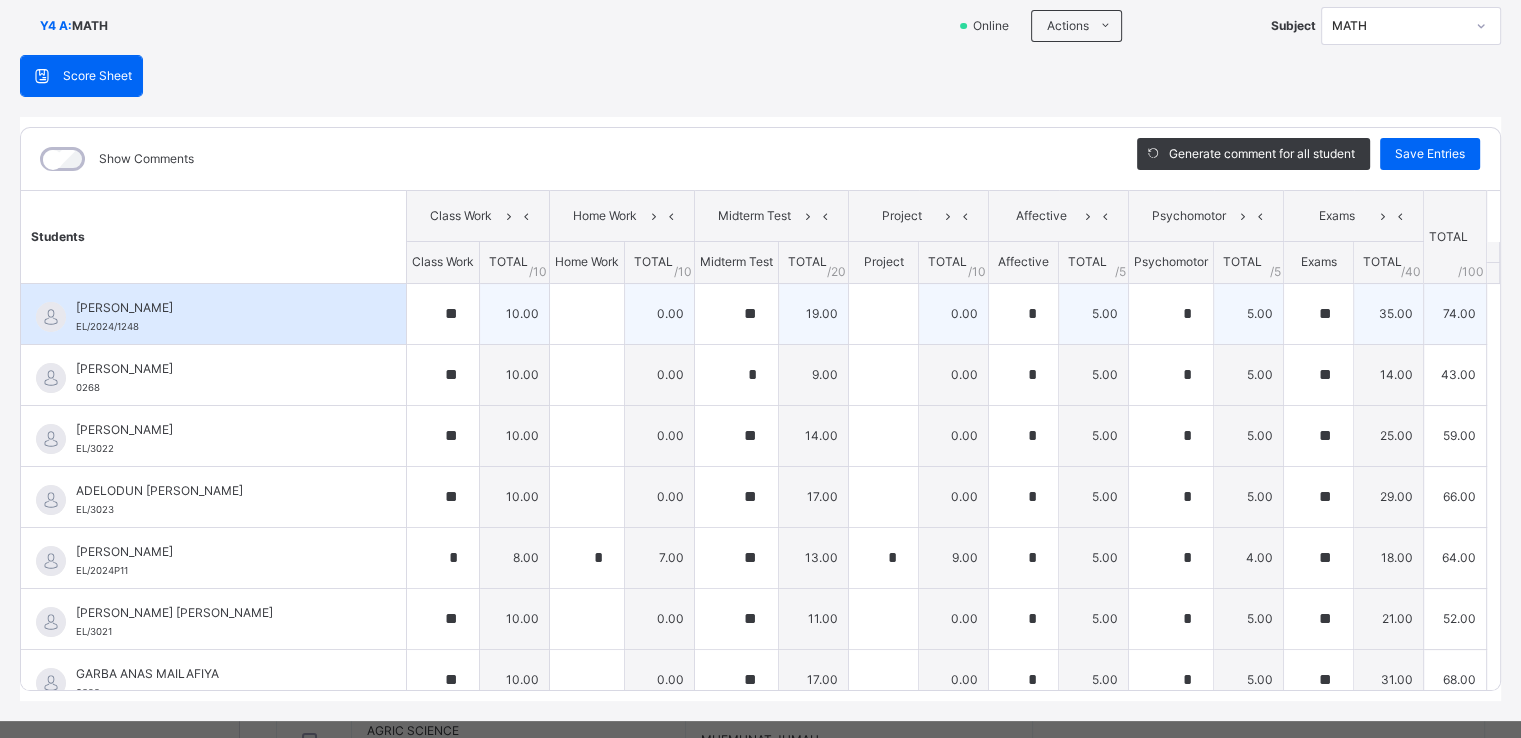 type on "**" 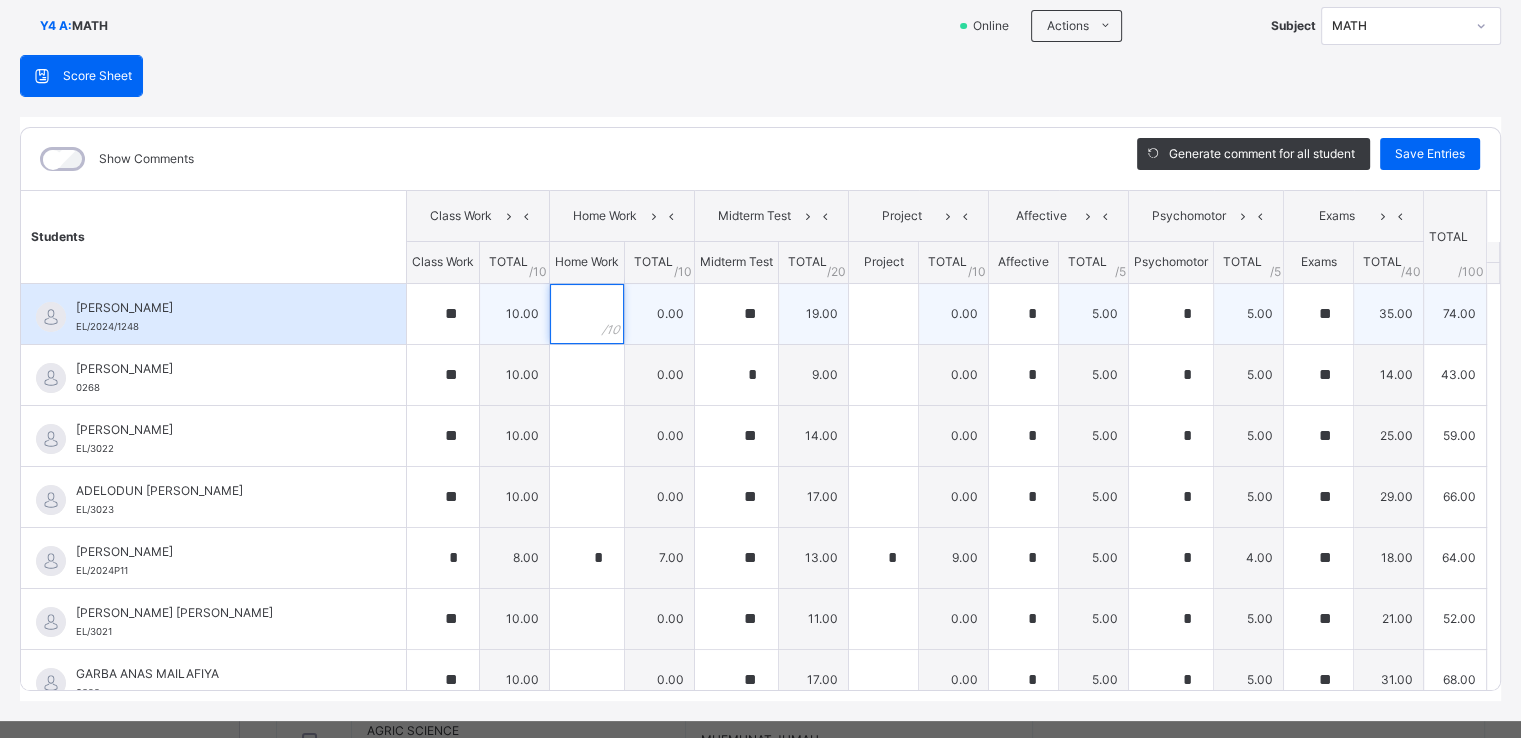 click at bounding box center [587, 314] 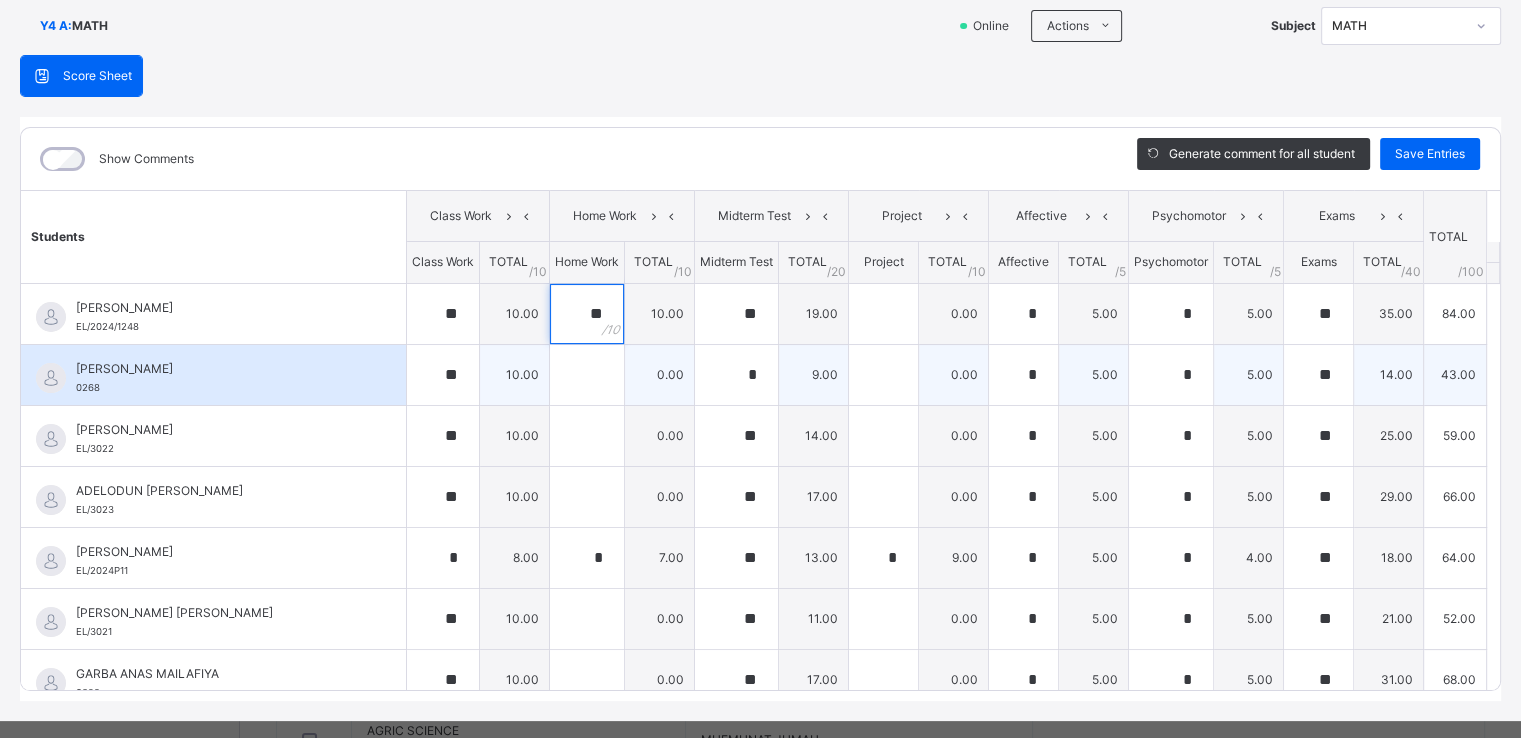 type on "**" 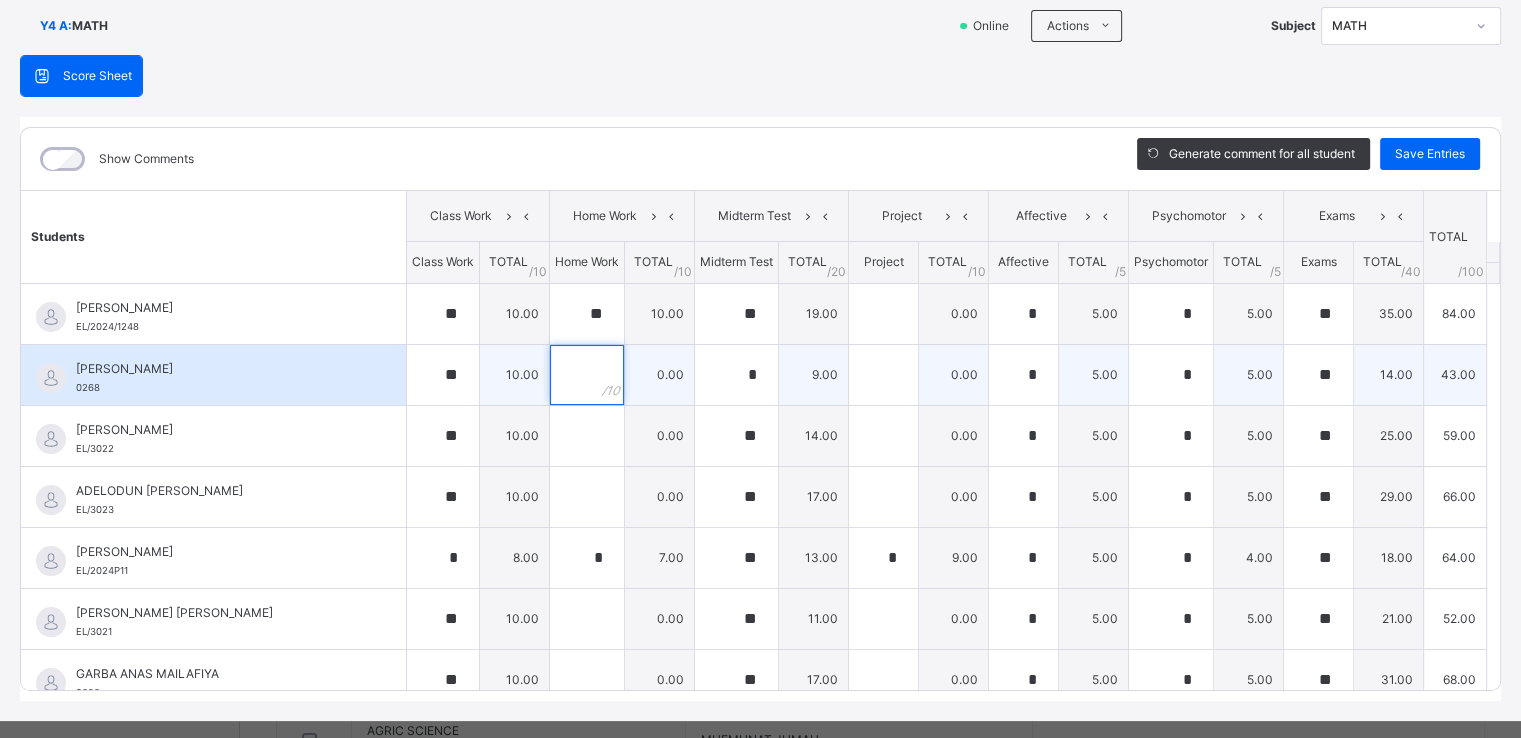 click at bounding box center [587, 375] 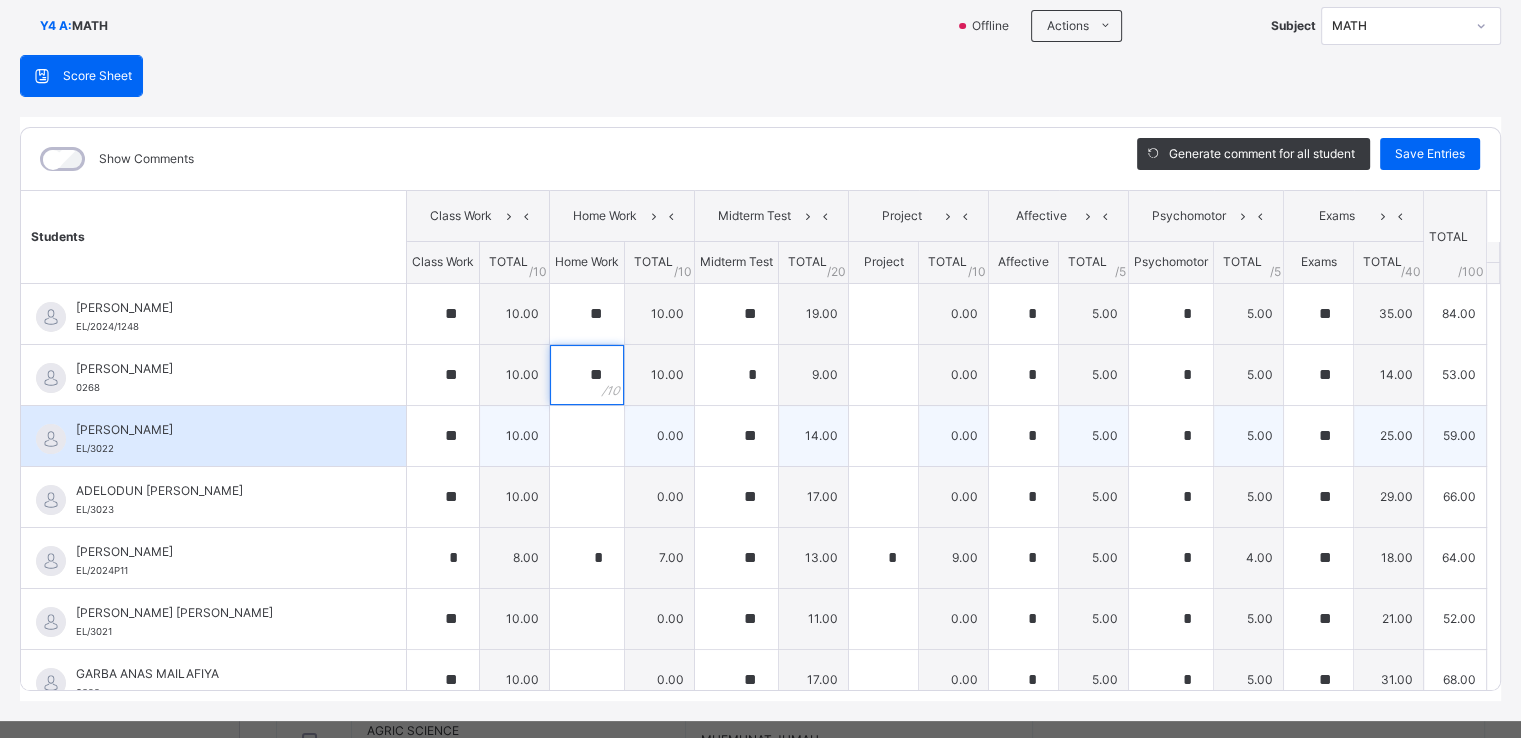 type on "**" 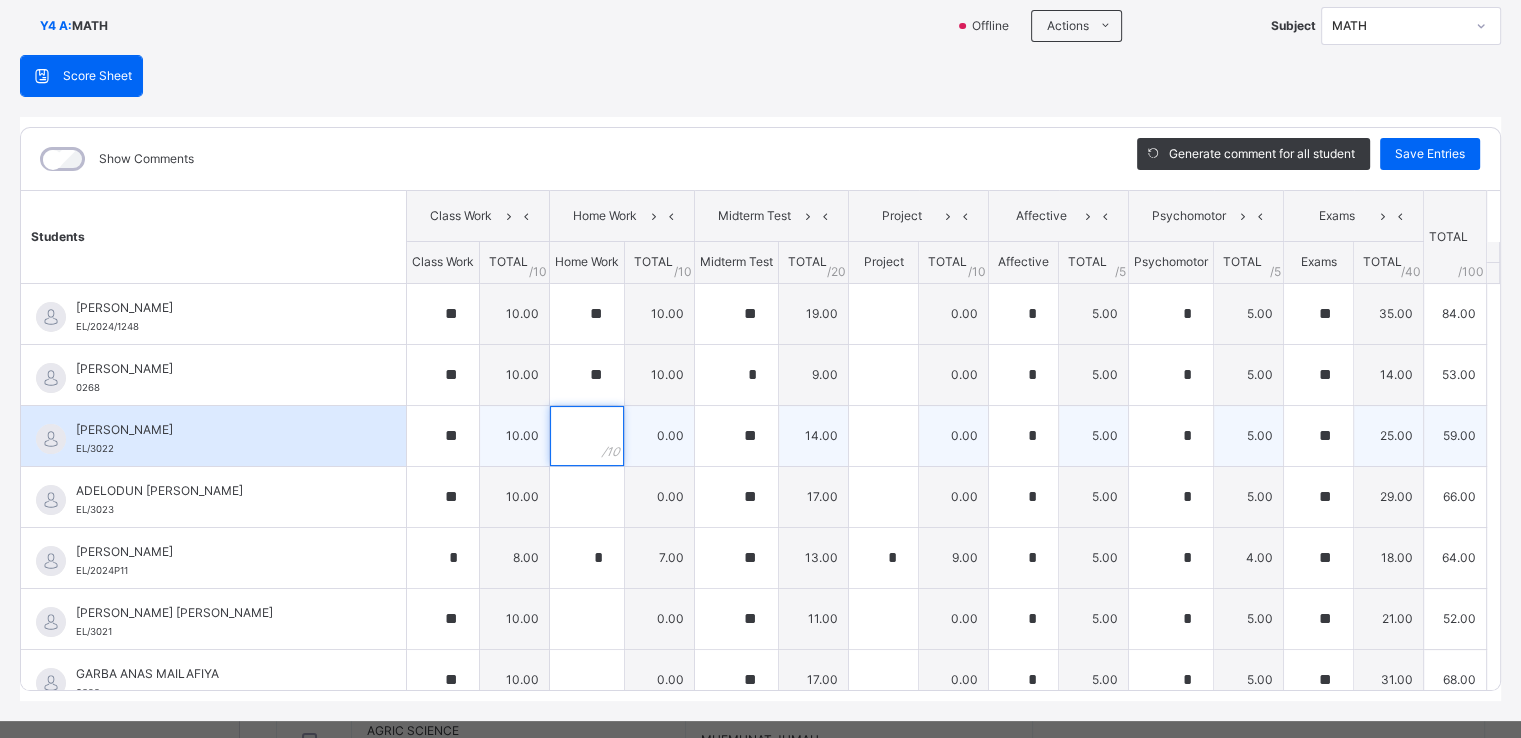 click at bounding box center (587, 436) 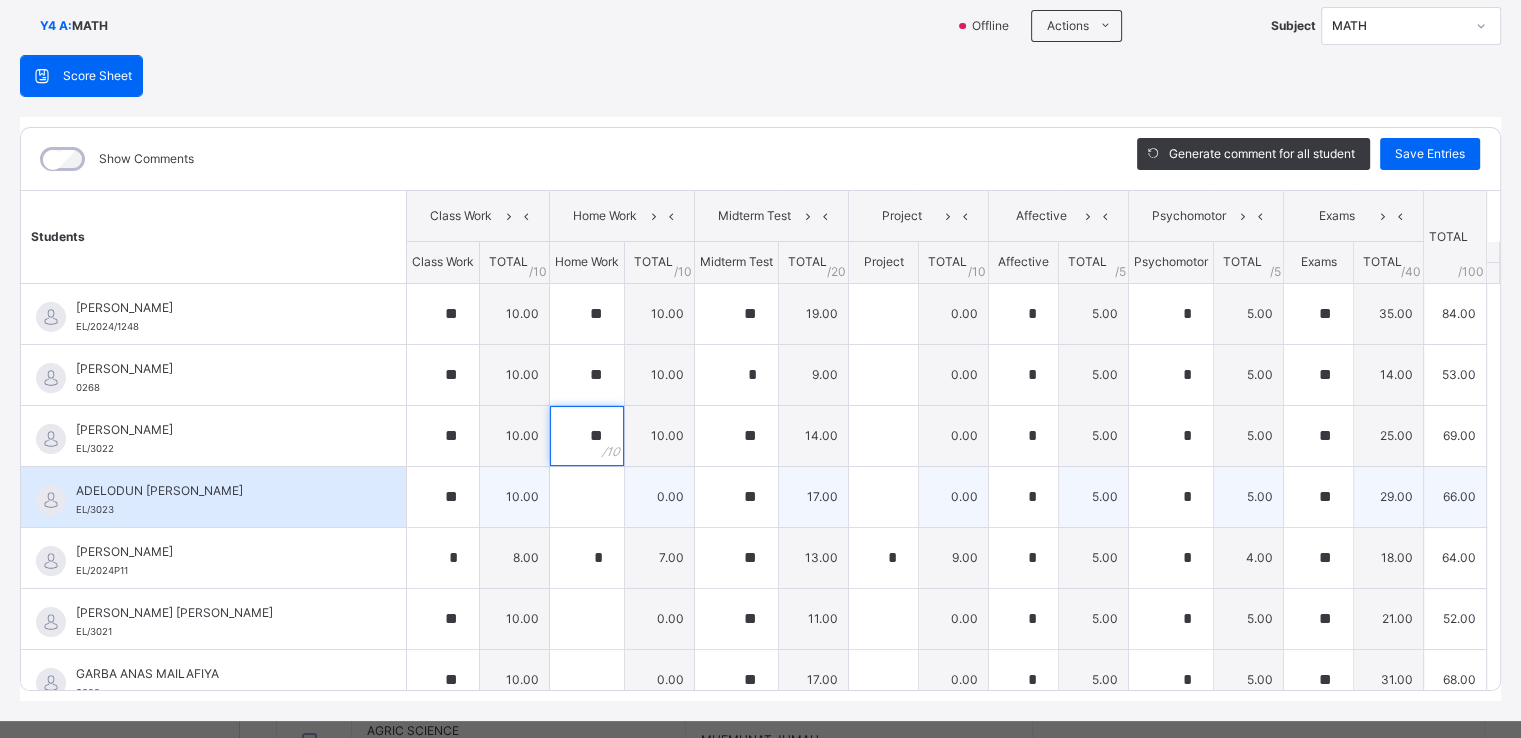 type on "**" 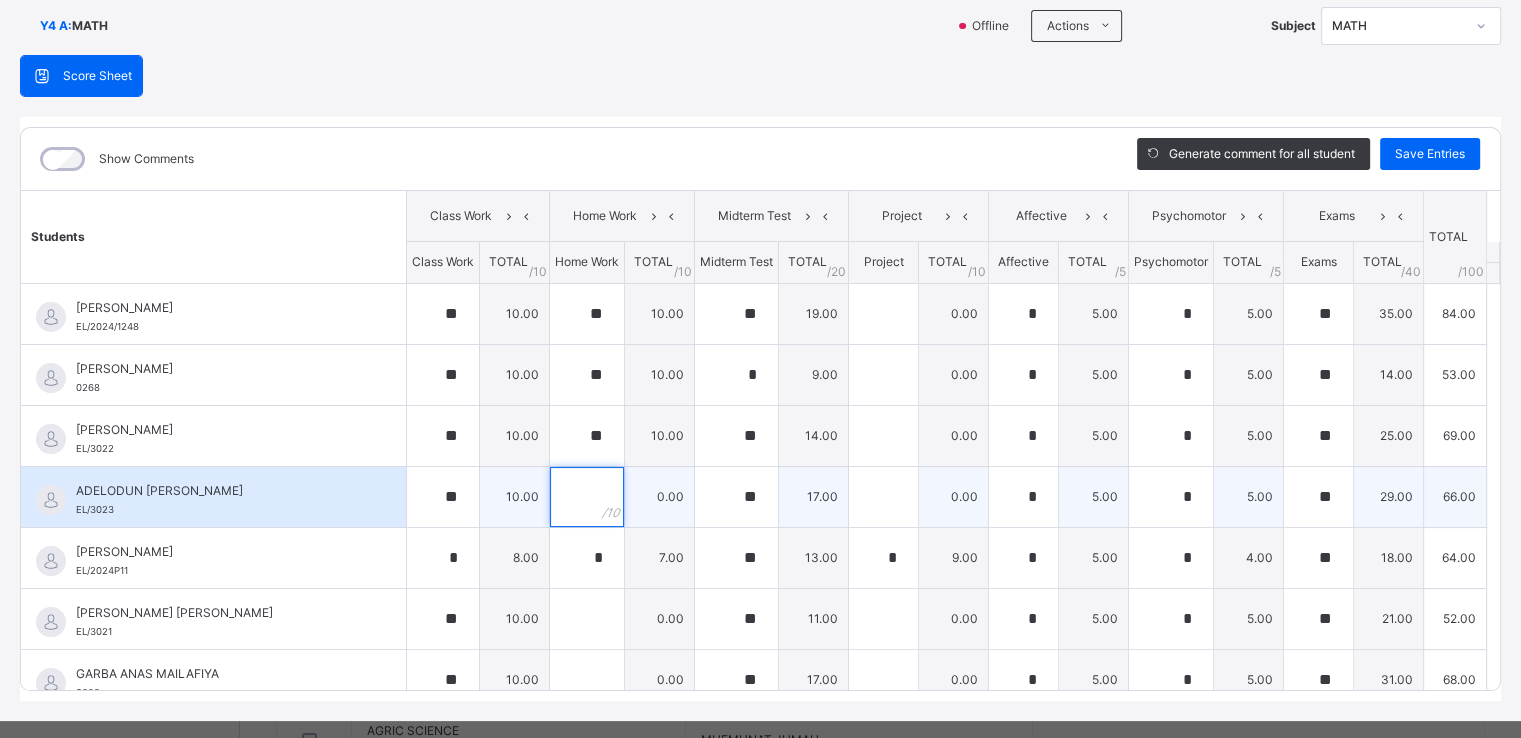 click at bounding box center (587, 497) 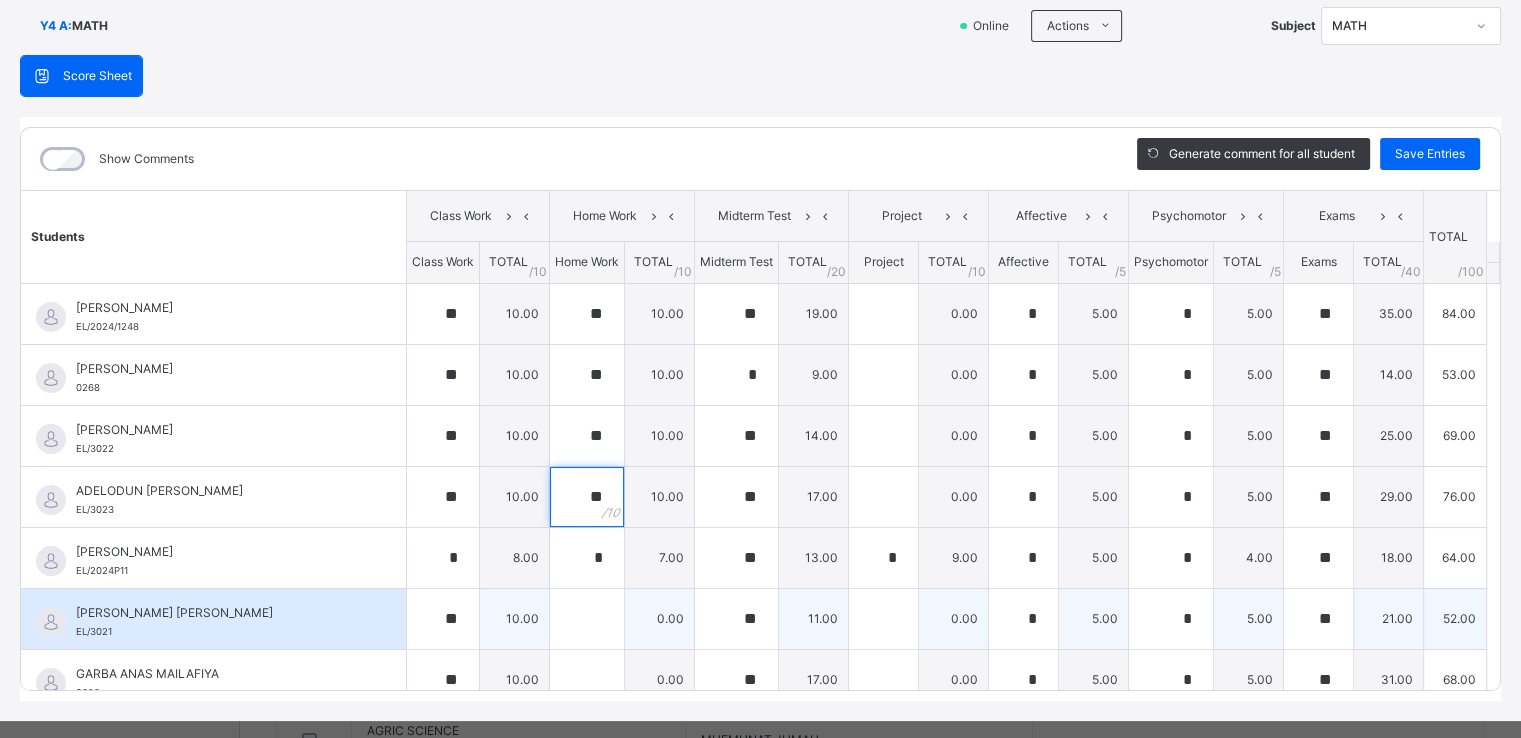 type on "**" 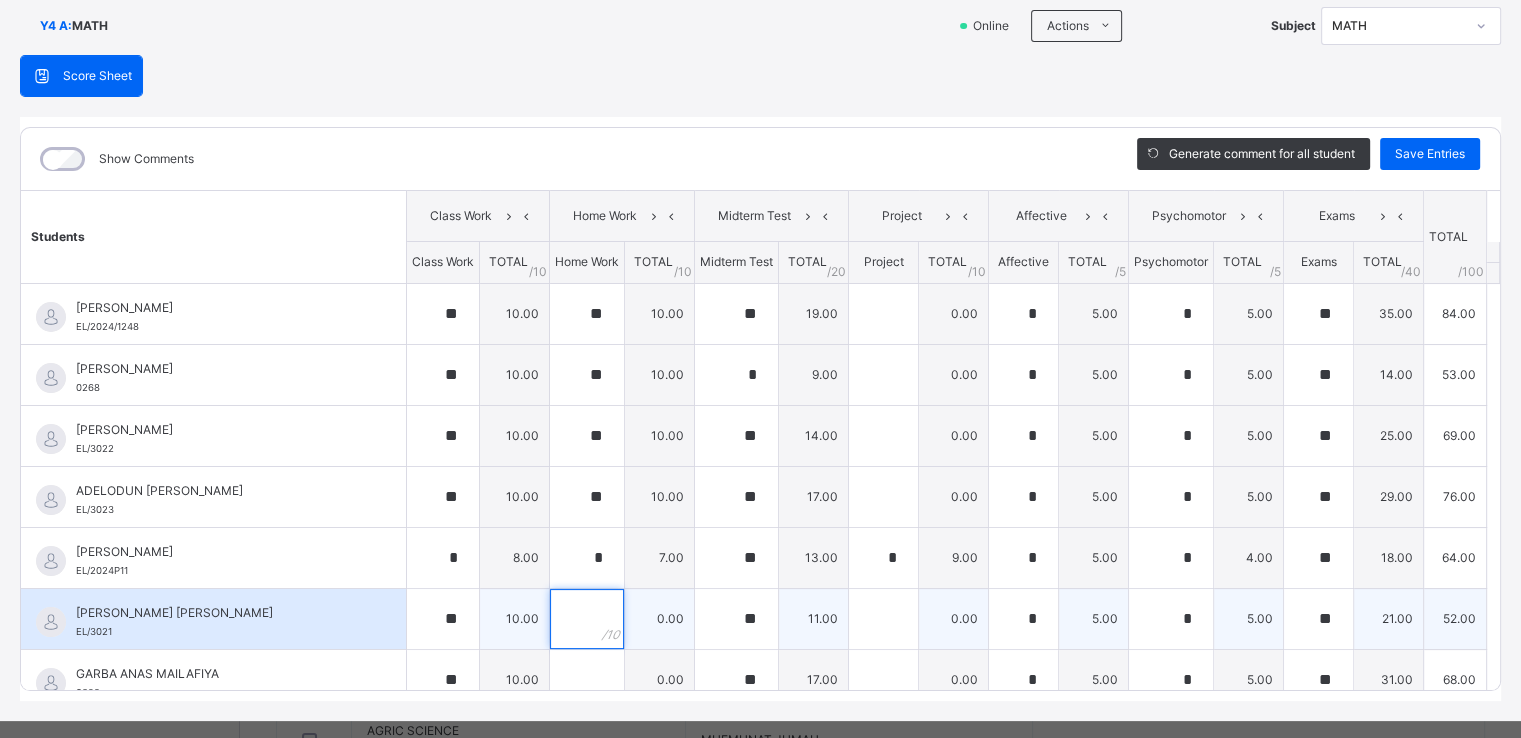 click at bounding box center (587, 619) 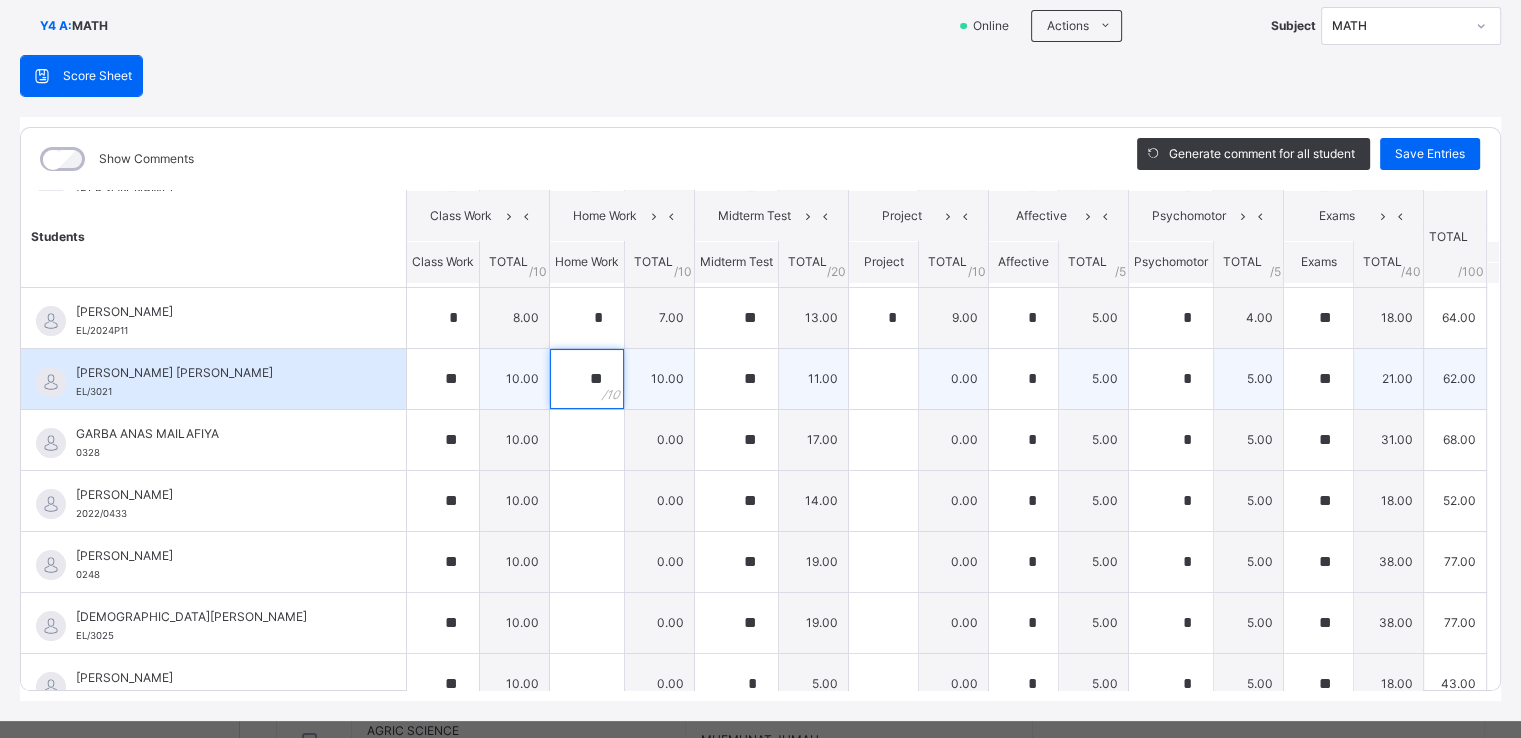 scroll, scrollTop: 252, scrollLeft: 0, axis: vertical 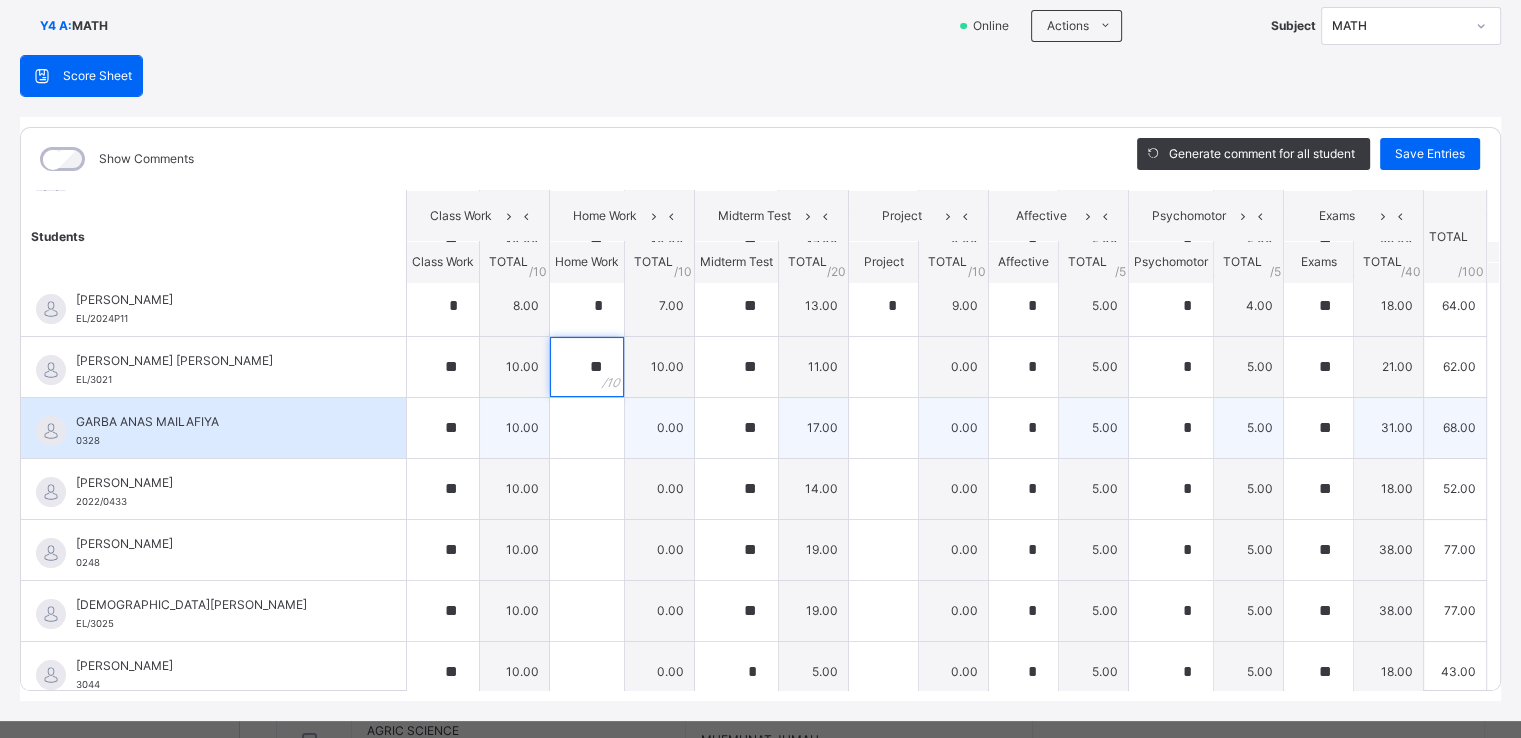 type on "**" 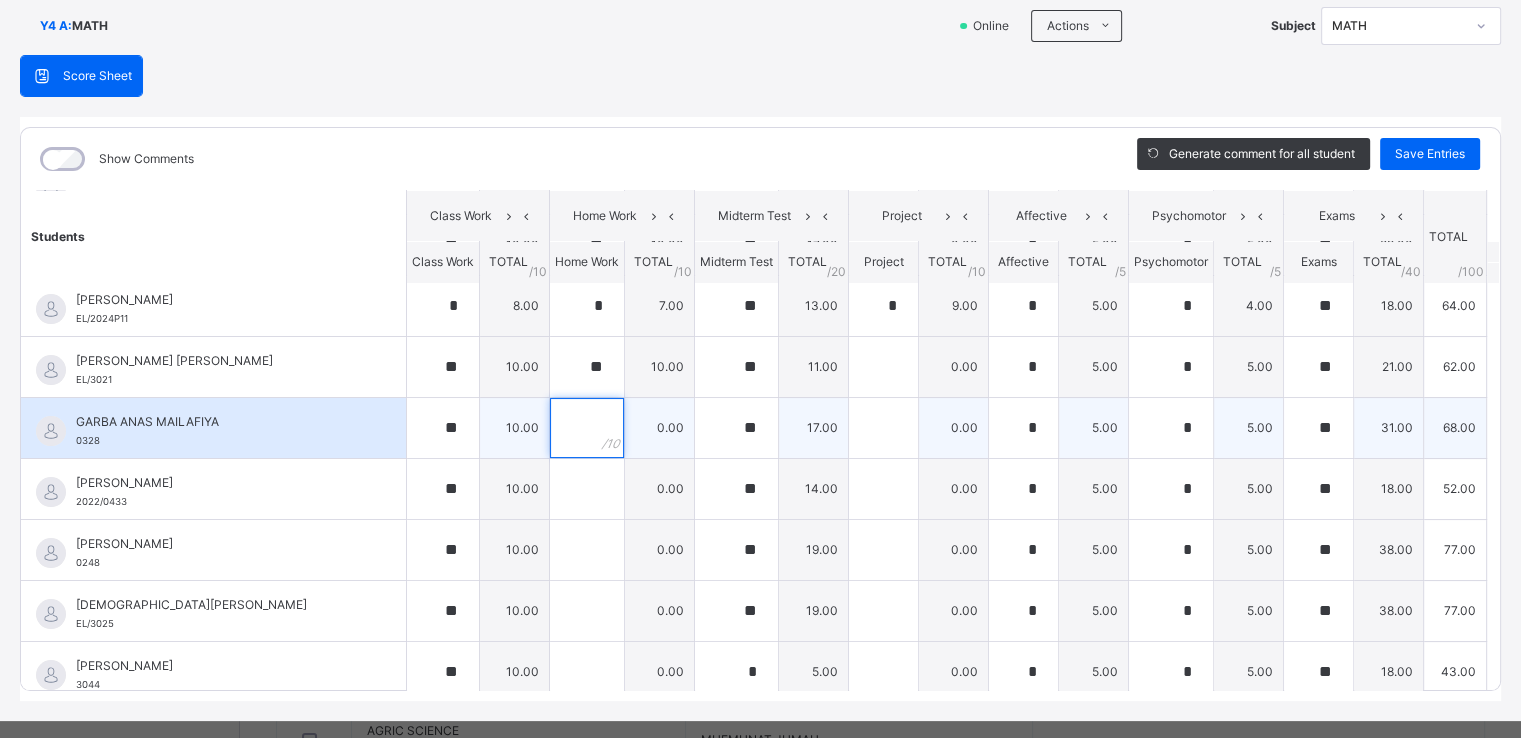 click at bounding box center (587, 428) 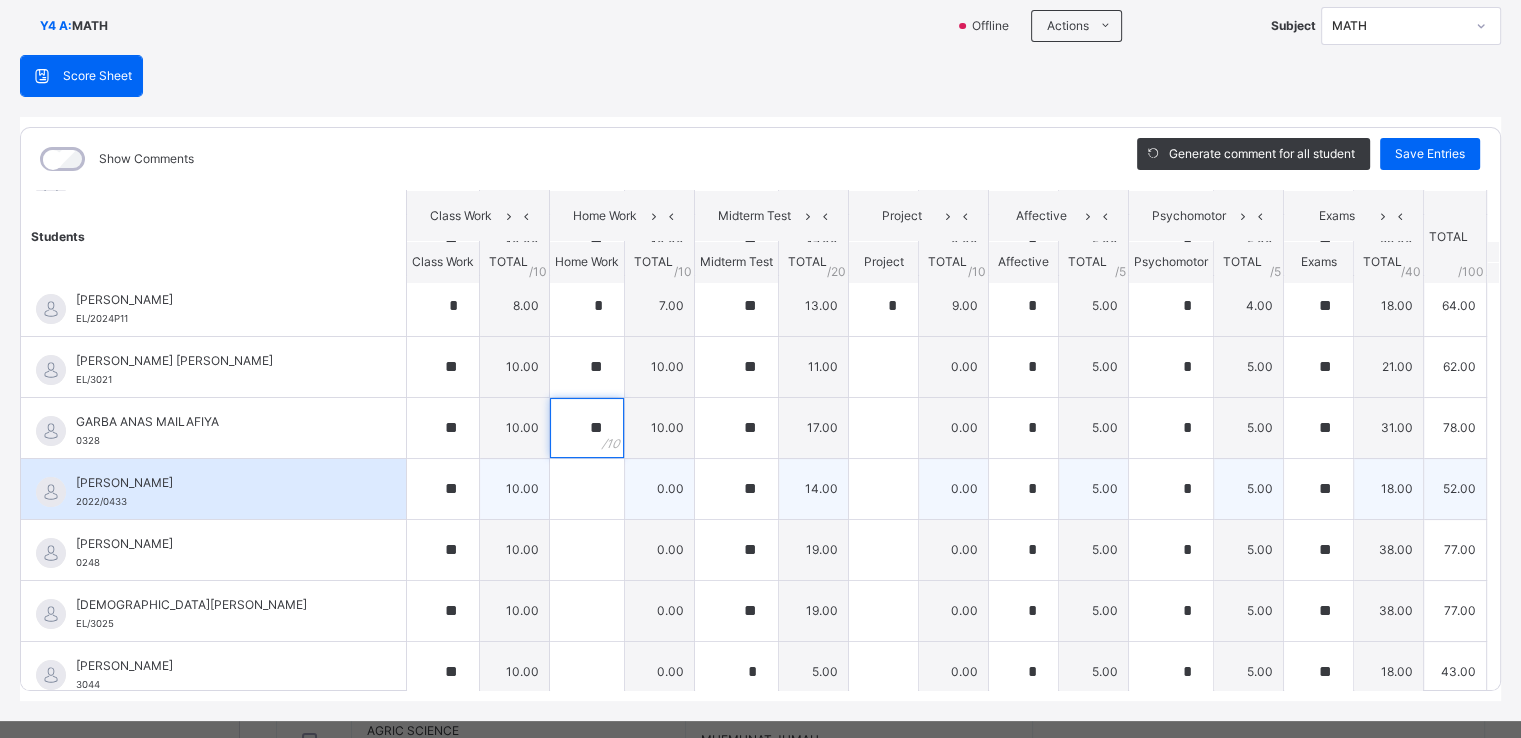 type on "**" 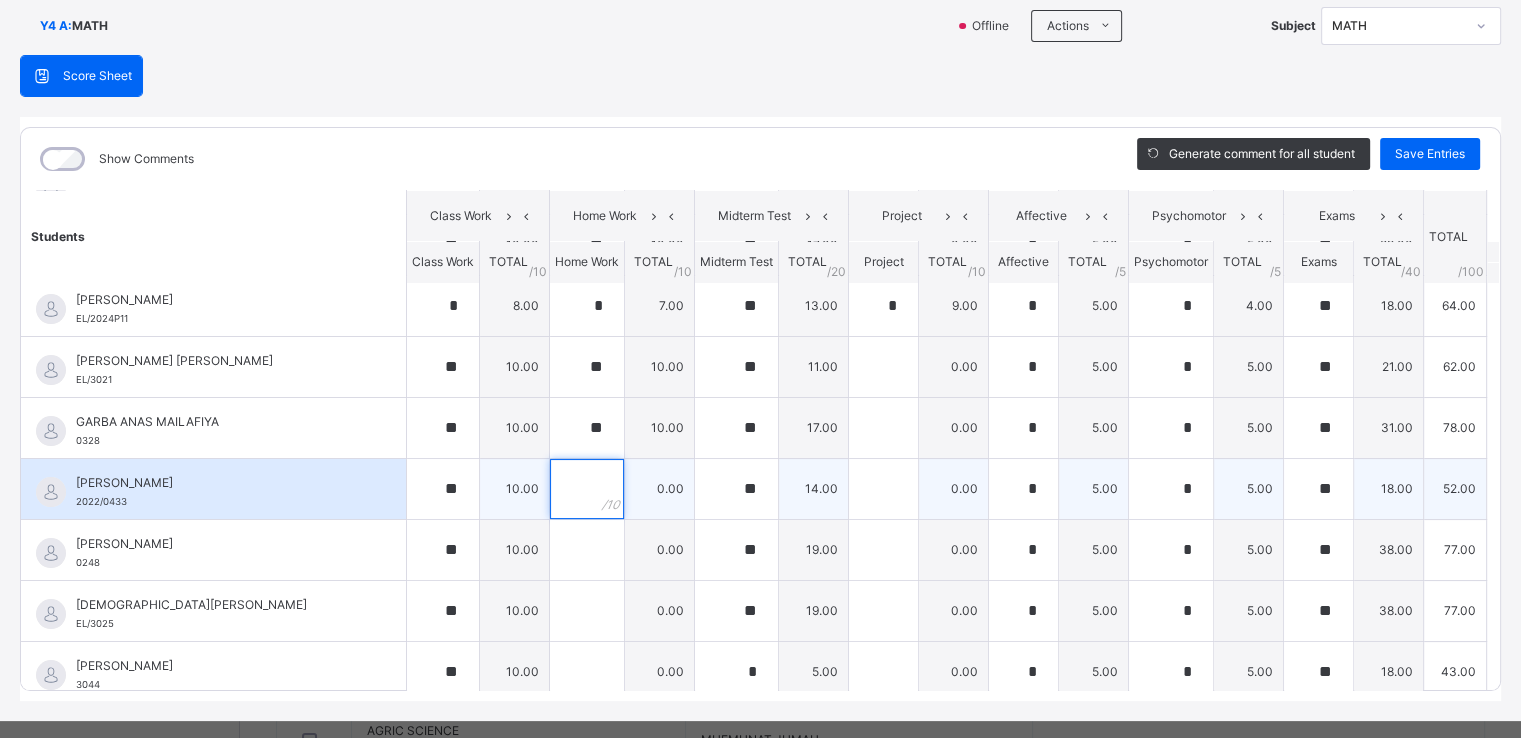 click at bounding box center (587, 489) 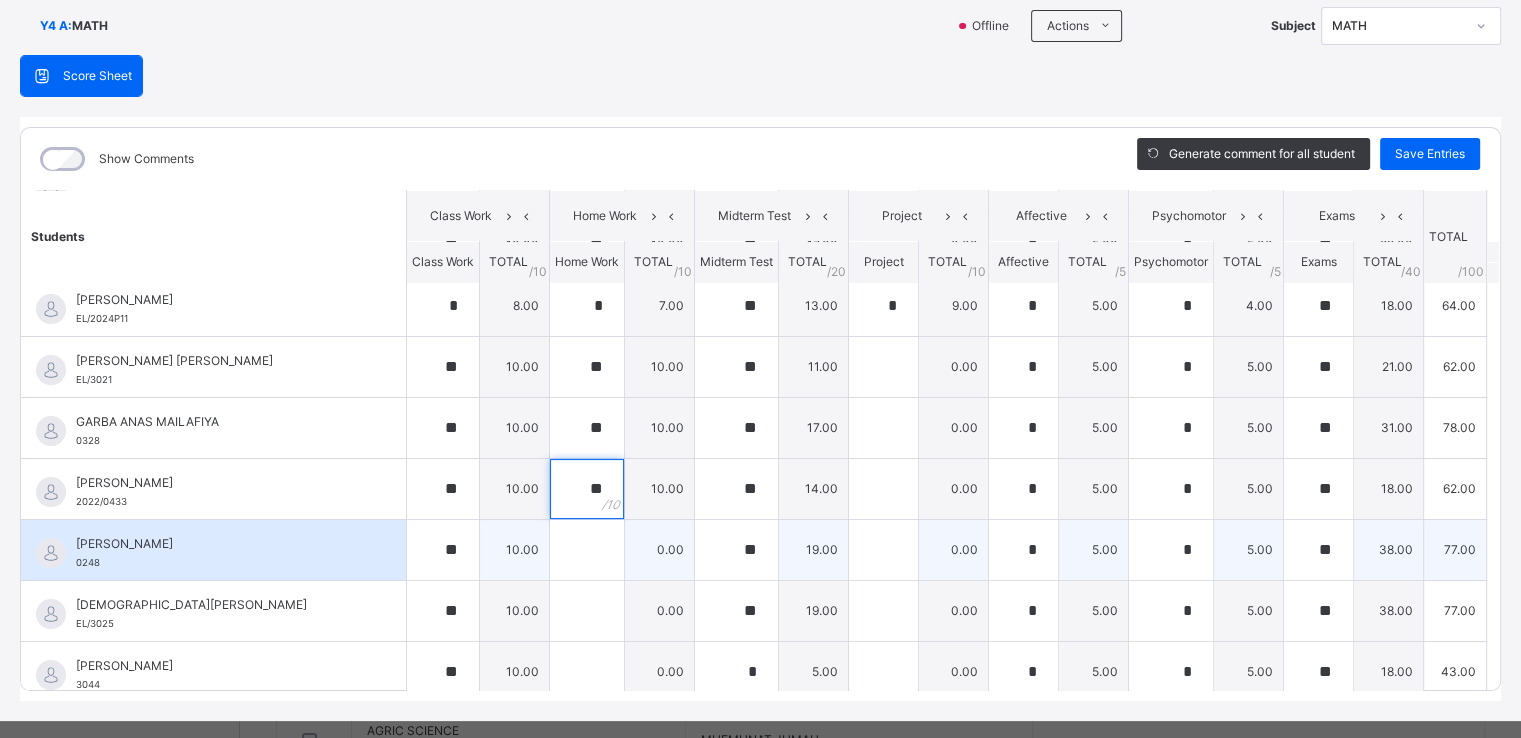 type on "**" 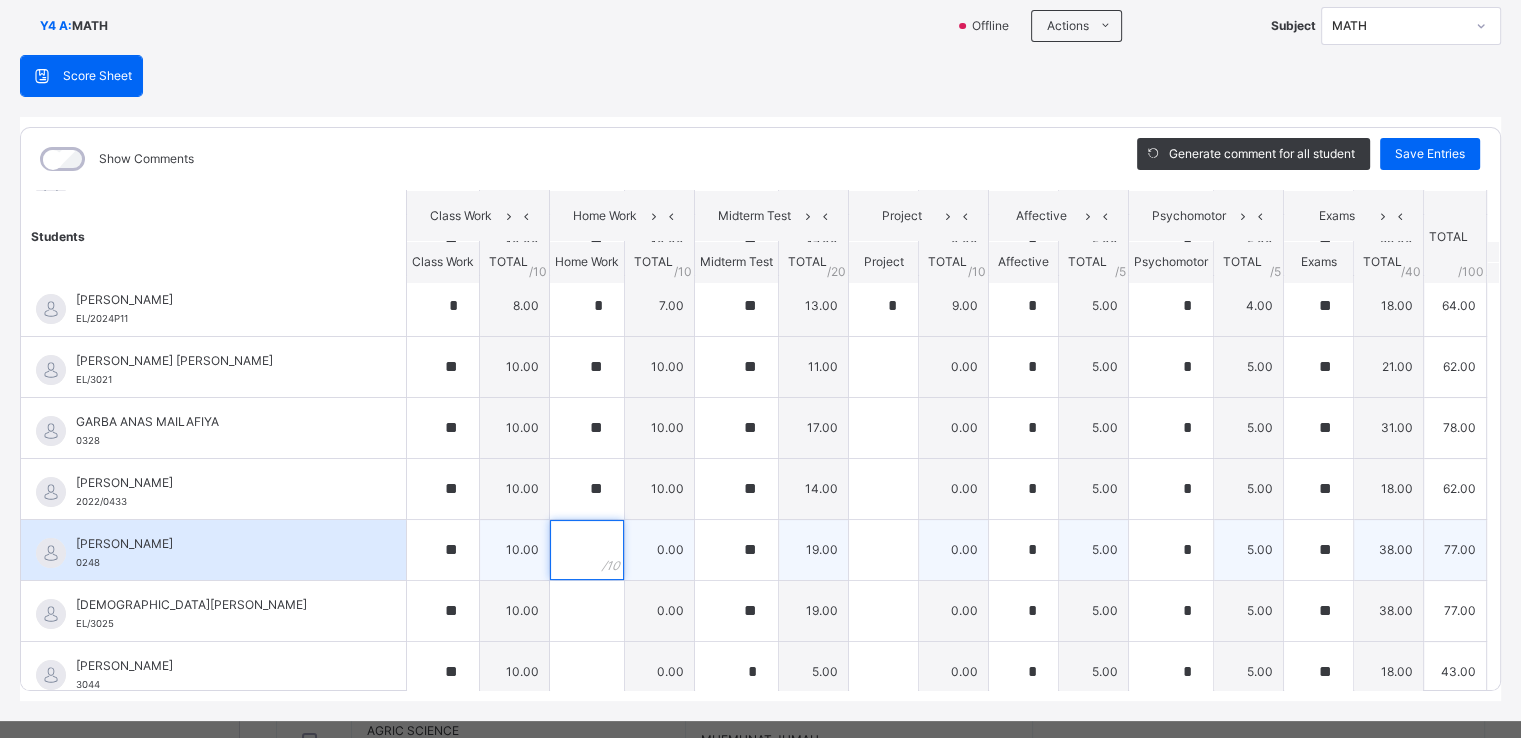 click at bounding box center [587, 550] 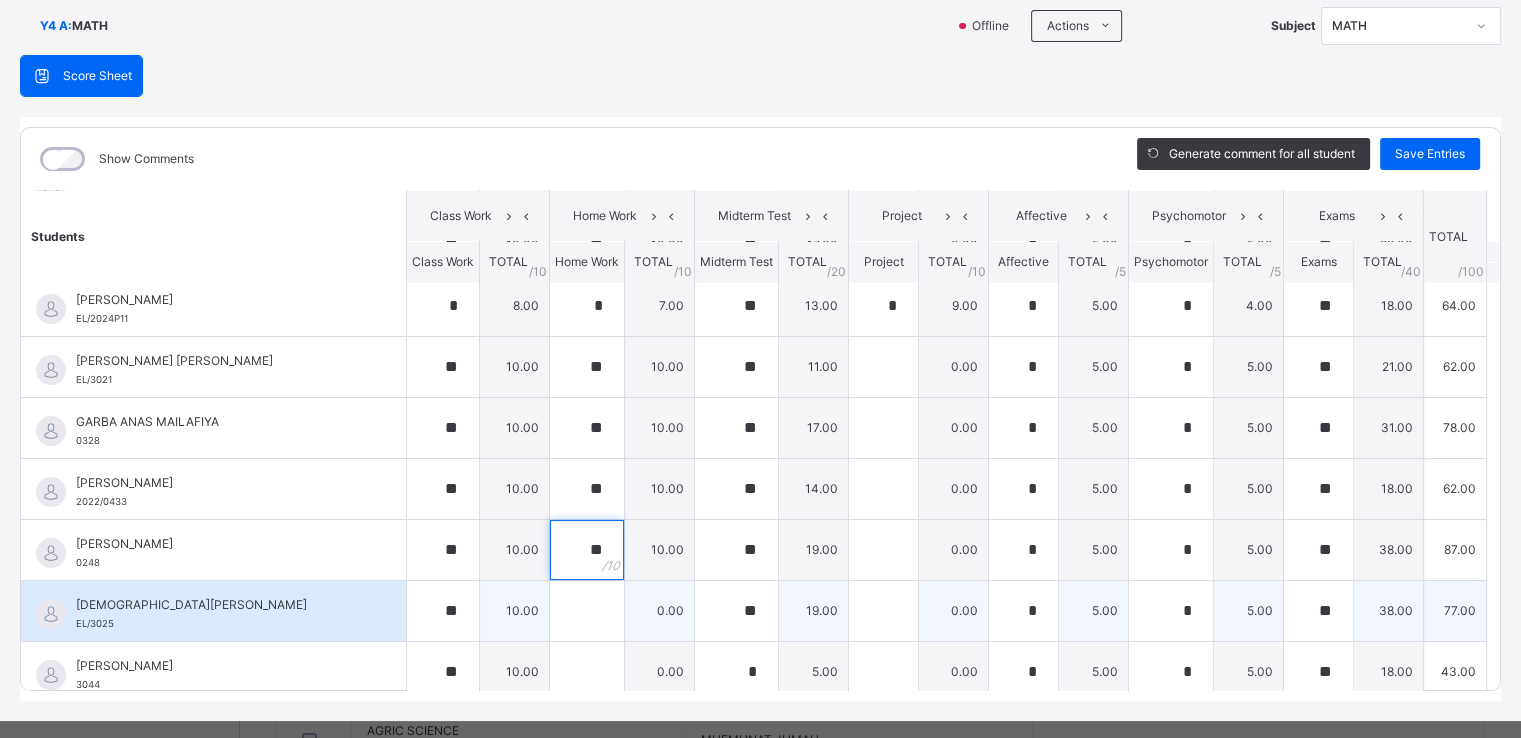 type on "**" 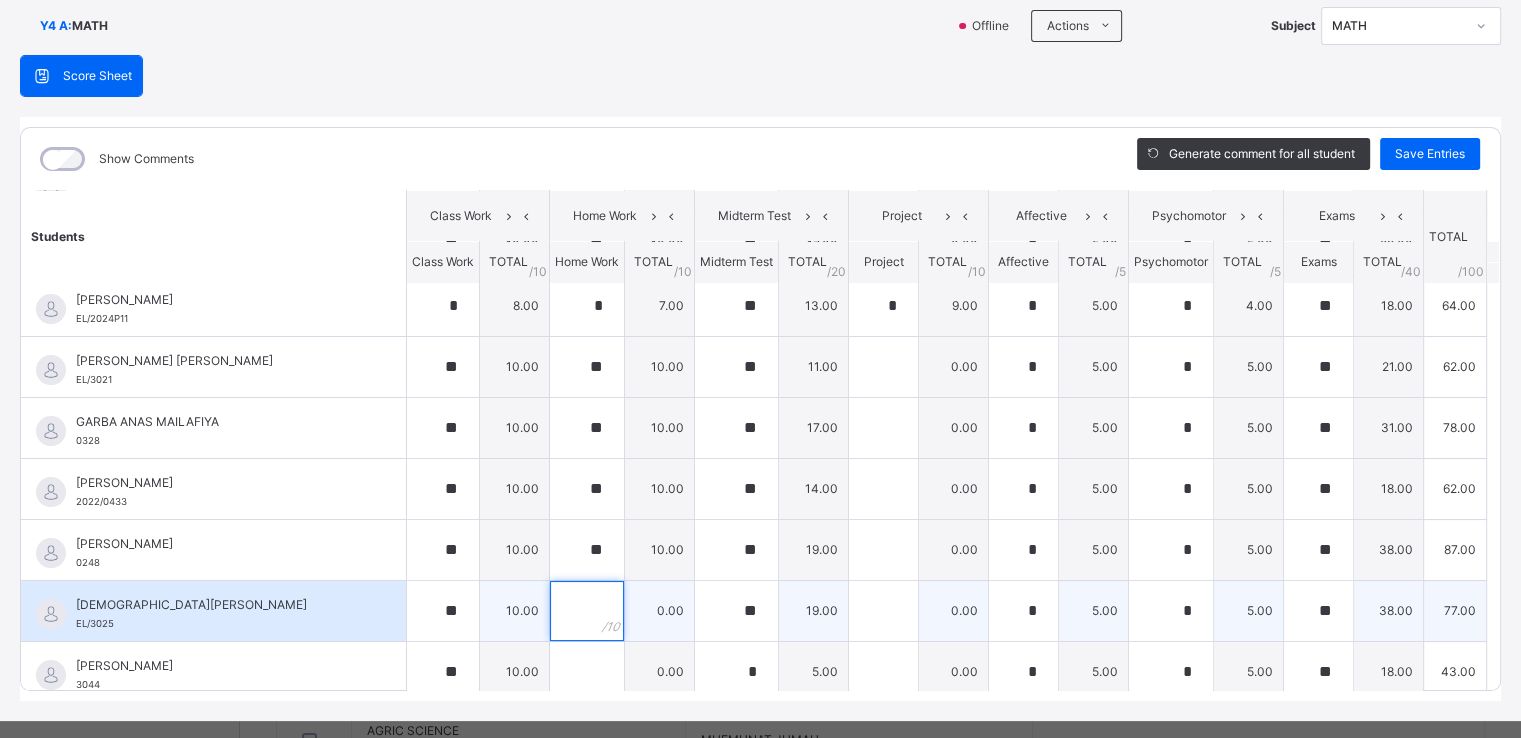 click at bounding box center [587, 611] 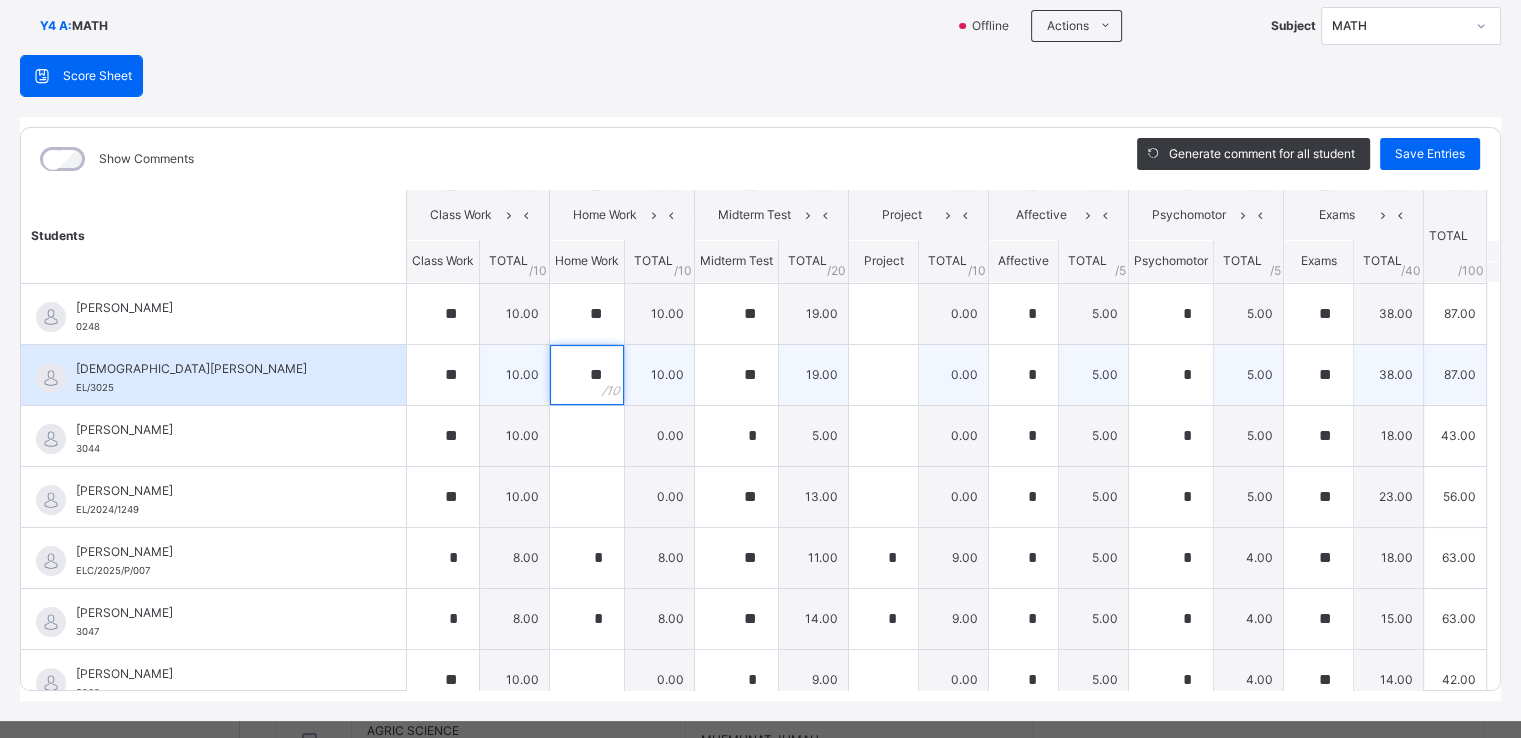 scroll, scrollTop: 489, scrollLeft: 0, axis: vertical 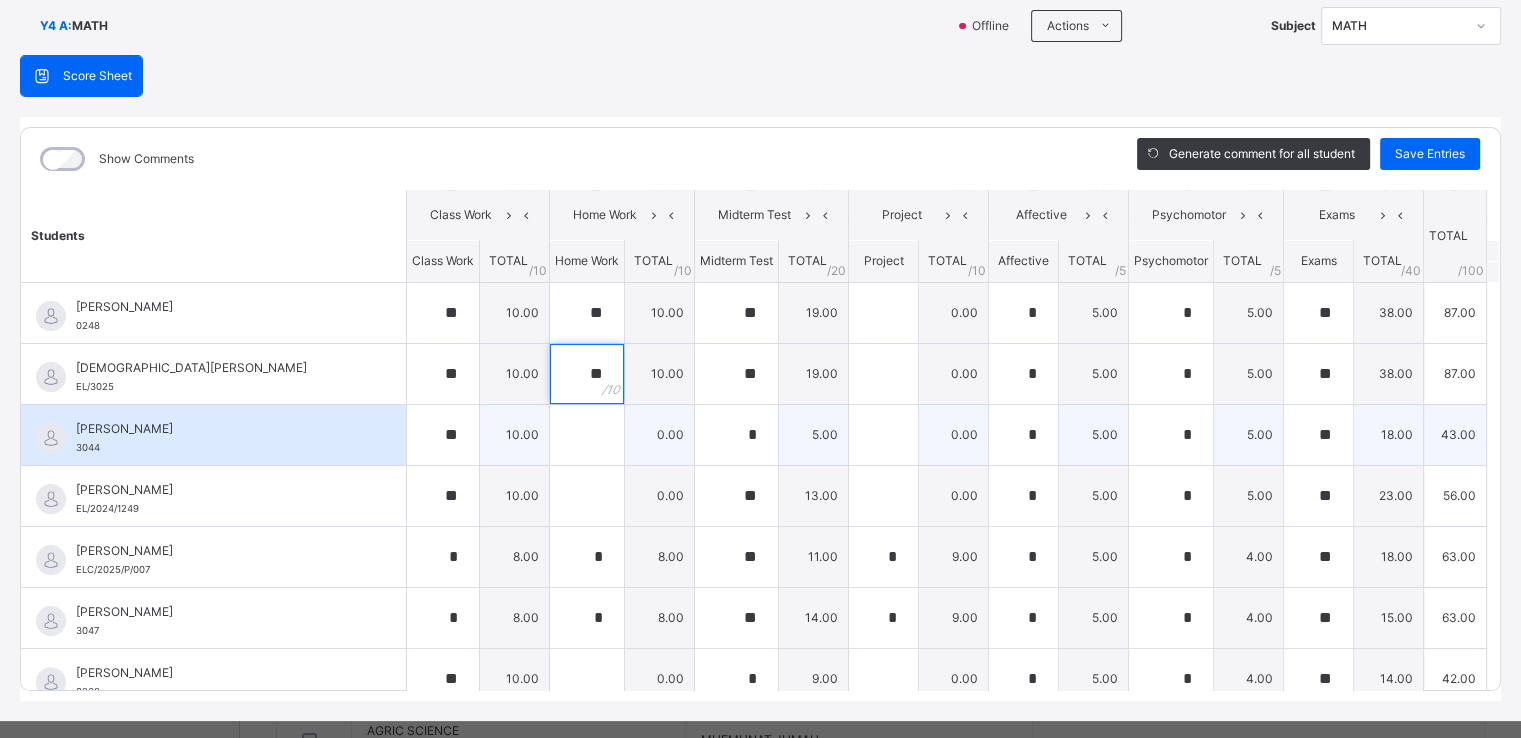 type on "**" 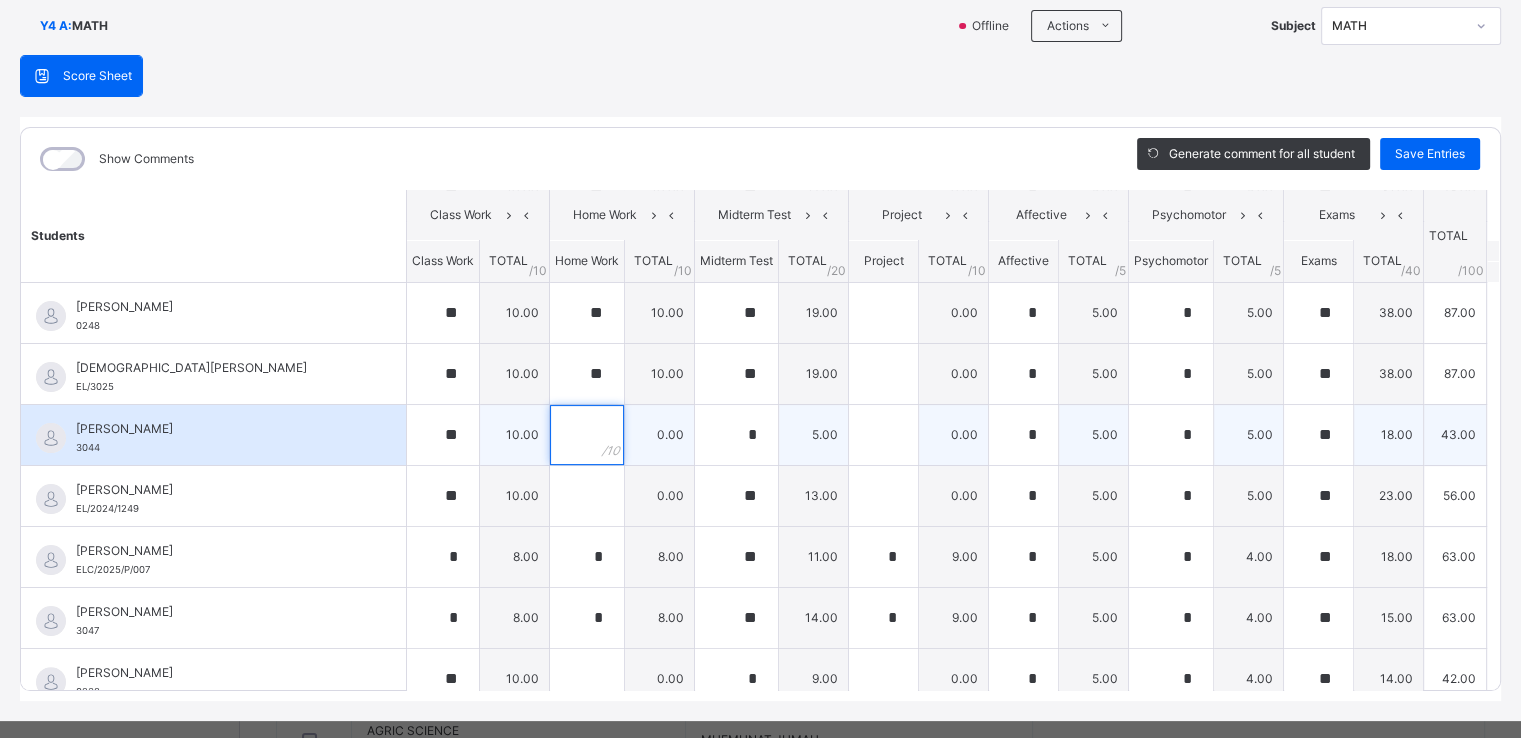 click at bounding box center [587, 435] 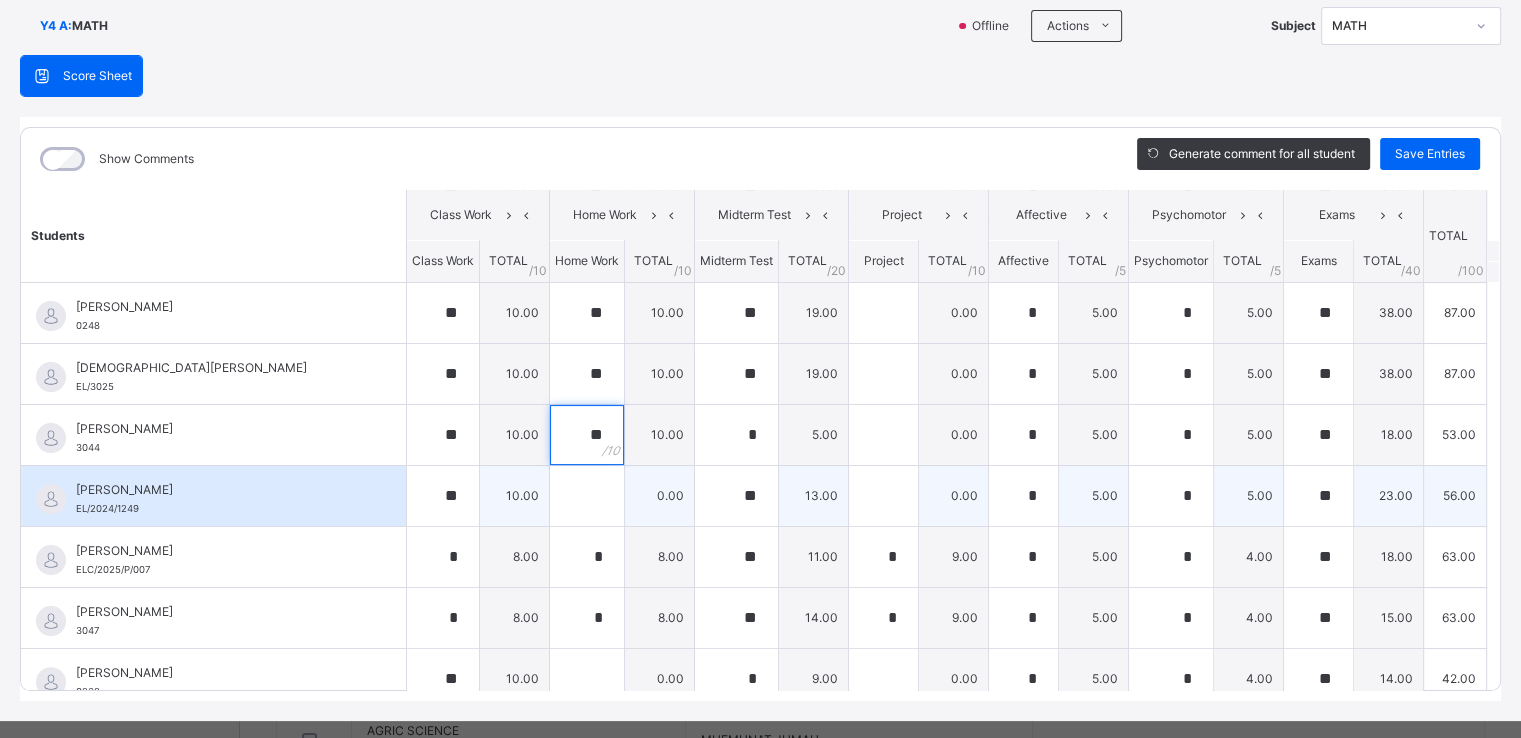 type on "**" 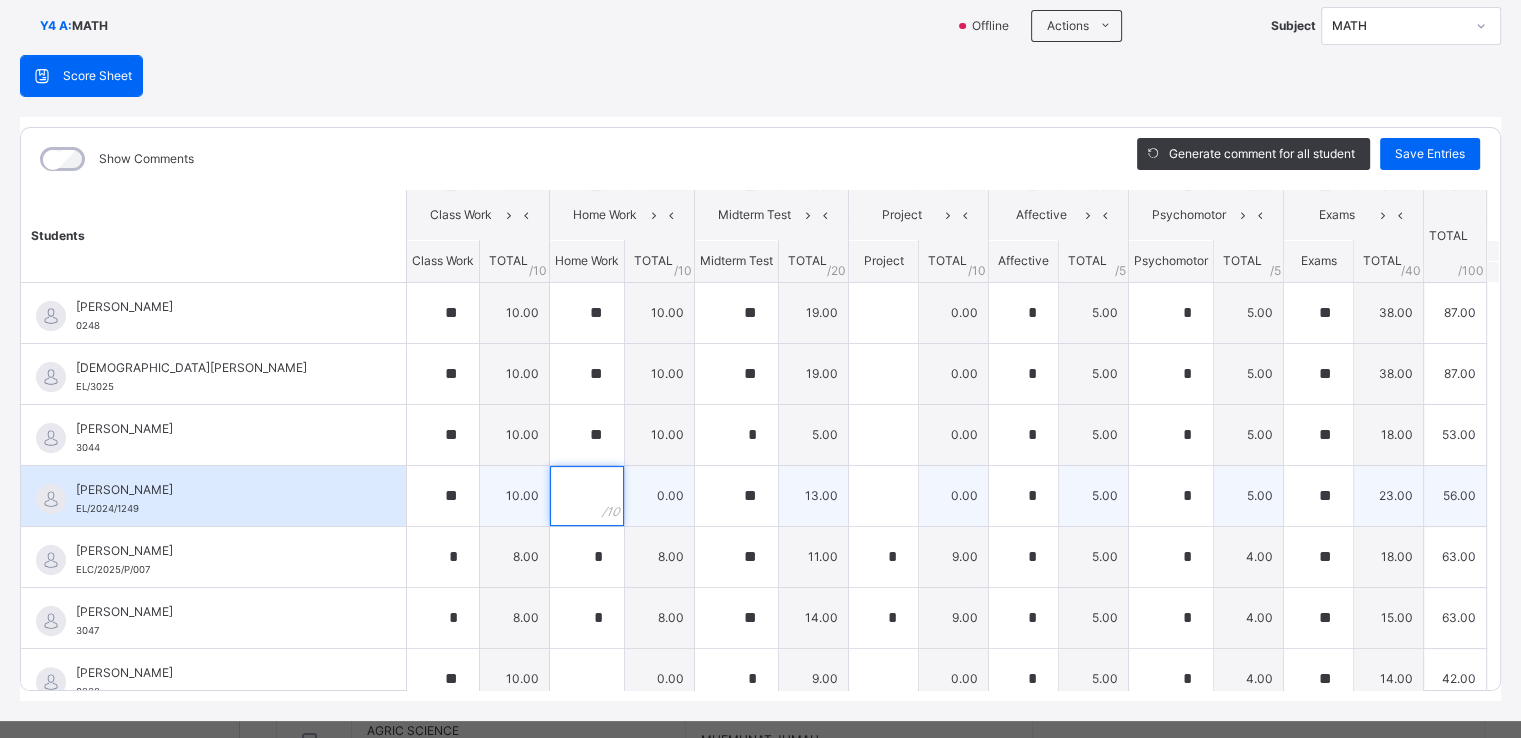 click at bounding box center [587, 496] 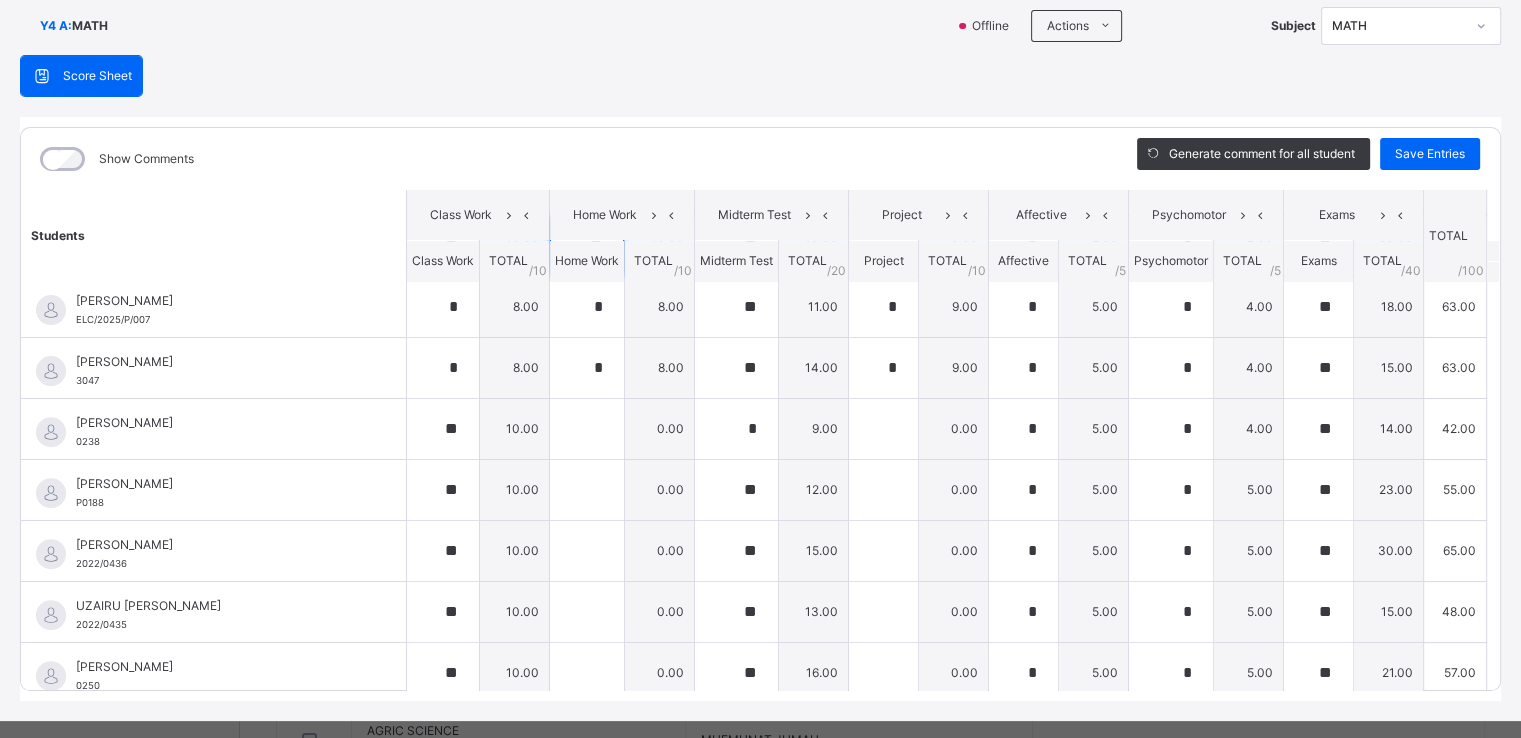 scroll, scrollTop: 748, scrollLeft: 0, axis: vertical 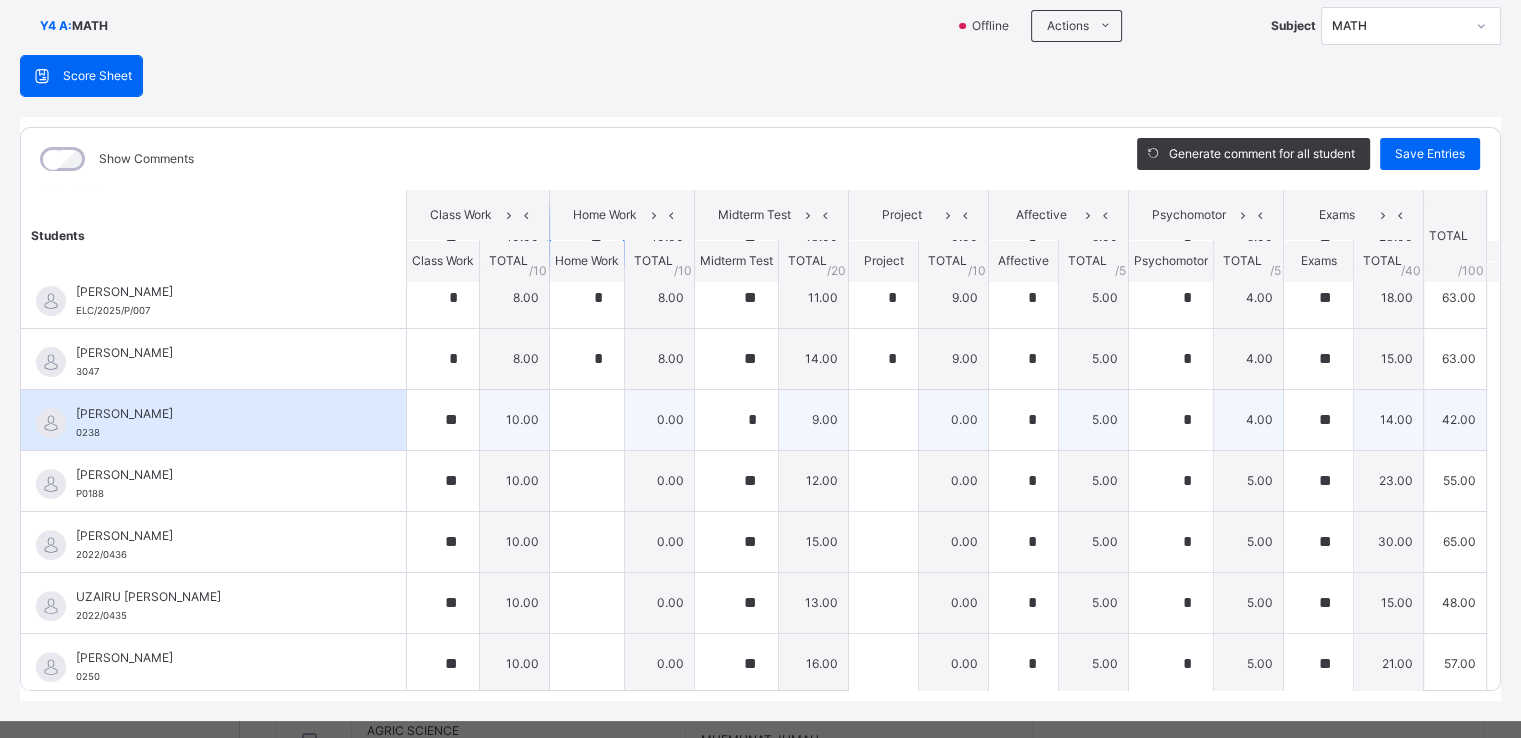 type on "**" 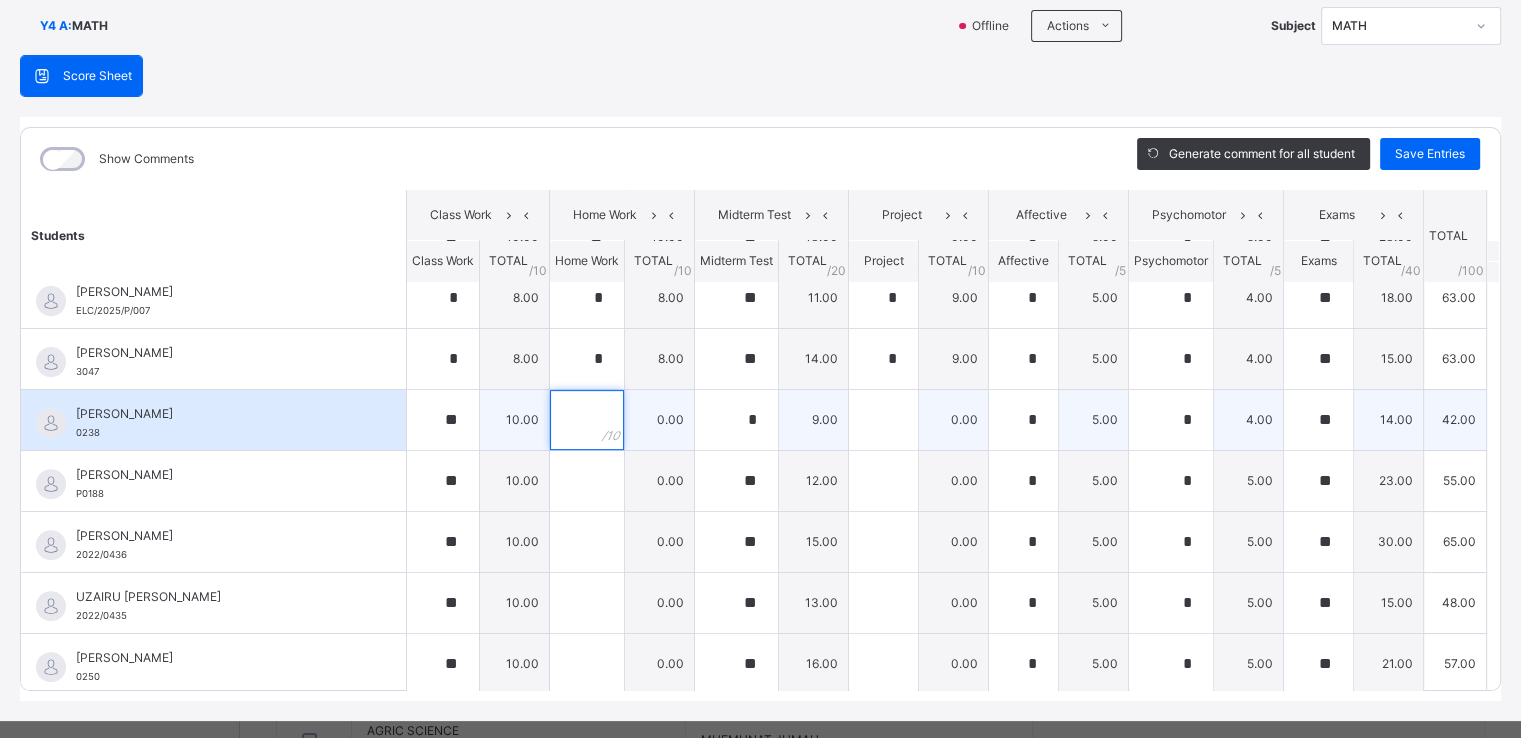 click at bounding box center (587, 420) 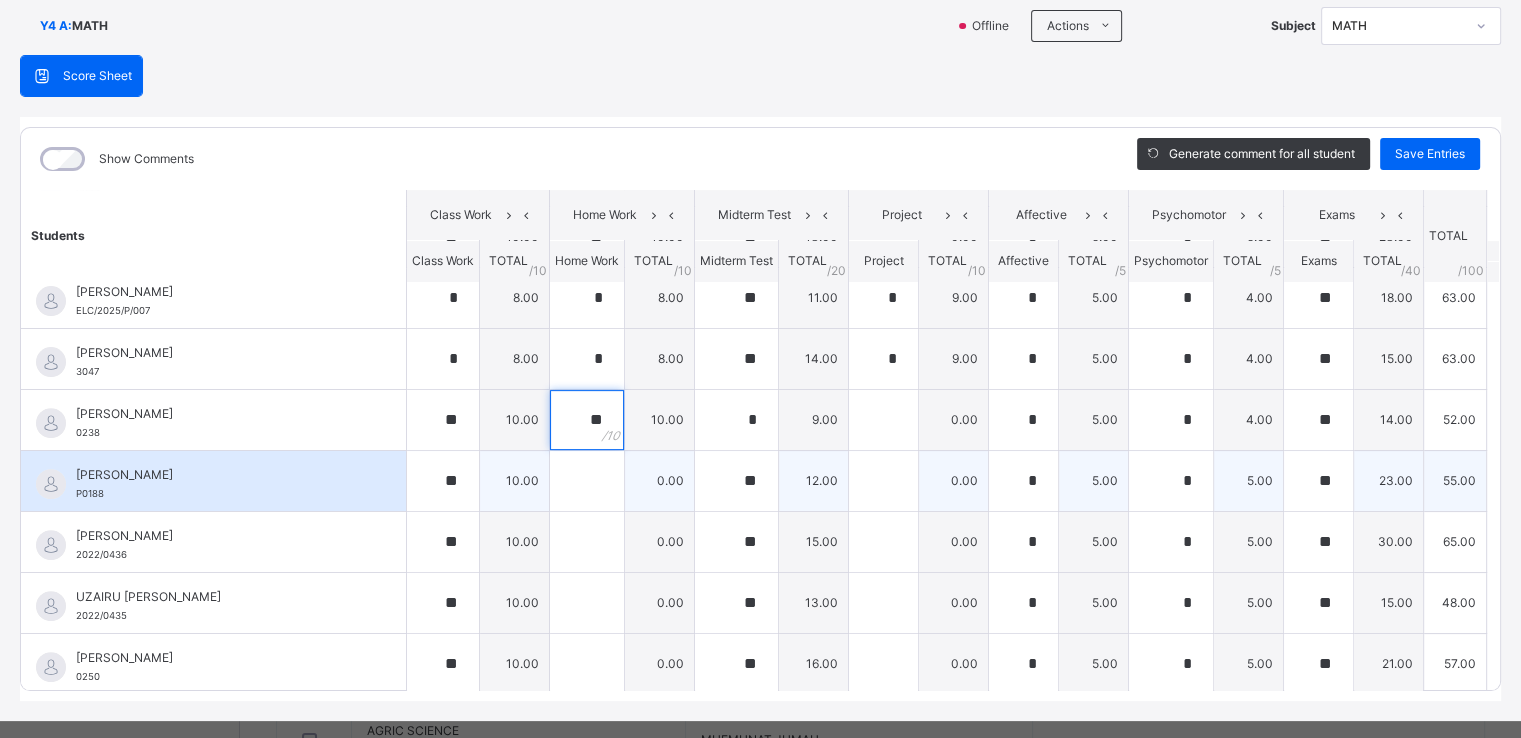 type on "**" 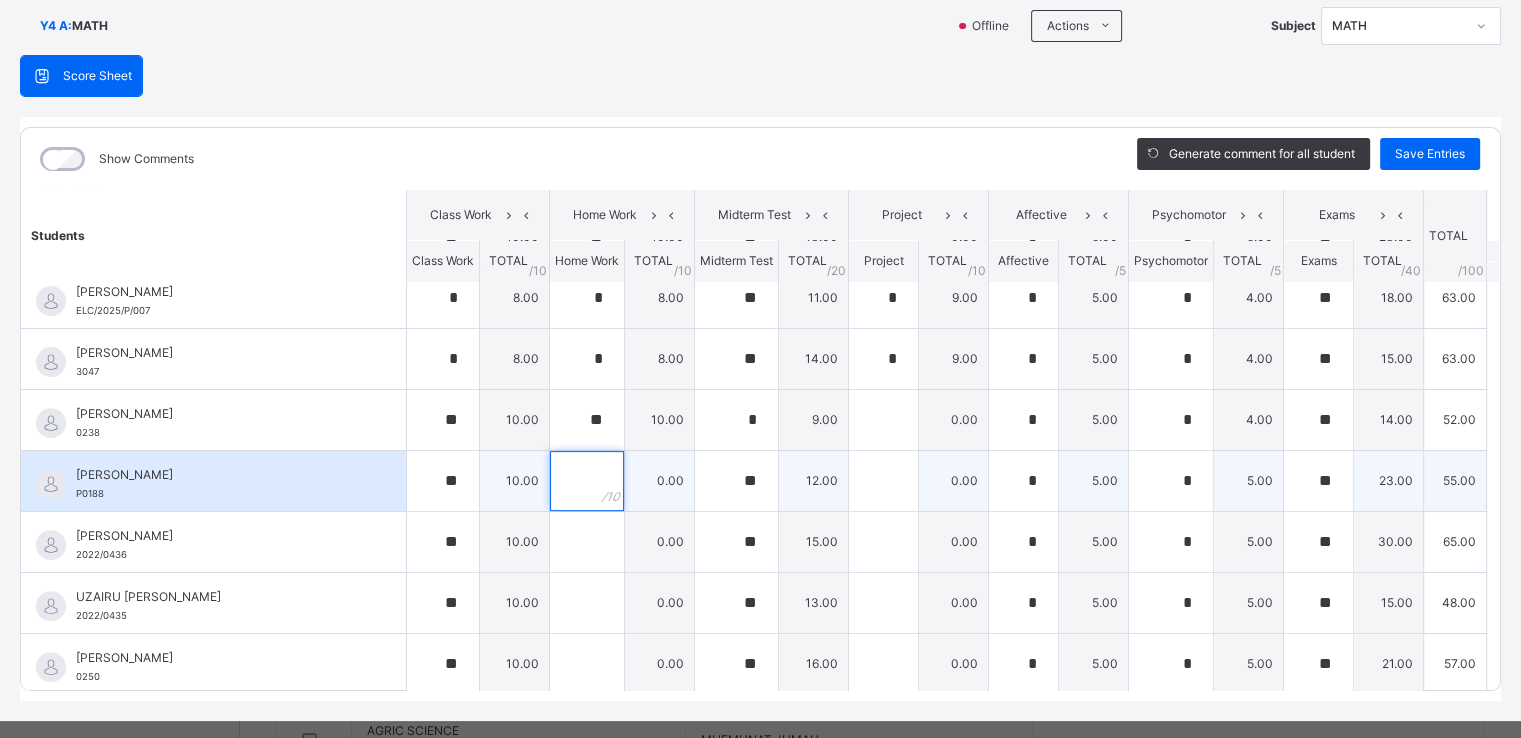 click at bounding box center (587, 481) 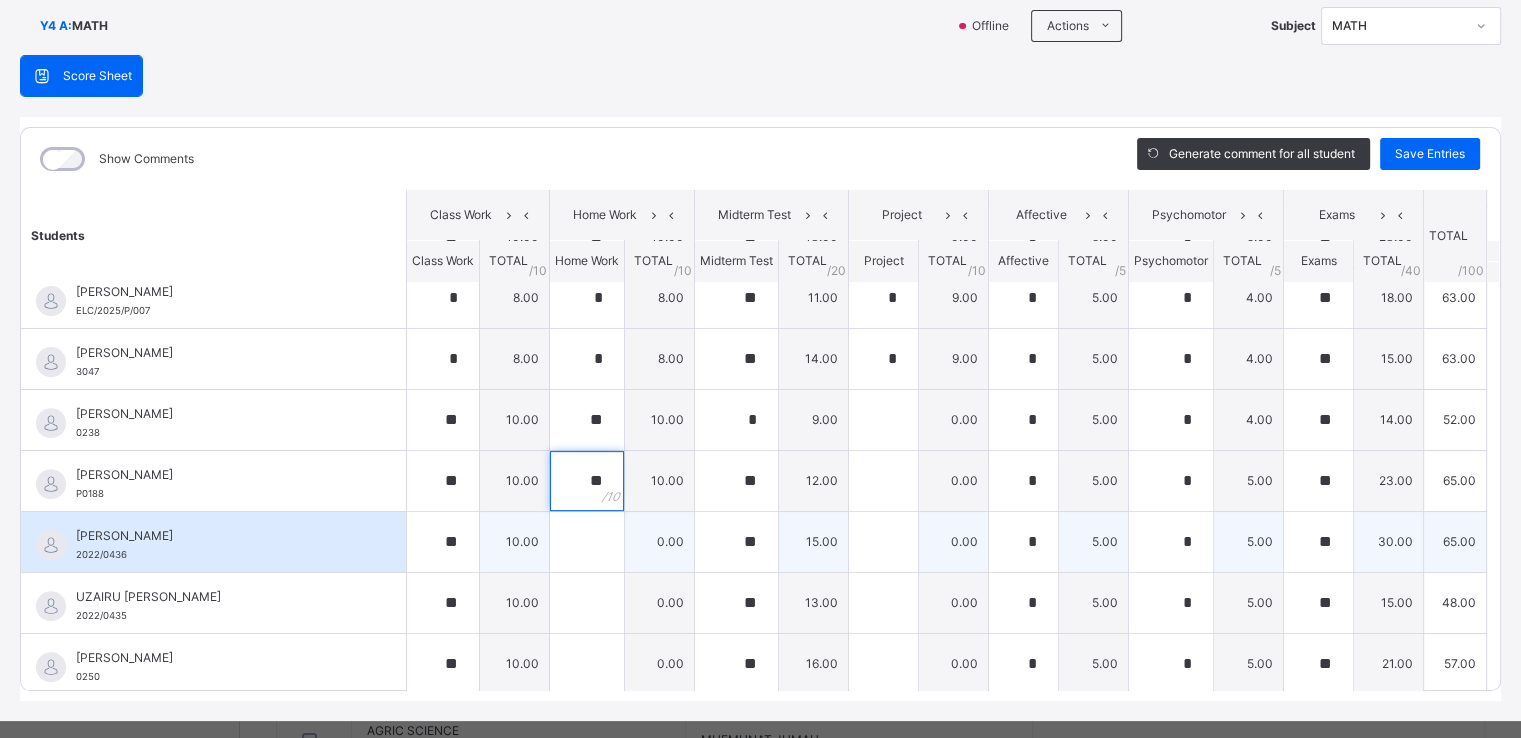 type on "**" 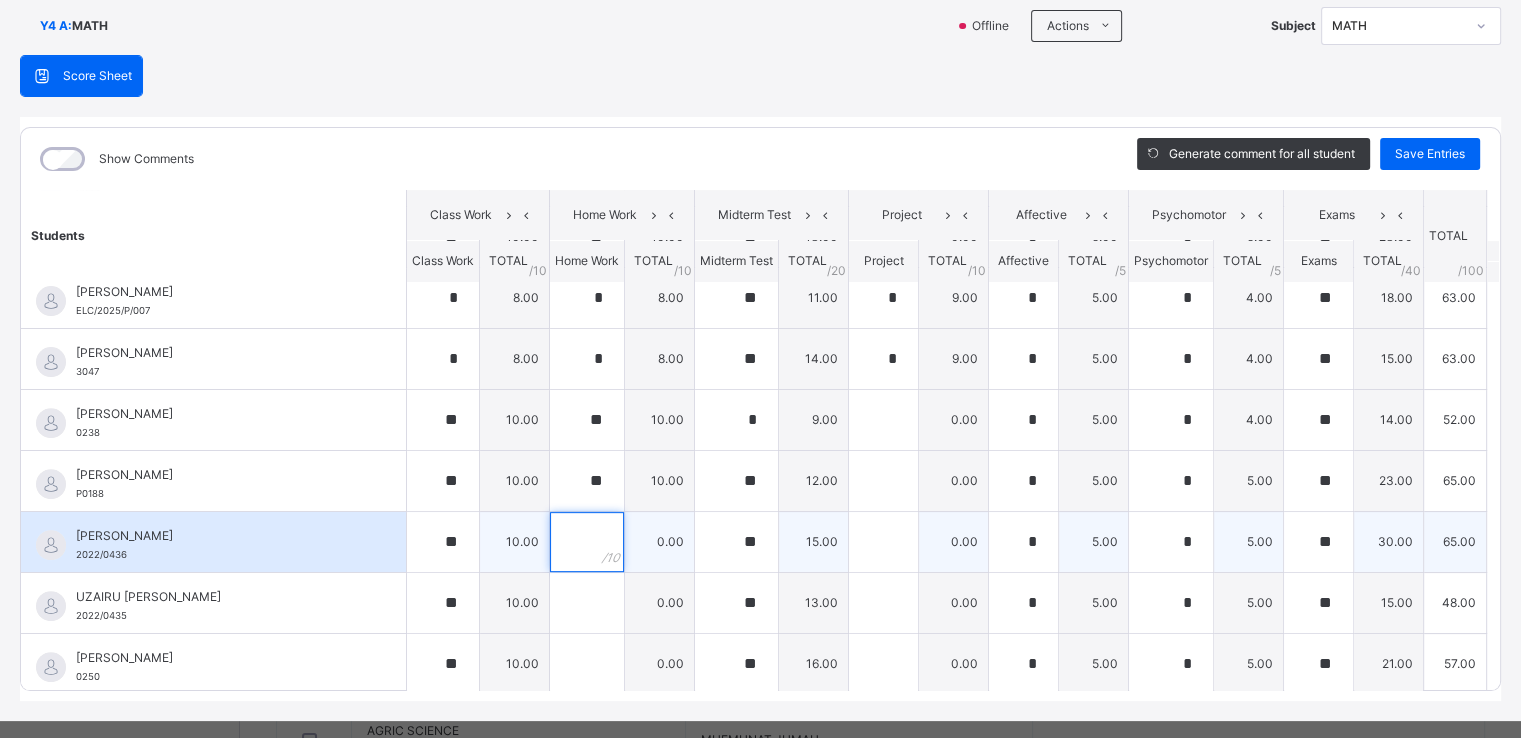 click at bounding box center (587, 542) 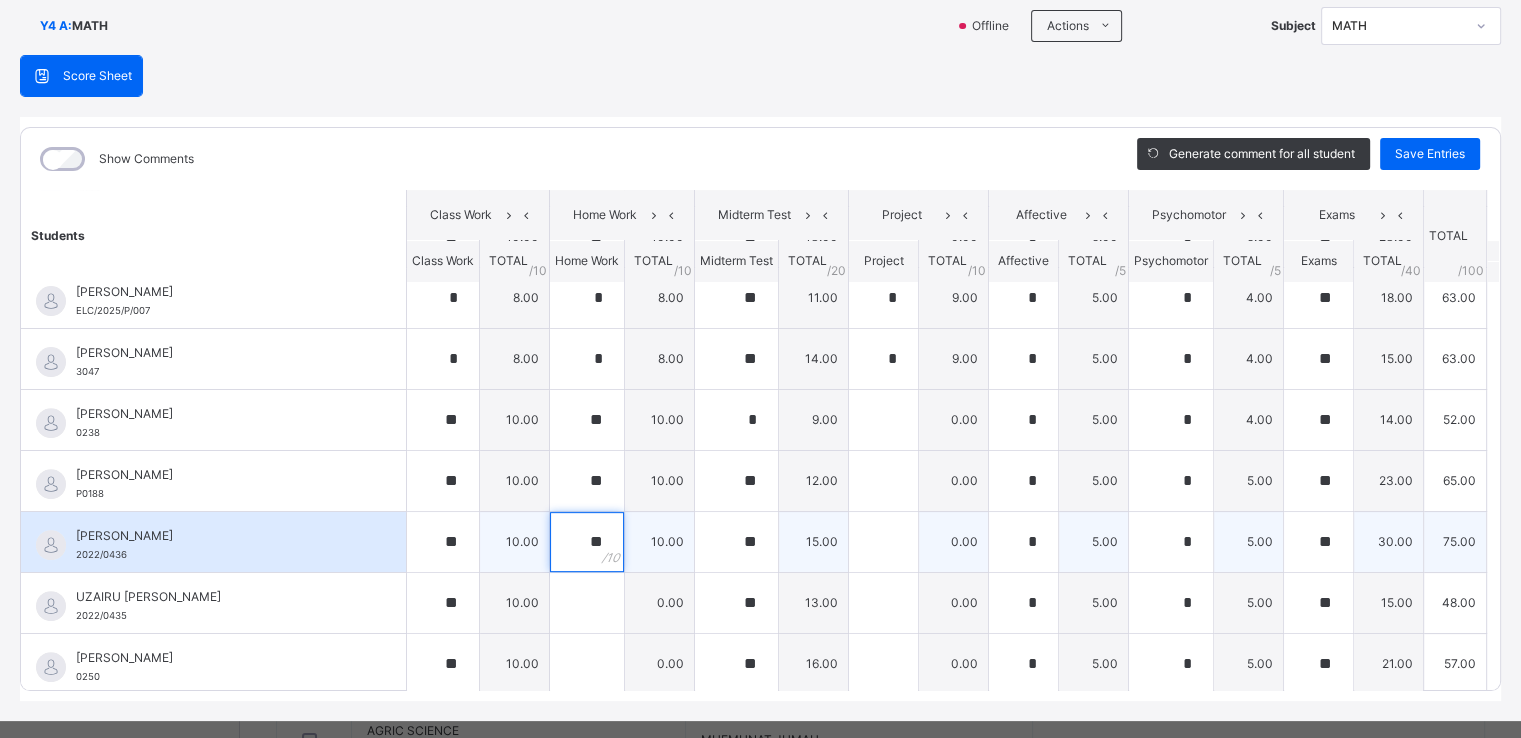 scroll, scrollTop: 172, scrollLeft: 0, axis: vertical 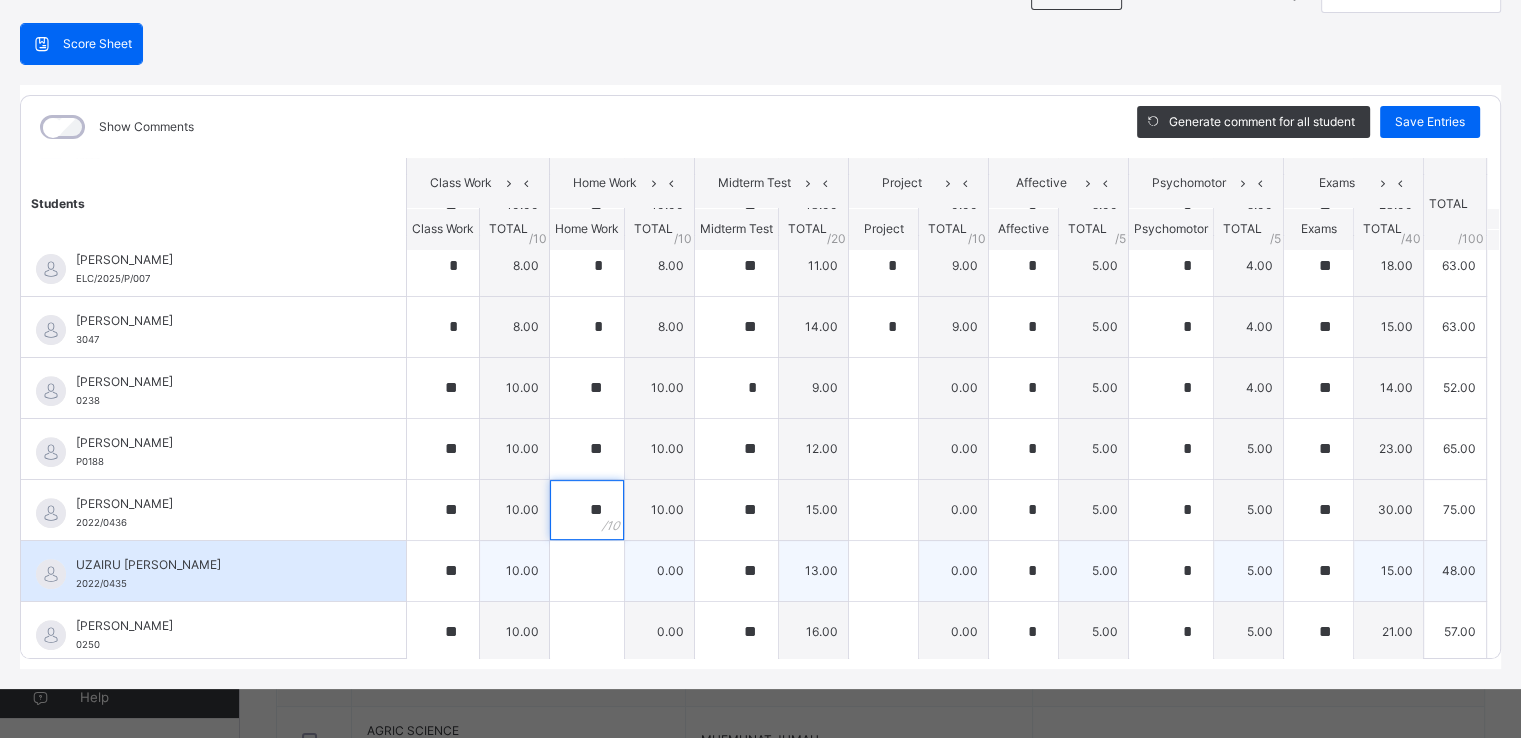 type on "**" 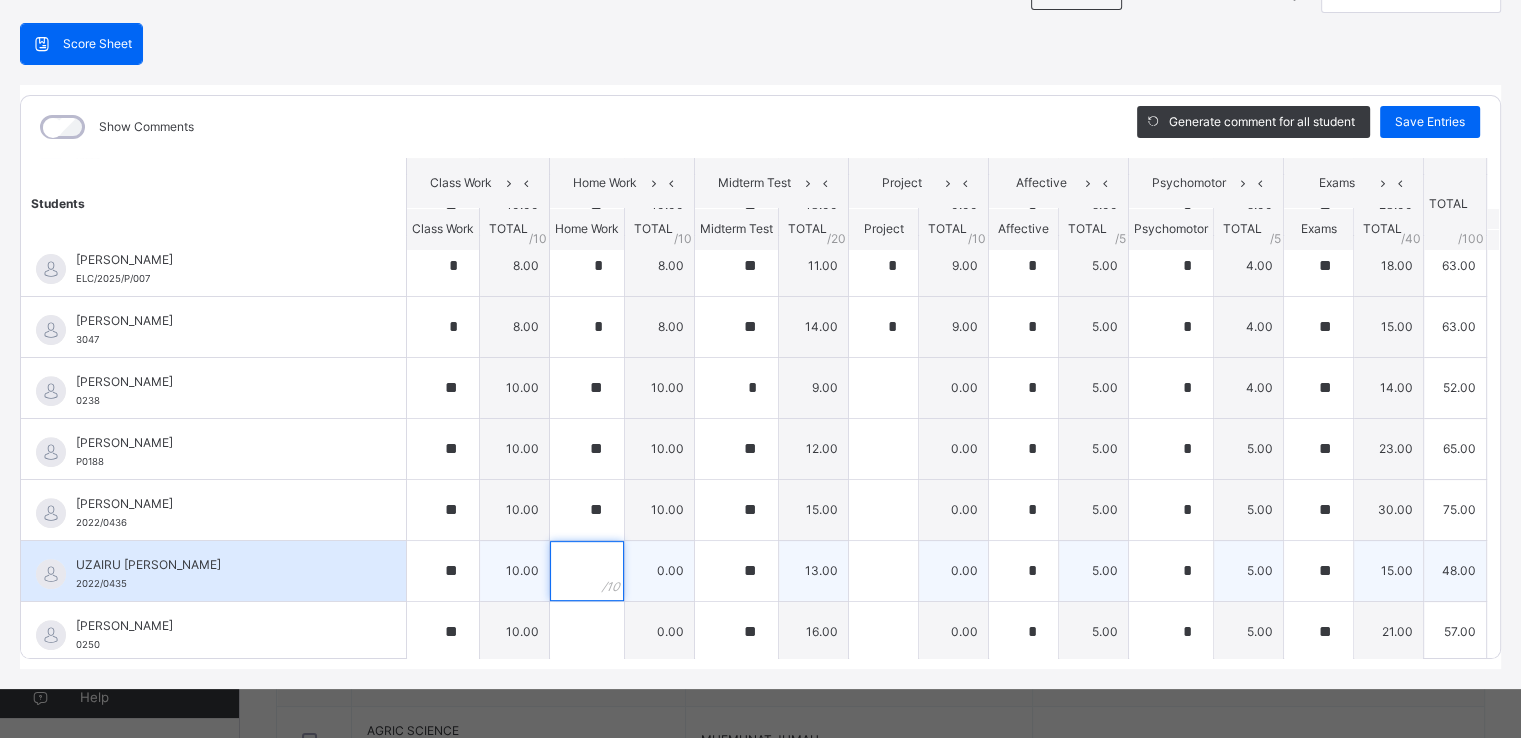 click at bounding box center (587, 571) 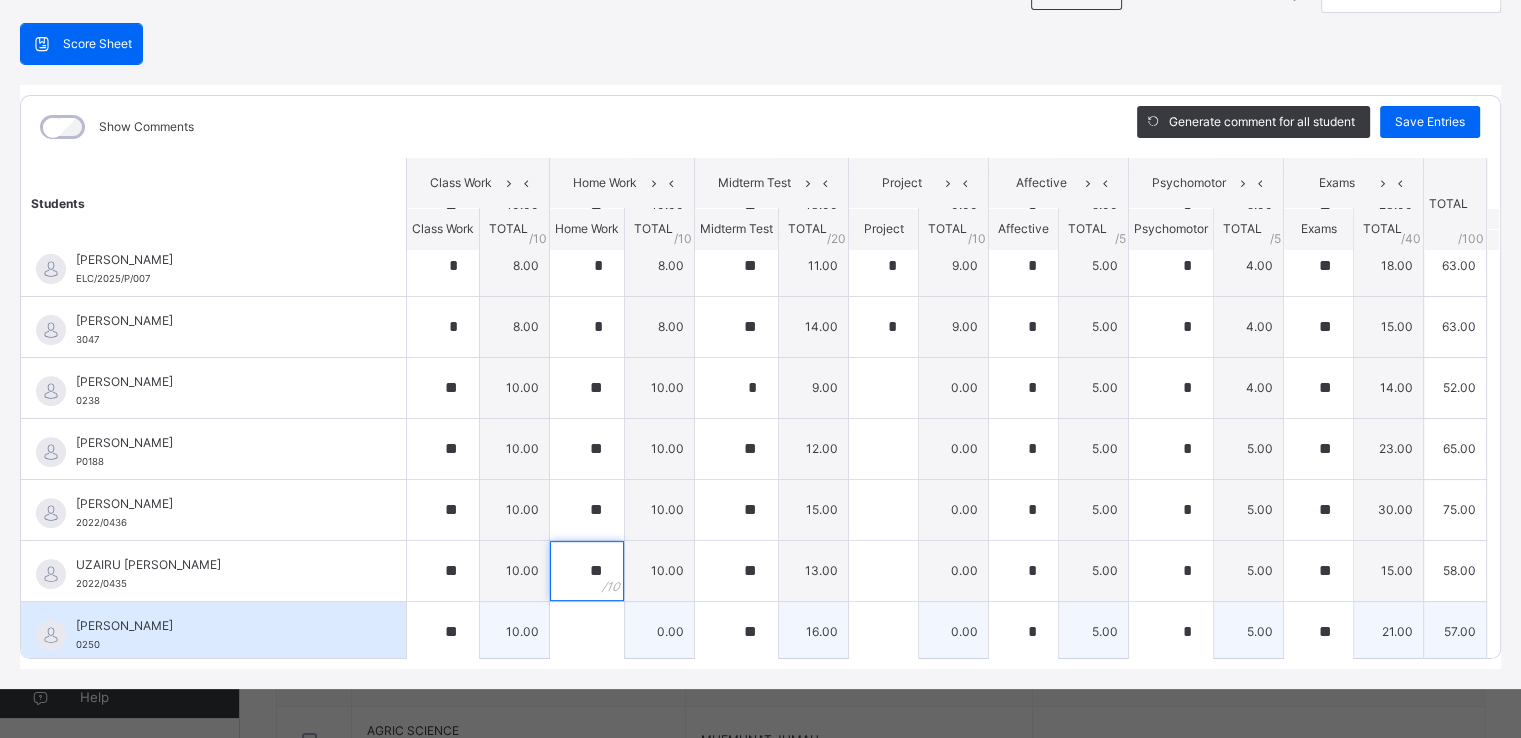 type on "**" 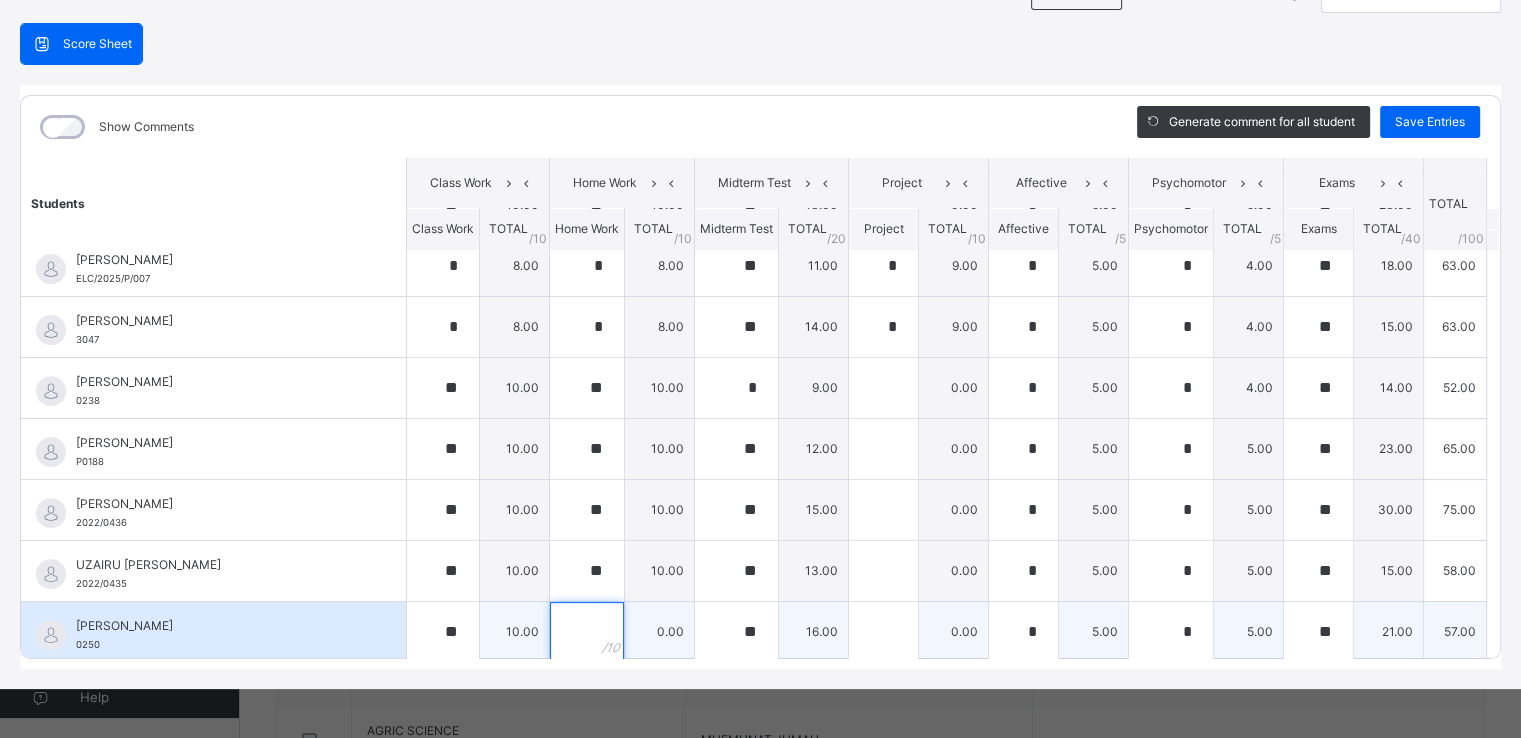 click at bounding box center [587, 632] 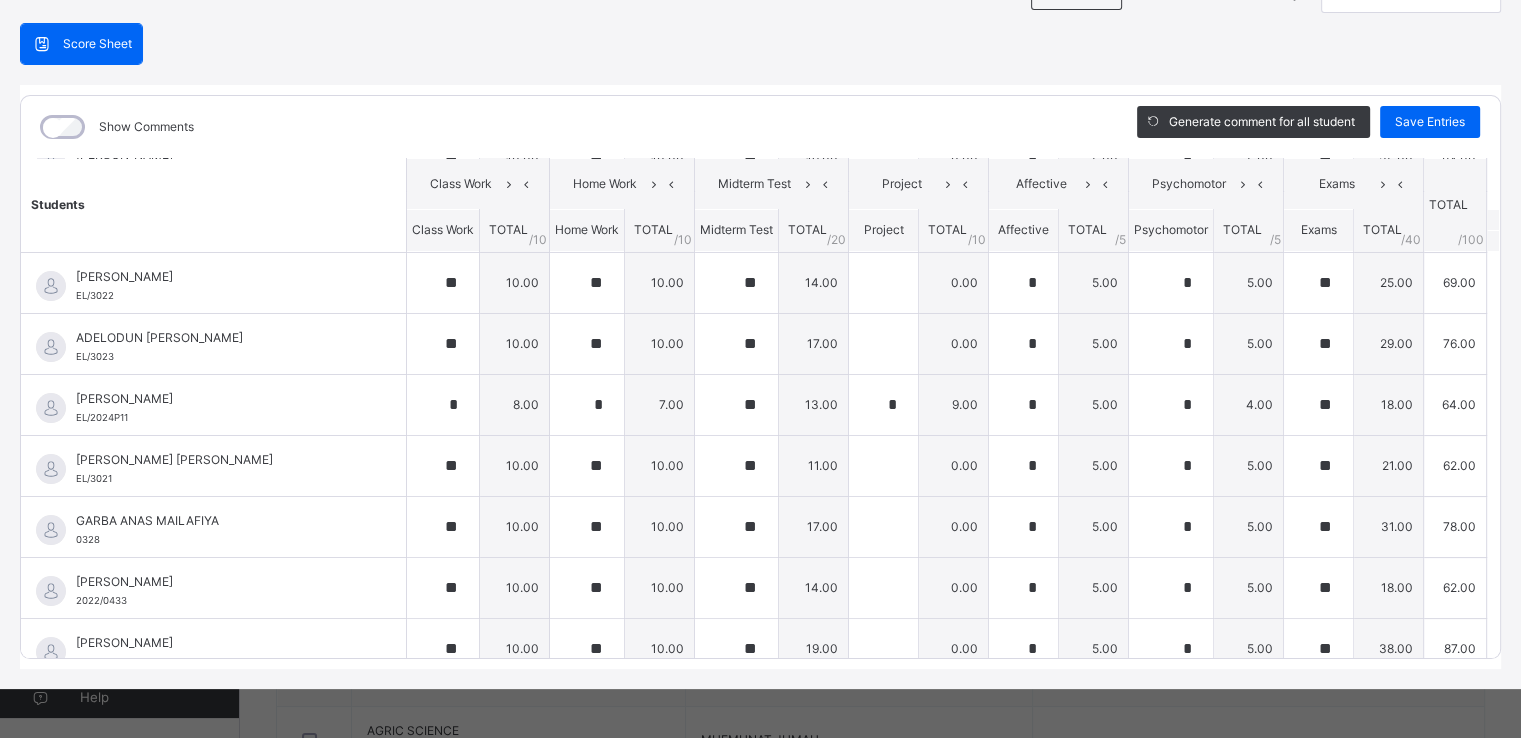 scroll, scrollTop: 0, scrollLeft: 0, axis: both 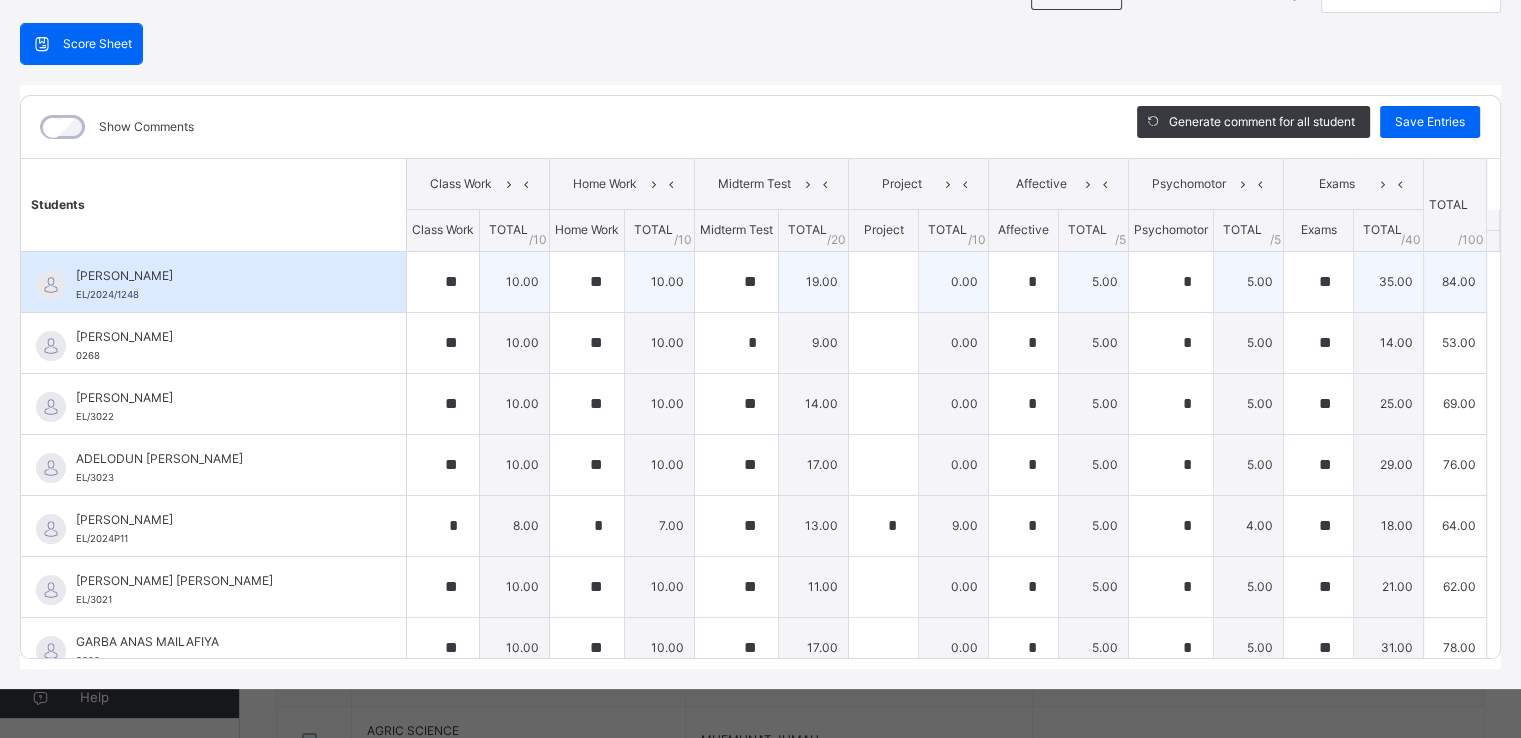 type on "**" 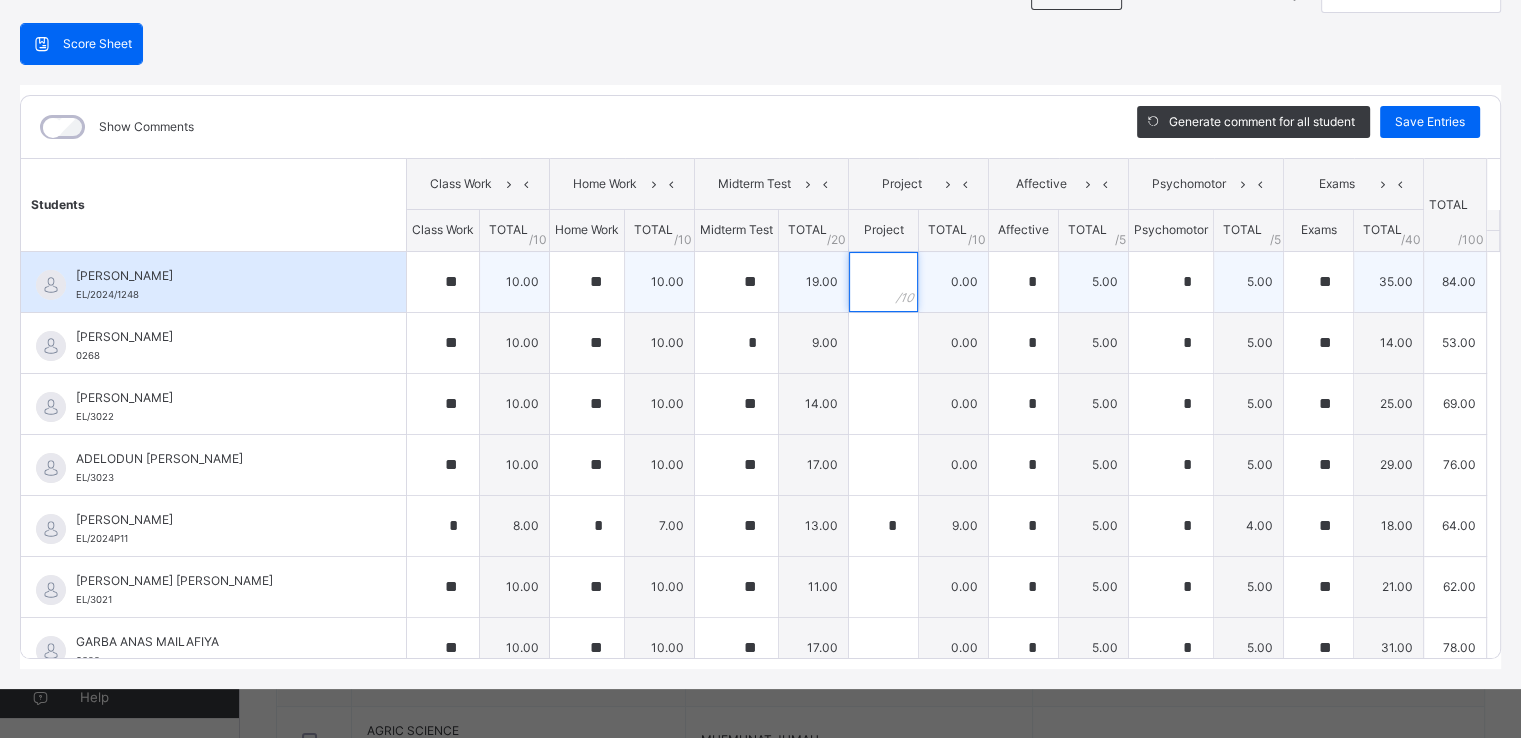 click at bounding box center (883, 282) 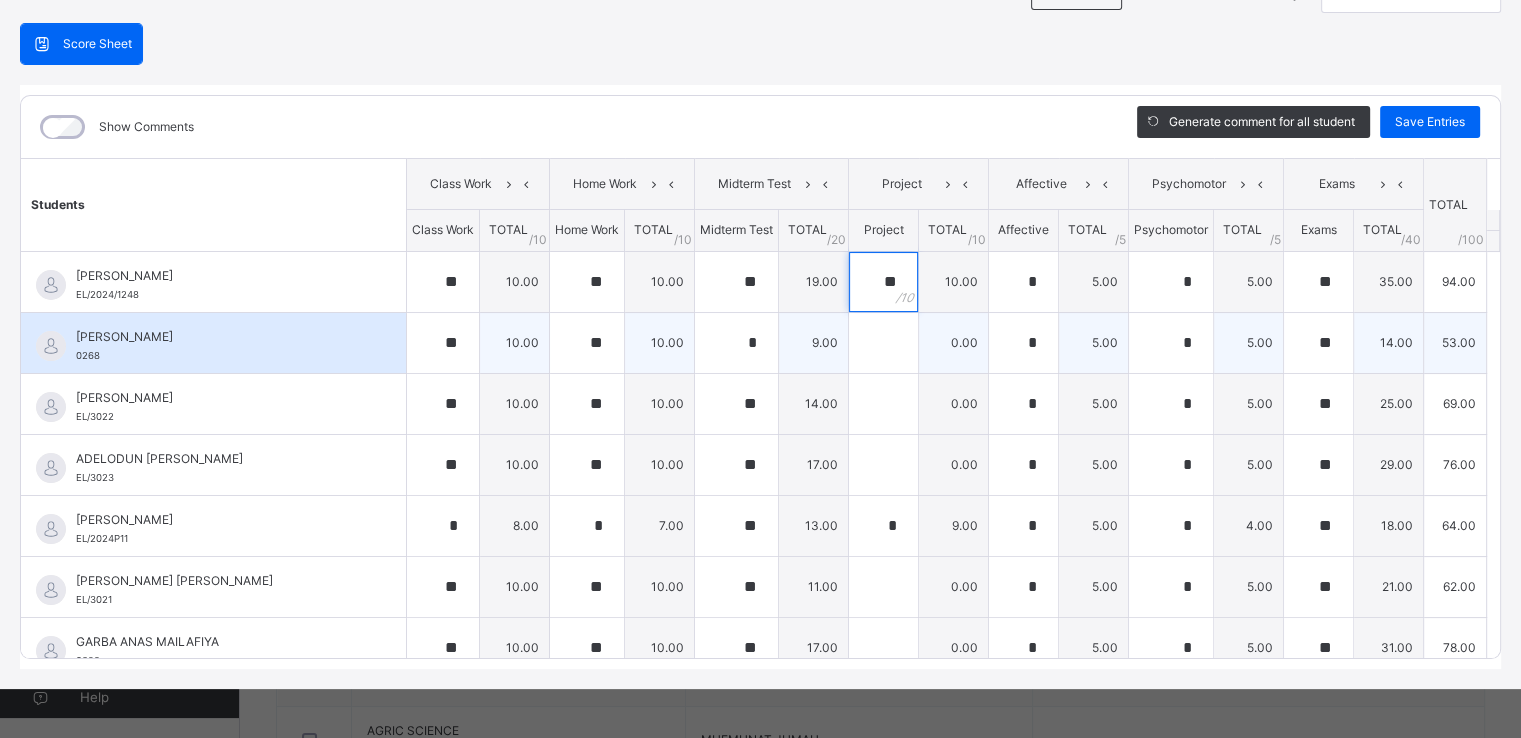 type on "**" 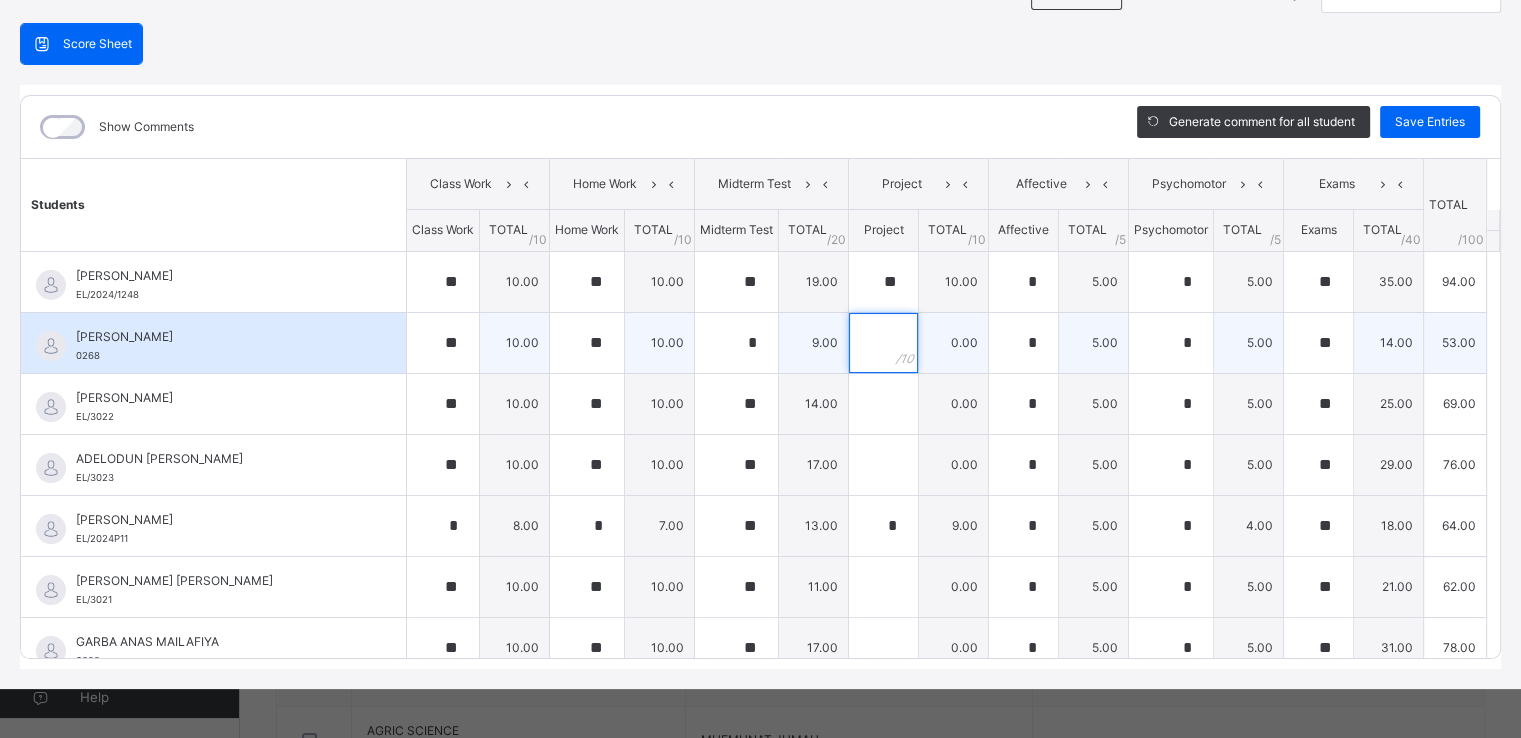 click at bounding box center (883, 343) 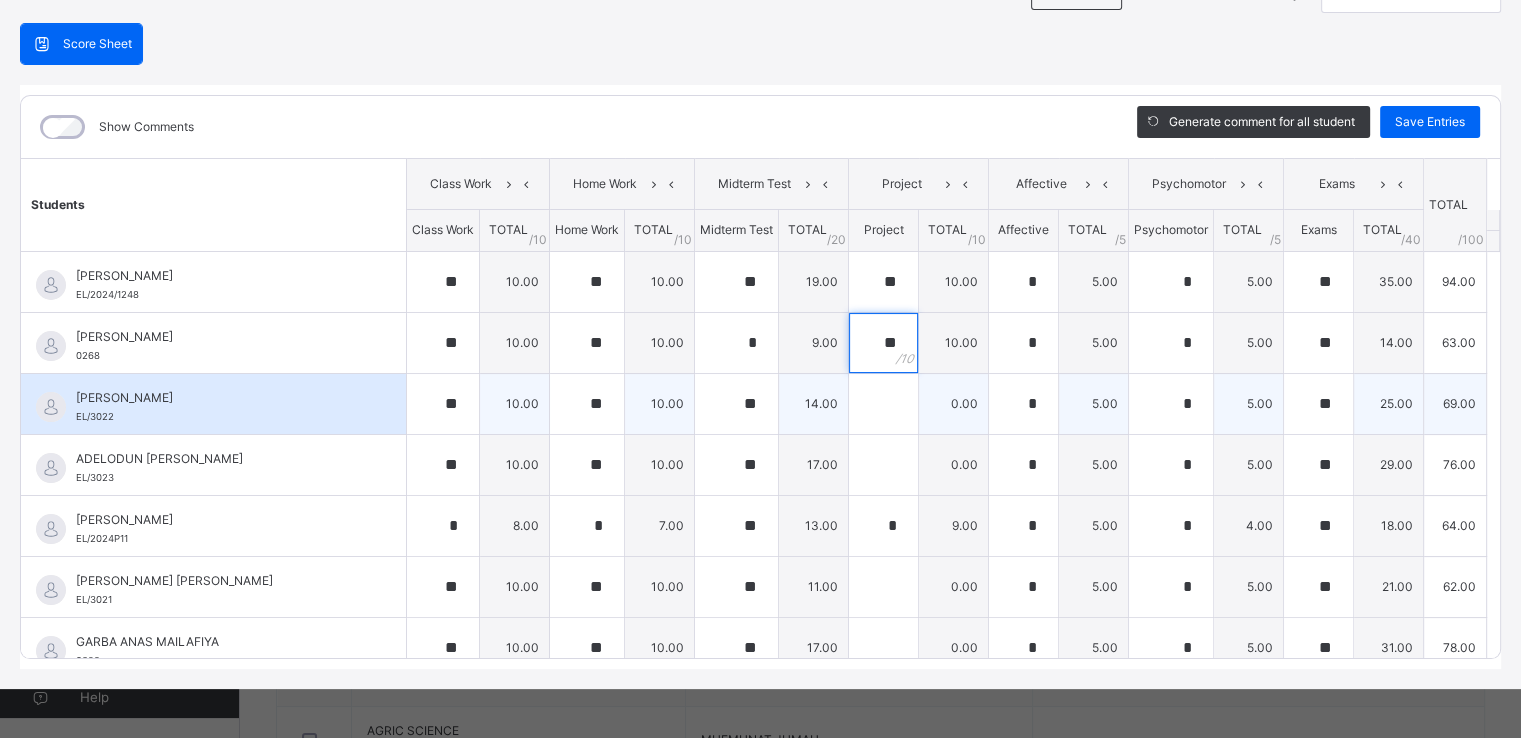 type on "**" 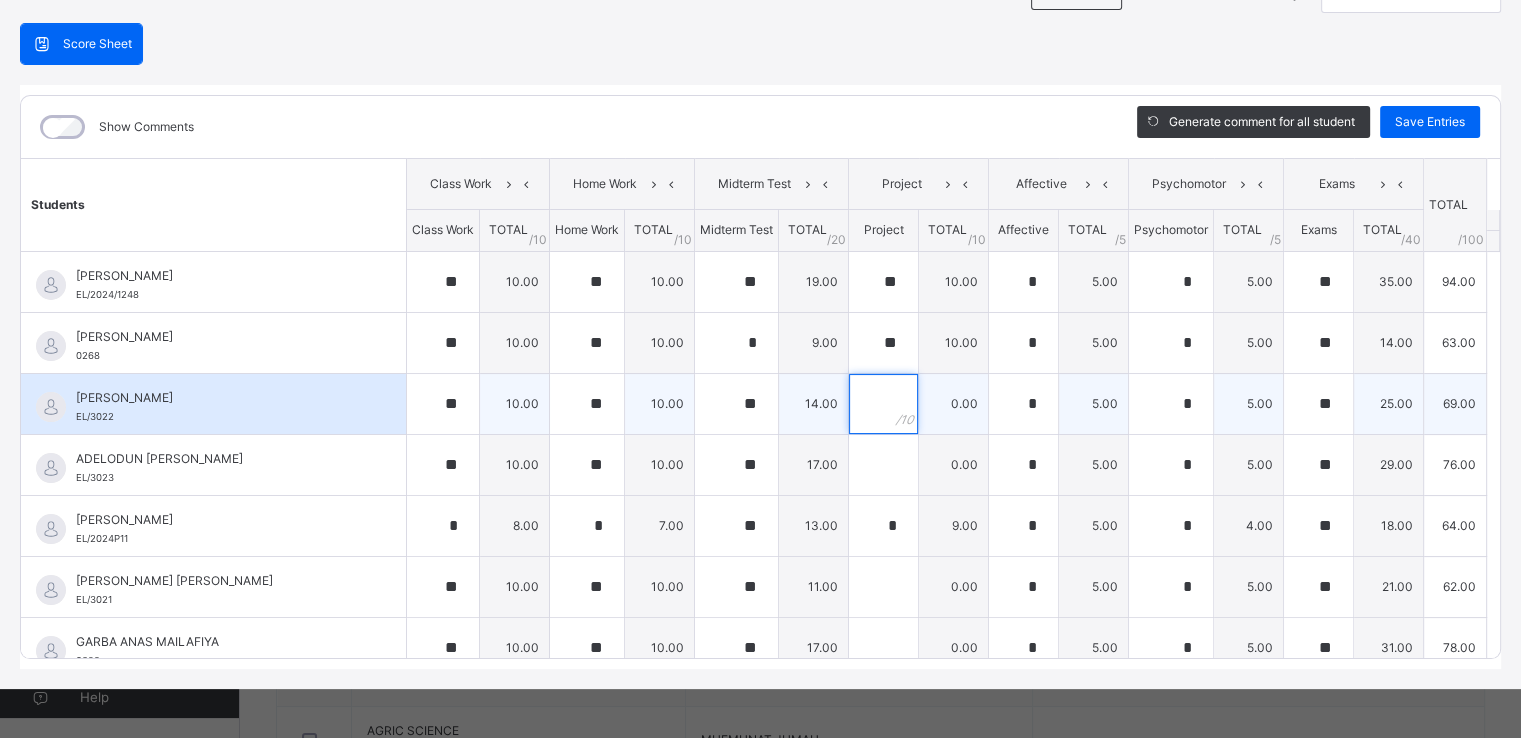 click at bounding box center [883, 404] 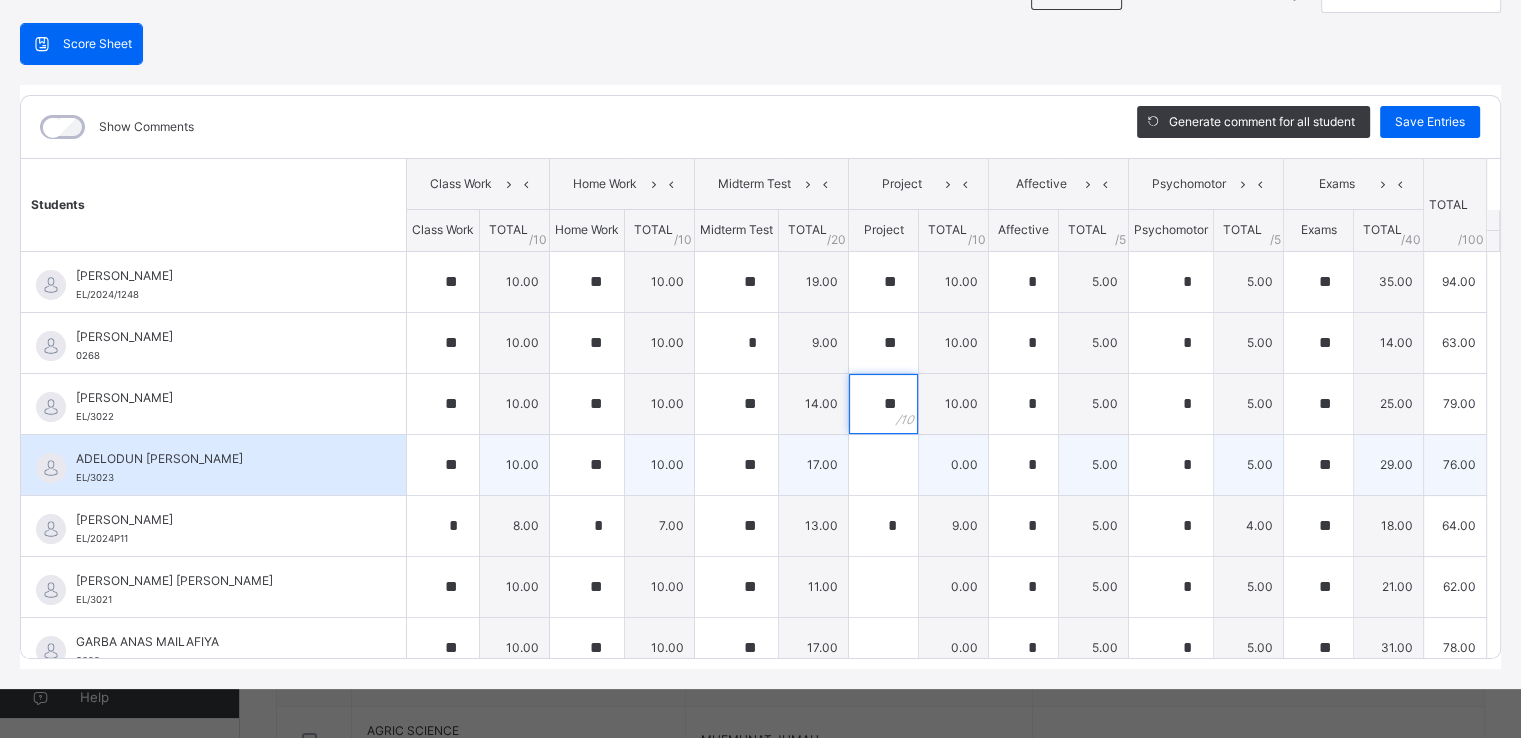 type on "**" 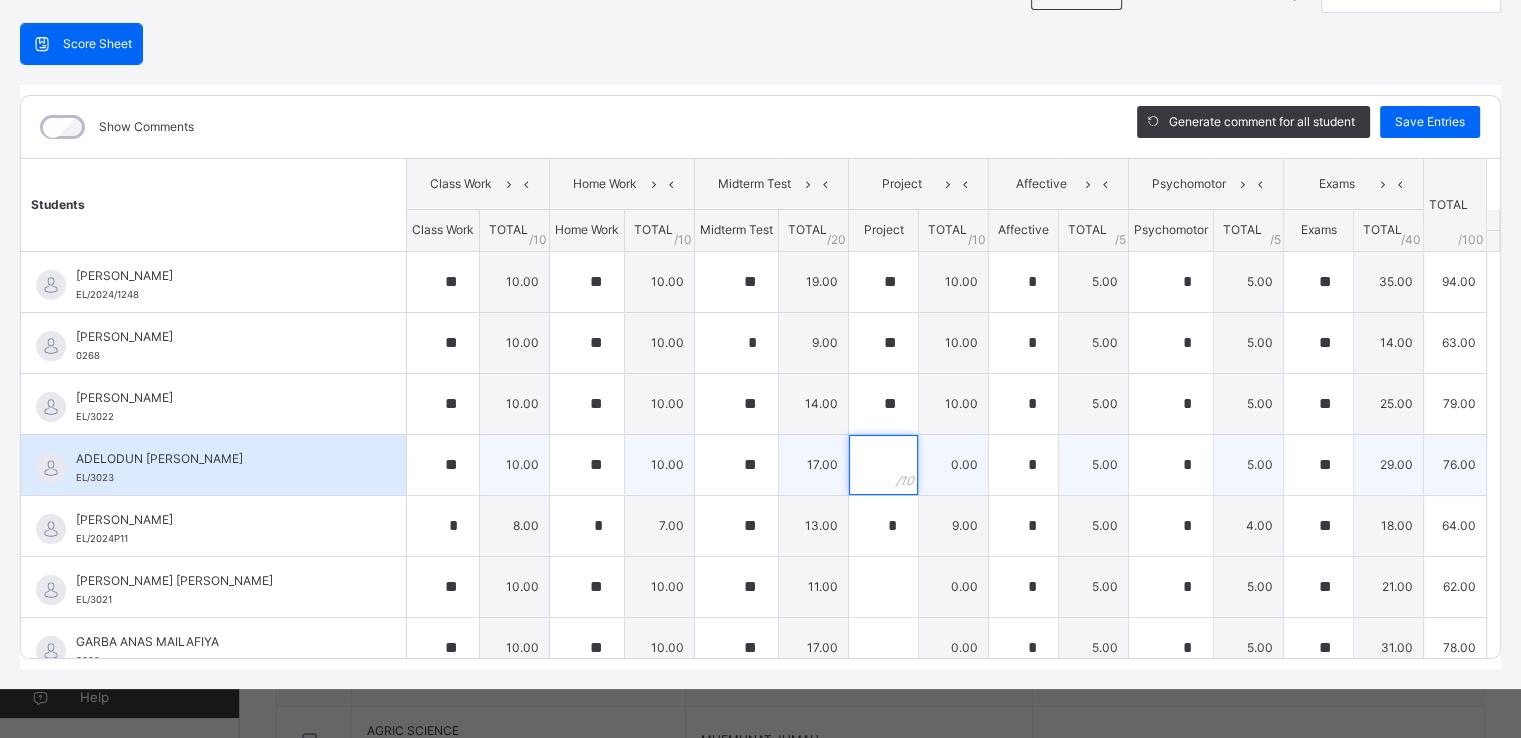 click at bounding box center (883, 465) 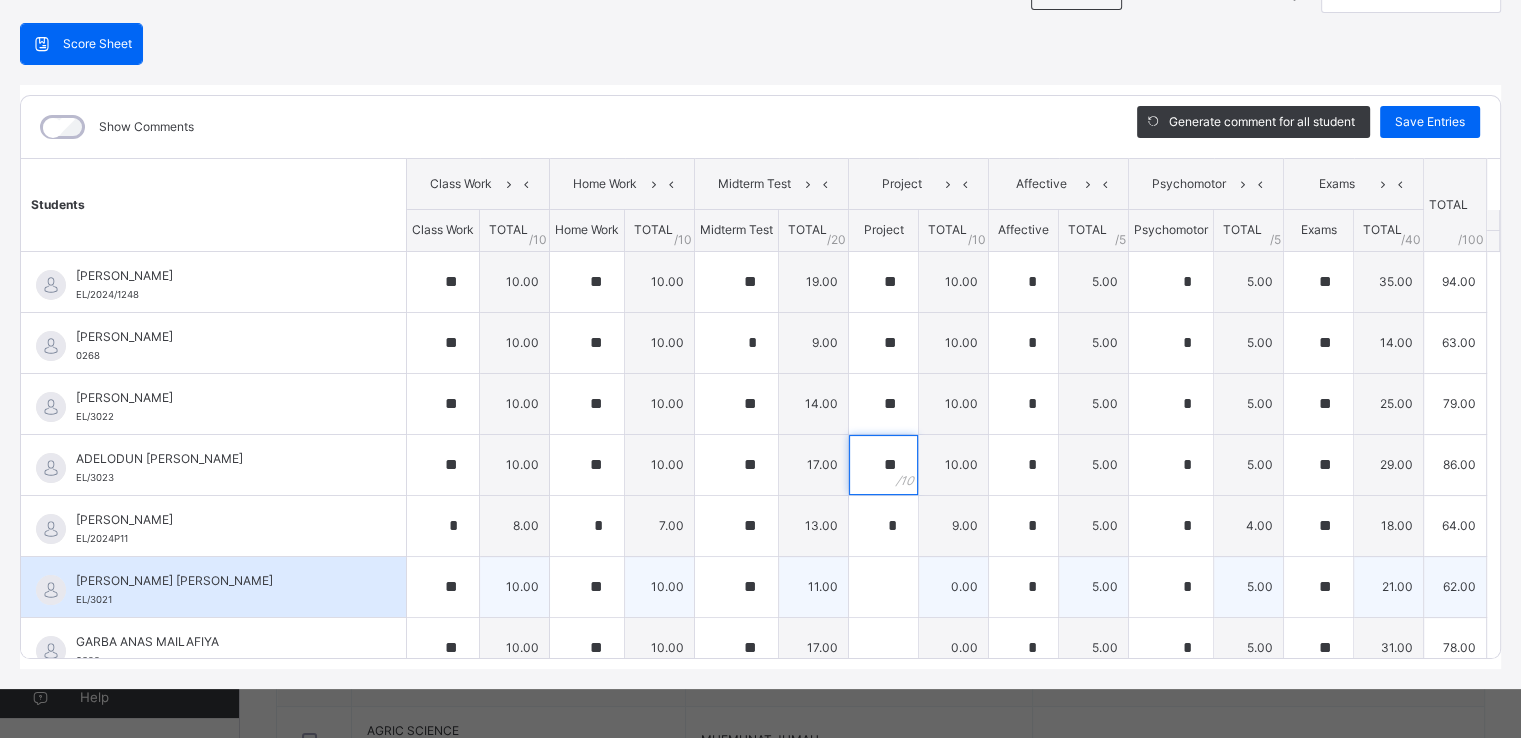 type on "**" 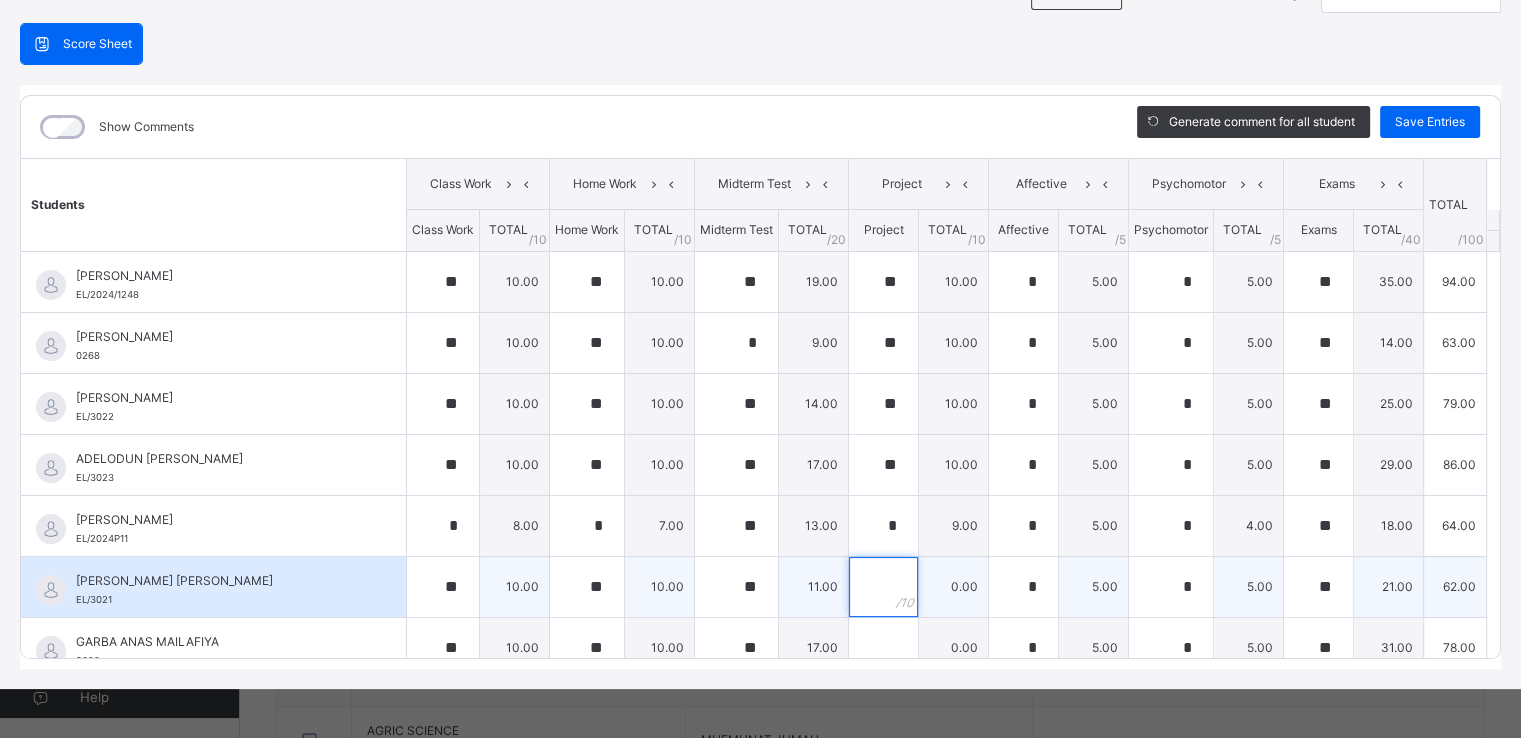 click at bounding box center (883, 587) 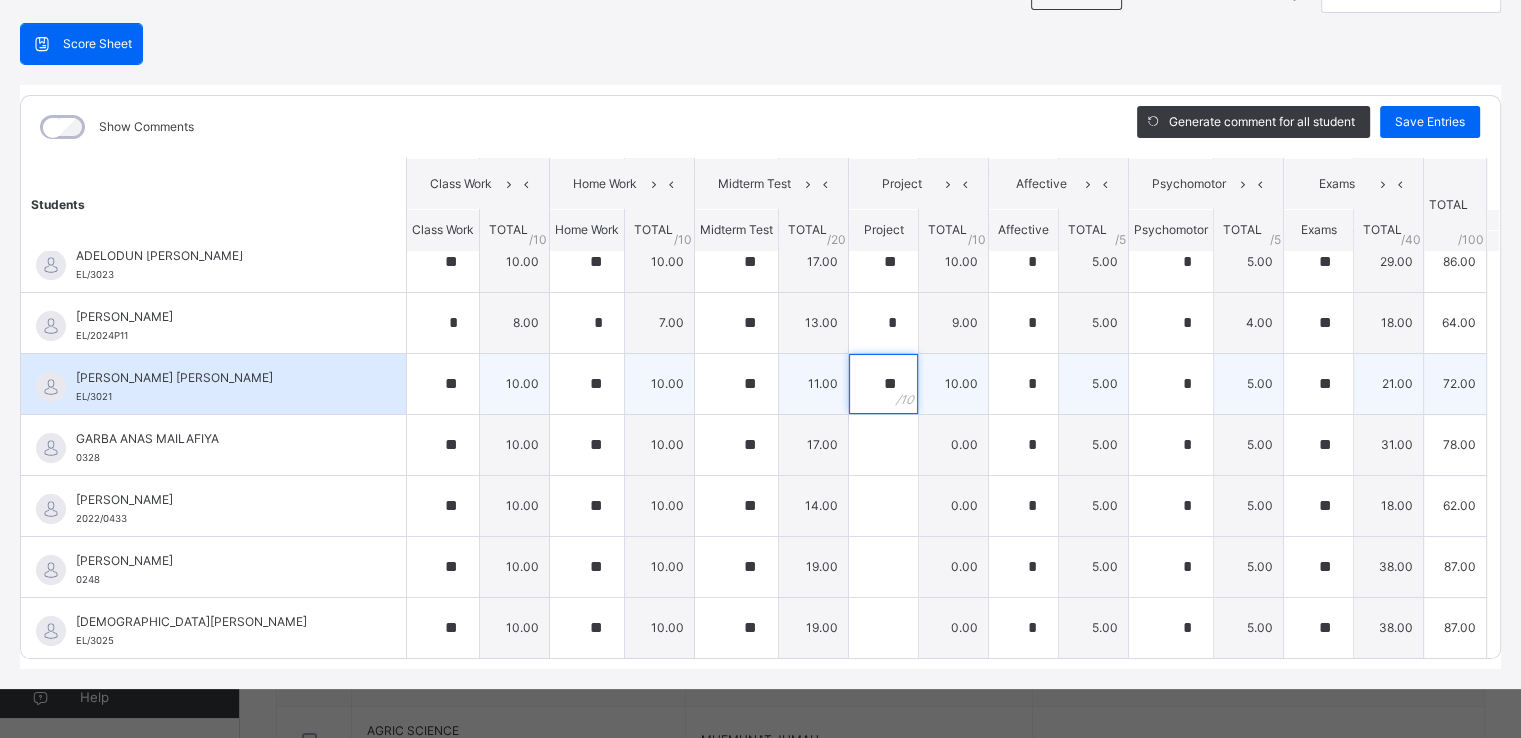 scroll, scrollTop: 231, scrollLeft: 0, axis: vertical 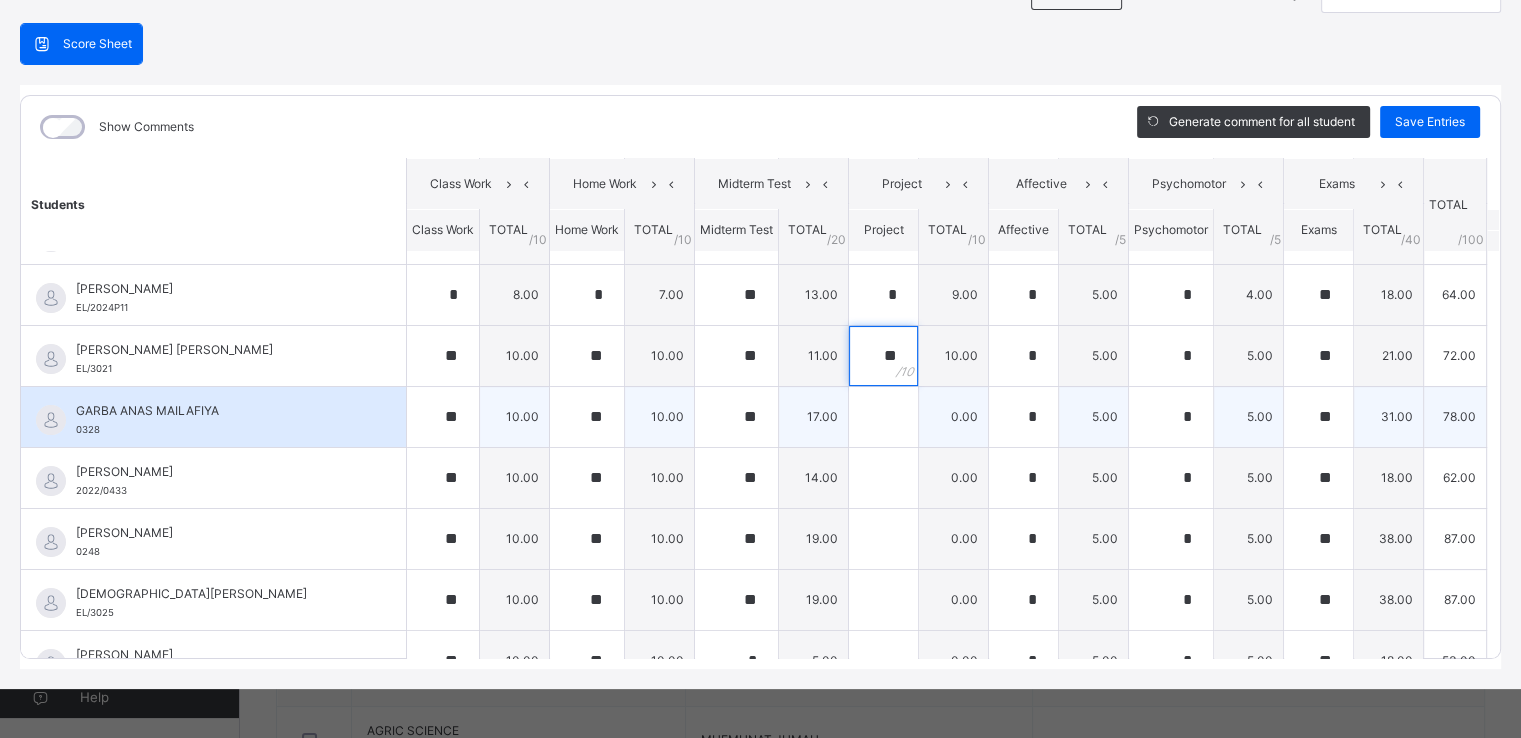 type on "**" 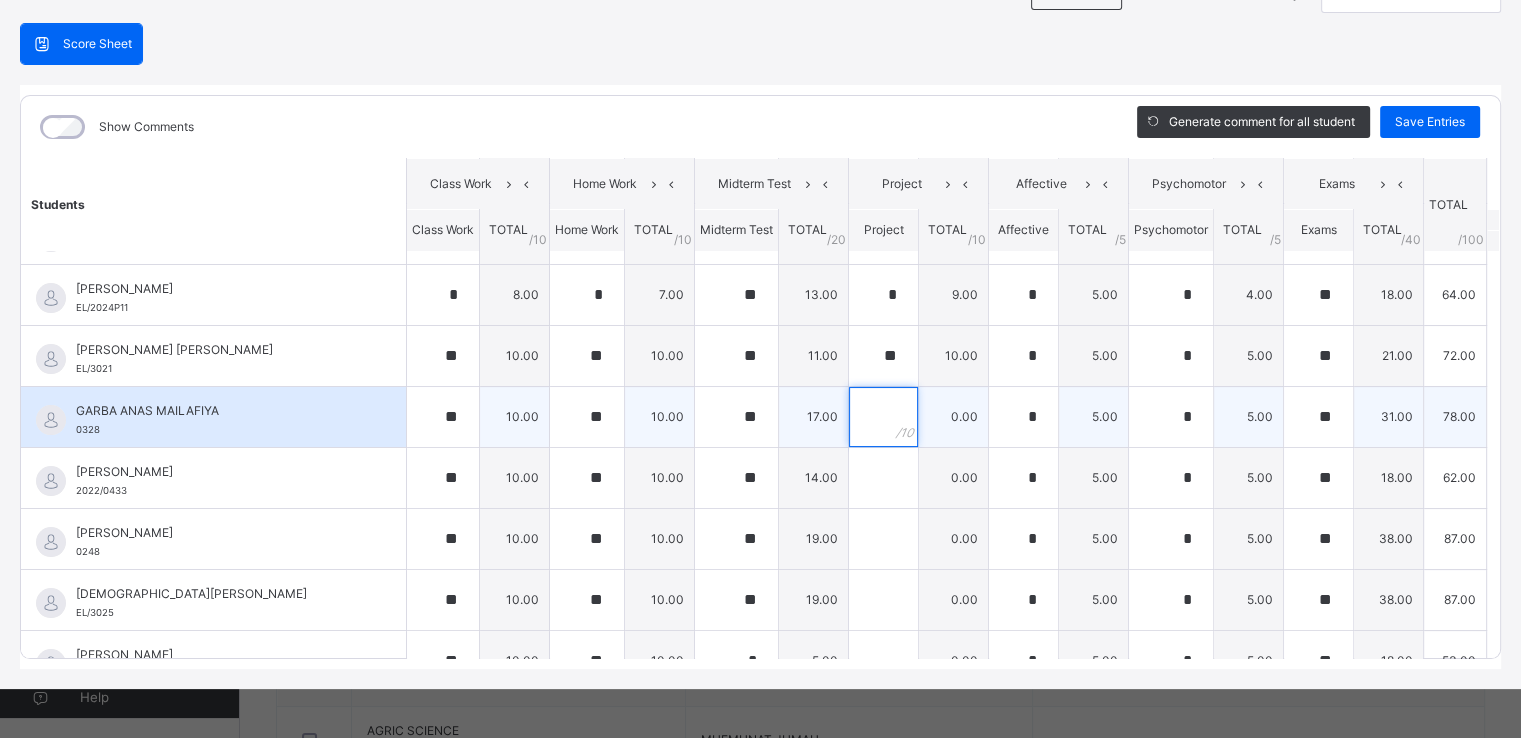 click at bounding box center [883, 417] 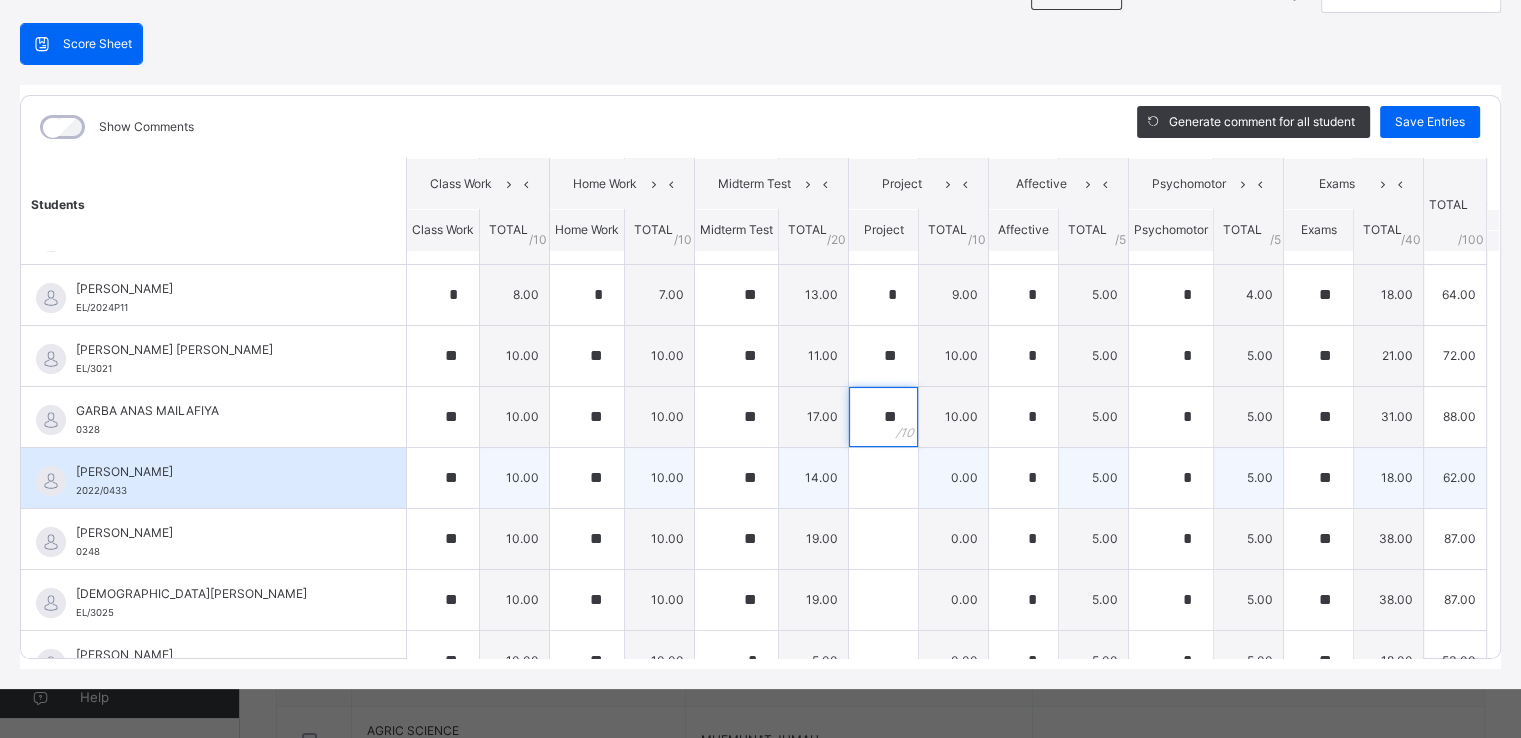 type on "**" 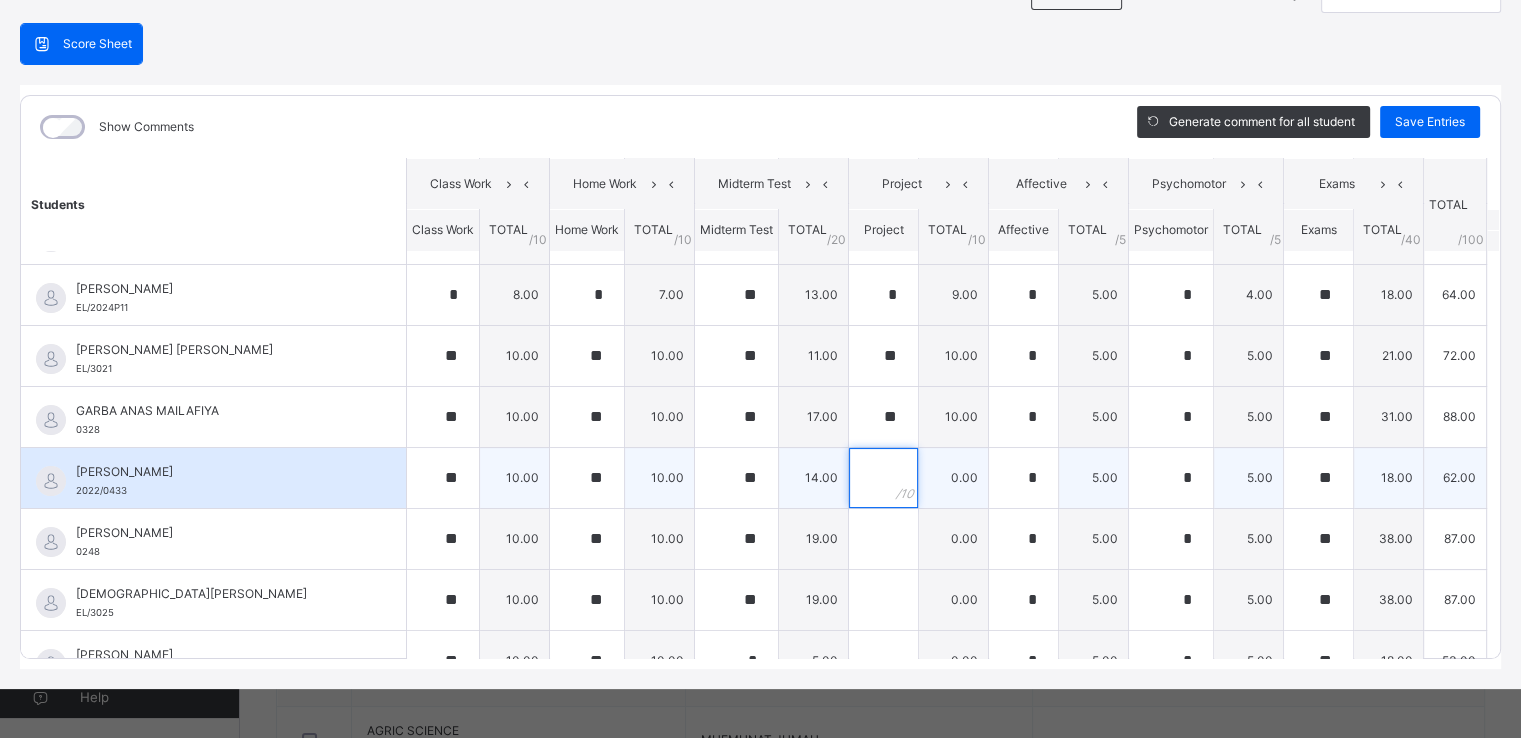 click at bounding box center [883, 478] 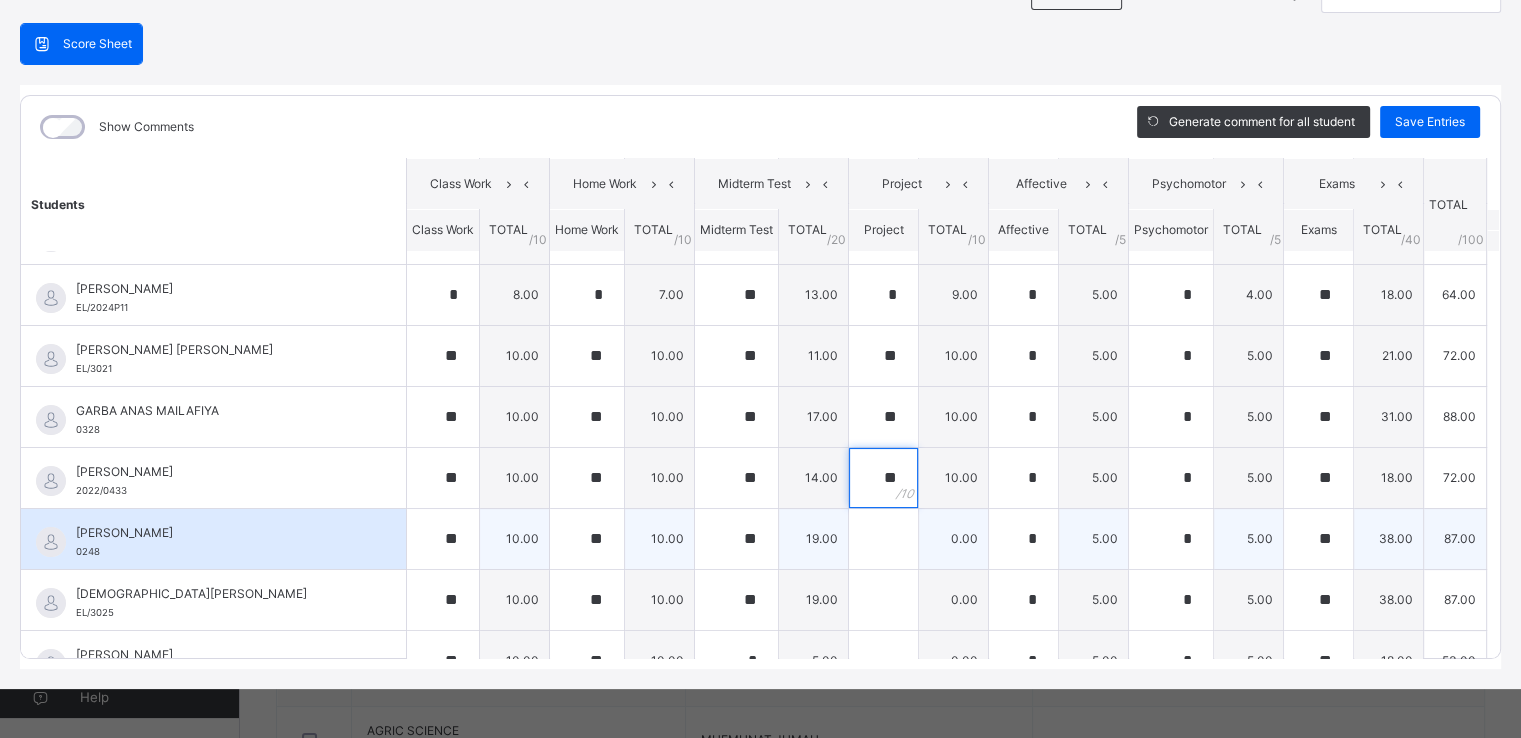 type on "**" 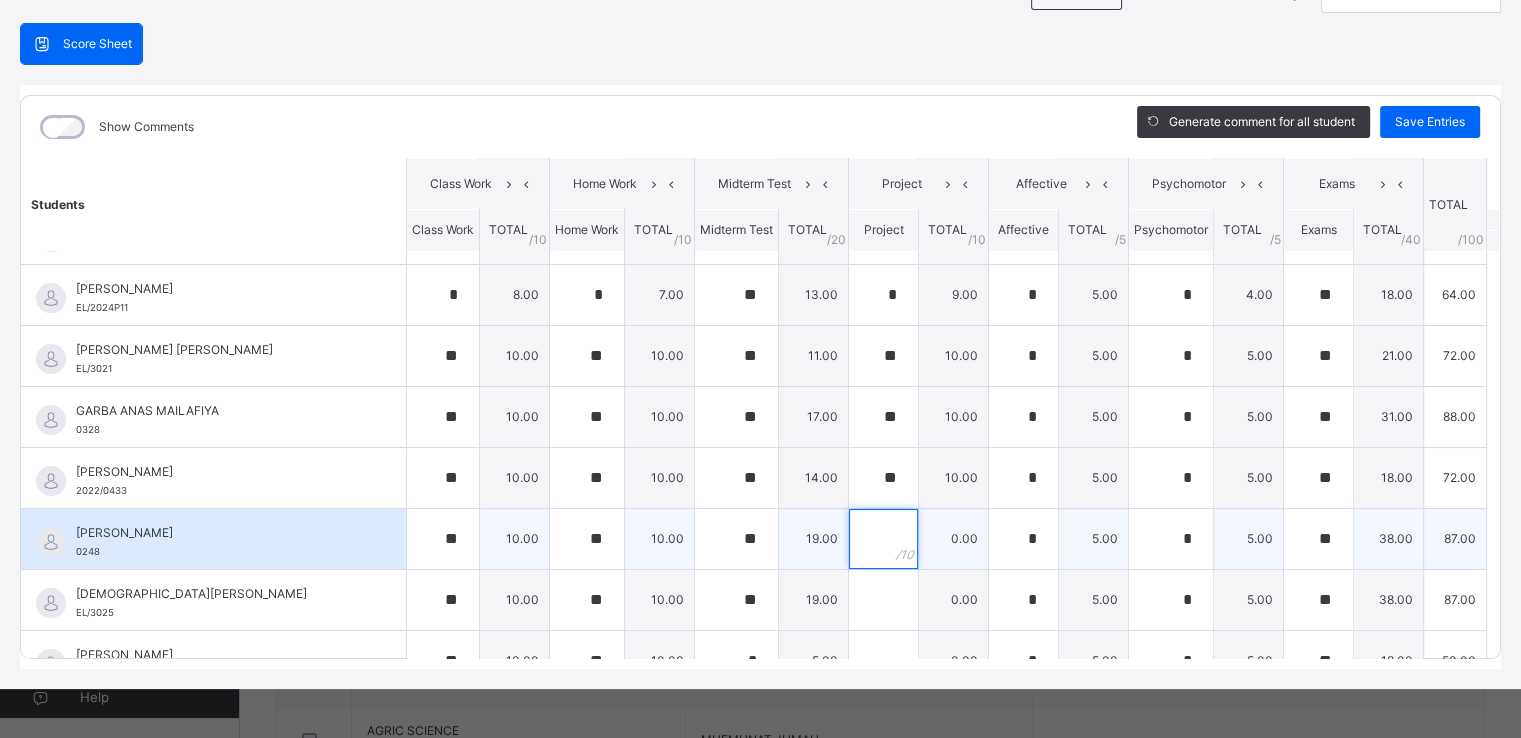 click at bounding box center (883, 539) 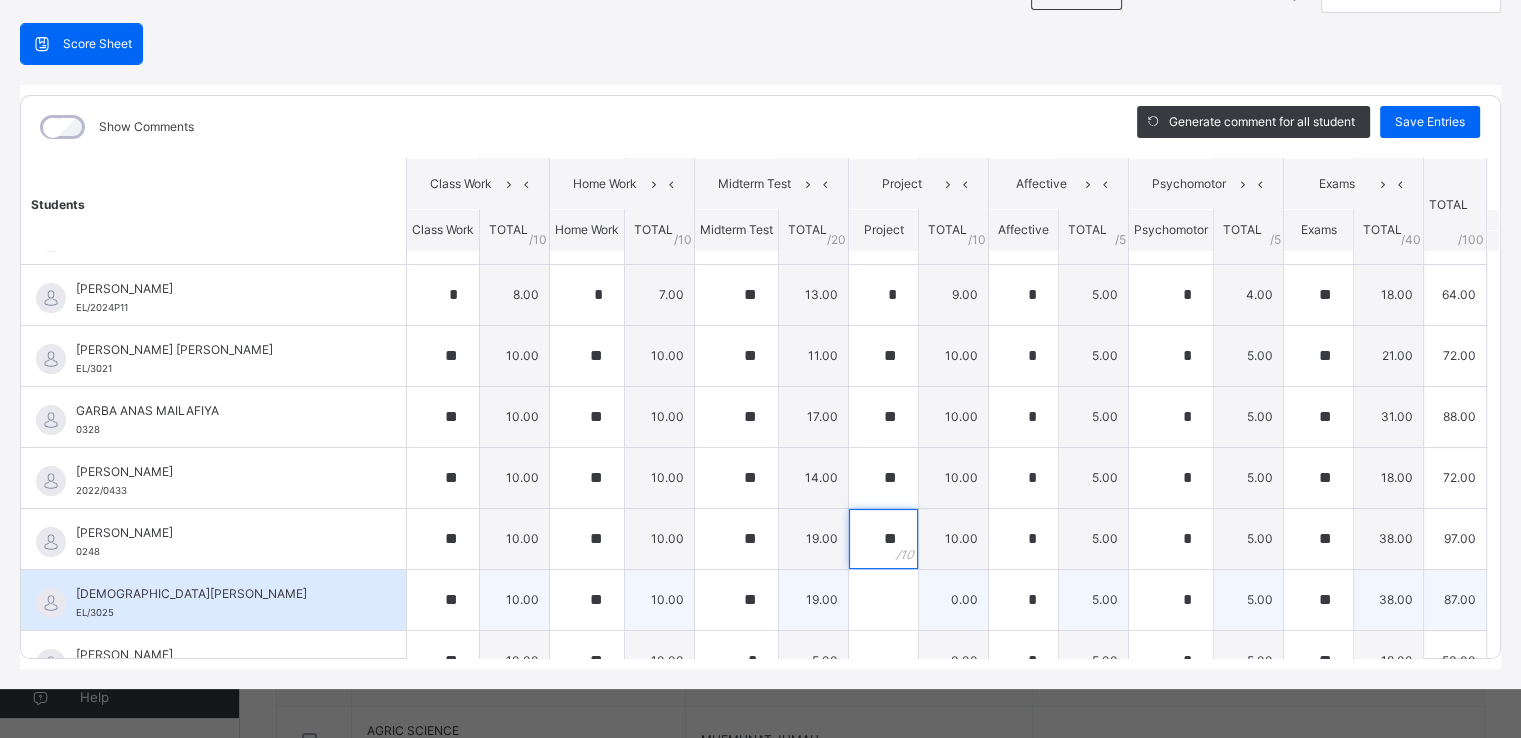 type on "**" 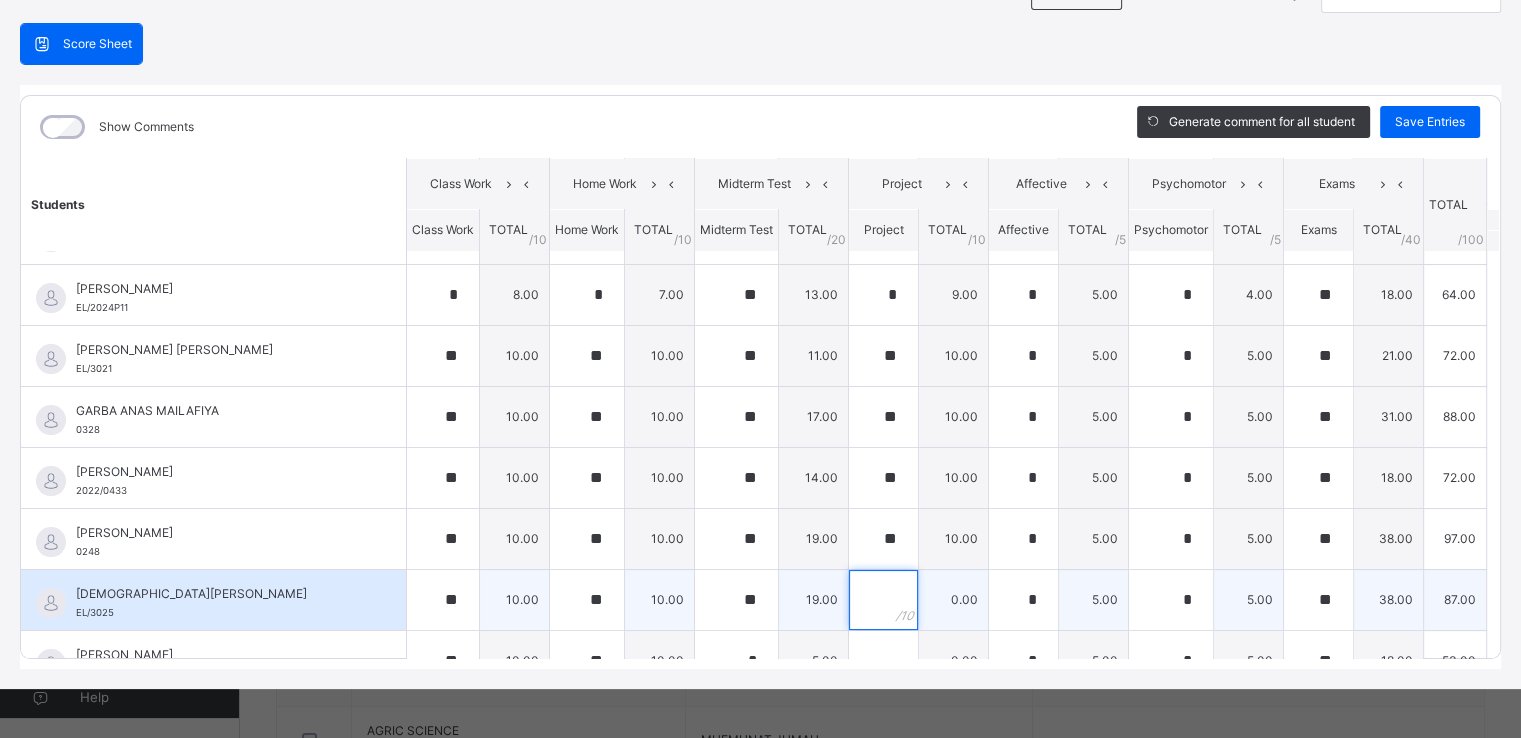 click at bounding box center (883, 600) 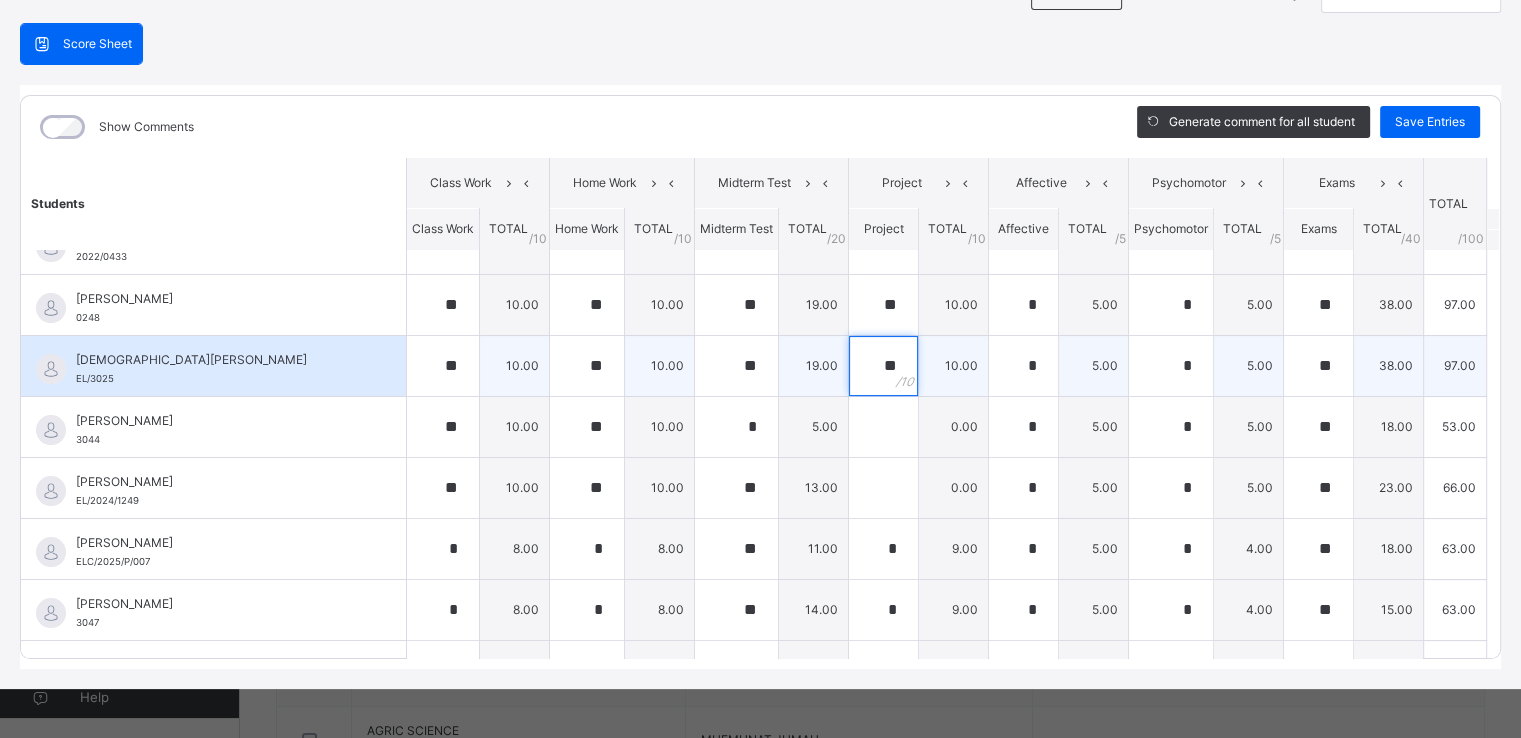 scroll, scrollTop: 472, scrollLeft: 0, axis: vertical 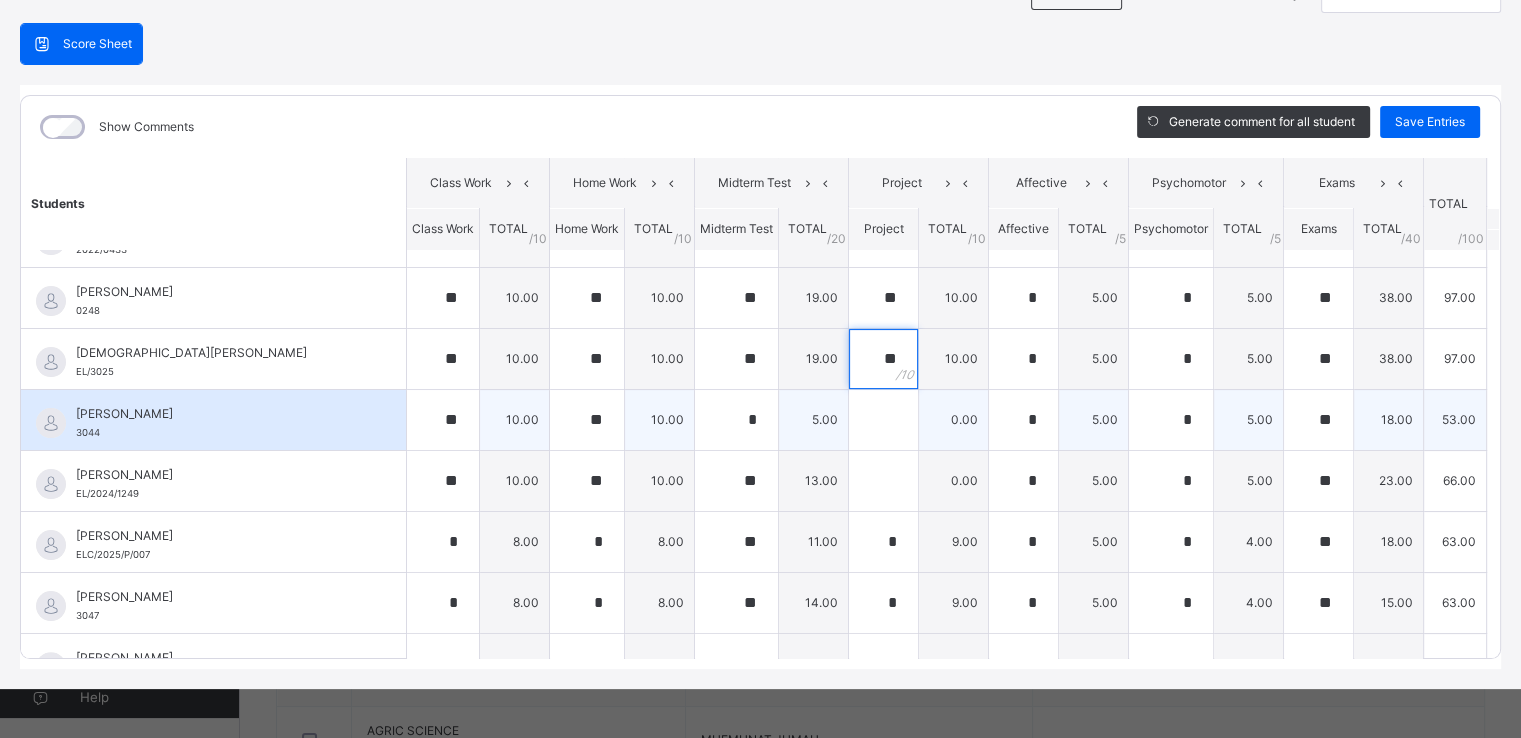 type on "**" 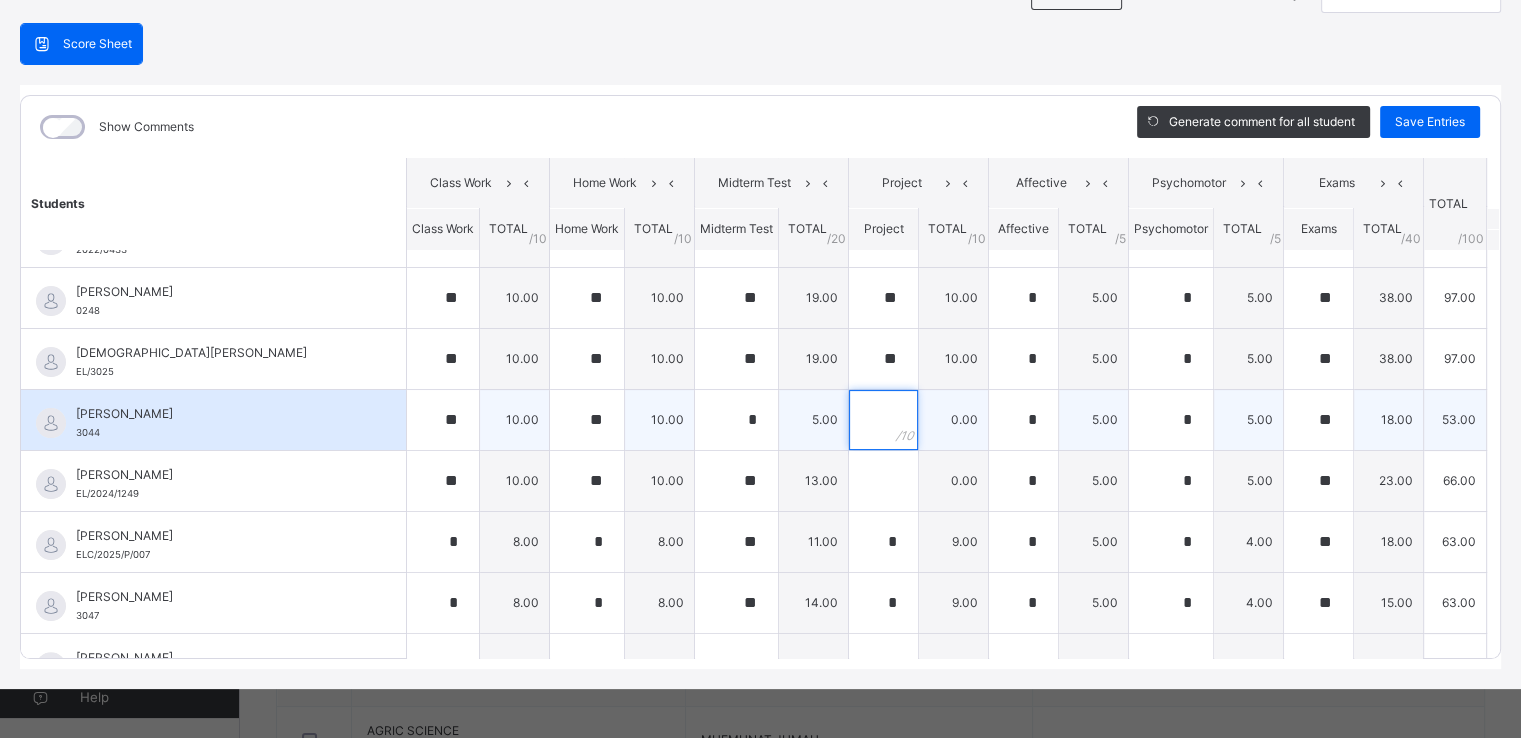 click at bounding box center (883, 420) 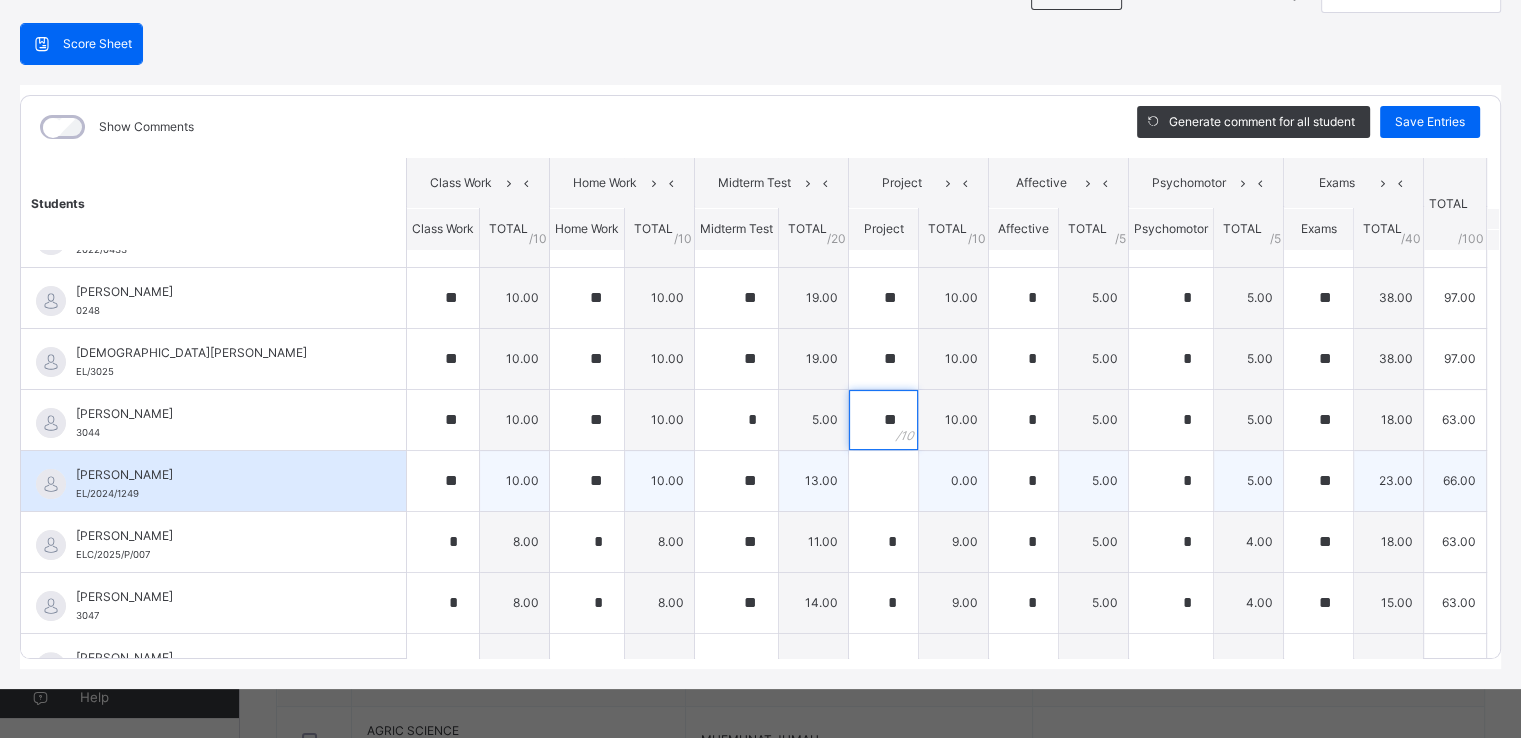 type on "**" 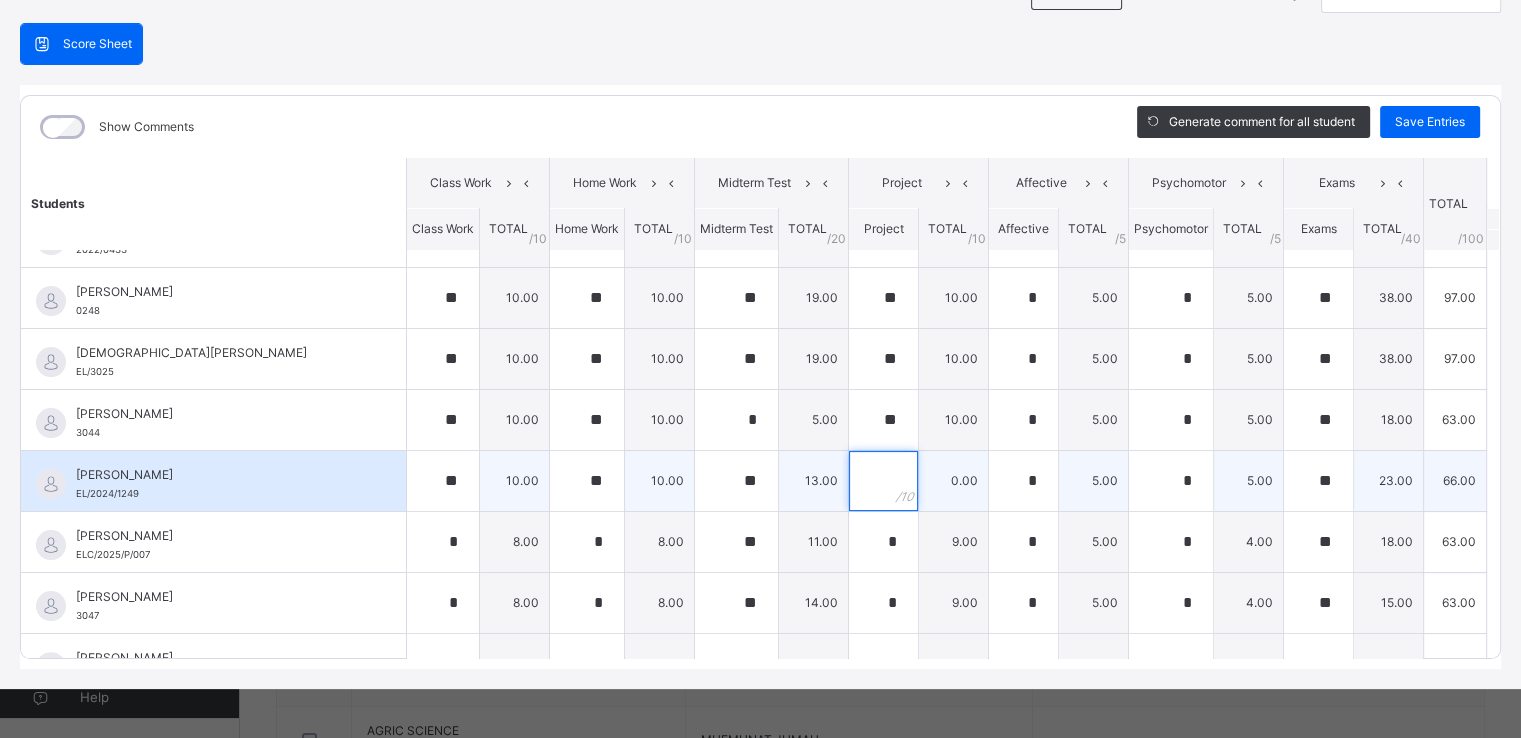click at bounding box center [883, 481] 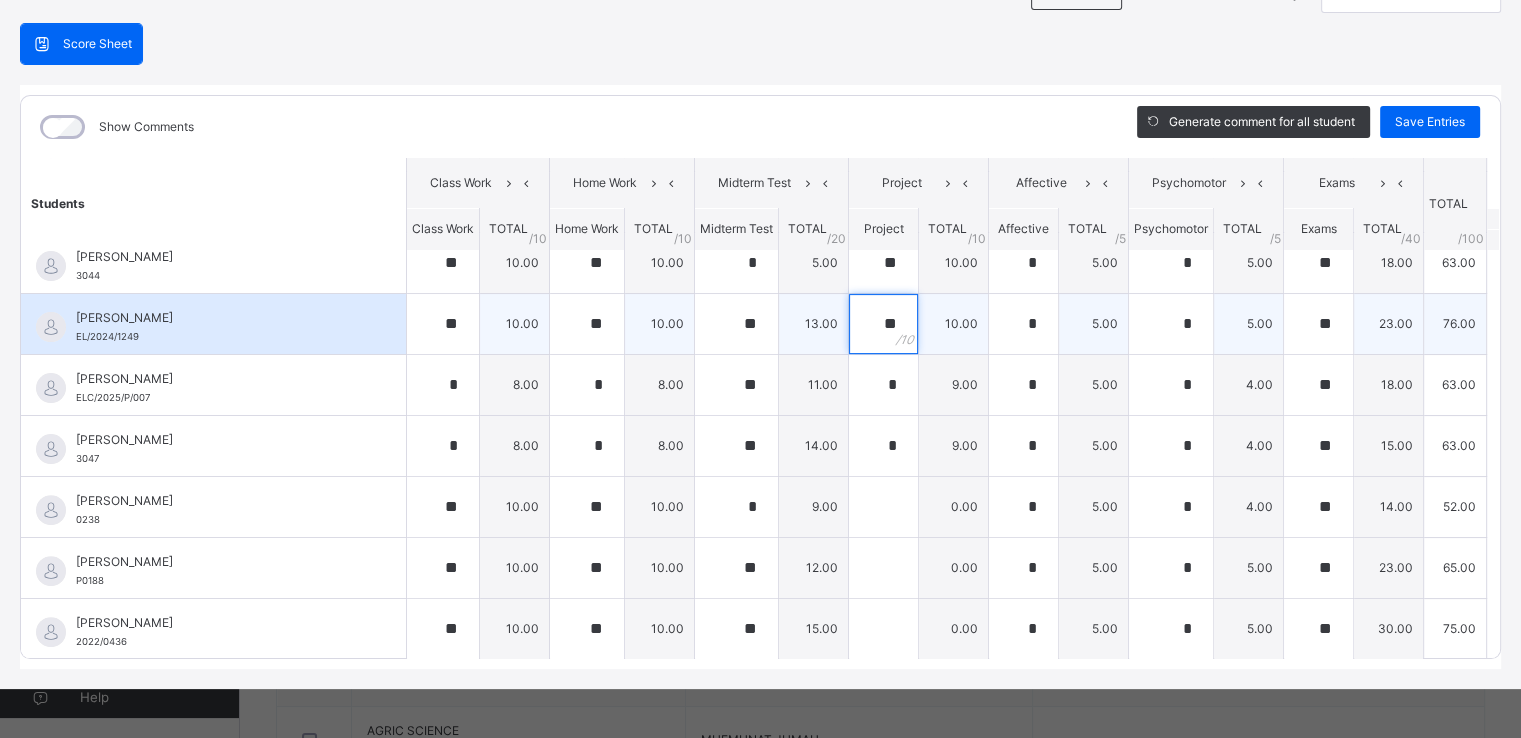 scroll, scrollTop: 632, scrollLeft: 0, axis: vertical 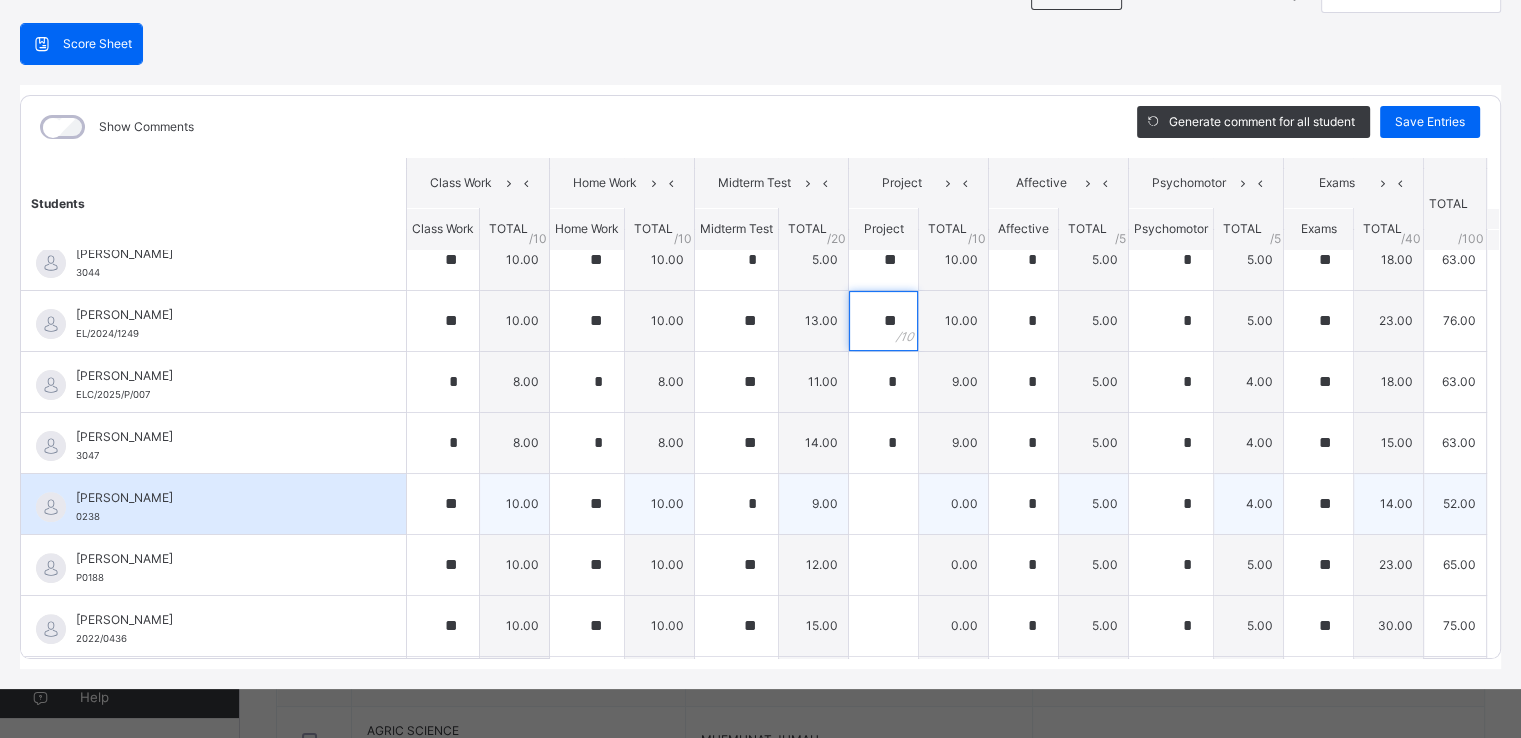 type on "**" 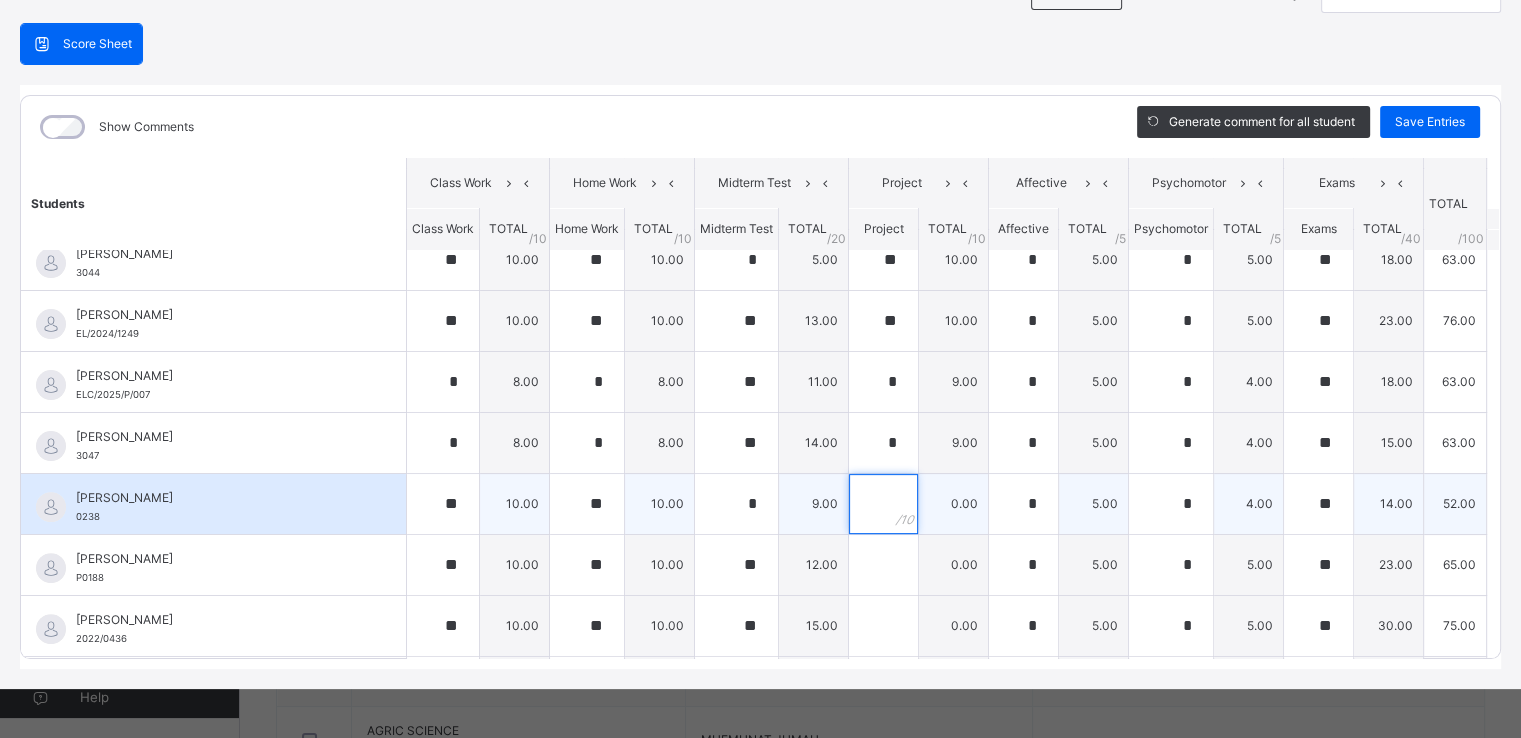 click at bounding box center [883, 504] 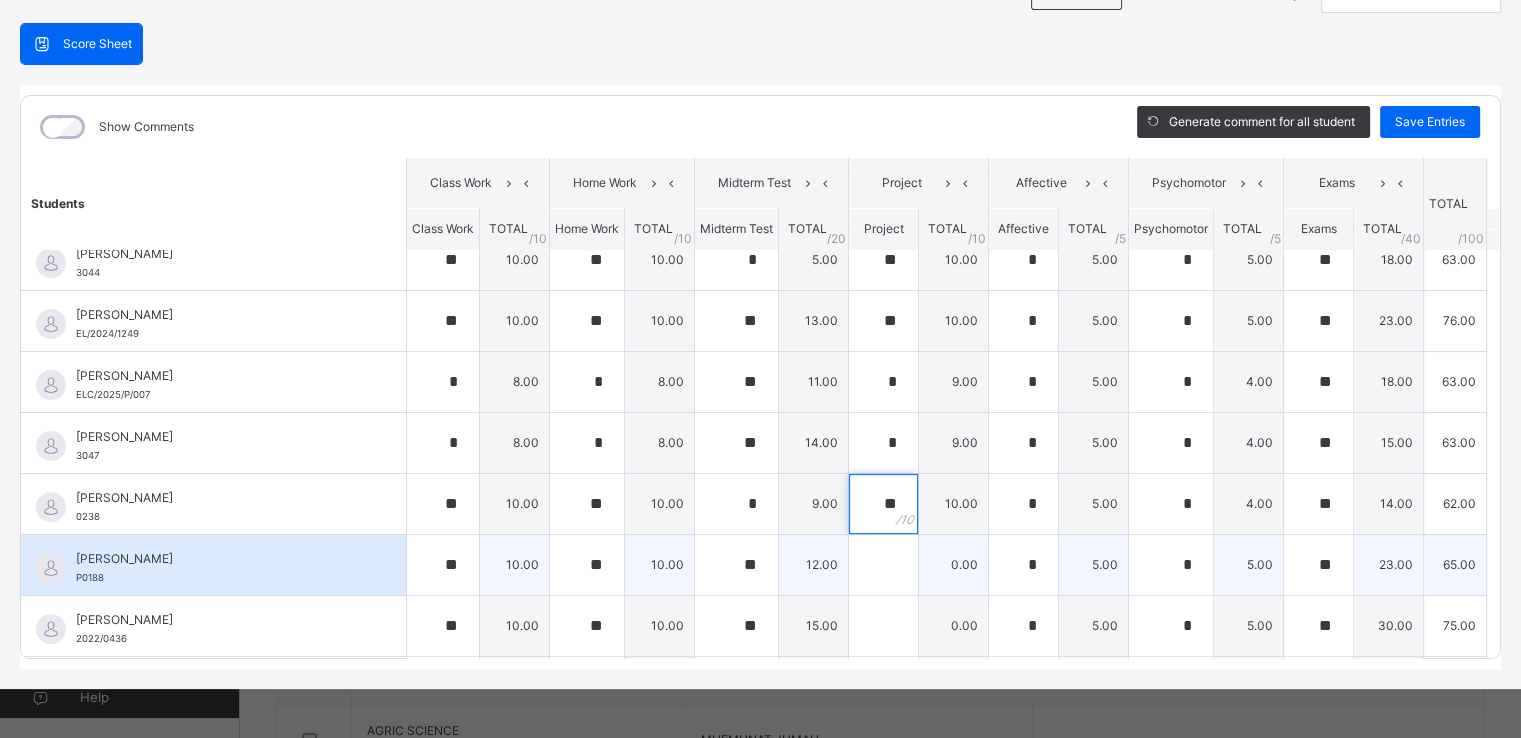 type on "**" 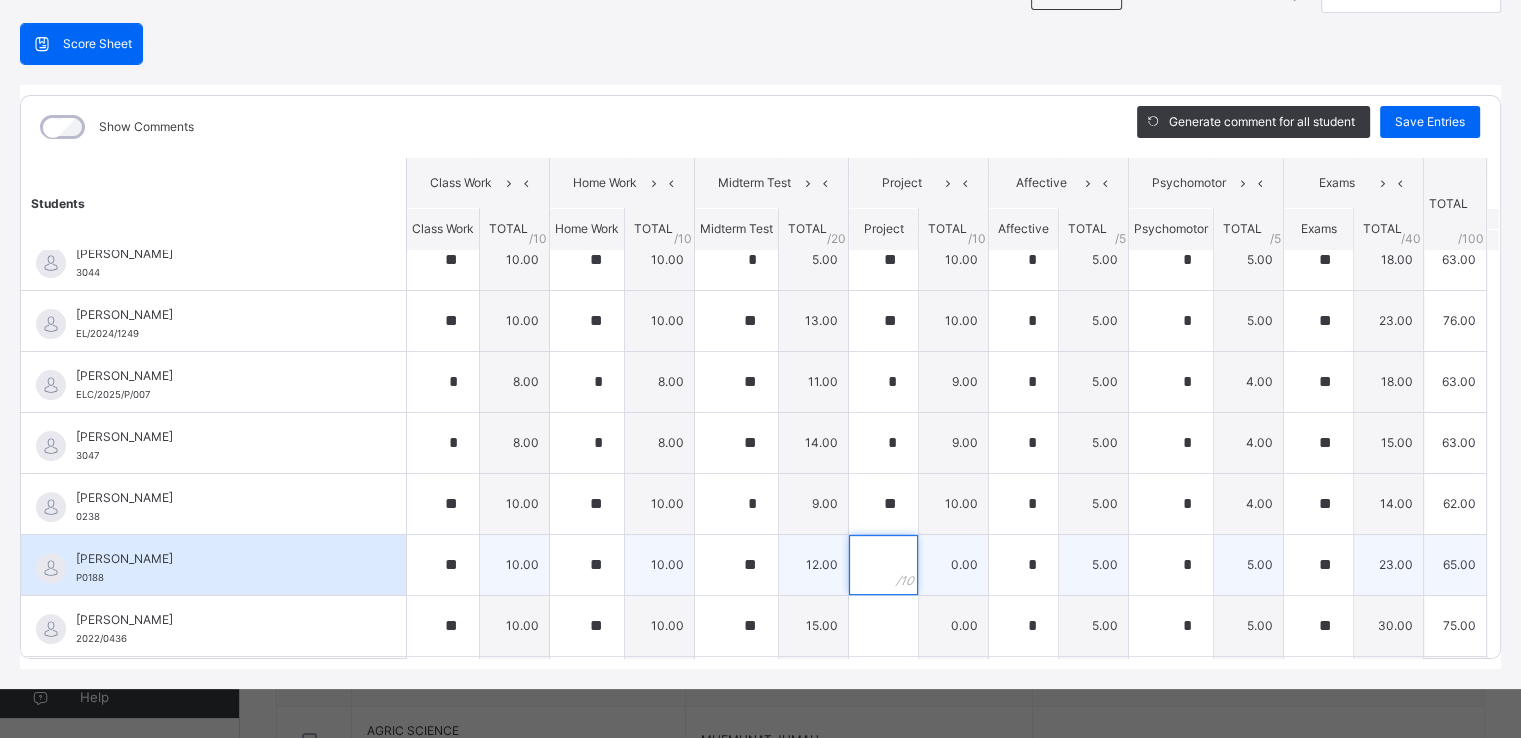 click at bounding box center (883, 565) 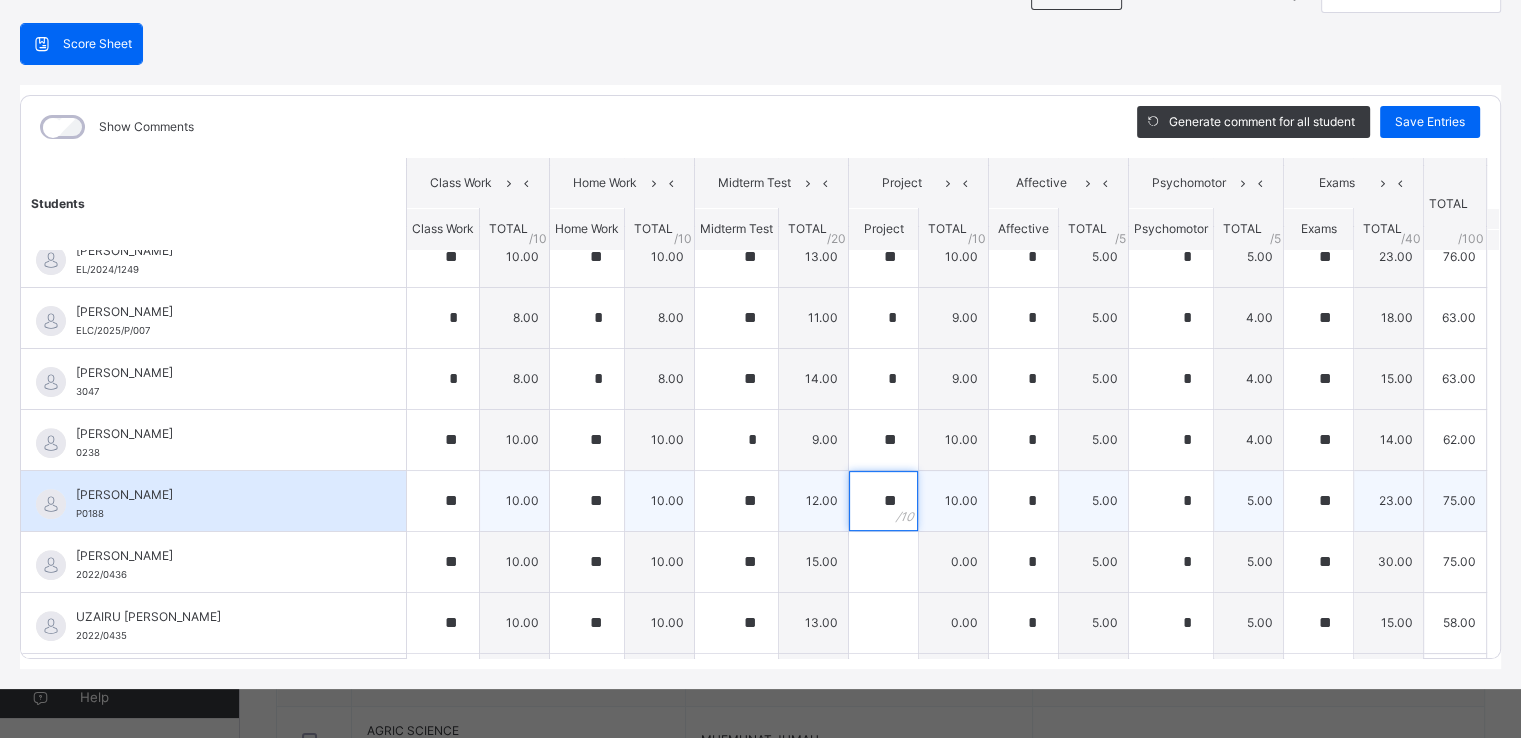 scroll, scrollTop: 748, scrollLeft: 0, axis: vertical 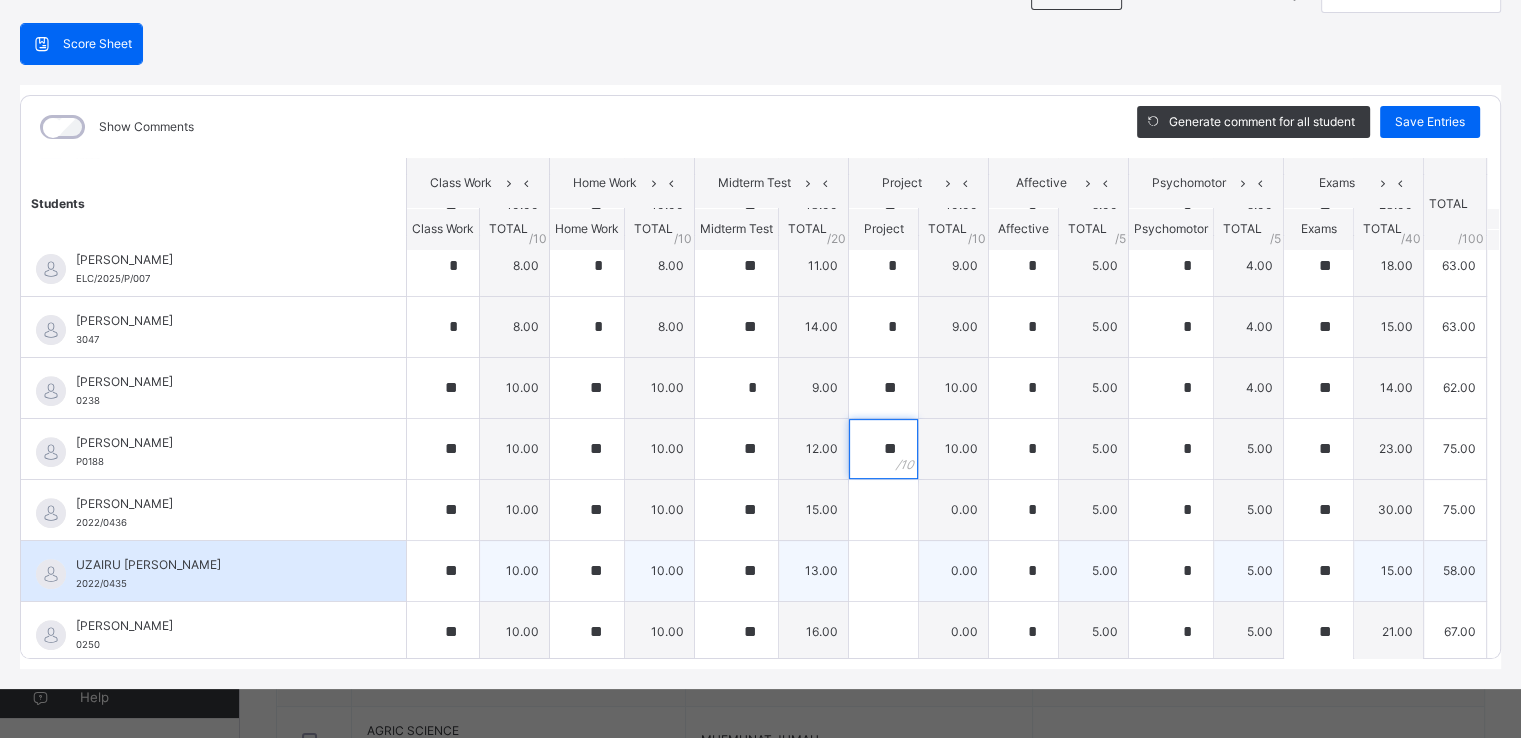 type on "**" 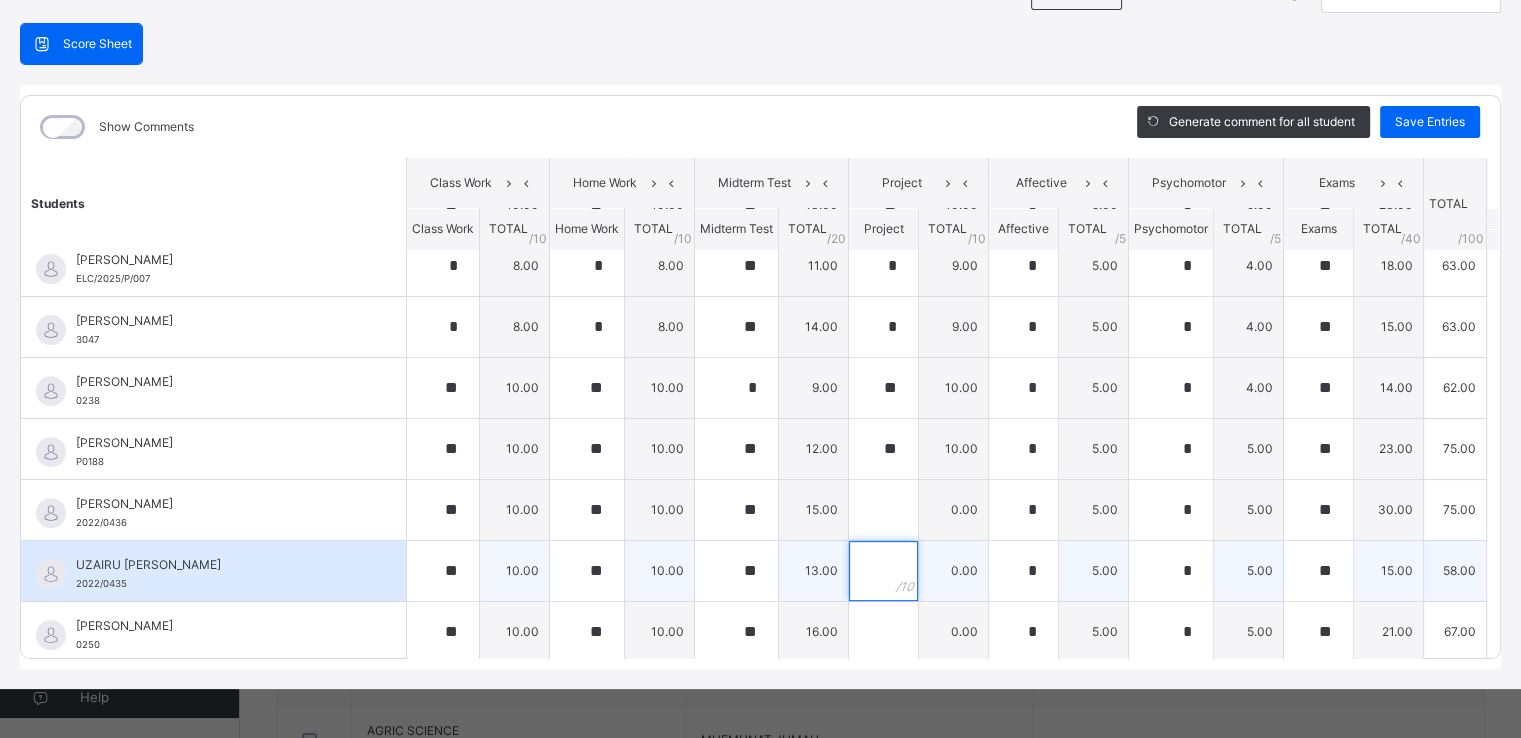 click at bounding box center [883, 571] 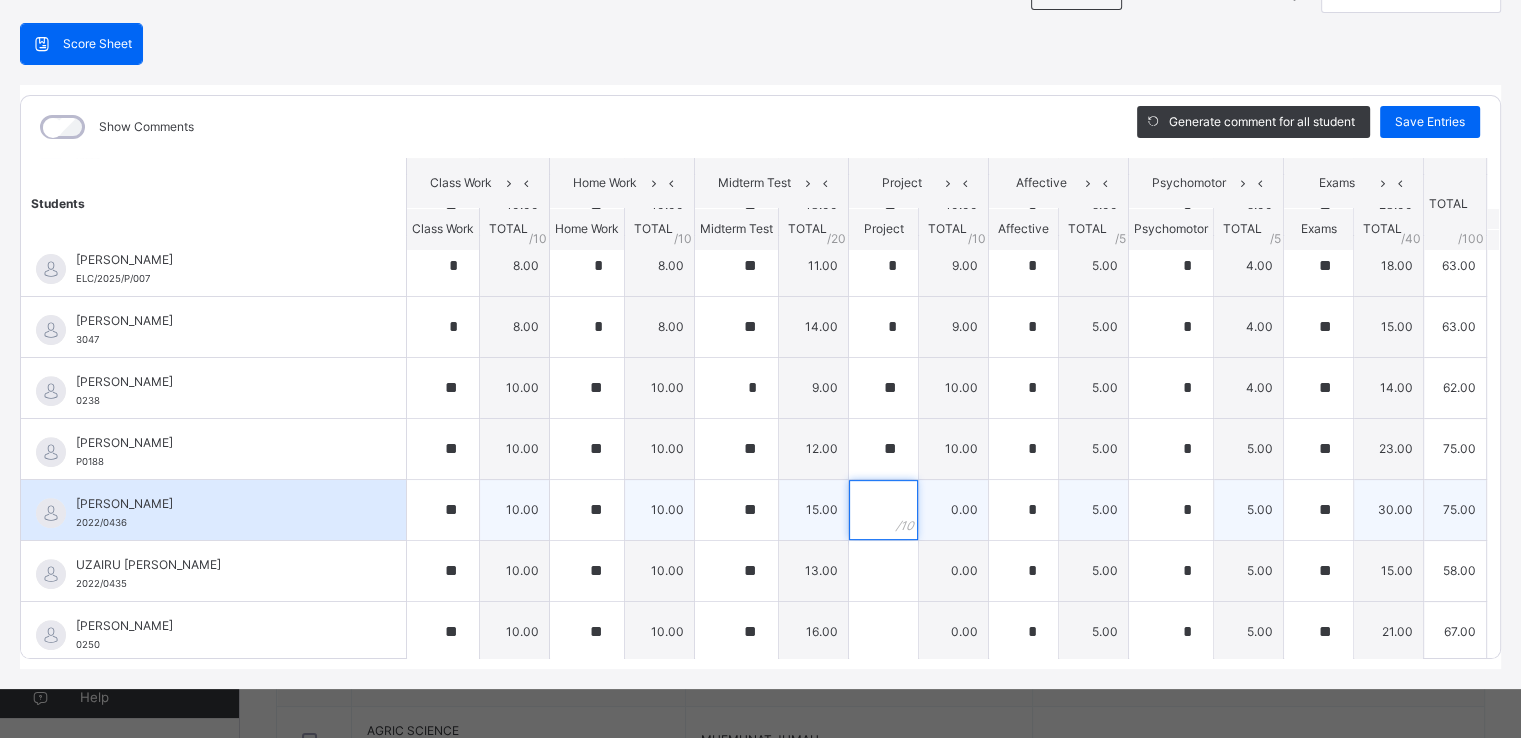 click at bounding box center (883, 510) 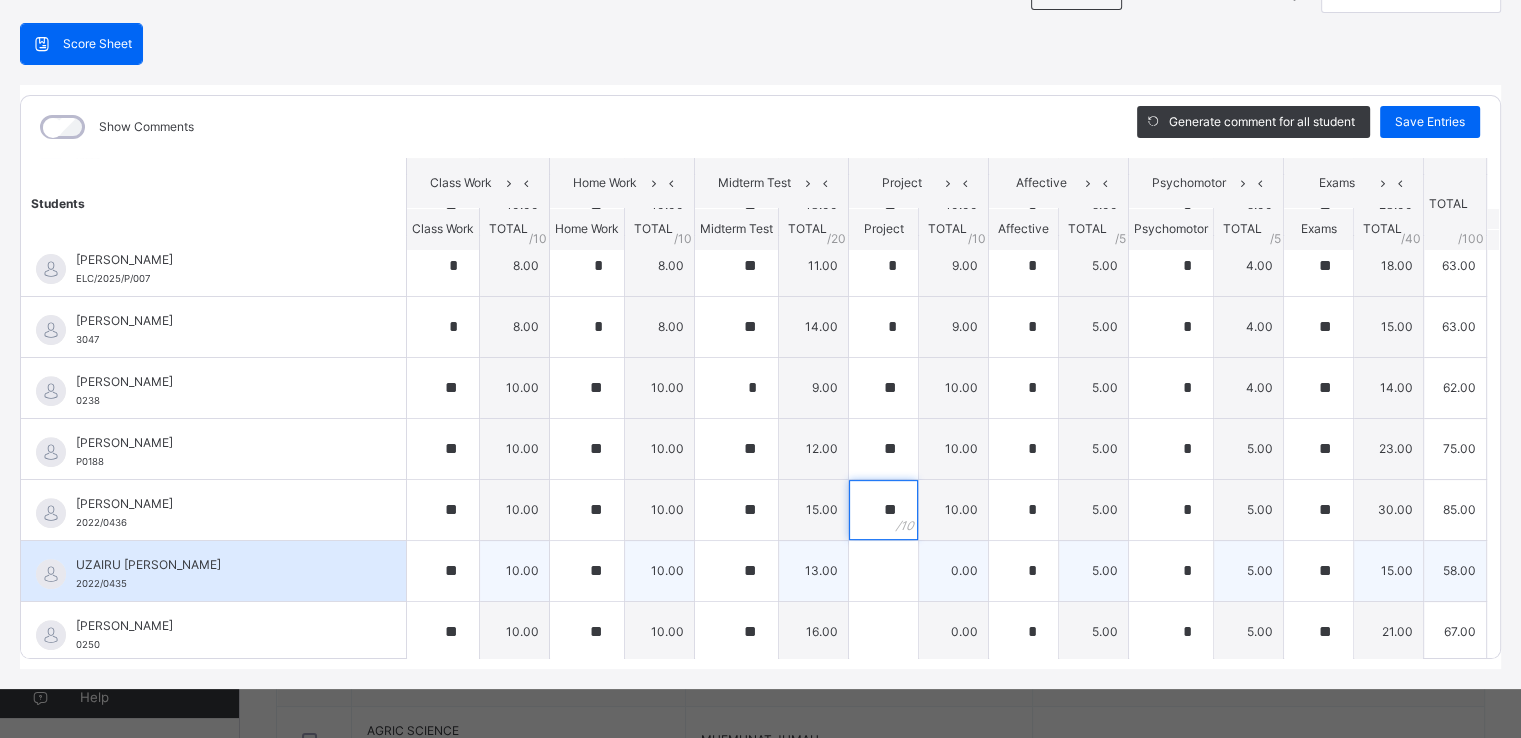 type on "**" 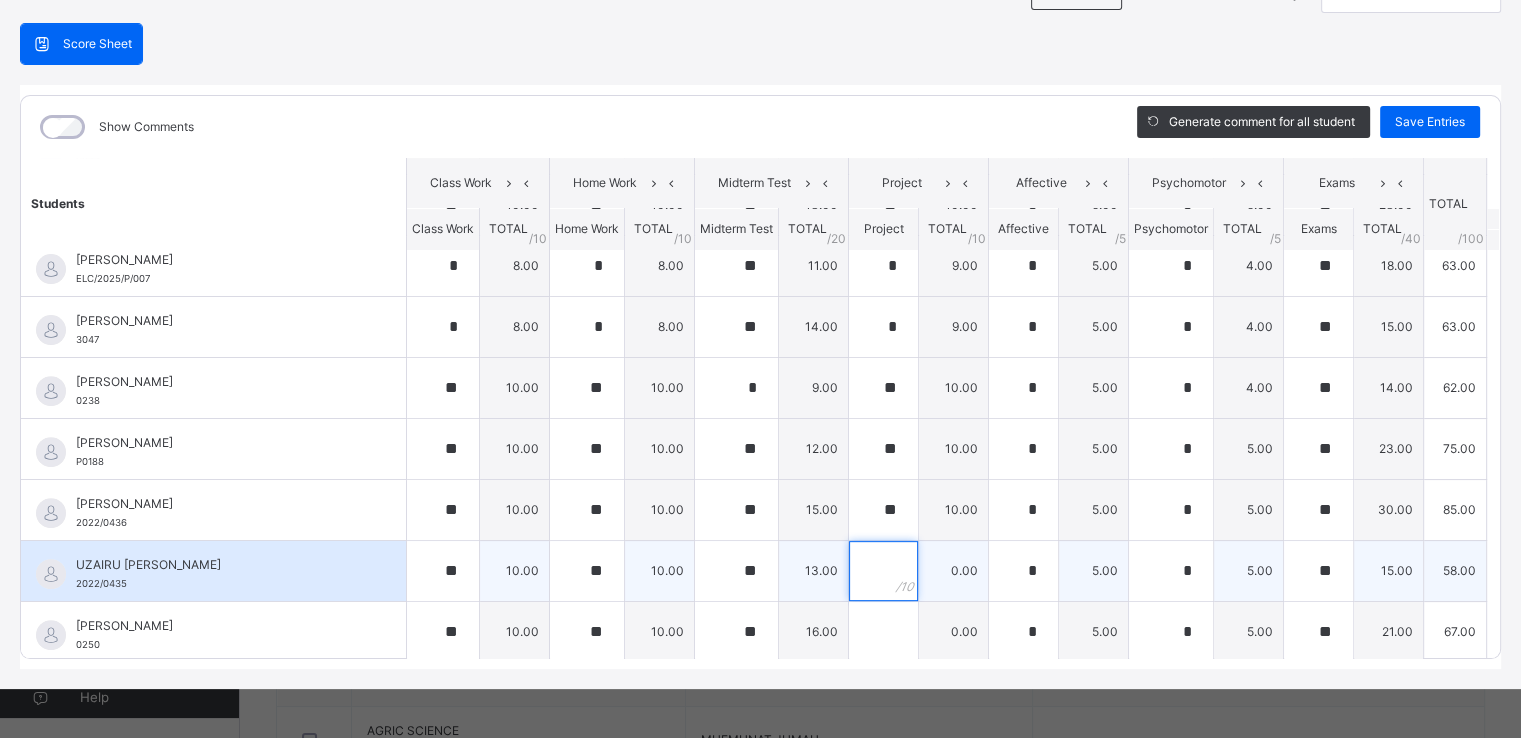 click at bounding box center [883, 571] 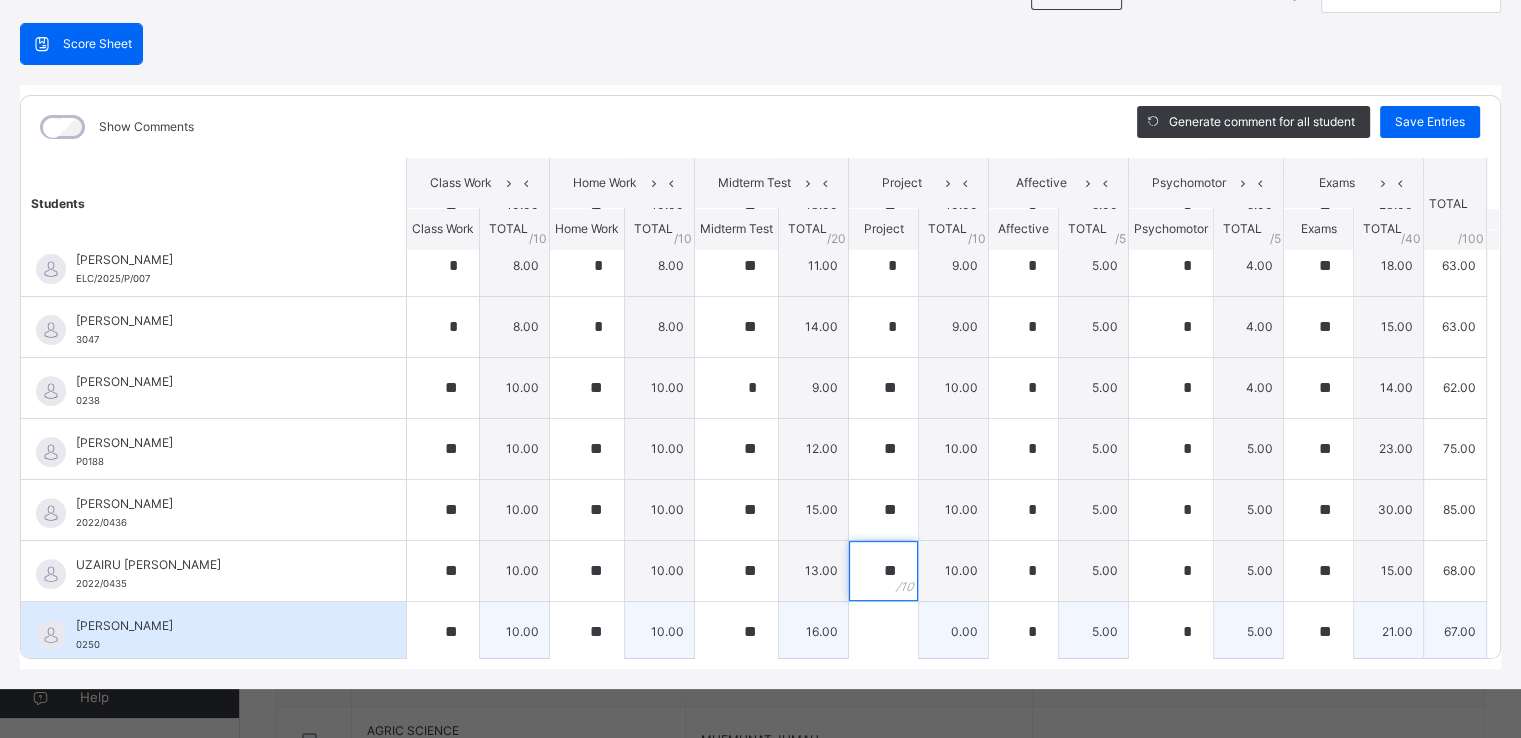 type on "**" 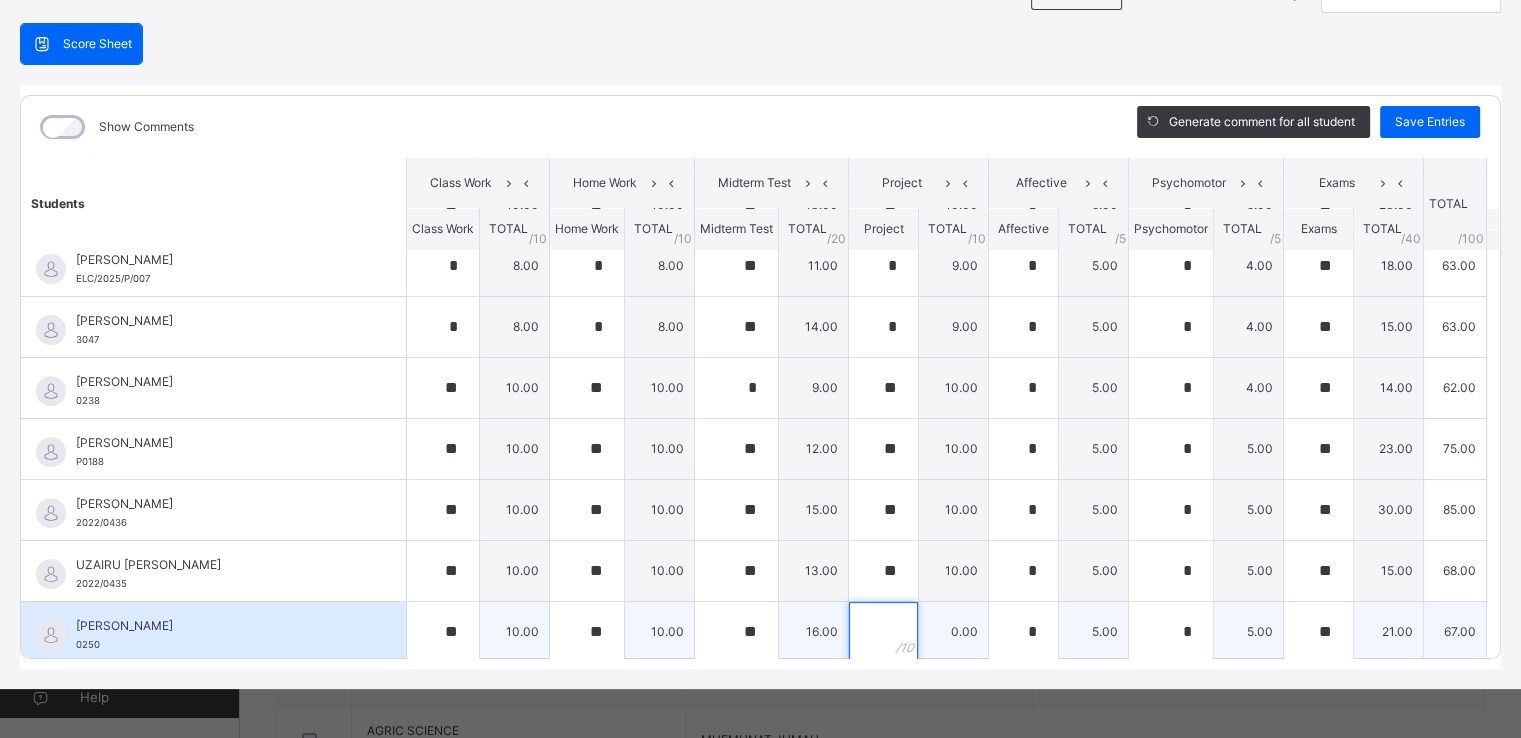 click at bounding box center [883, 632] 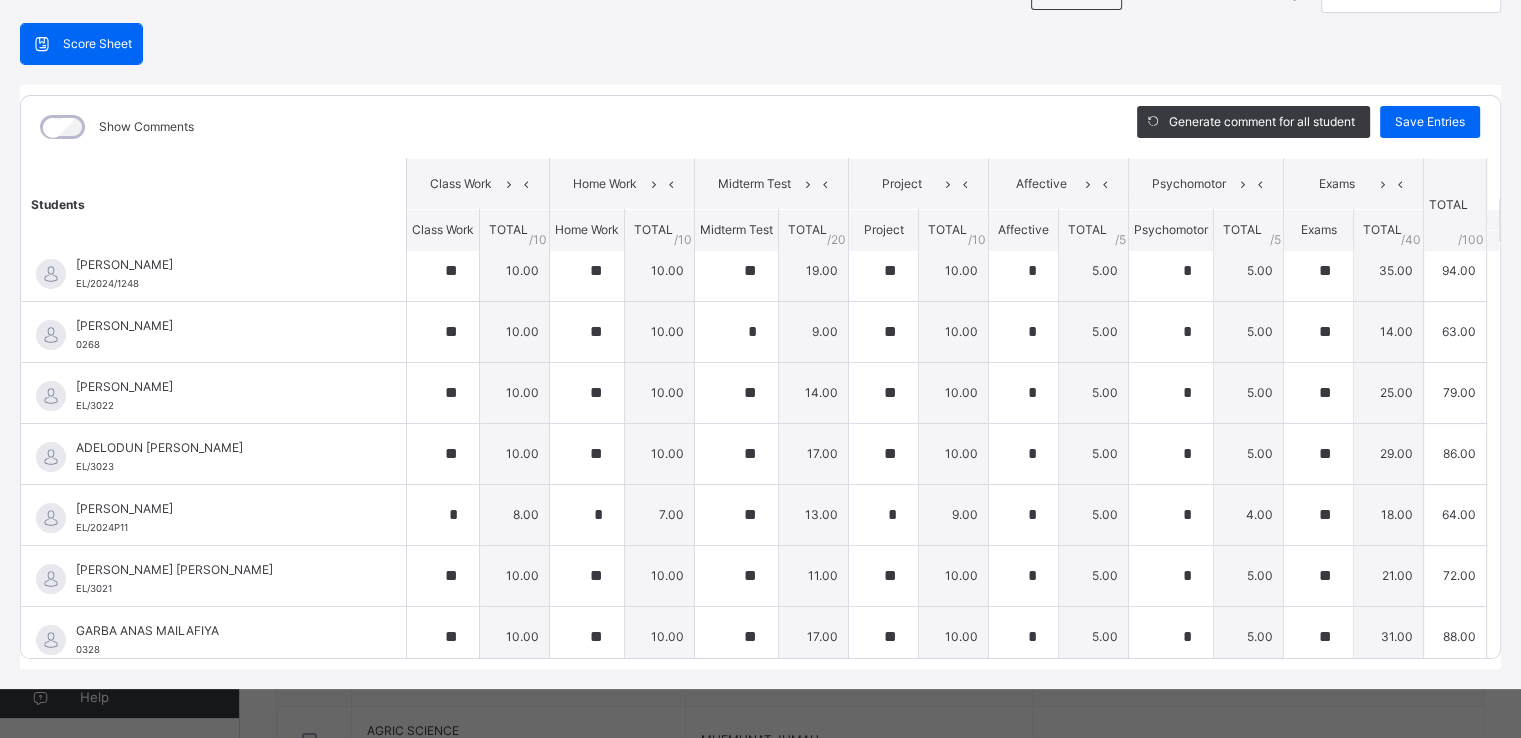 scroll, scrollTop: 0, scrollLeft: 0, axis: both 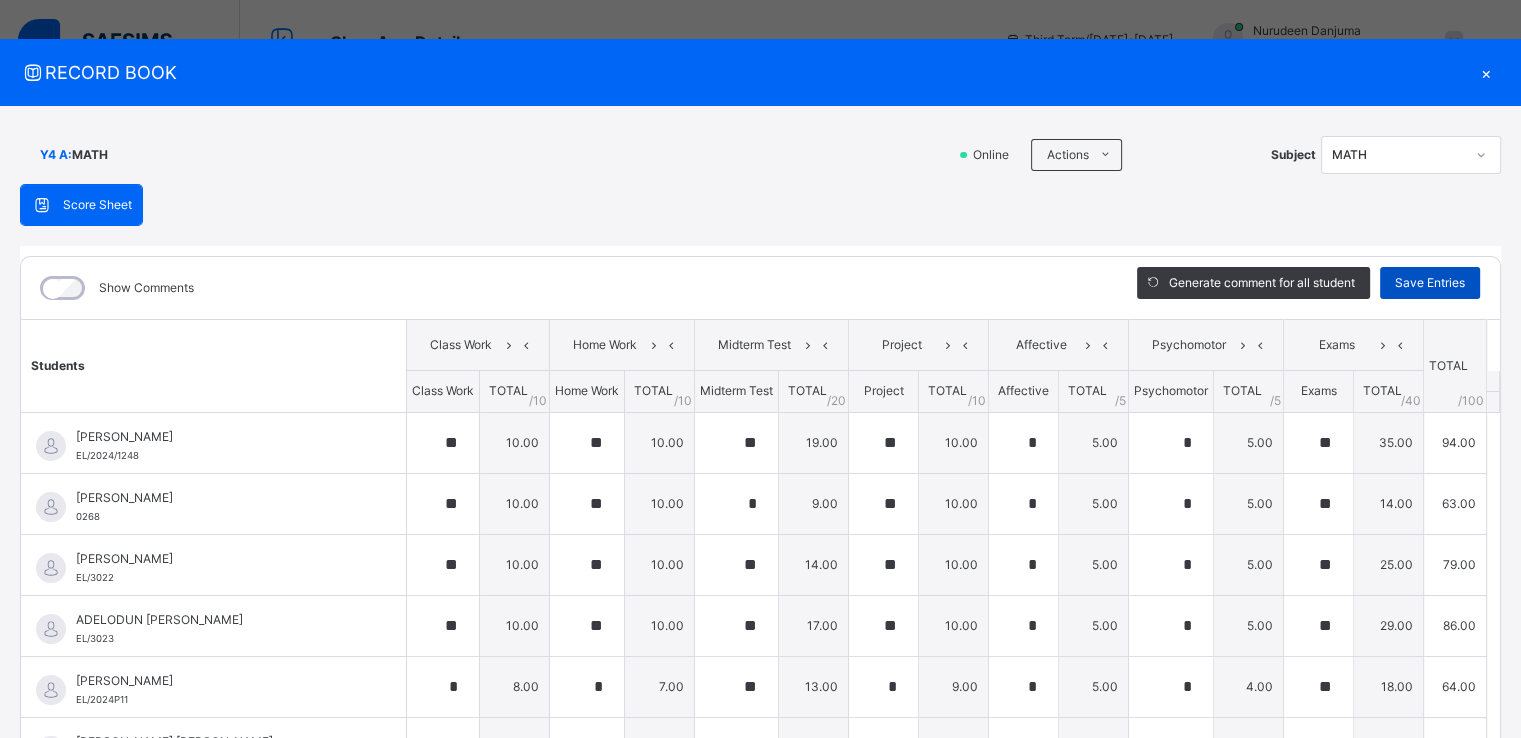 type on "**" 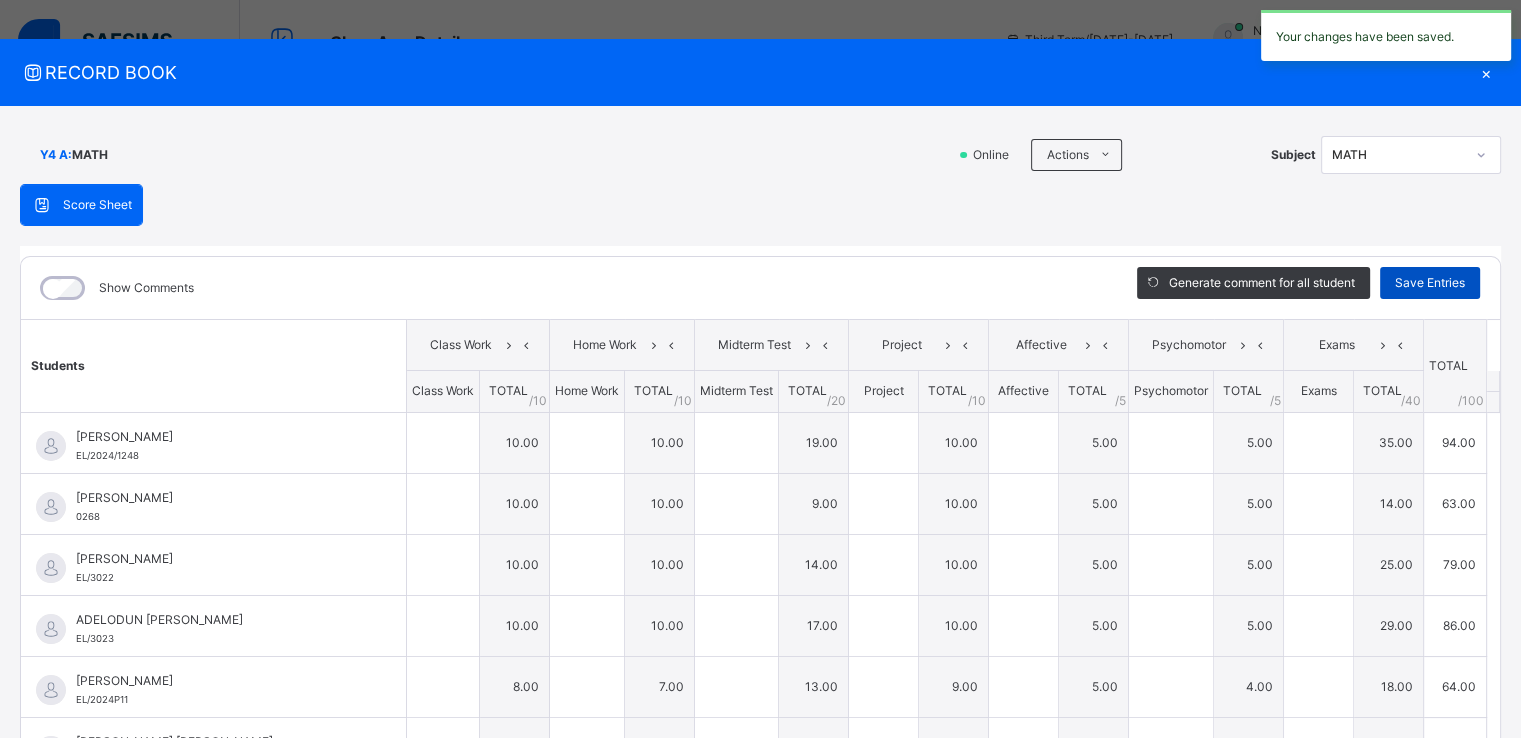 type on "**" 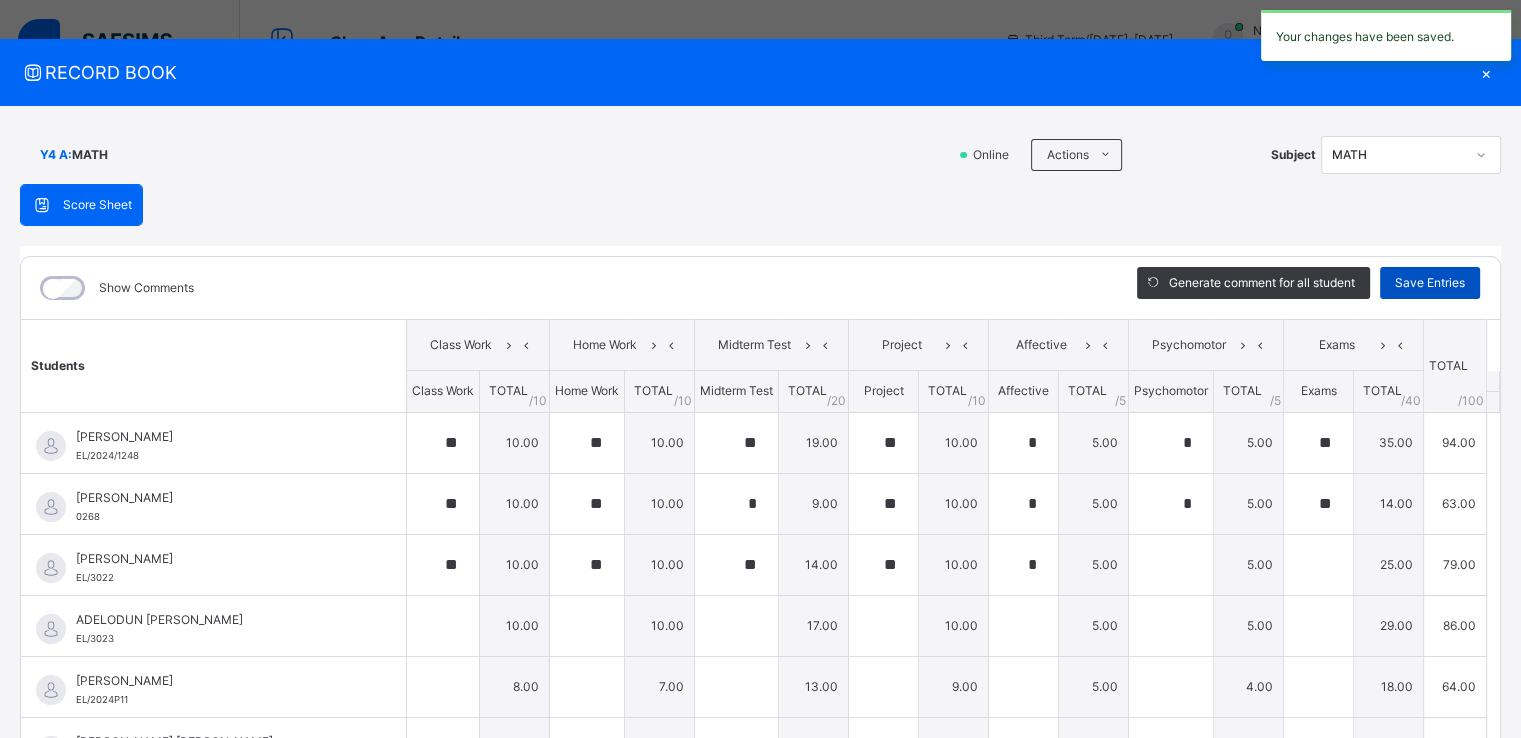 type on "*" 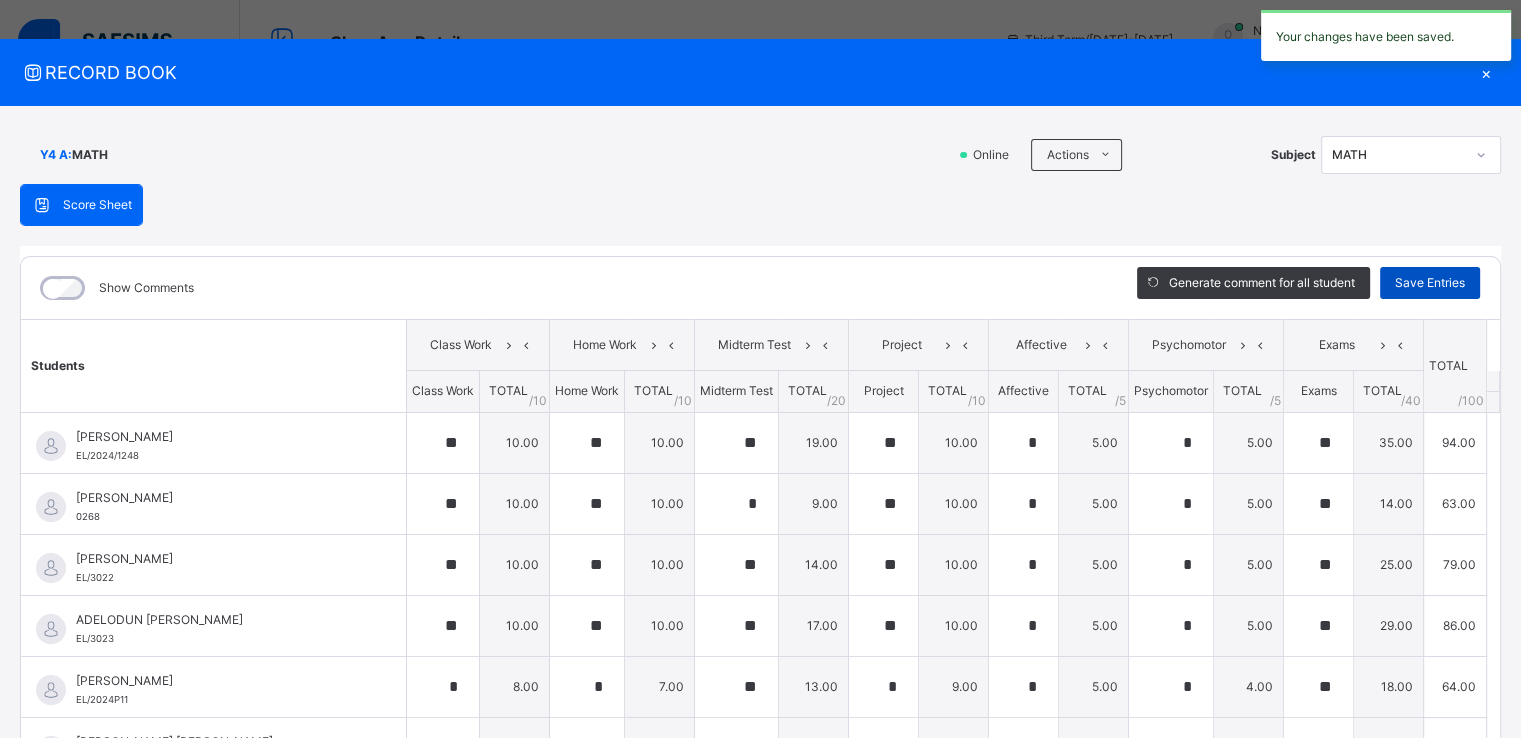 type 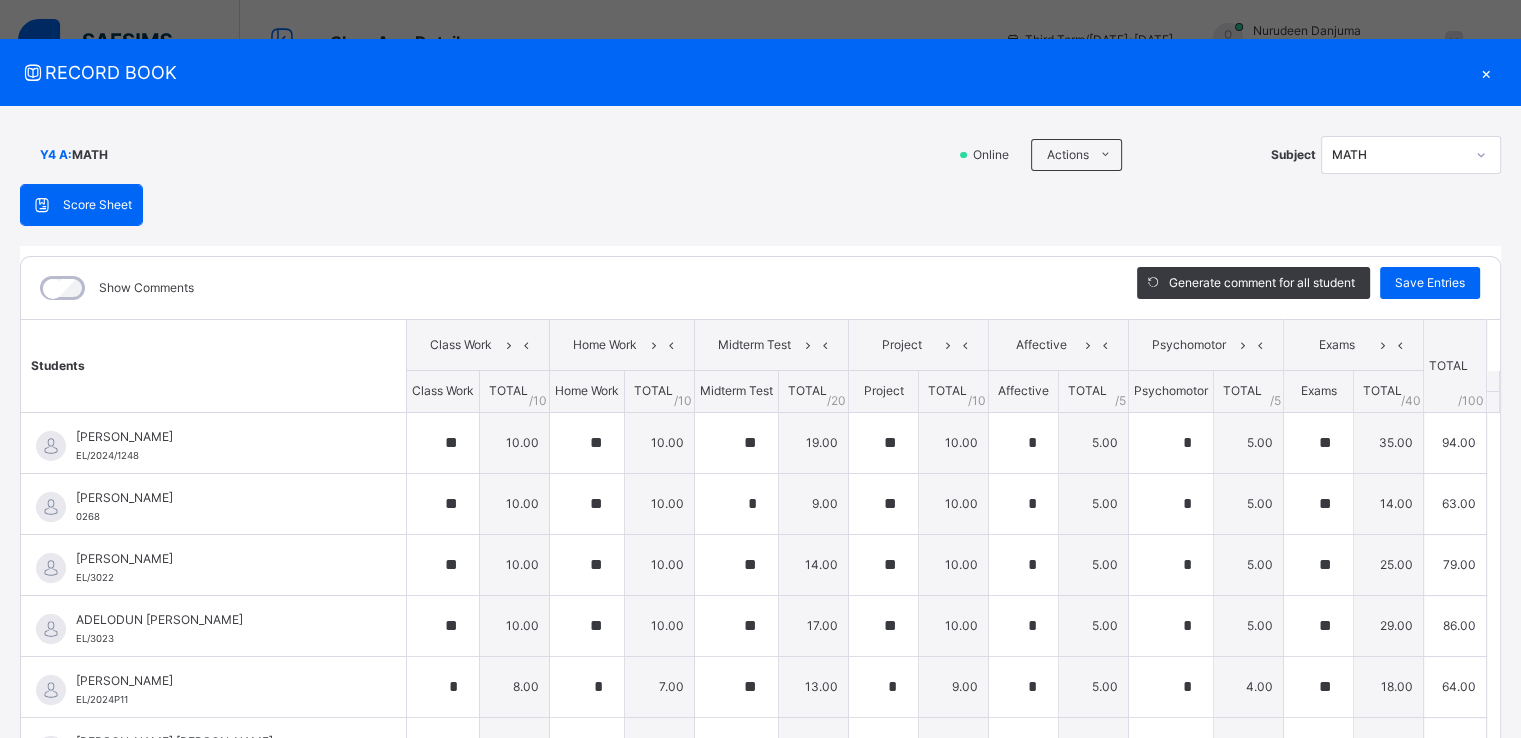 click on "×" at bounding box center (1486, 72) 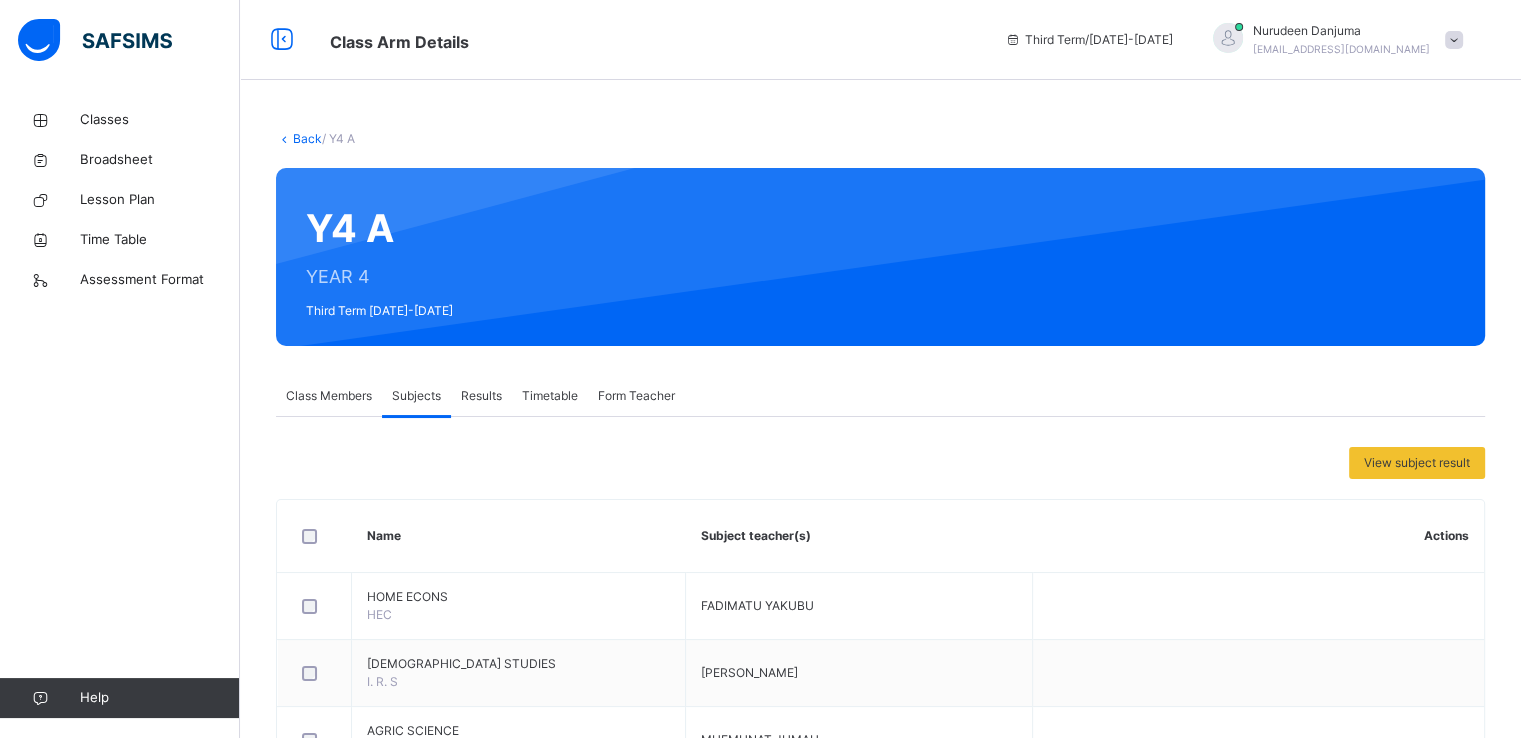click on "[PERSON_NAME] [EMAIL_ADDRESS][DOMAIN_NAME]" at bounding box center (1333, 40) 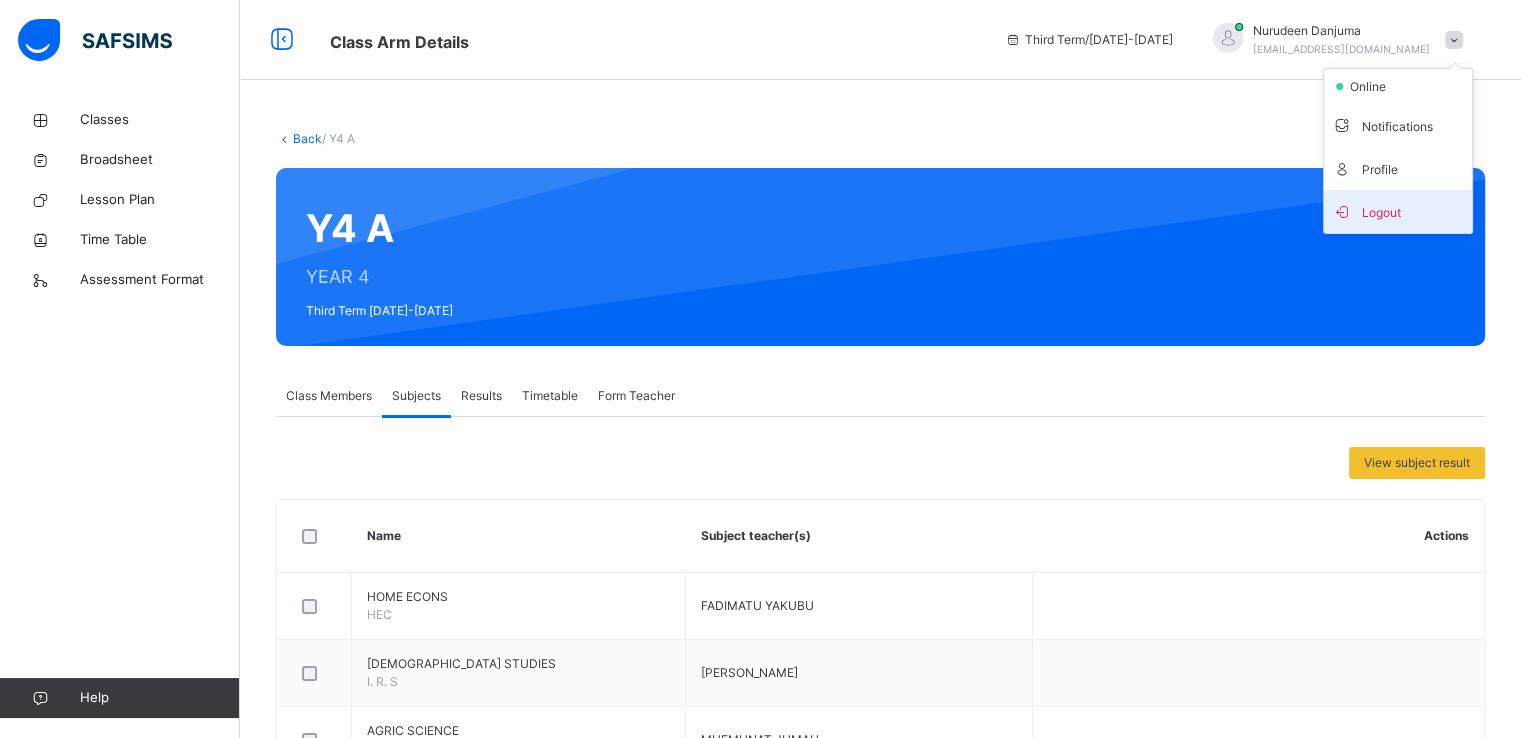 click on "Logout" at bounding box center (1398, 211) 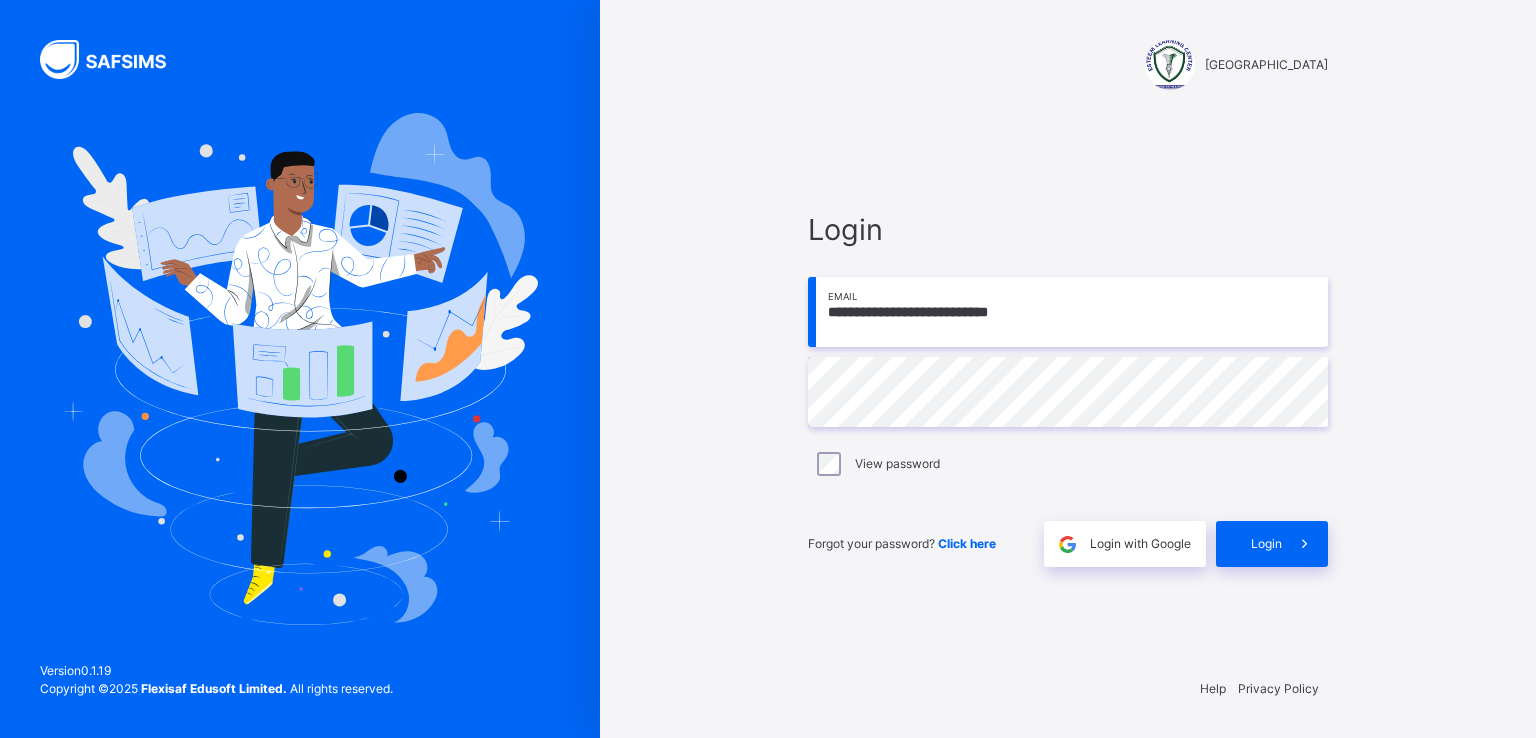 click on "**********" at bounding box center [1068, 312] 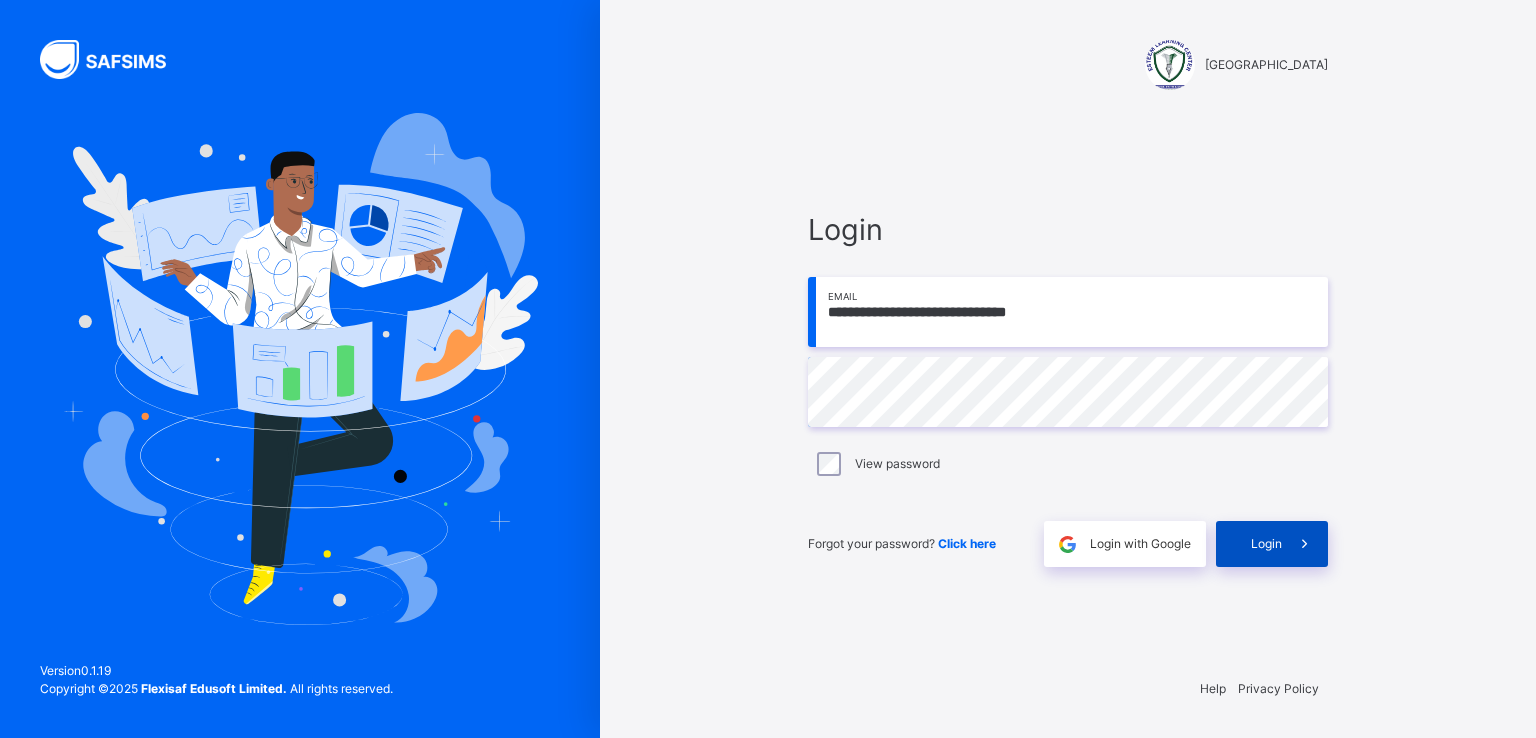 click on "Login" at bounding box center (1272, 544) 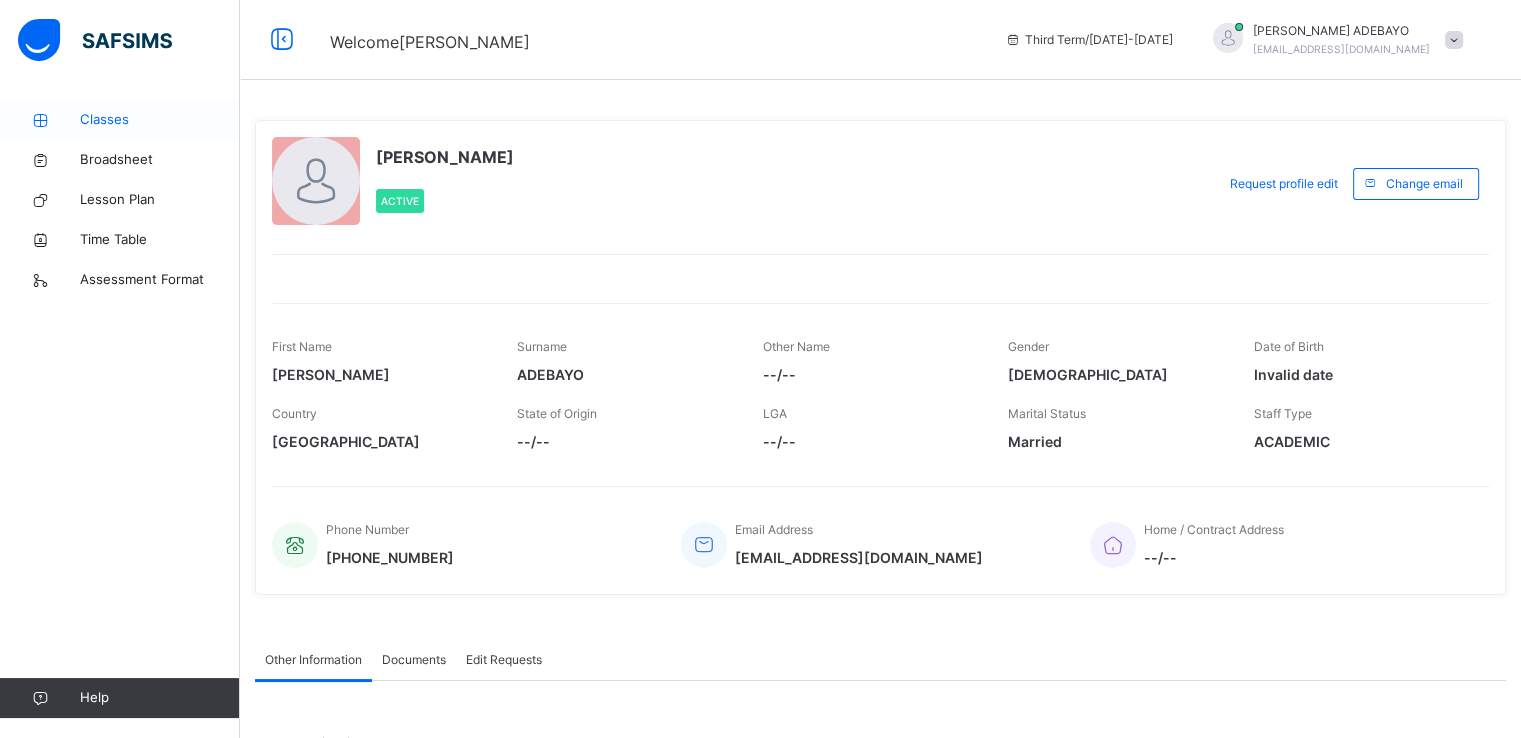 click on "Classes" at bounding box center [160, 120] 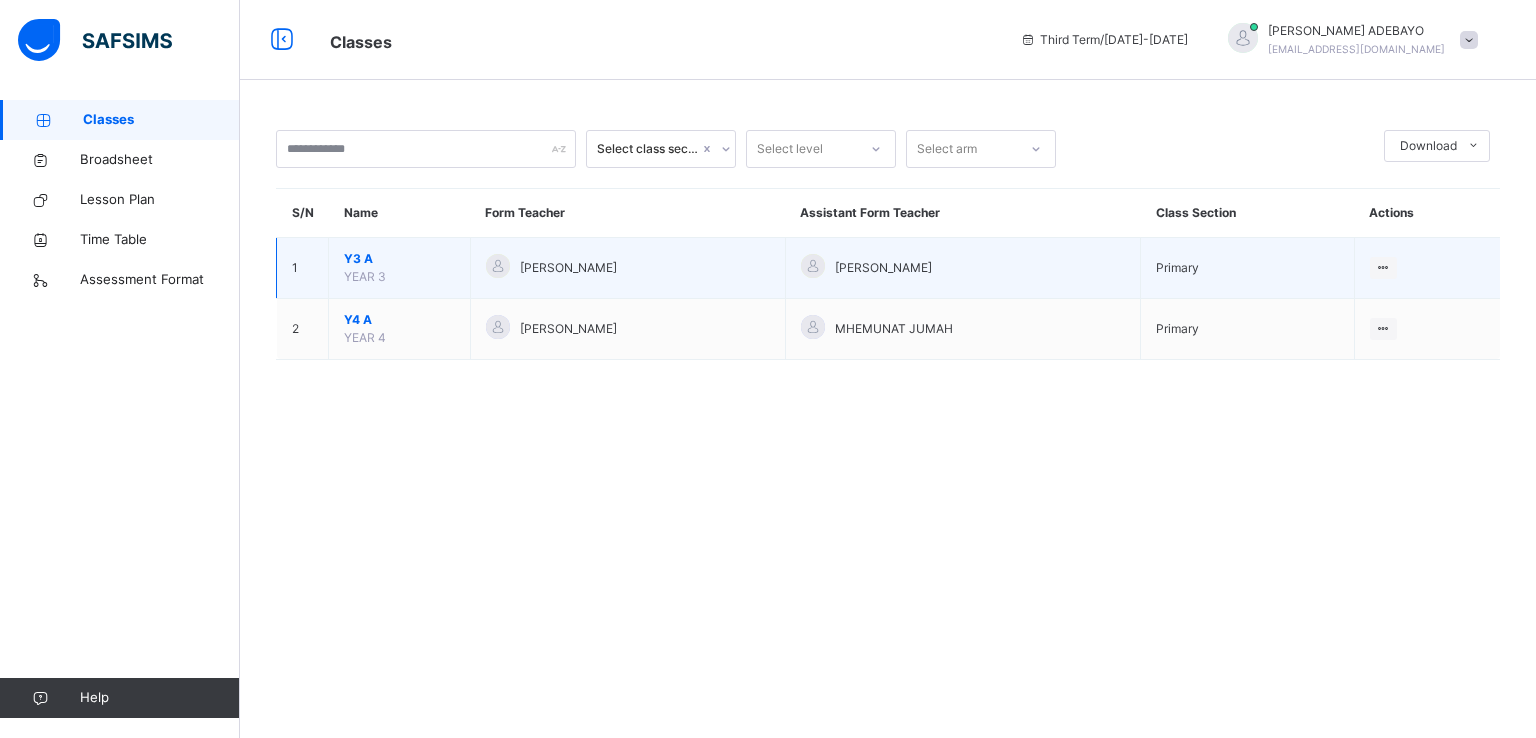 click on "Y3   A" at bounding box center [399, 259] 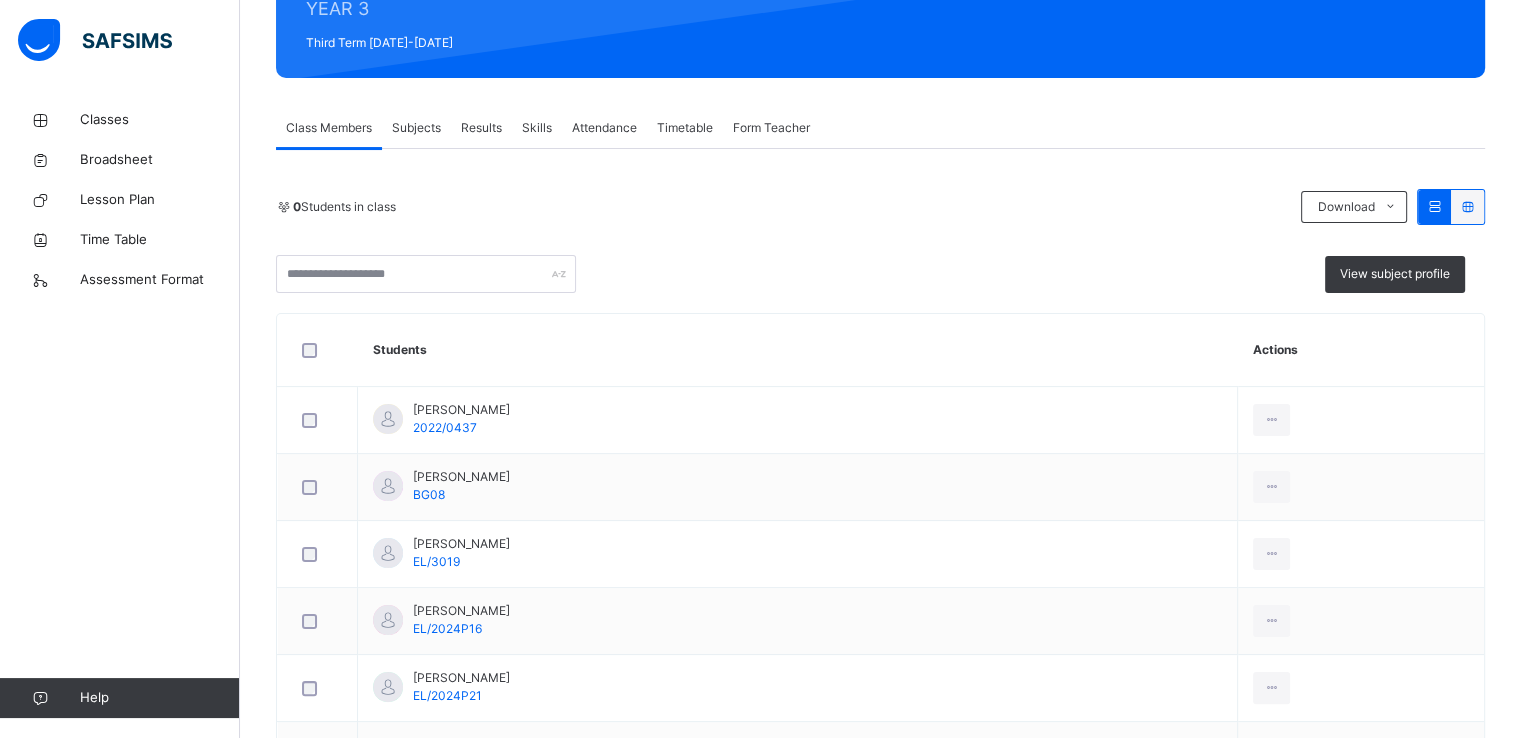 scroll, scrollTop: 270, scrollLeft: 0, axis: vertical 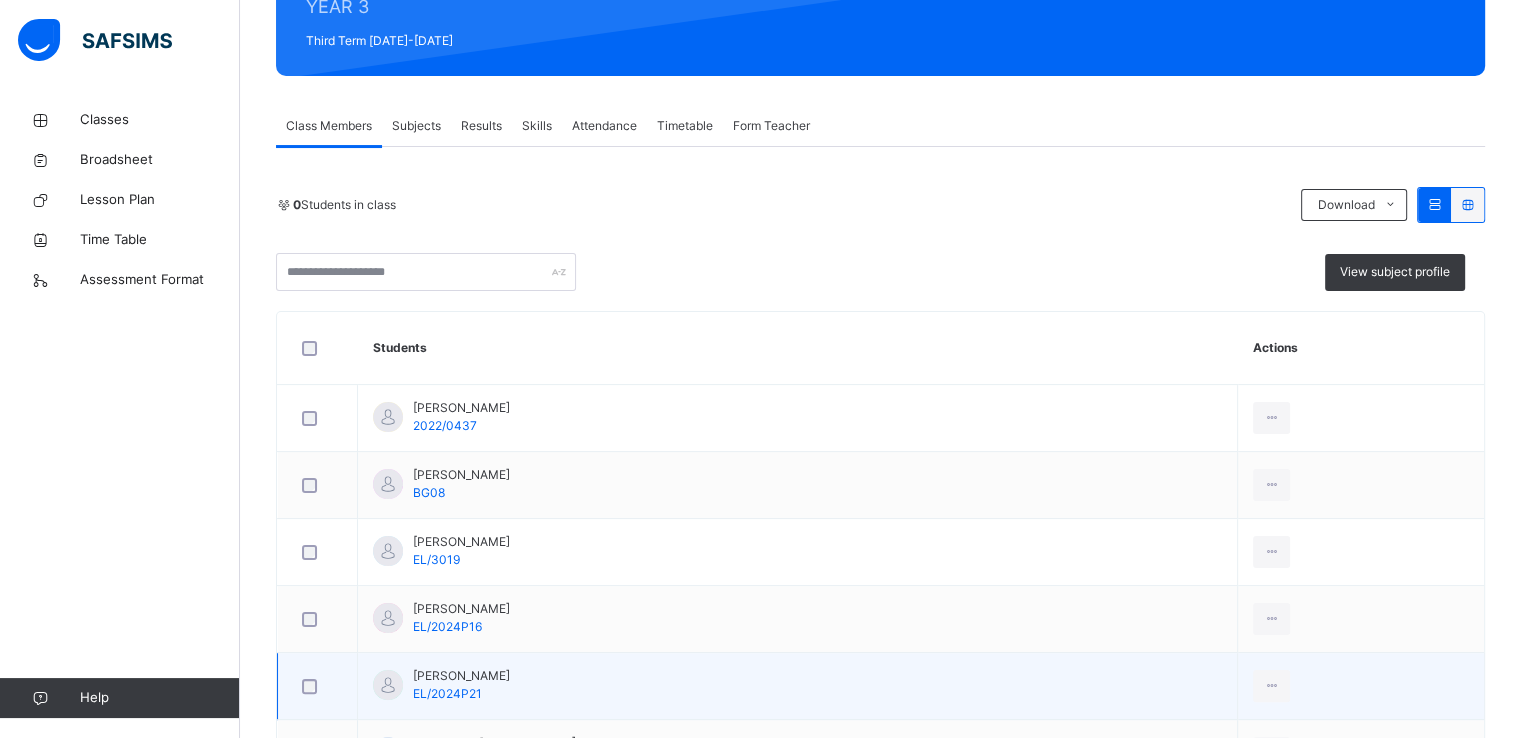 click on "[PERSON_NAME] EL/2024P21" at bounding box center (798, 686) 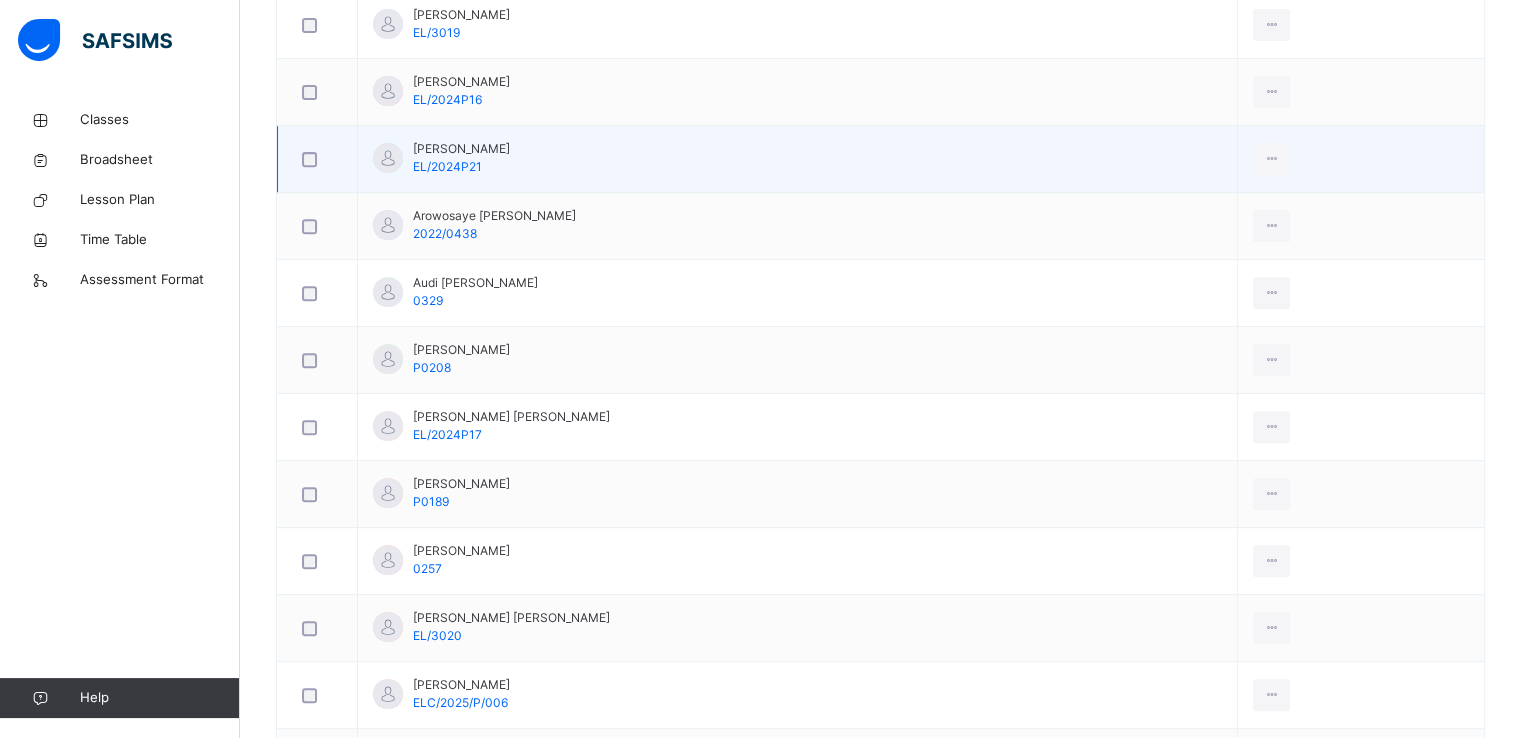 scroll, scrollTop: 816, scrollLeft: 0, axis: vertical 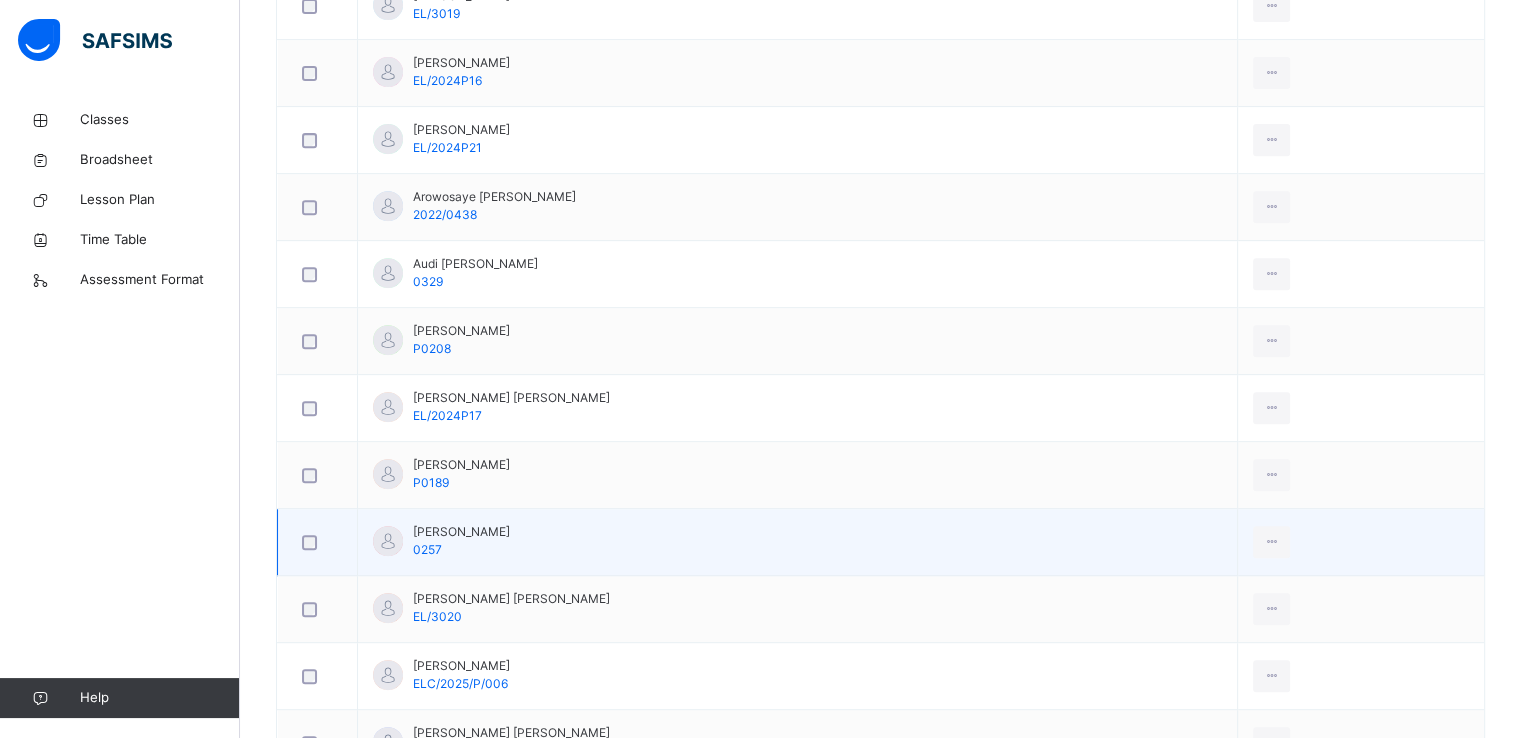 click on "0257" at bounding box center (427, 549) 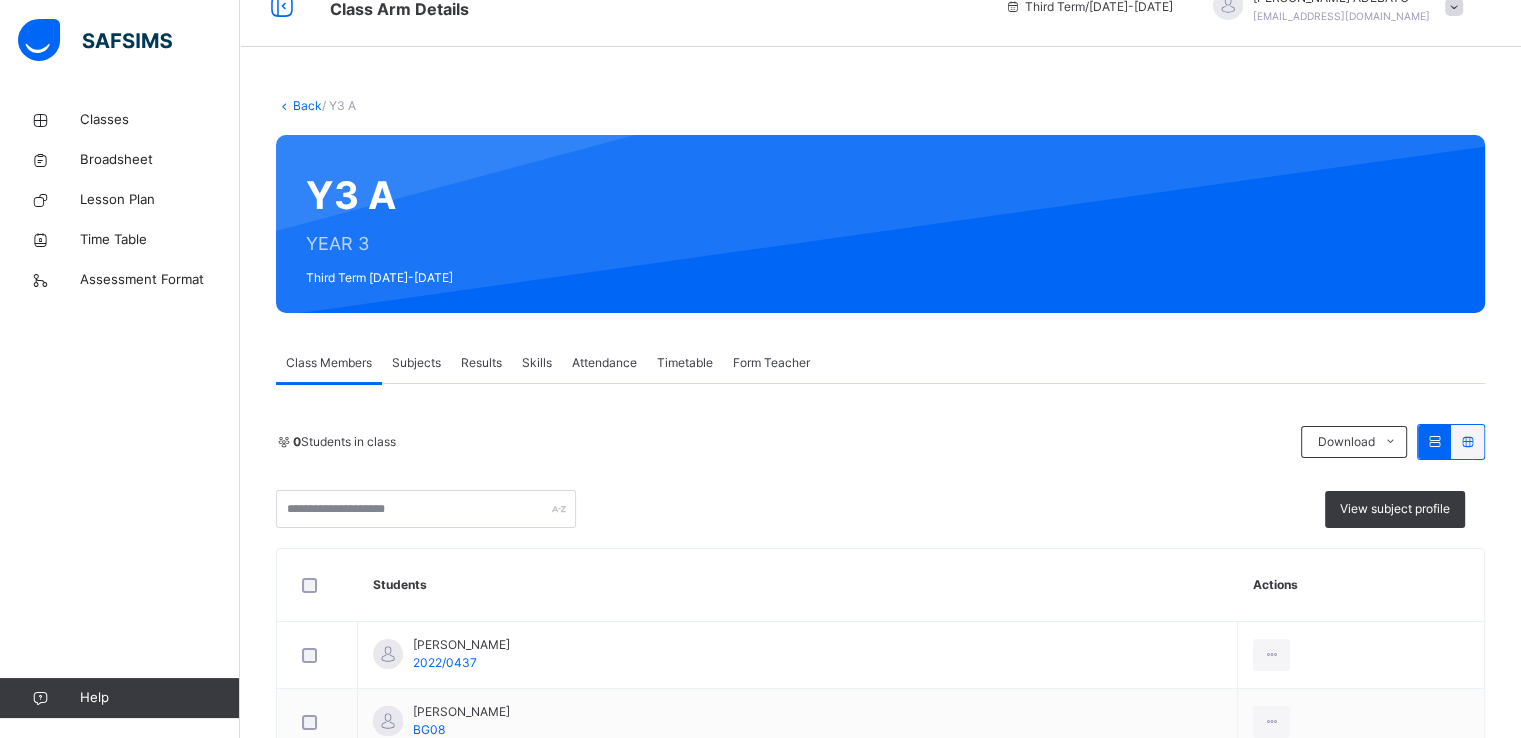 scroll, scrollTop: 0, scrollLeft: 0, axis: both 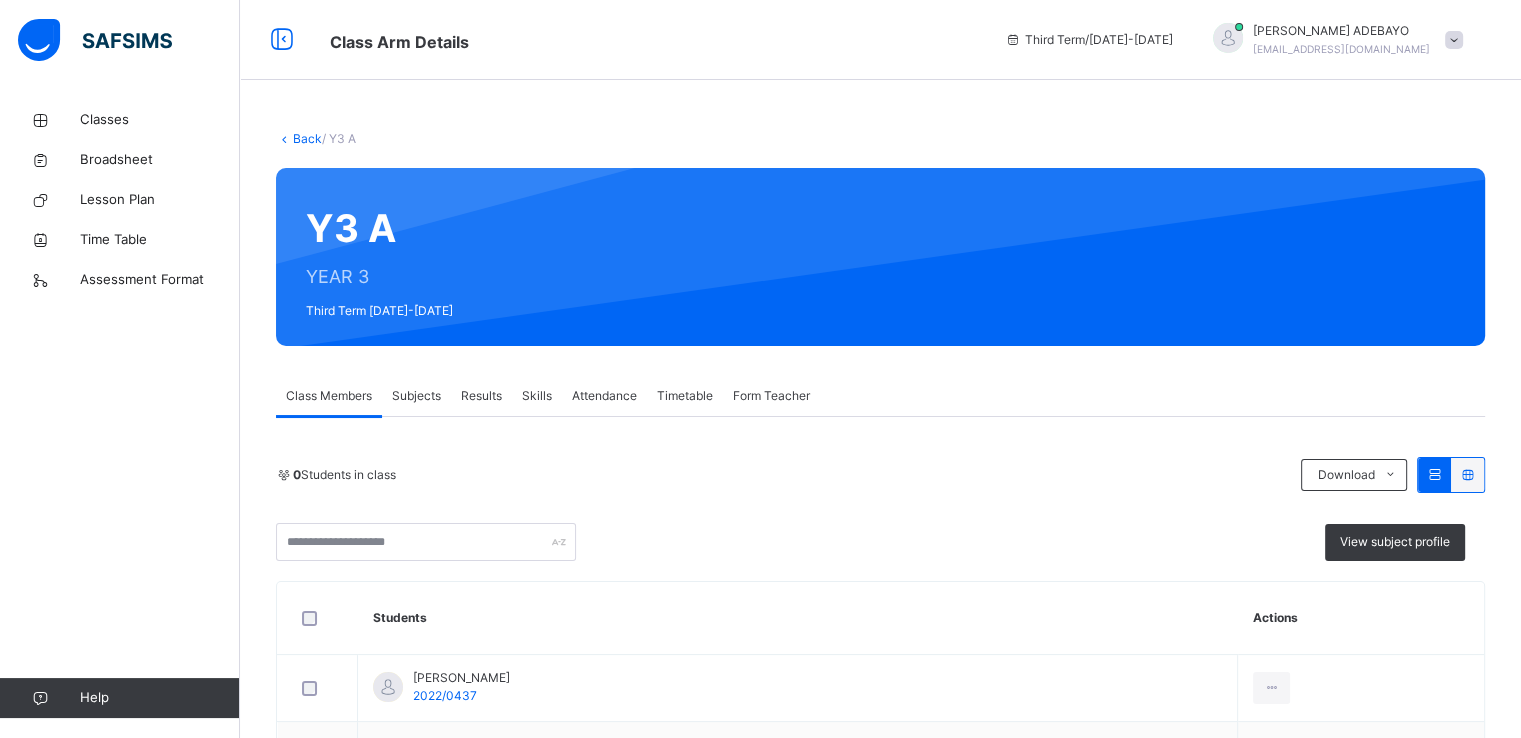 click on "Results" at bounding box center (481, 396) 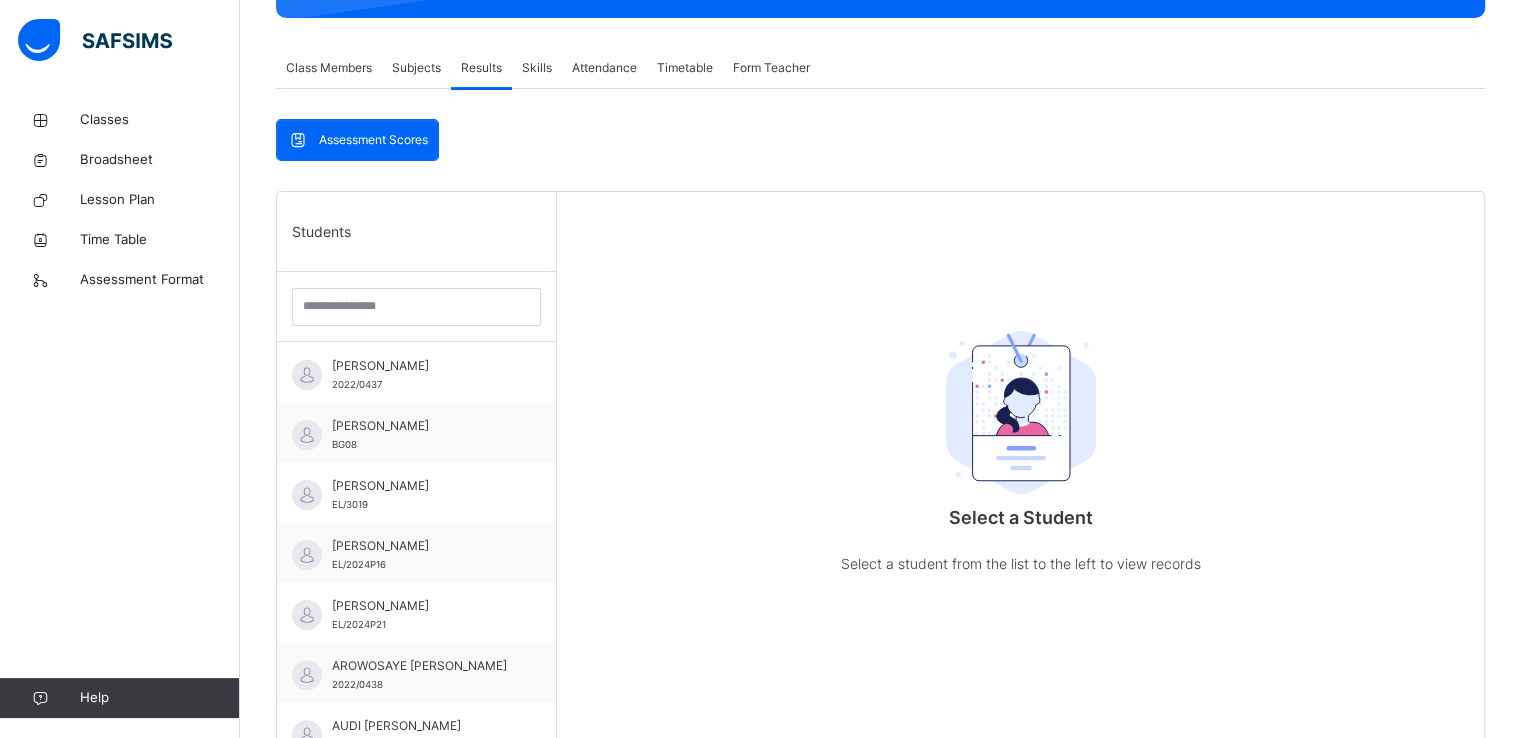 scroll, scrollTop: 333, scrollLeft: 0, axis: vertical 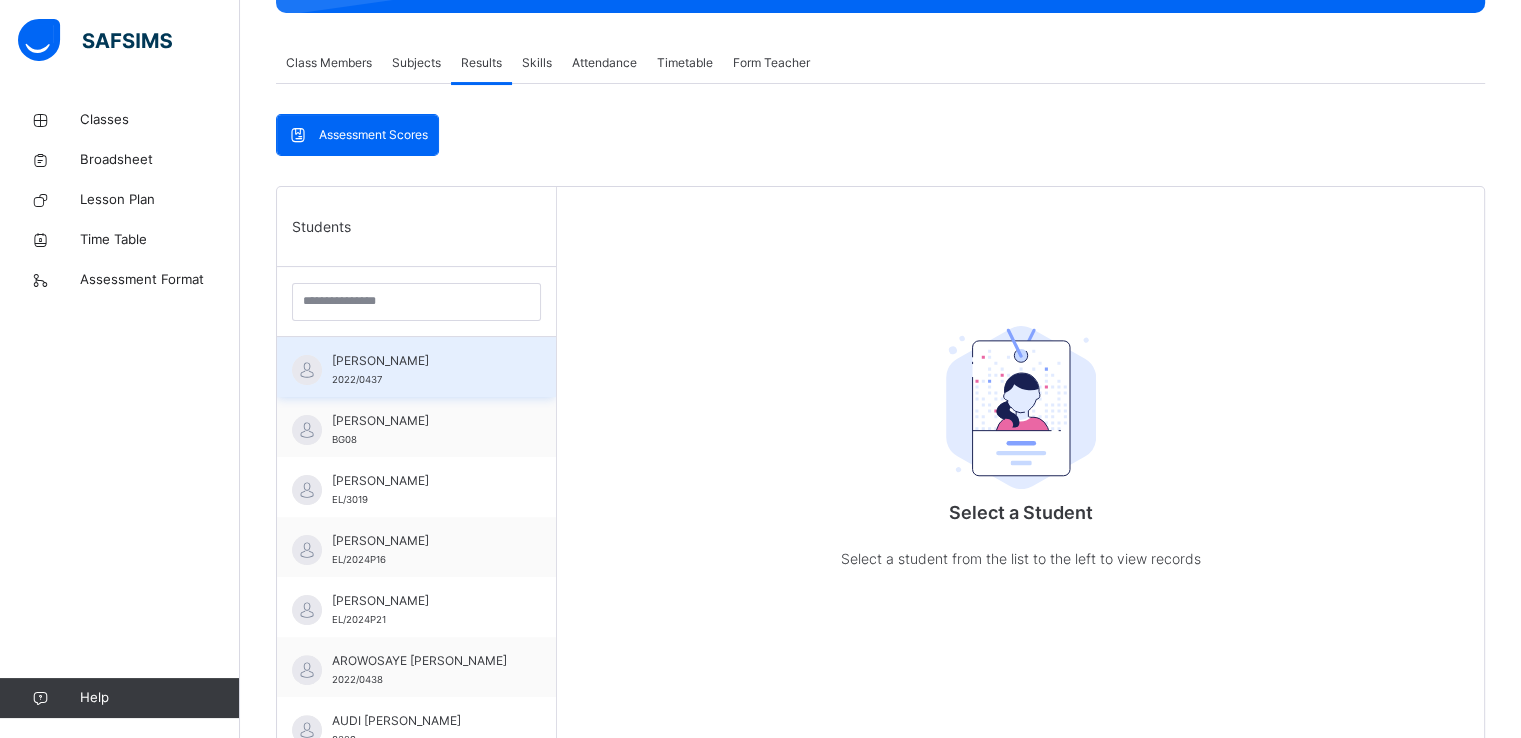 click on "[PERSON_NAME]" at bounding box center [421, 361] 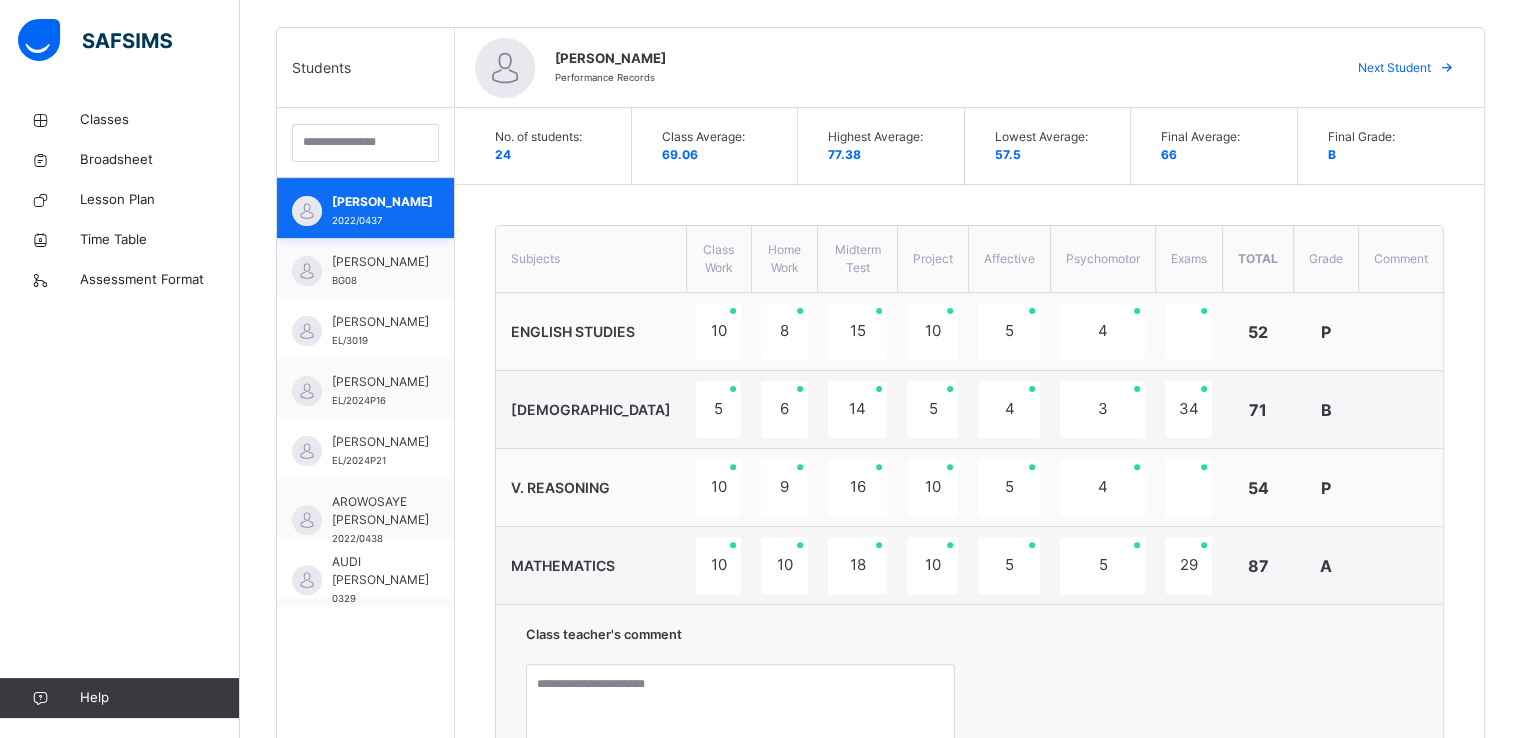 scroll, scrollTop: 492, scrollLeft: 0, axis: vertical 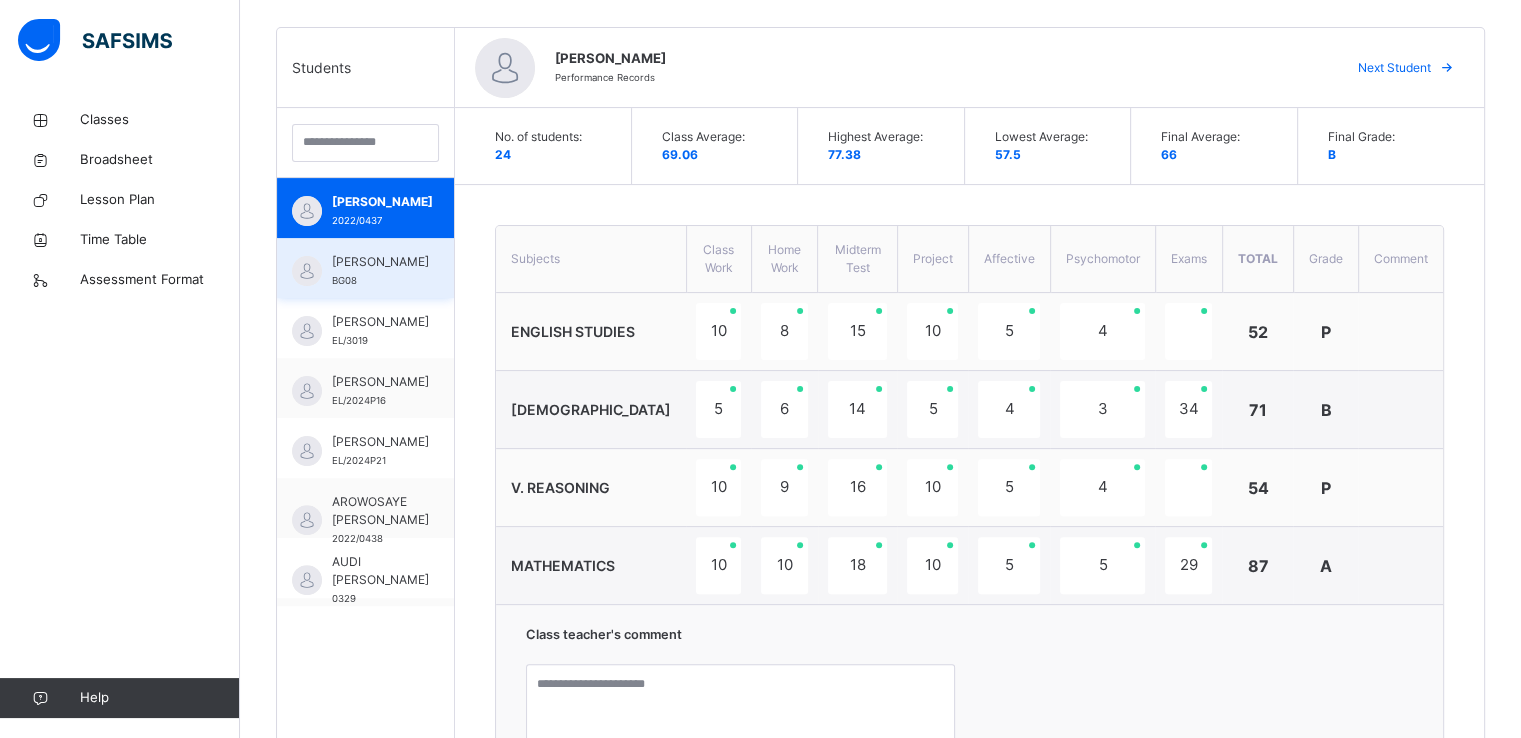 click on "[PERSON_NAME]" at bounding box center (380, 262) 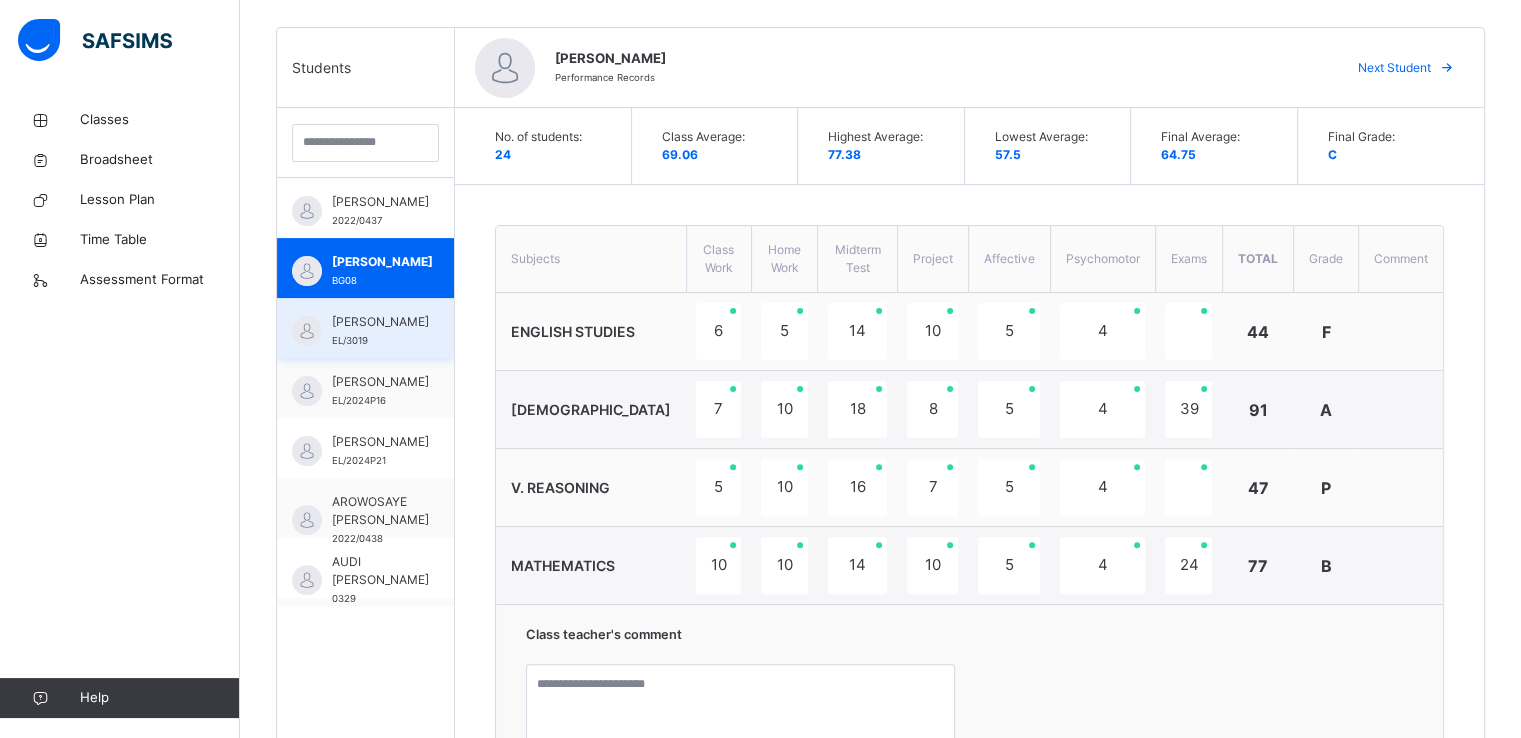 click on "[PERSON_NAME]" at bounding box center [380, 322] 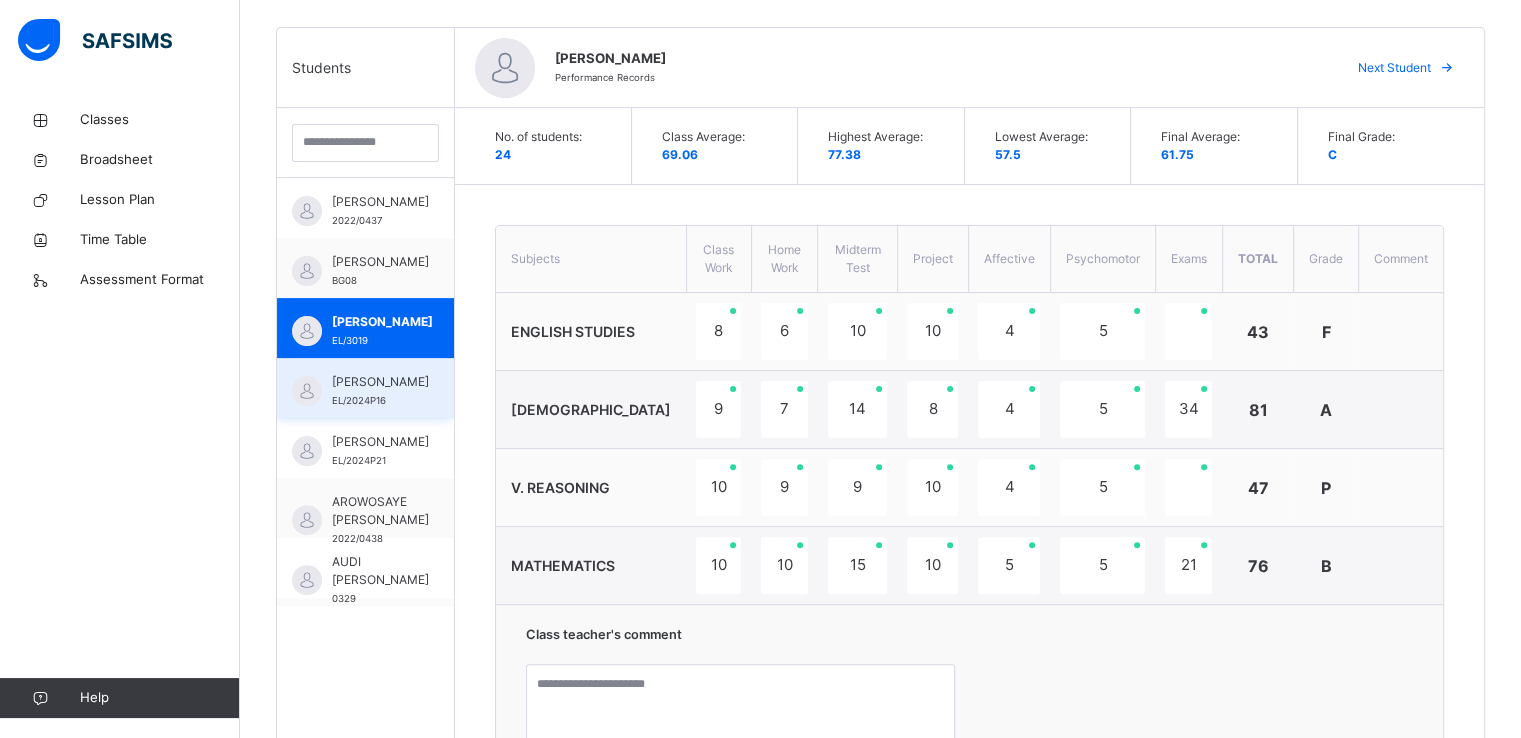 click on "[PERSON_NAME]" at bounding box center [380, 382] 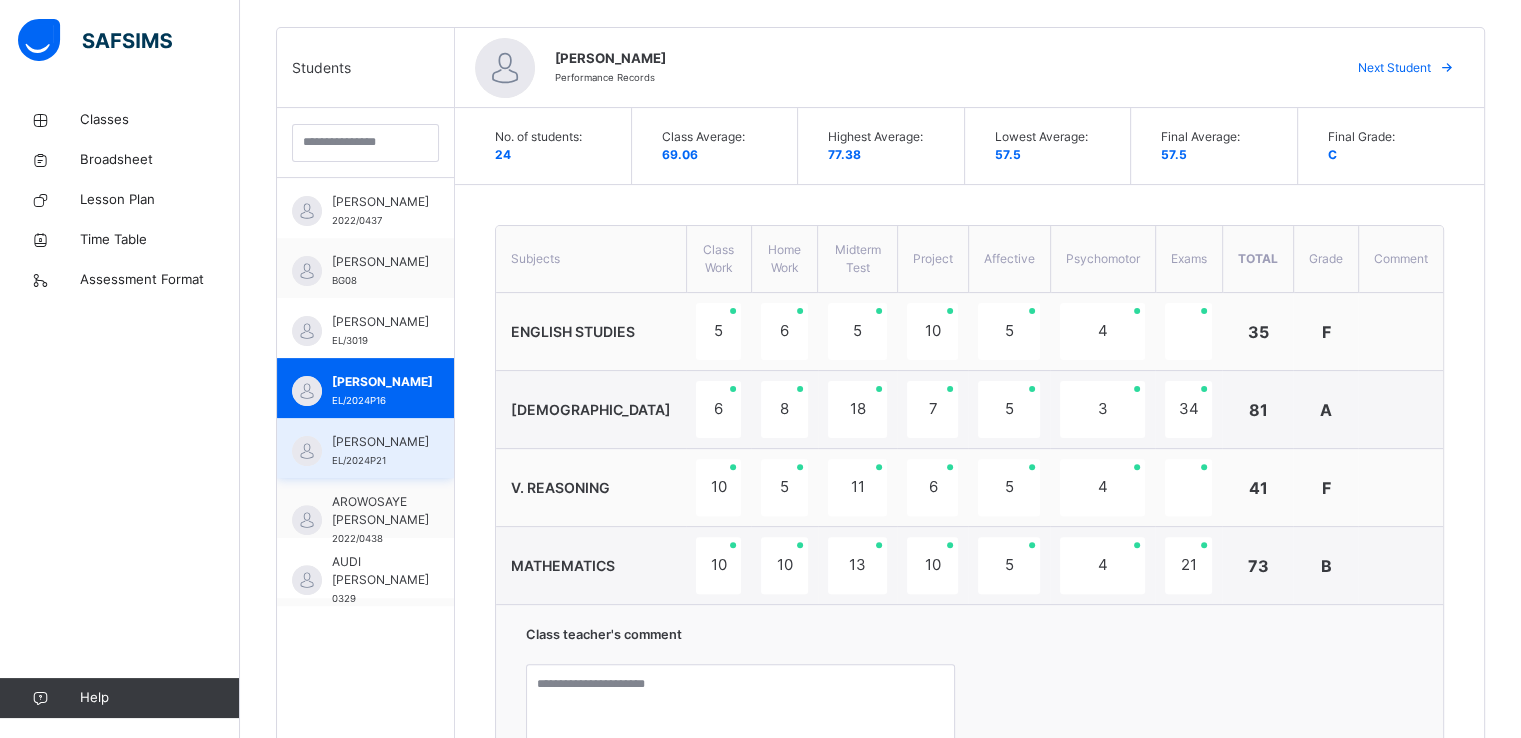 click on "[PERSON_NAME]" at bounding box center [380, 442] 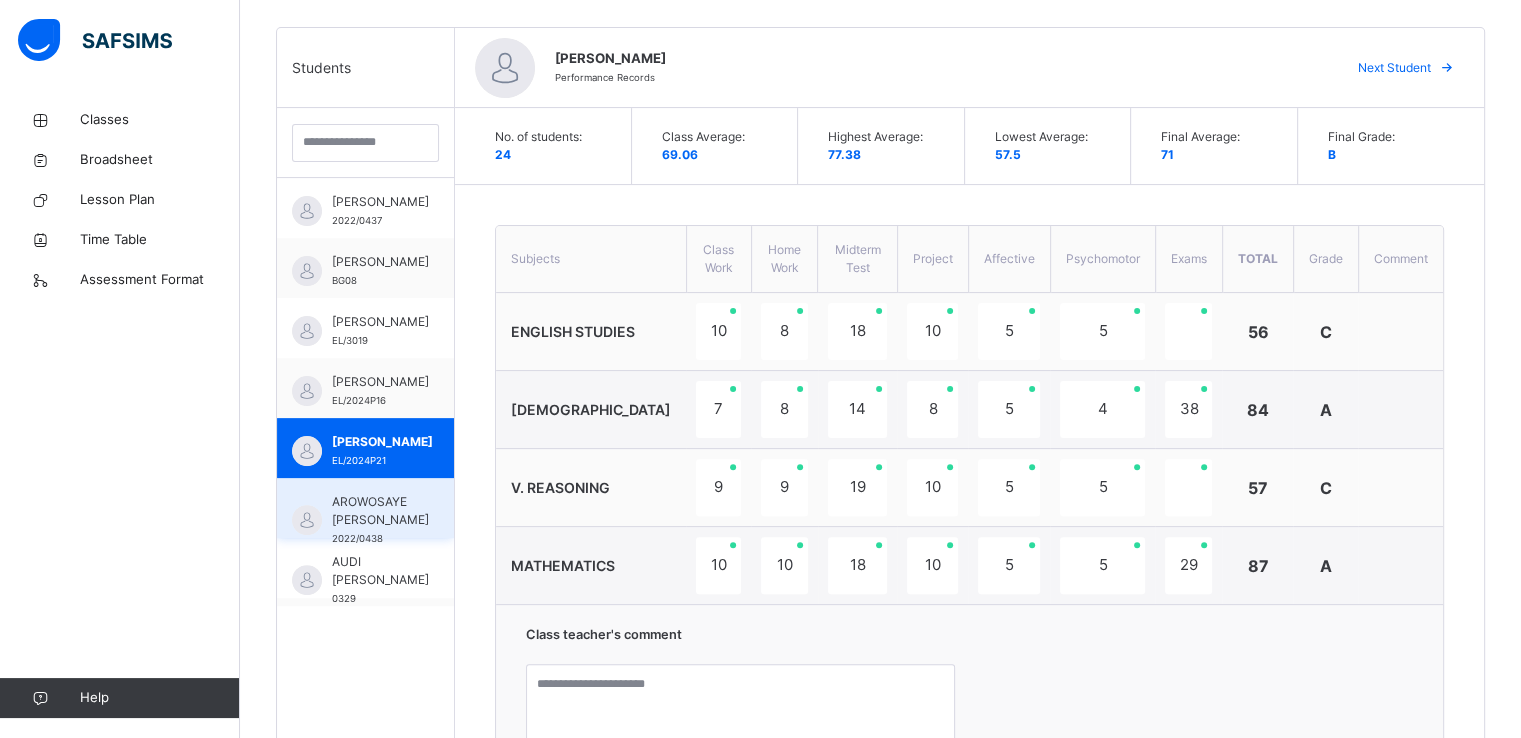 click on "AROWOSAYE [PERSON_NAME]" at bounding box center (380, 511) 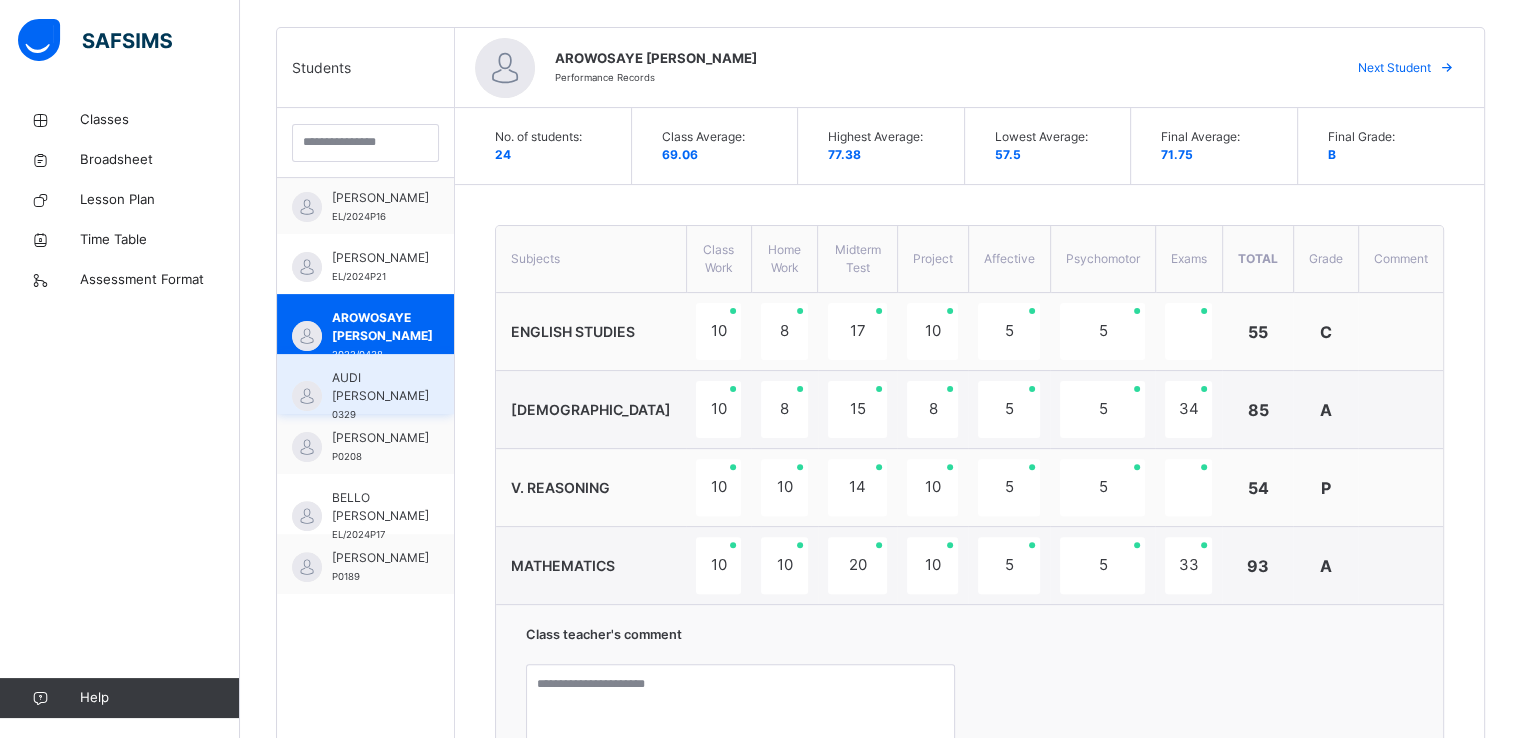 click on "AUDI [PERSON_NAME]" at bounding box center [380, 387] 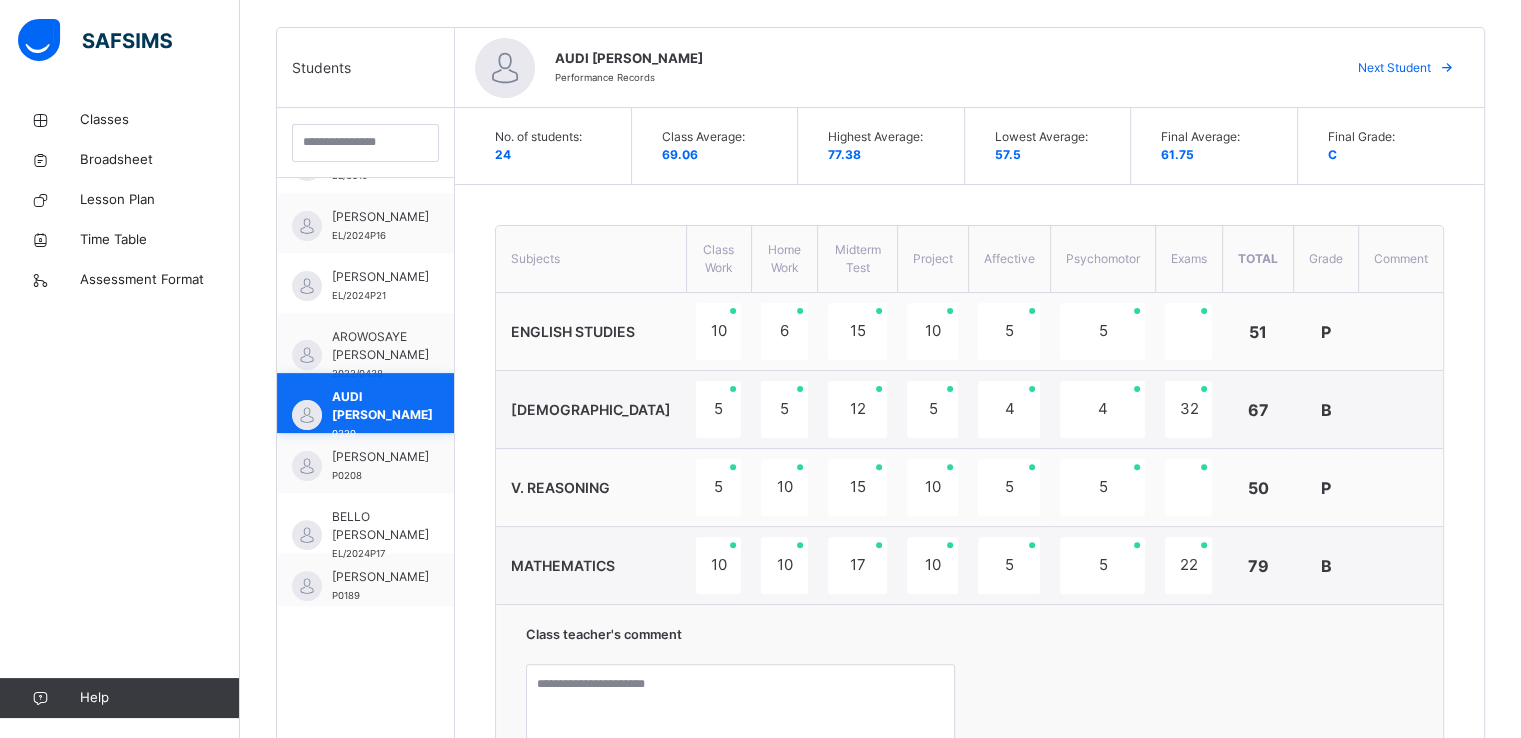scroll, scrollTop: 184, scrollLeft: 0, axis: vertical 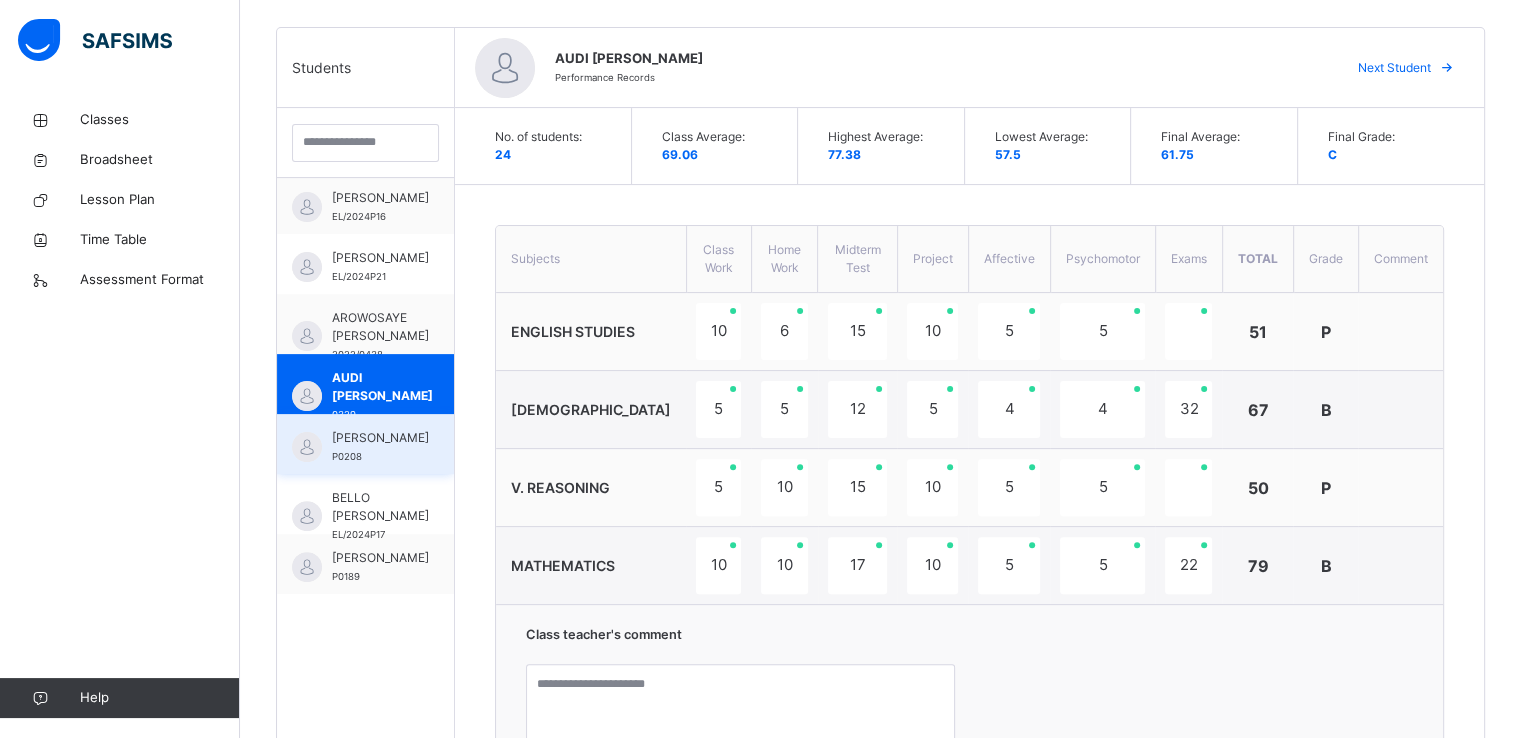 click on "[PERSON_NAME] P0208" at bounding box center (380, 447) 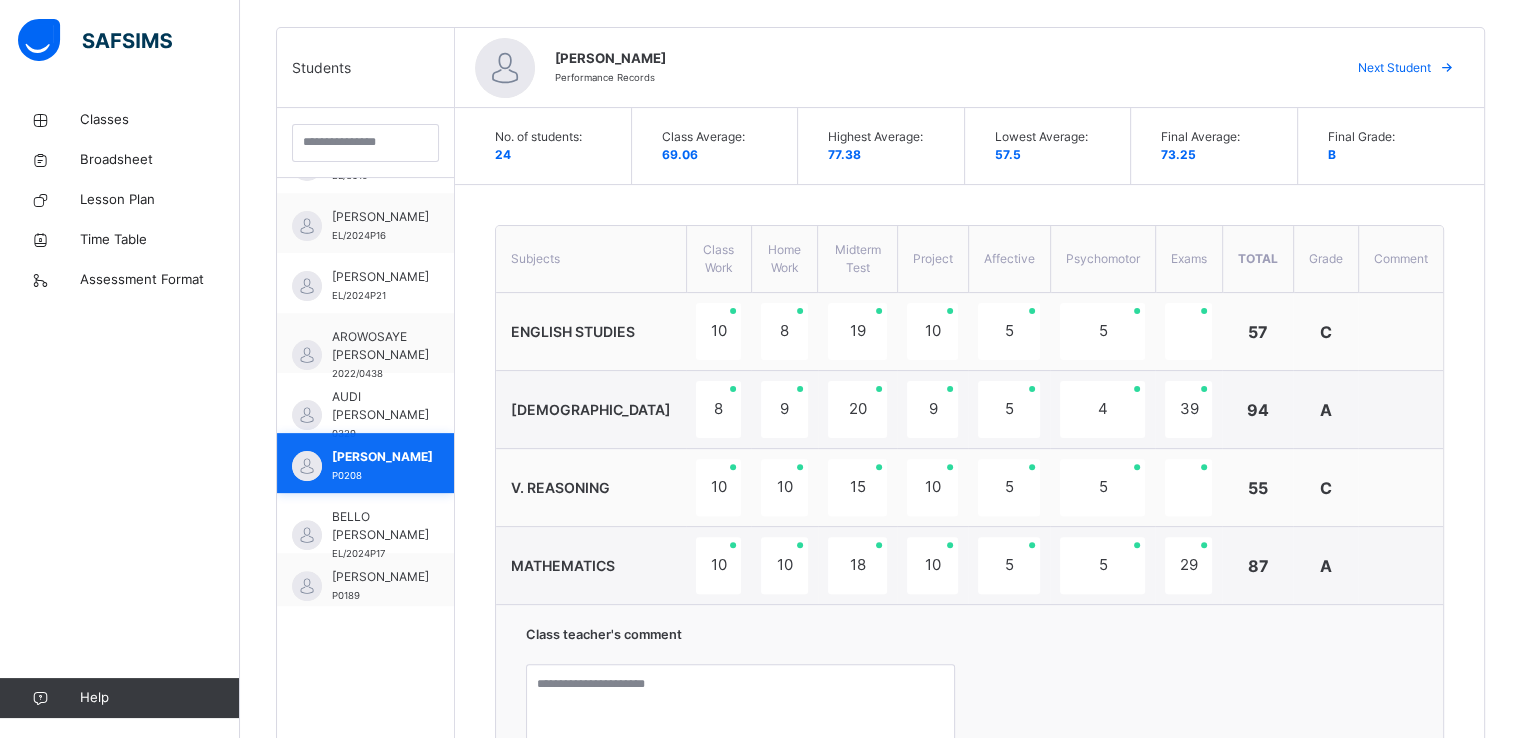 scroll, scrollTop: 184, scrollLeft: 0, axis: vertical 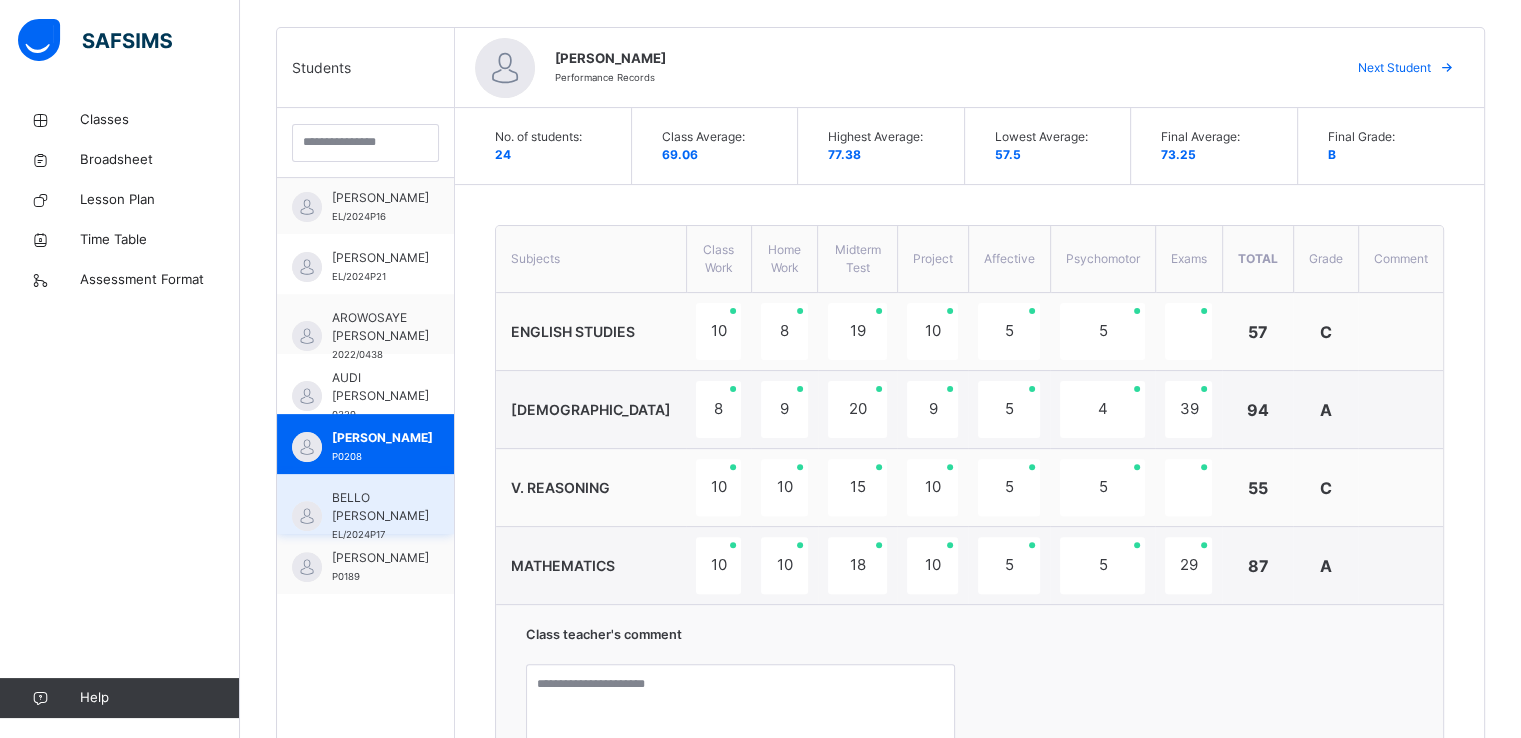 click on "BELLO [PERSON_NAME]" at bounding box center (380, 507) 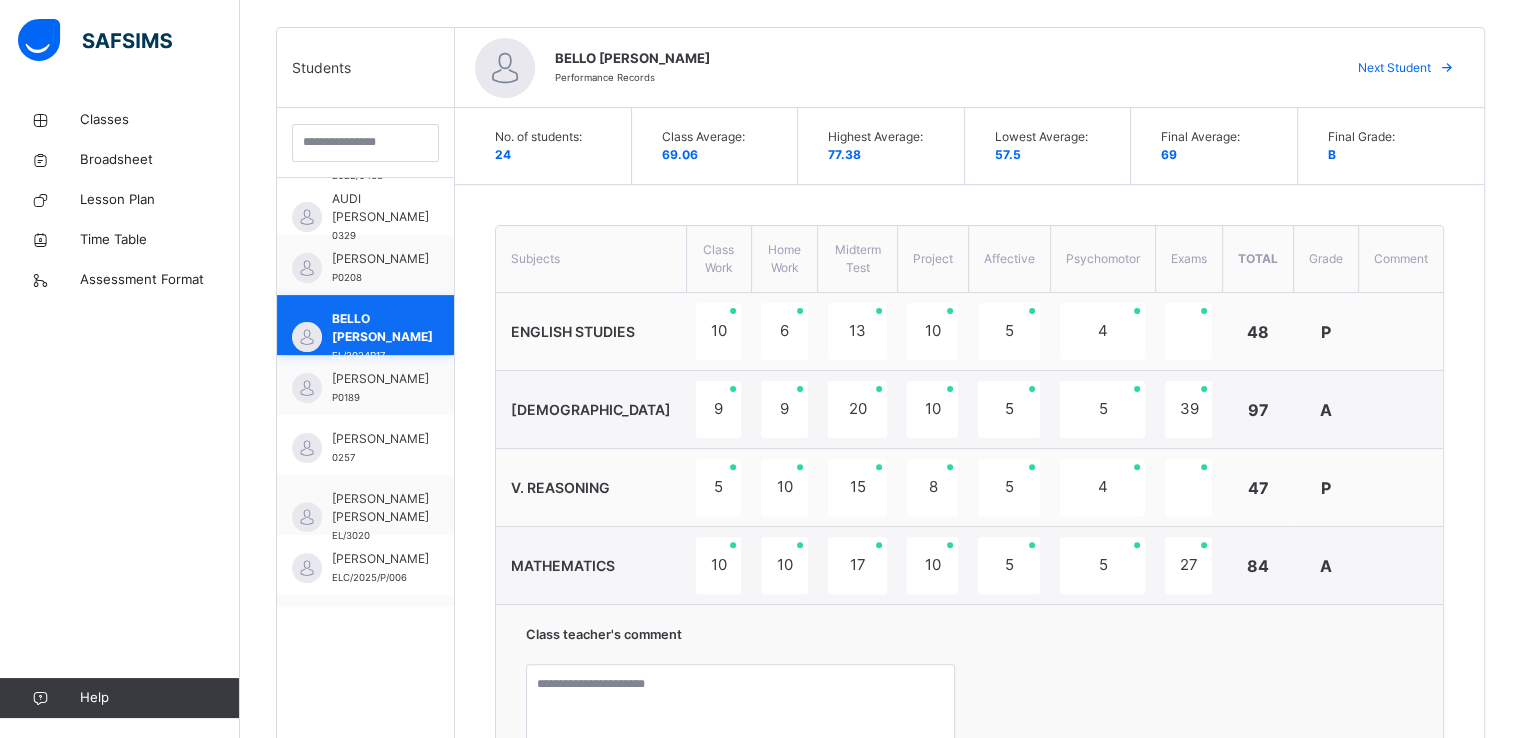 scroll, scrollTop: 364, scrollLeft: 0, axis: vertical 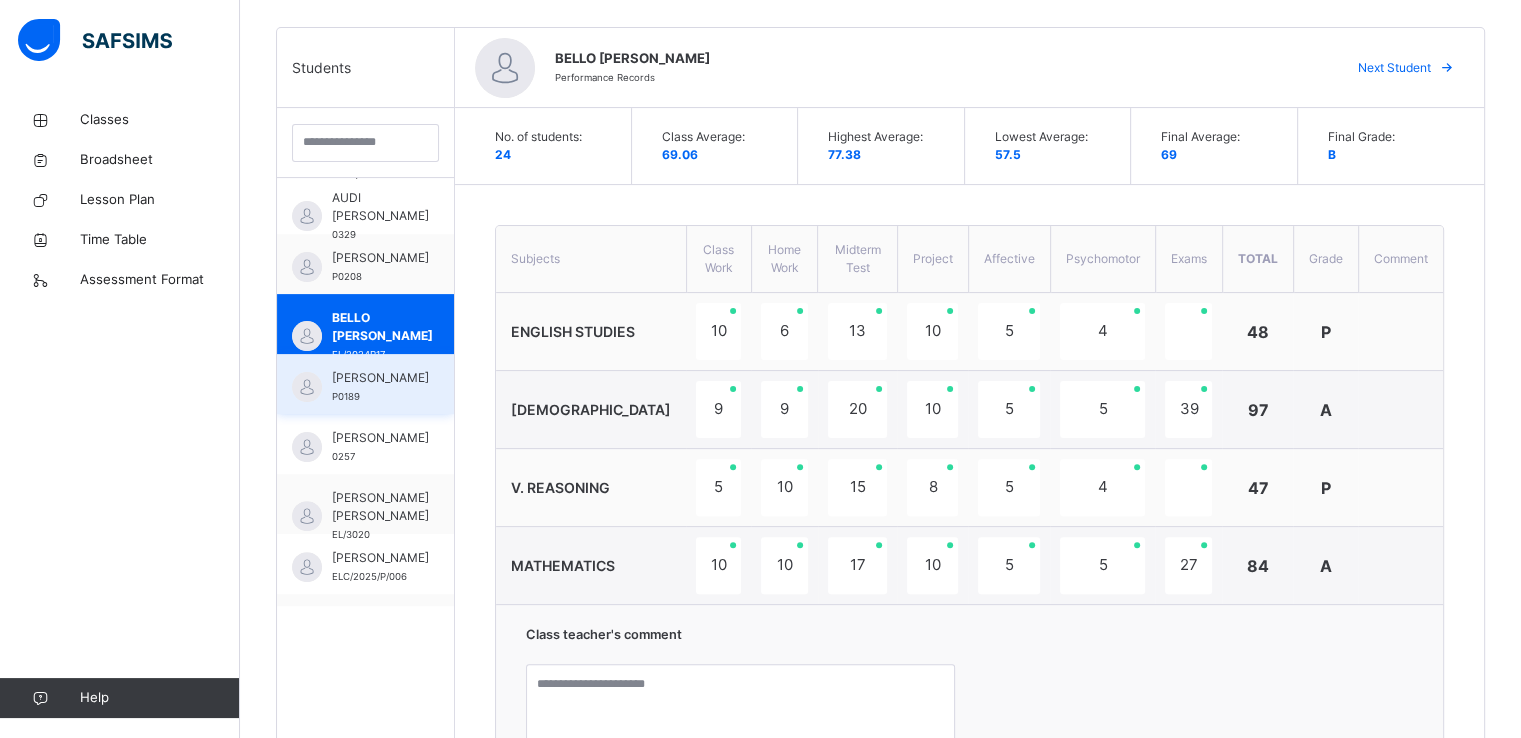 click on "[PERSON_NAME] P0189" at bounding box center [380, 387] 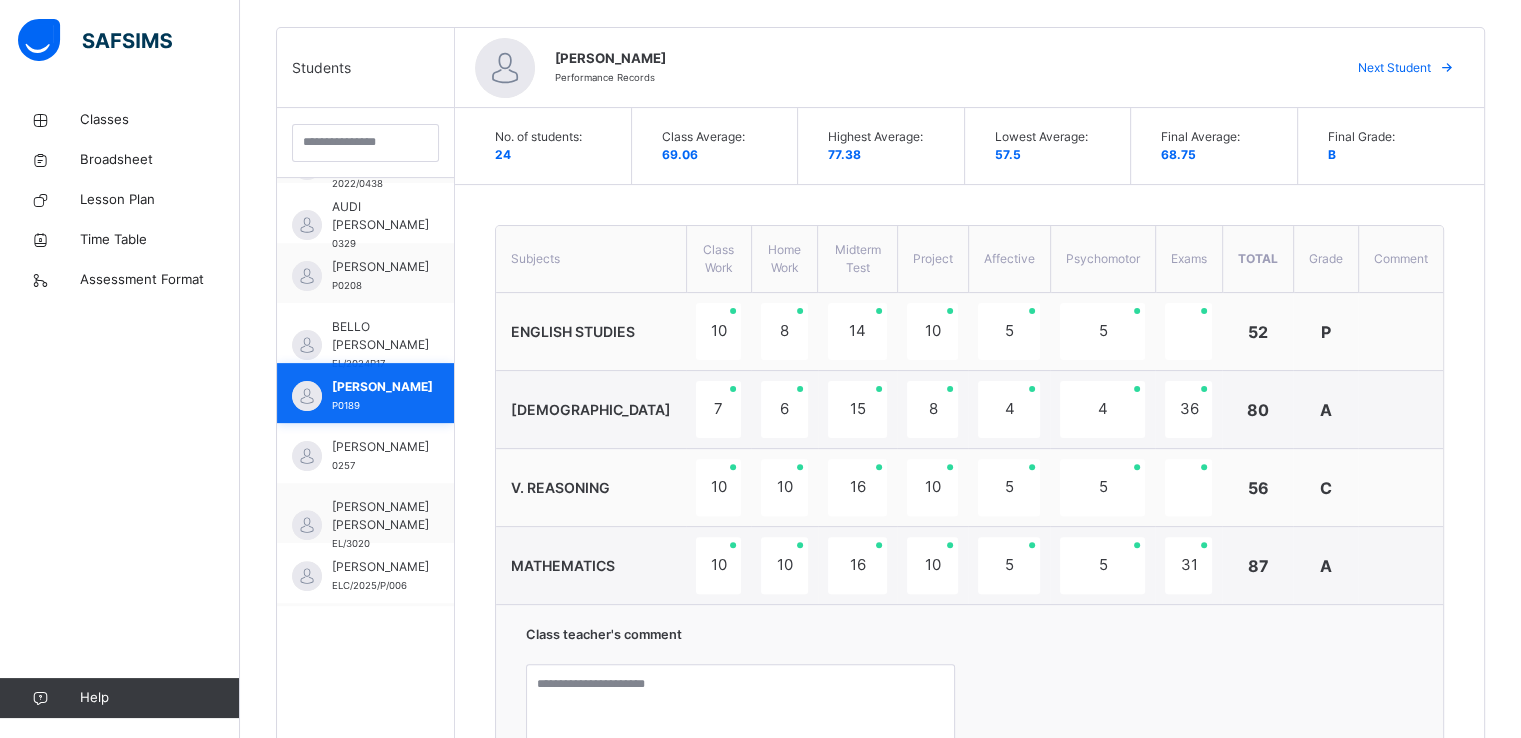 scroll, scrollTop: 364, scrollLeft: 0, axis: vertical 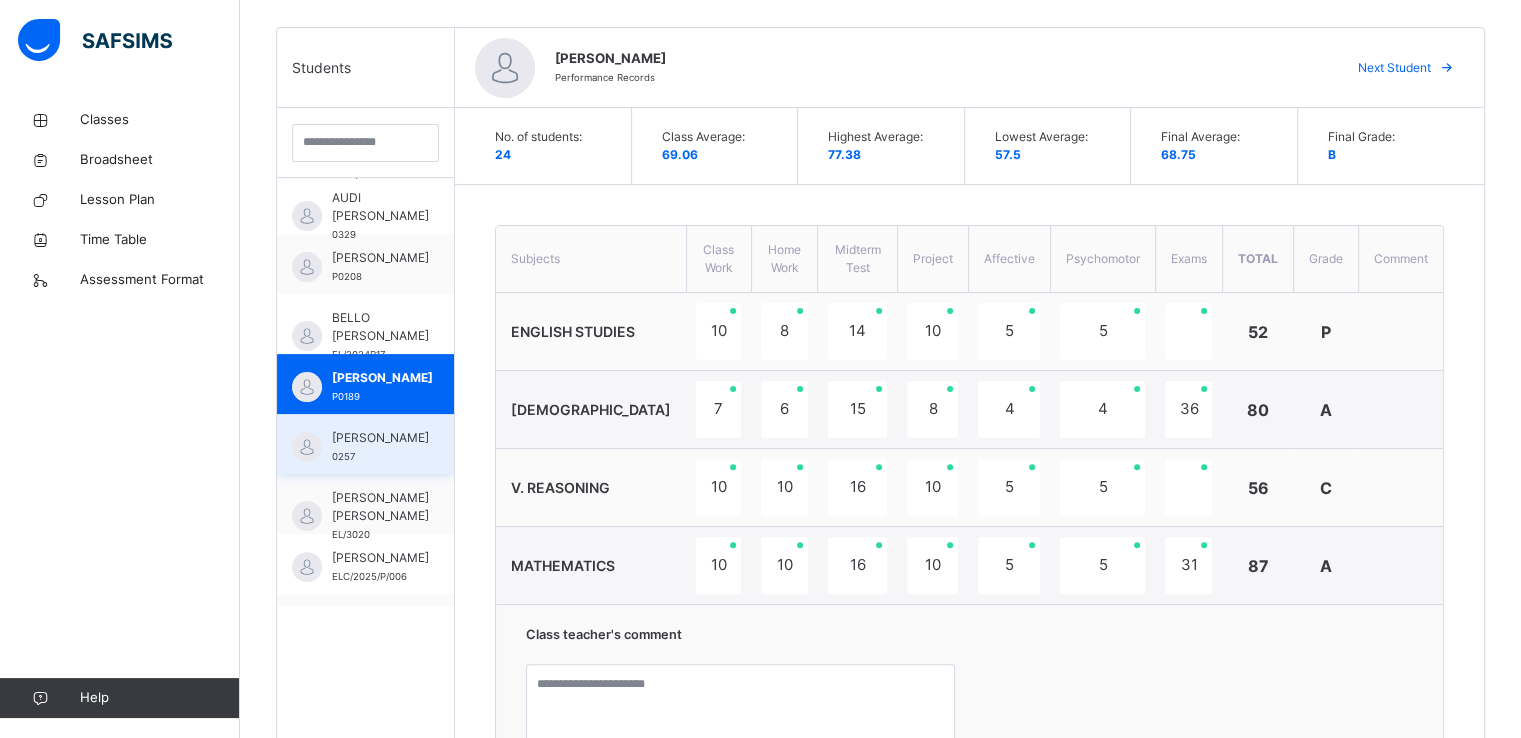 click on "[PERSON_NAME]" at bounding box center [380, 438] 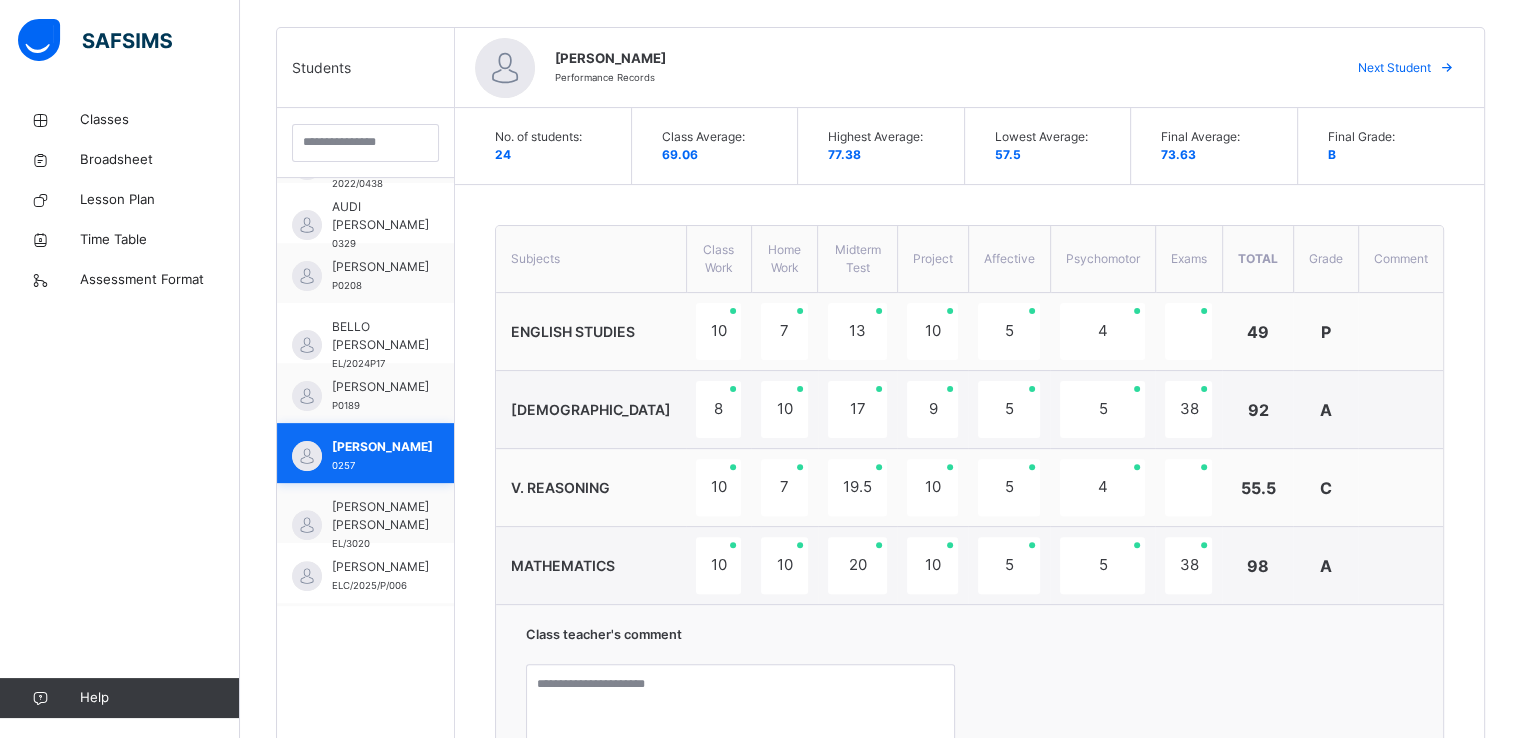 scroll, scrollTop: 364, scrollLeft: 0, axis: vertical 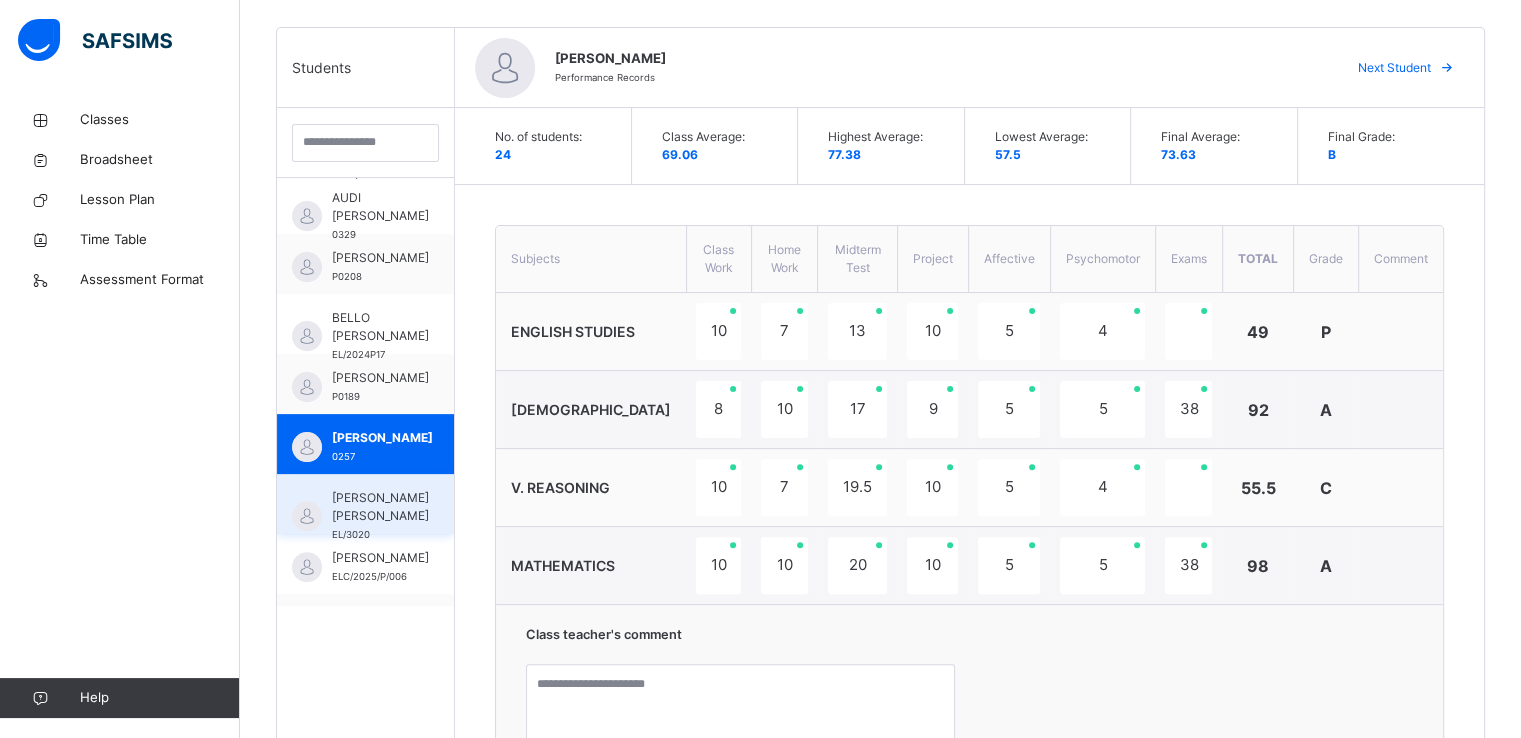 click on "[PERSON_NAME] [PERSON_NAME]" at bounding box center (380, 507) 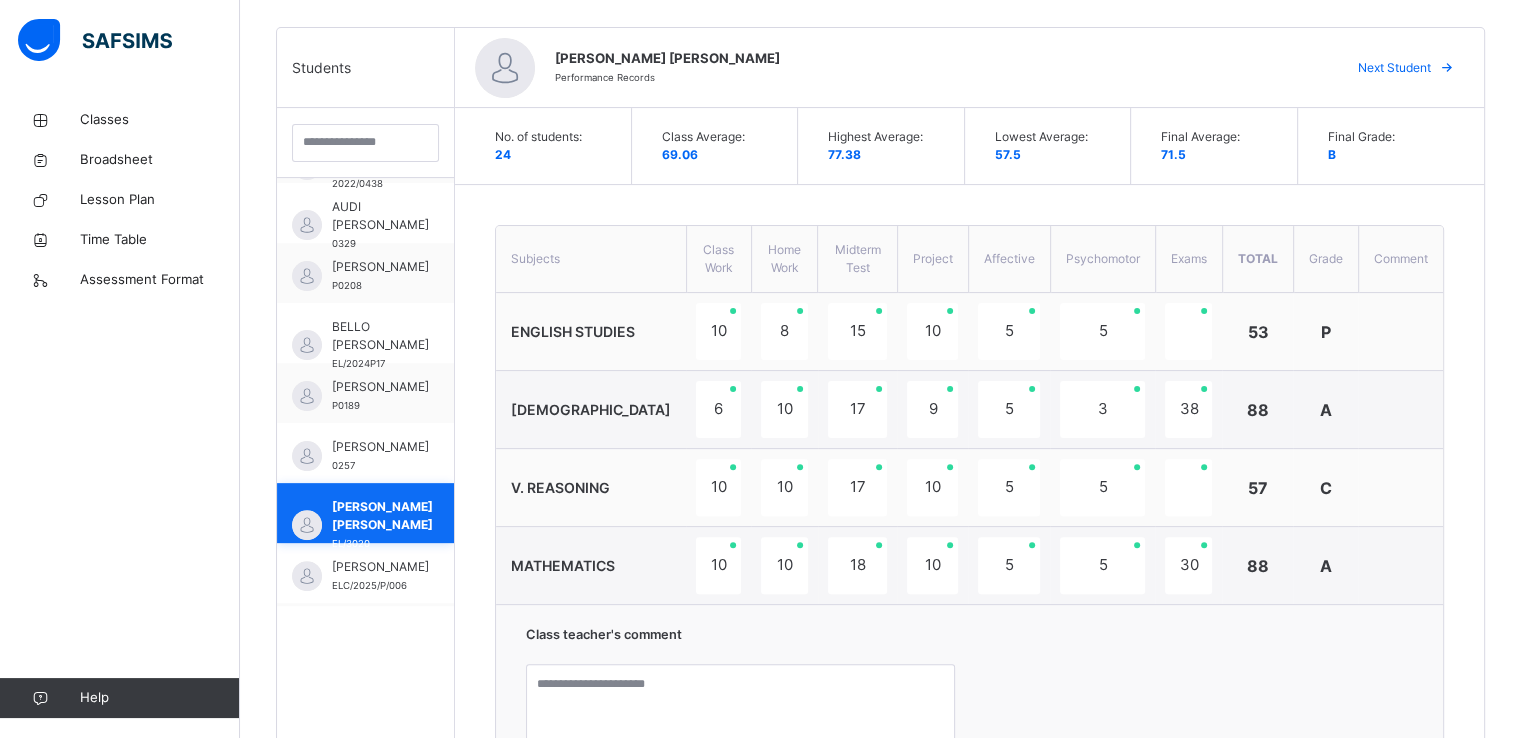 scroll, scrollTop: 364, scrollLeft: 0, axis: vertical 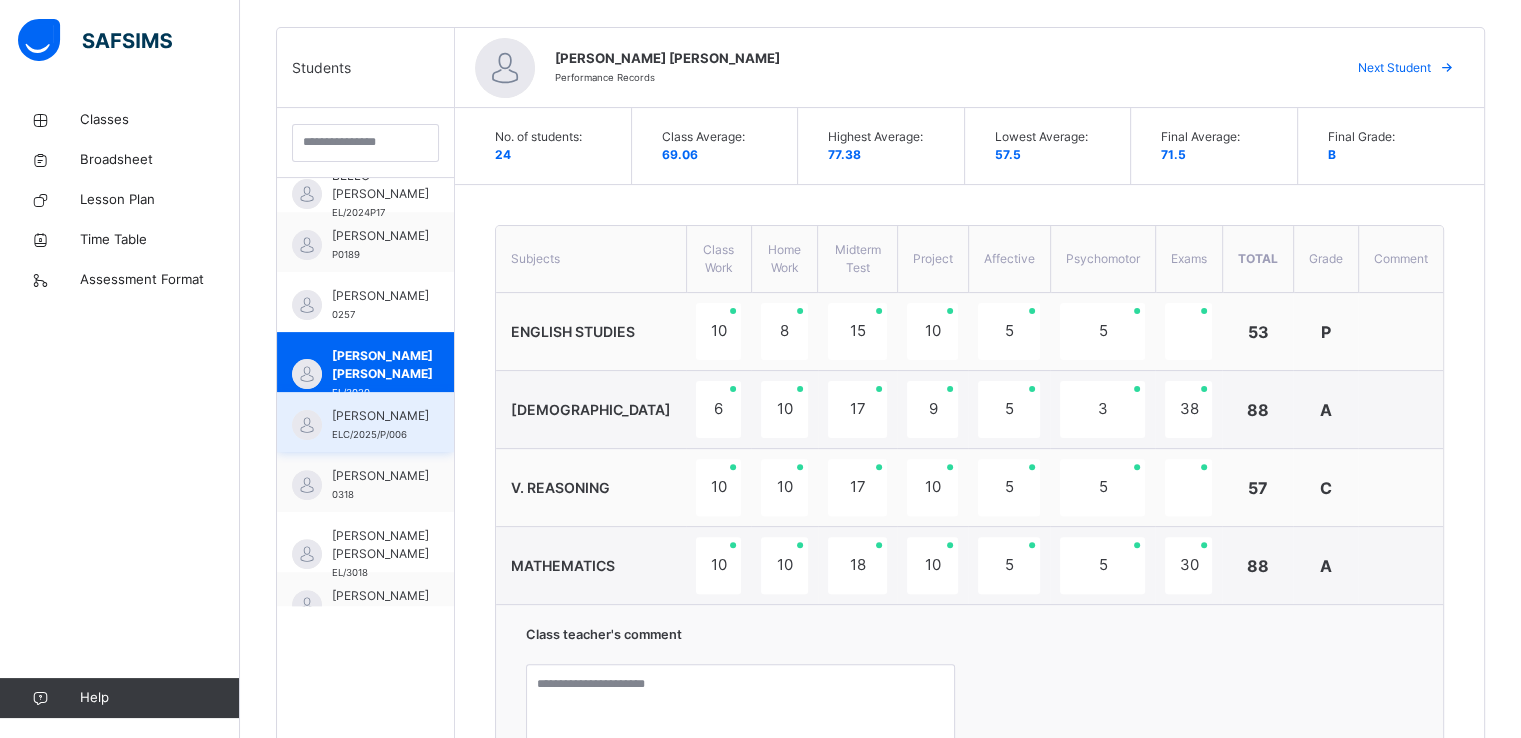 click on "[PERSON_NAME]  ELC/2025/P/006" at bounding box center (380, 425) 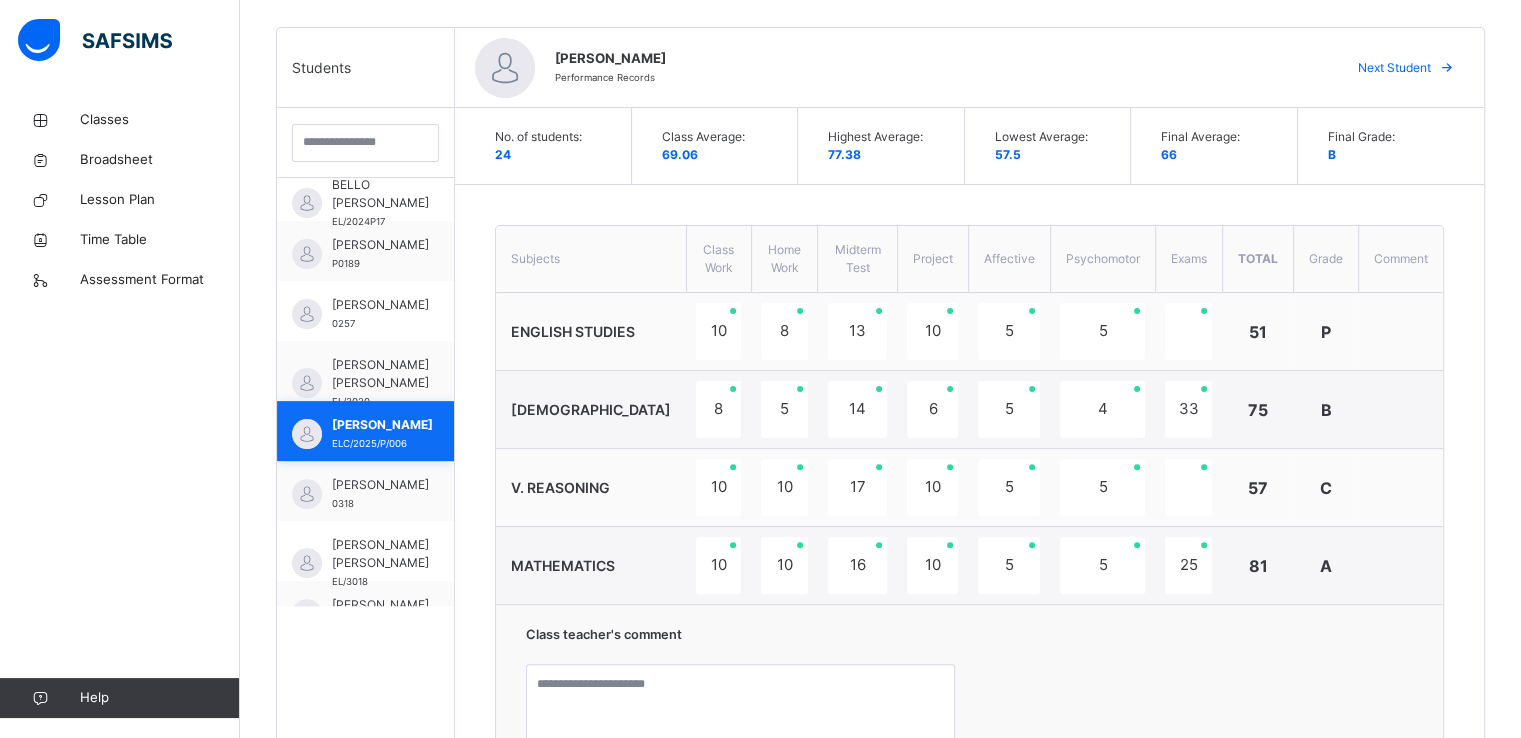 scroll, scrollTop: 506, scrollLeft: 0, axis: vertical 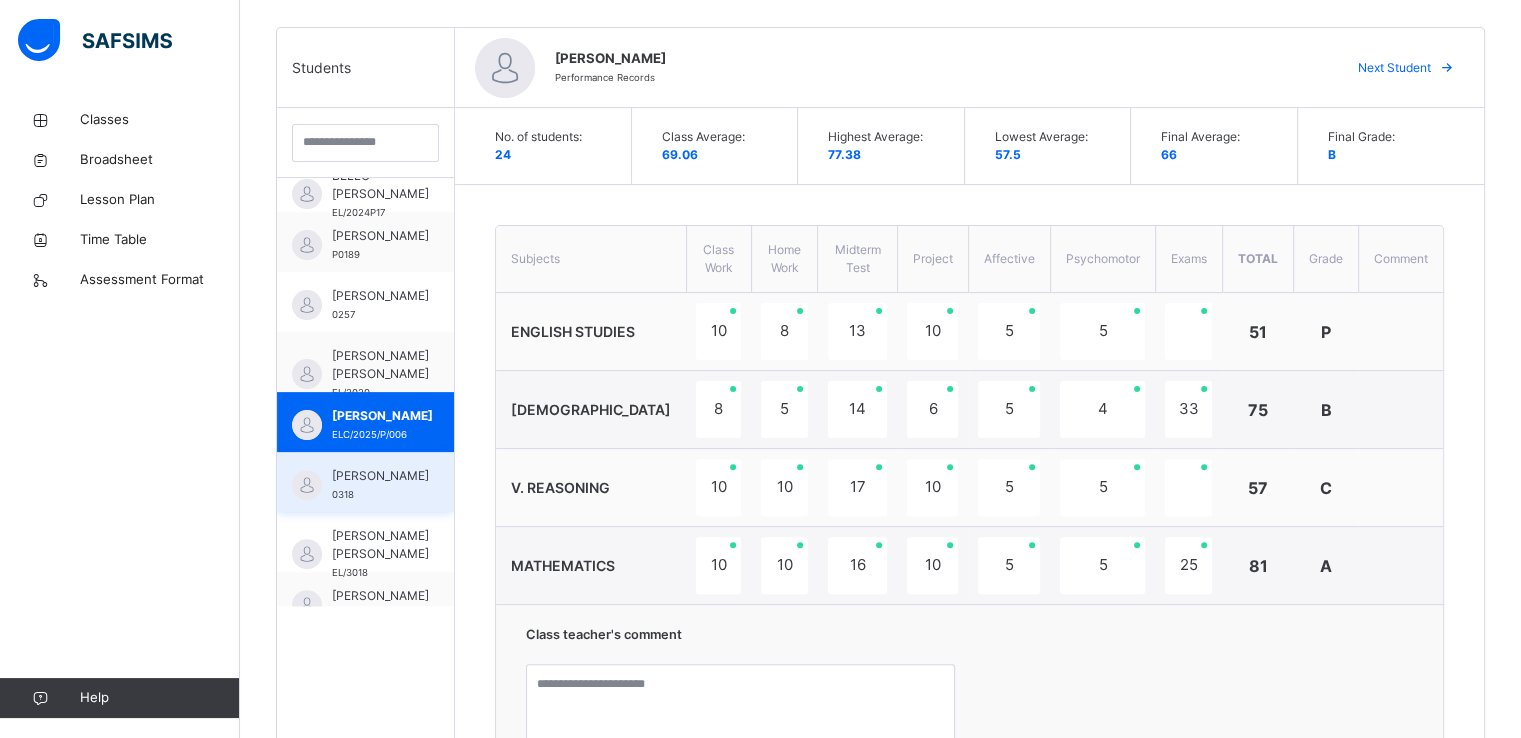 click on "[PERSON_NAME]" at bounding box center [380, 476] 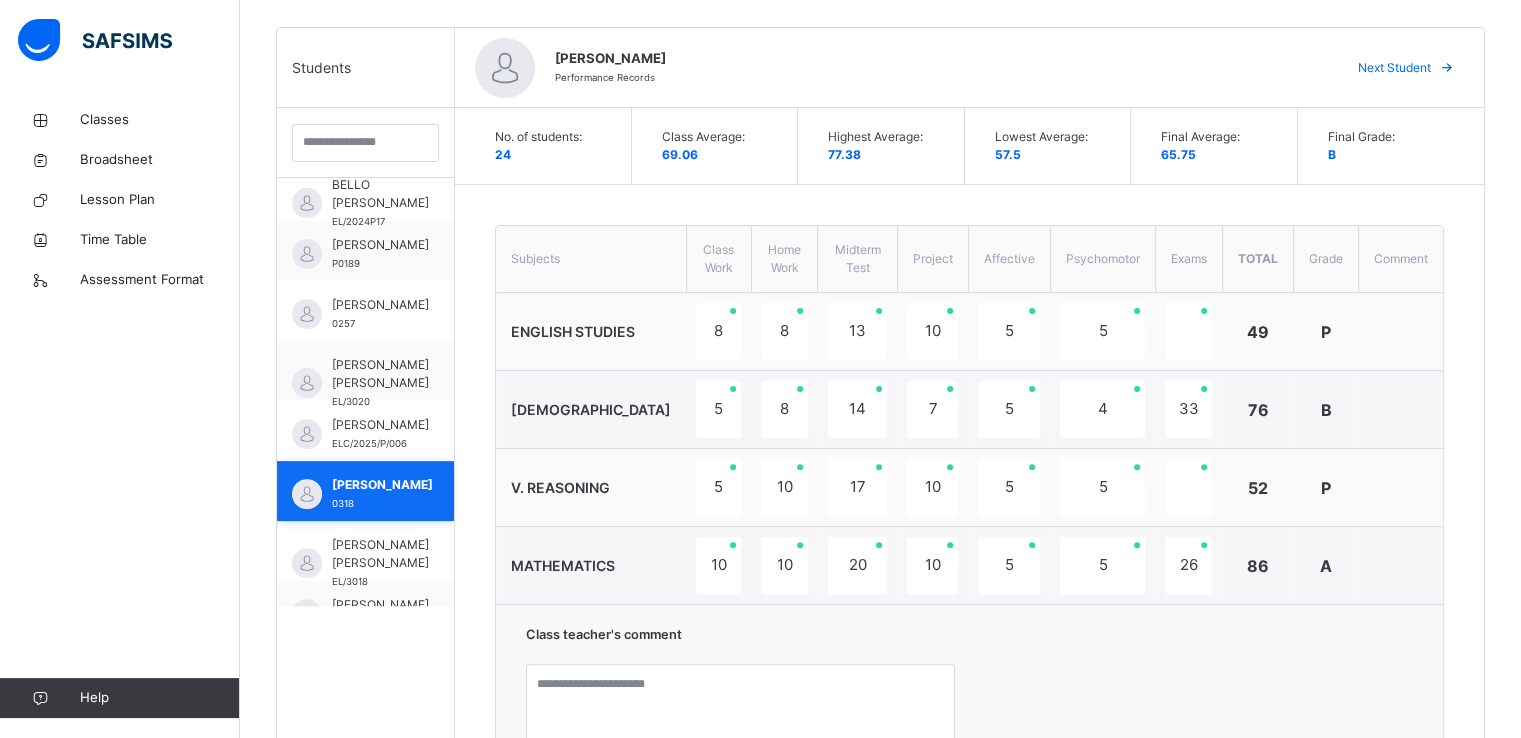 scroll, scrollTop: 506, scrollLeft: 0, axis: vertical 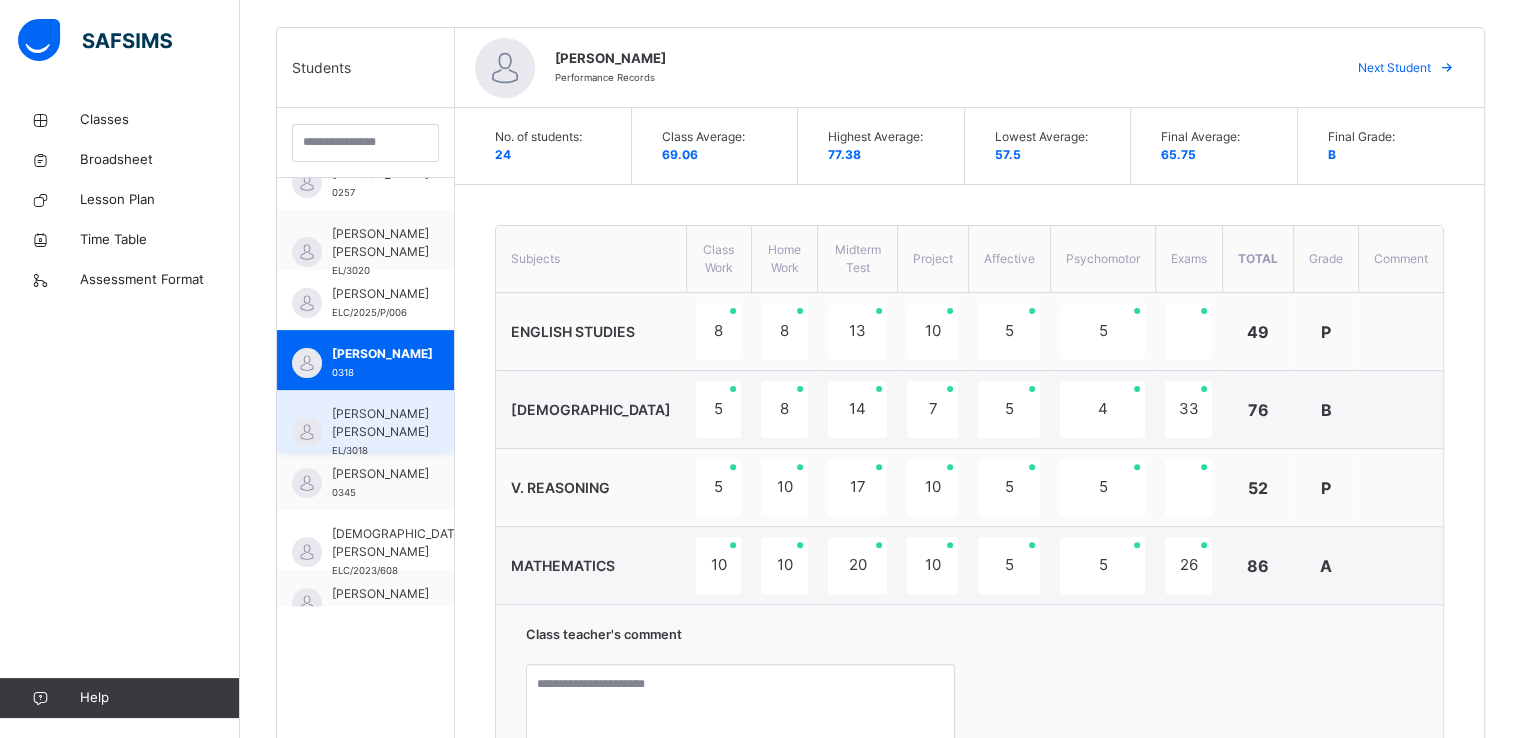 click on "[PERSON_NAME] [PERSON_NAME]" at bounding box center (380, 423) 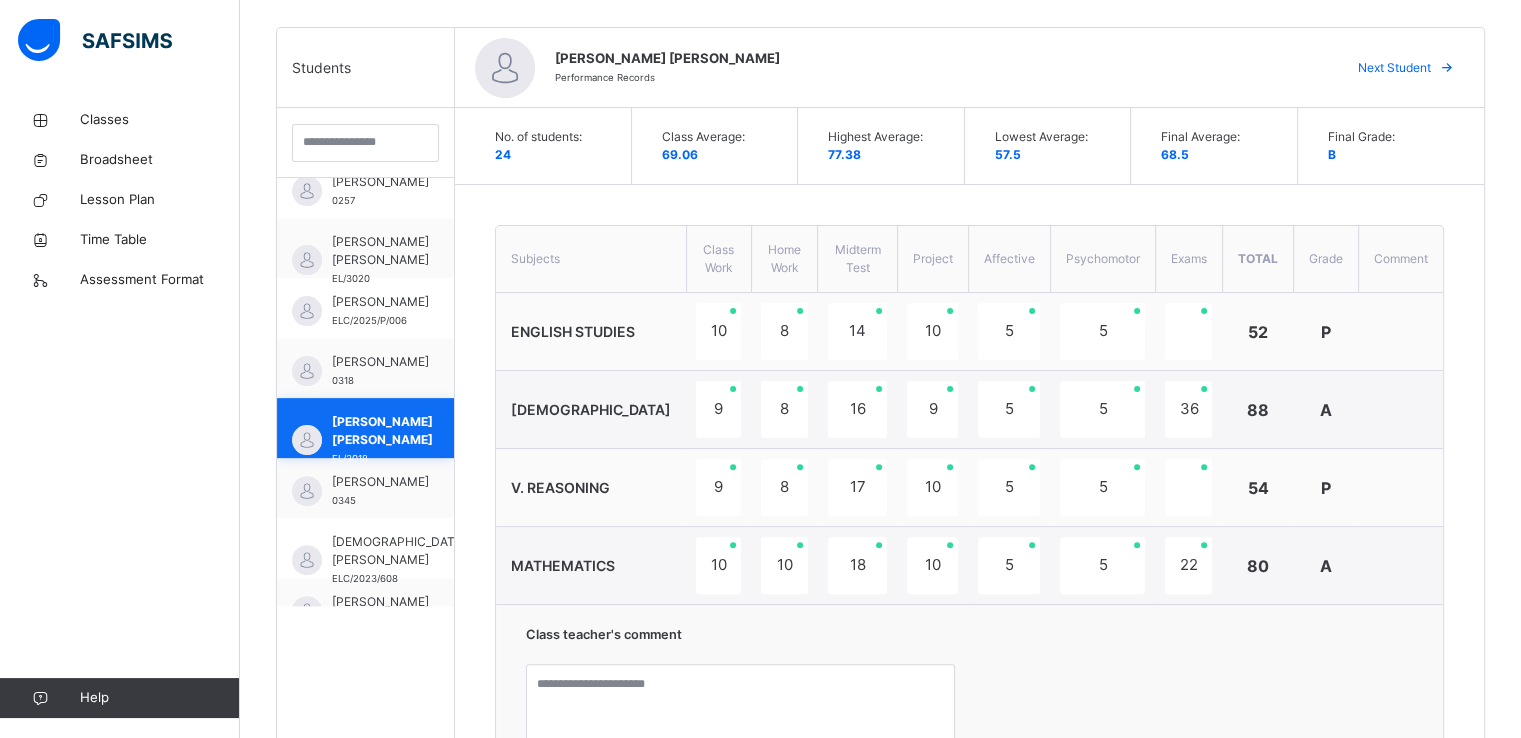 scroll, scrollTop: 628, scrollLeft: 0, axis: vertical 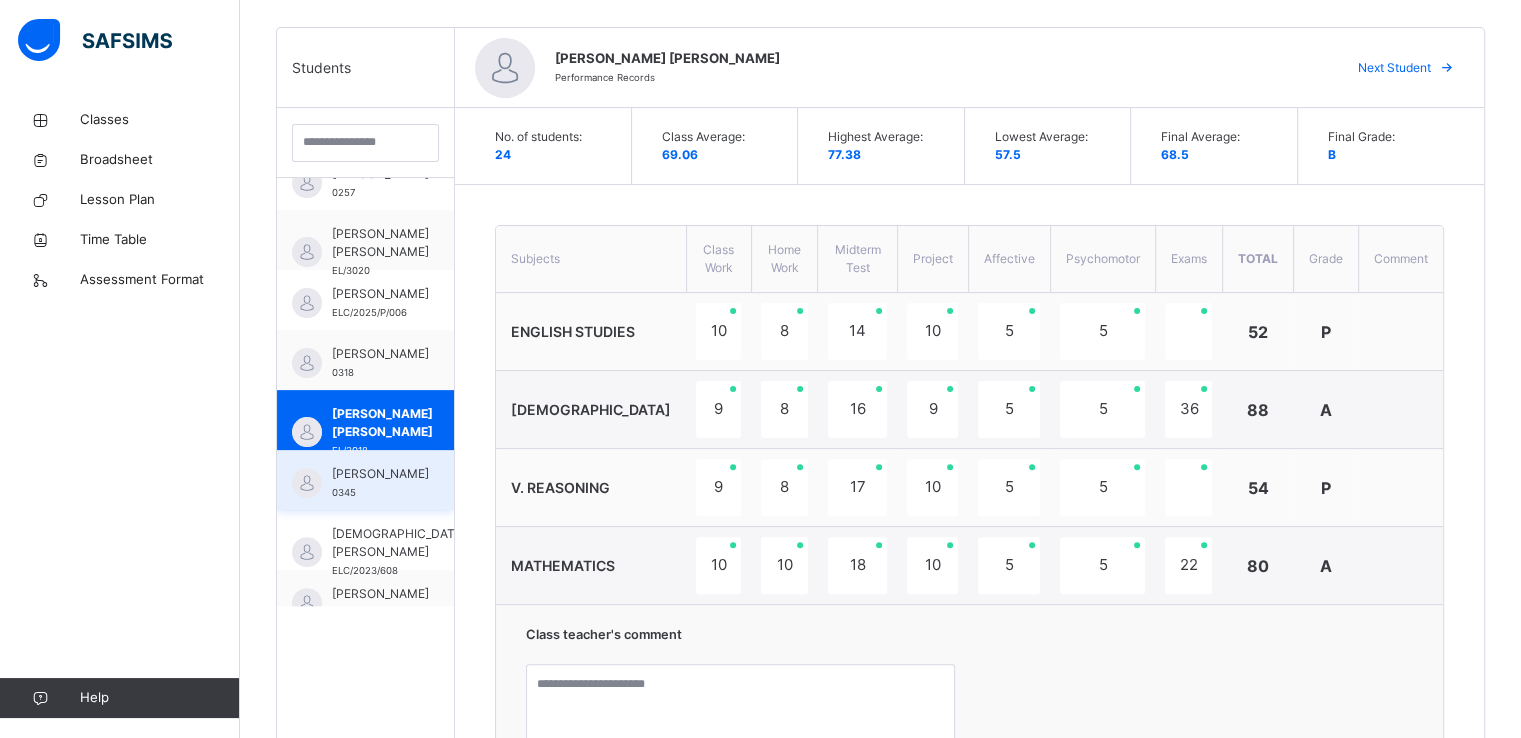 click on "[PERSON_NAME]" at bounding box center [380, 474] 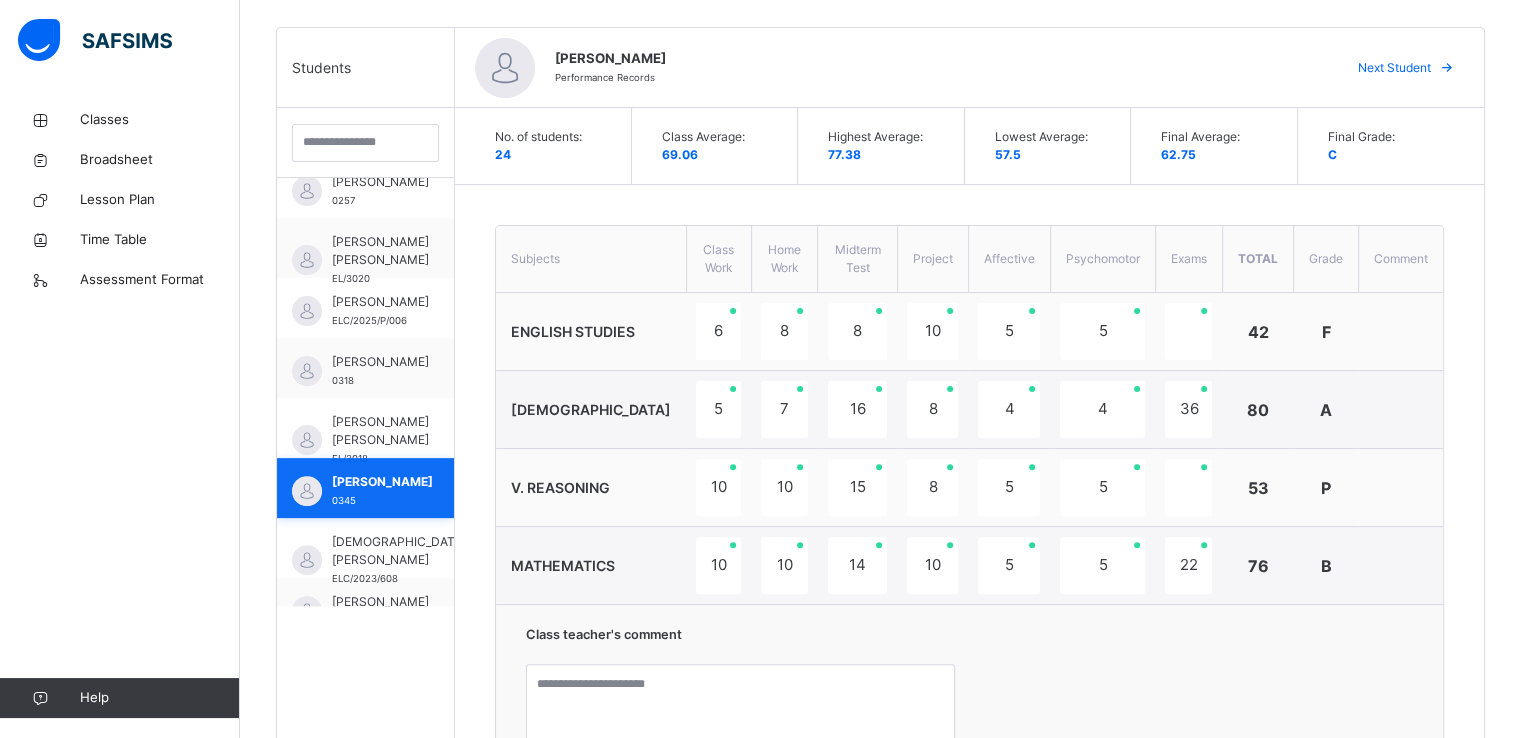 scroll, scrollTop: 628, scrollLeft: 0, axis: vertical 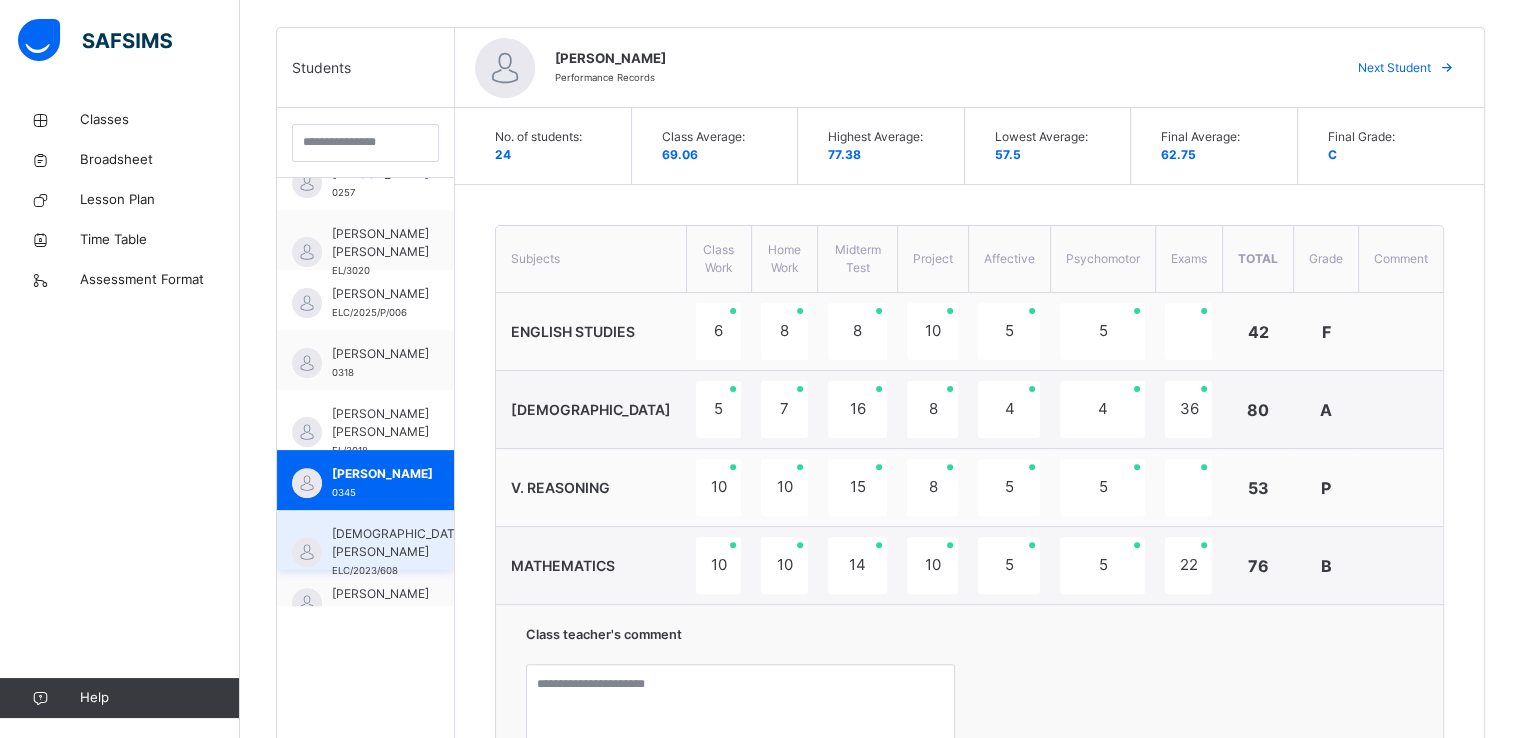 click on "[DEMOGRAPHIC_DATA][PERSON_NAME]" at bounding box center [399, 543] 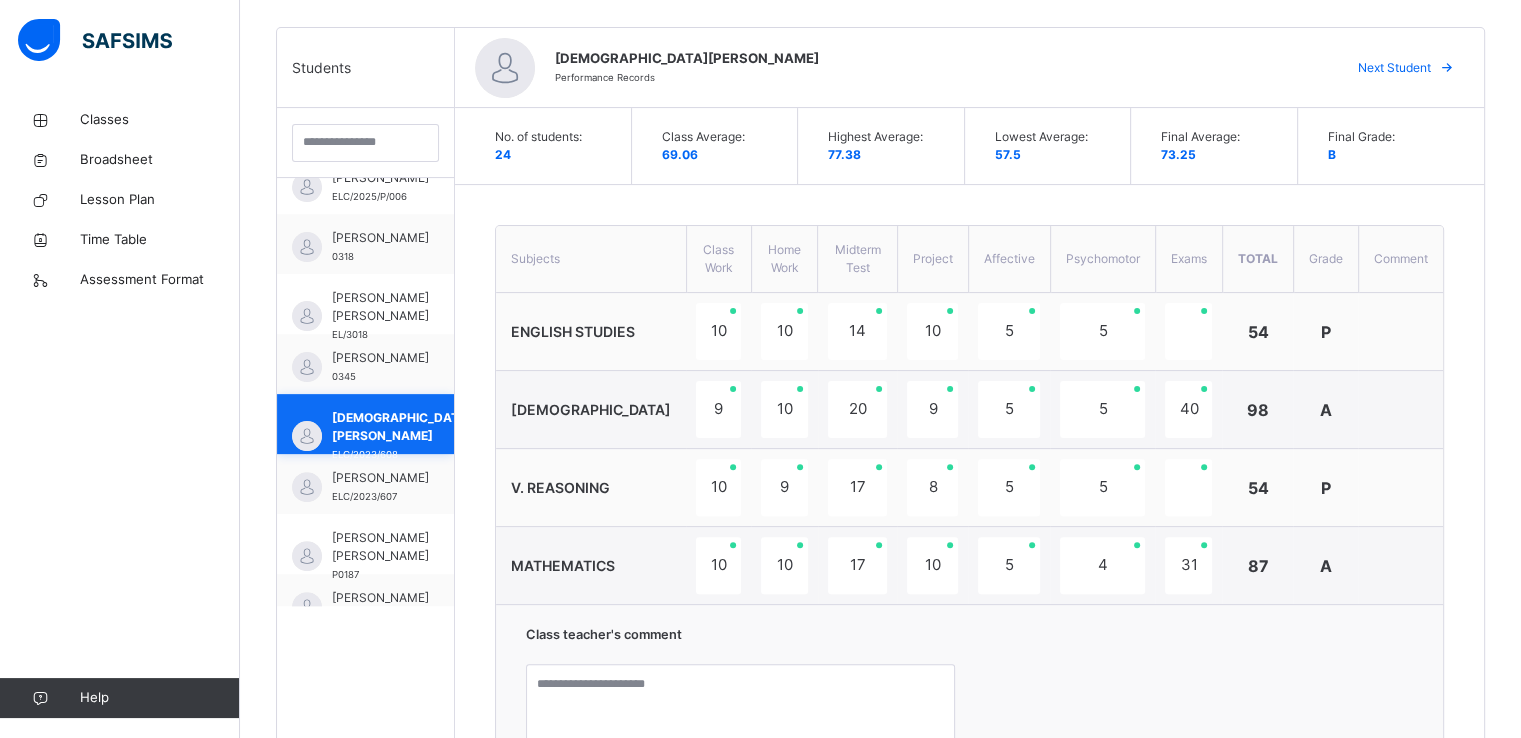 scroll, scrollTop: 747, scrollLeft: 0, axis: vertical 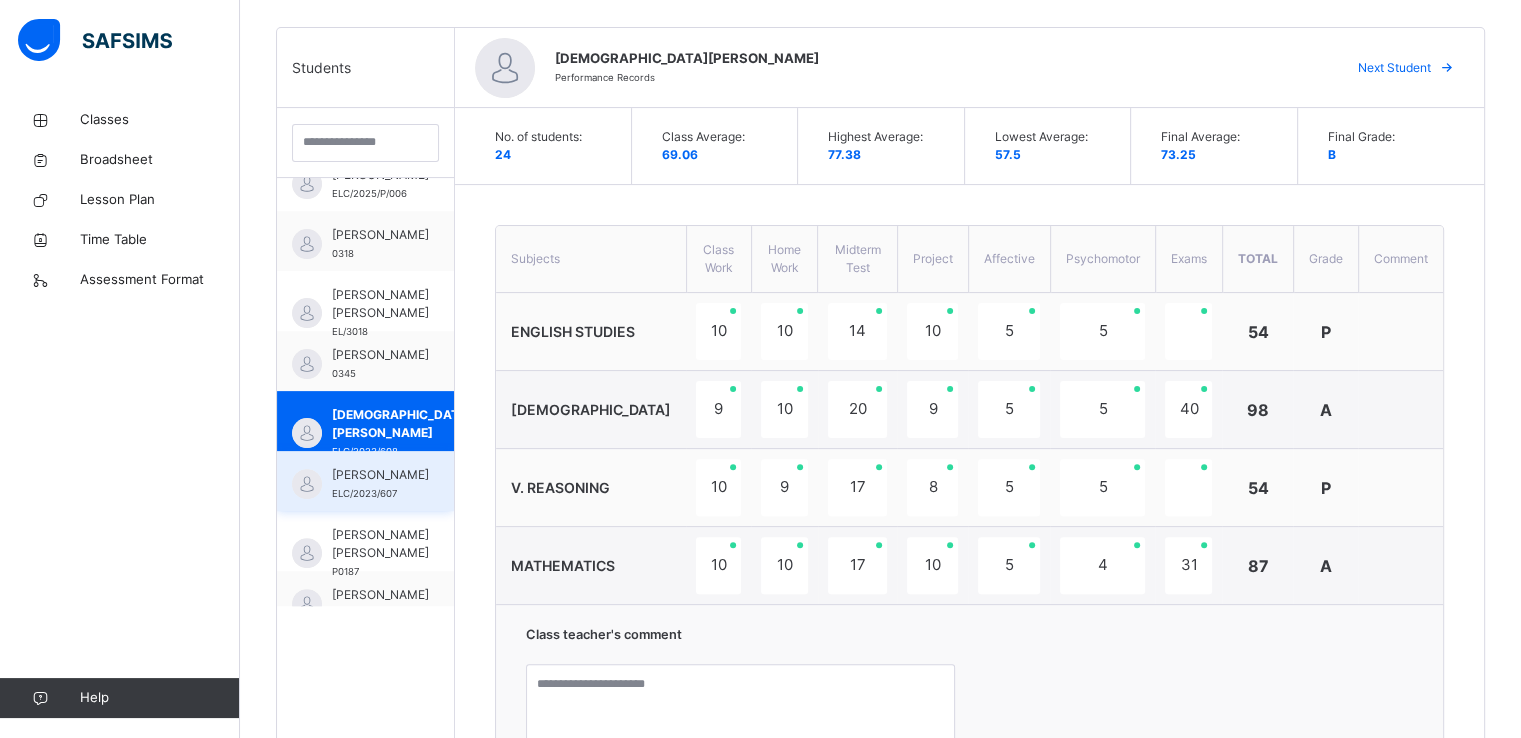 click on "[PERSON_NAME]" at bounding box center (380, 475) 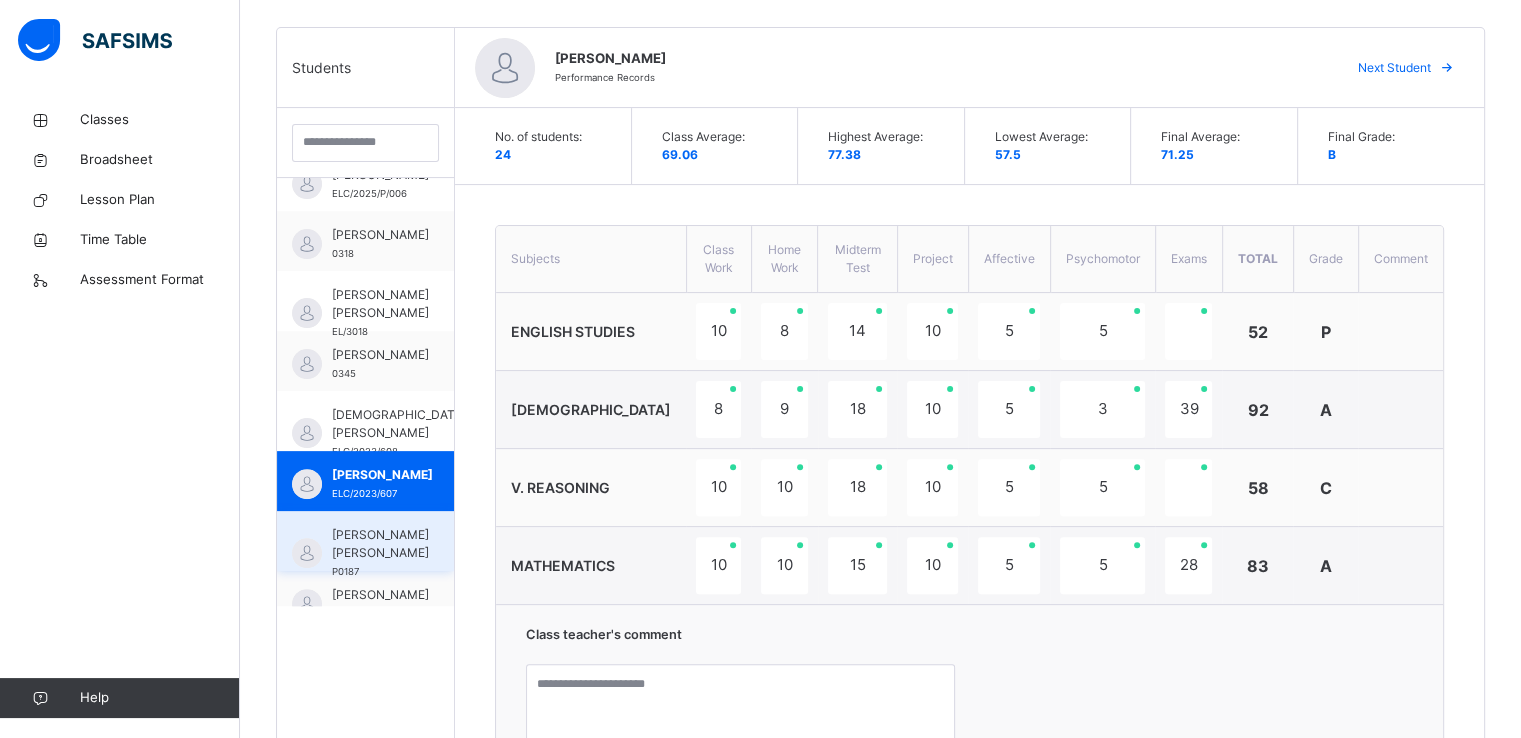 click on "[PERSON_NAME] [PERSON_NAME]" at bounding box center [380, 544] 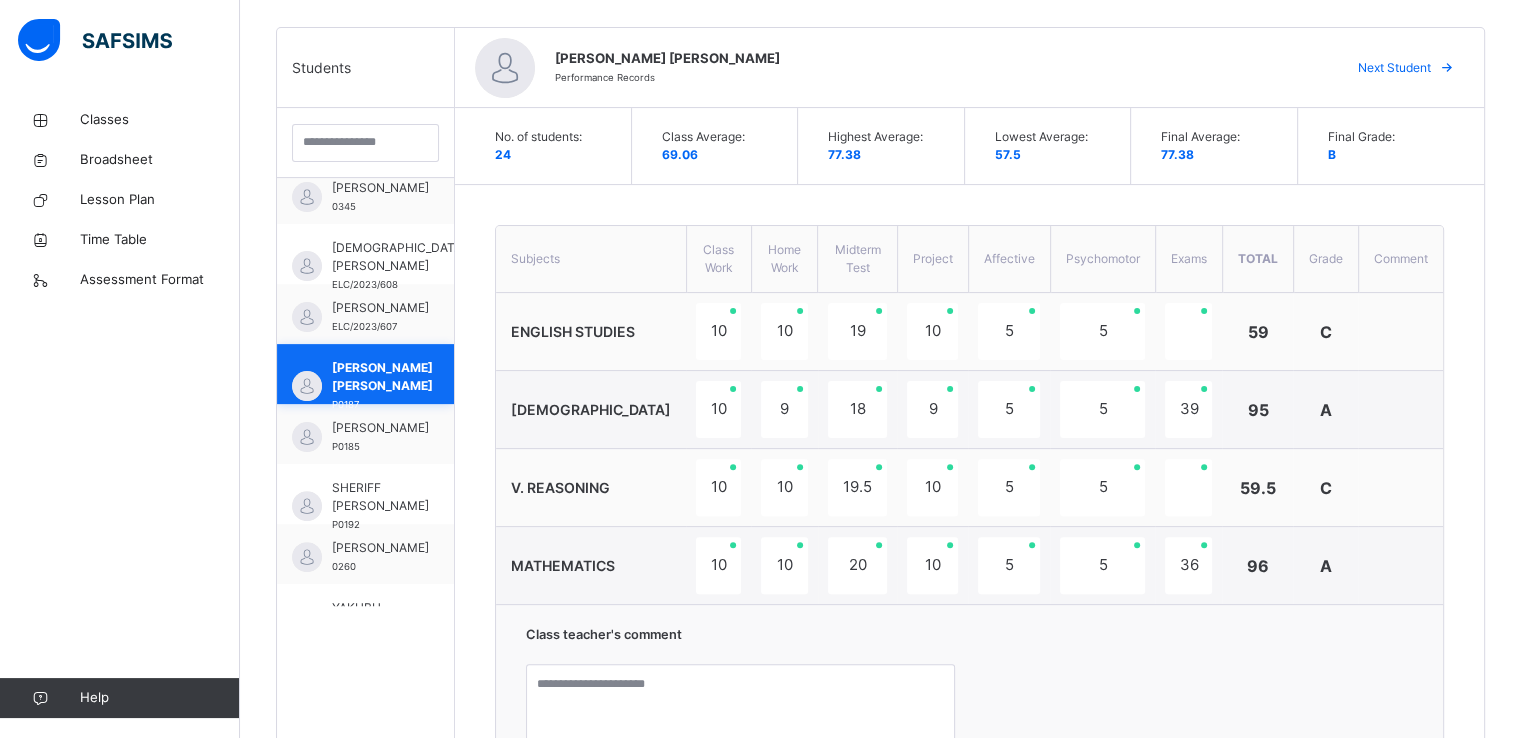 scroll, scrollTop: 932, scrollLeft: 0, axis: vertical 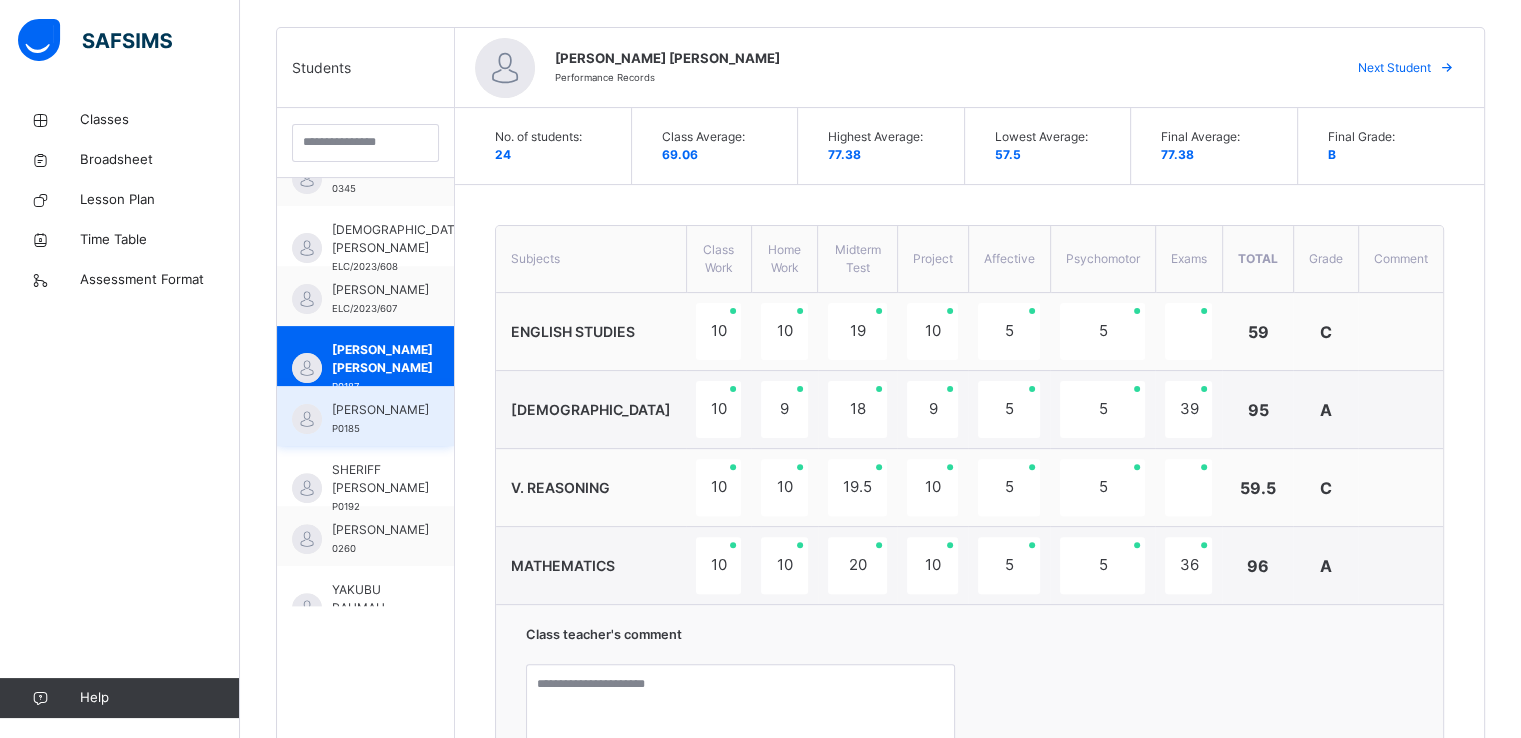 click on "[PERSON_NAME]" at bounding box center [380, 410] 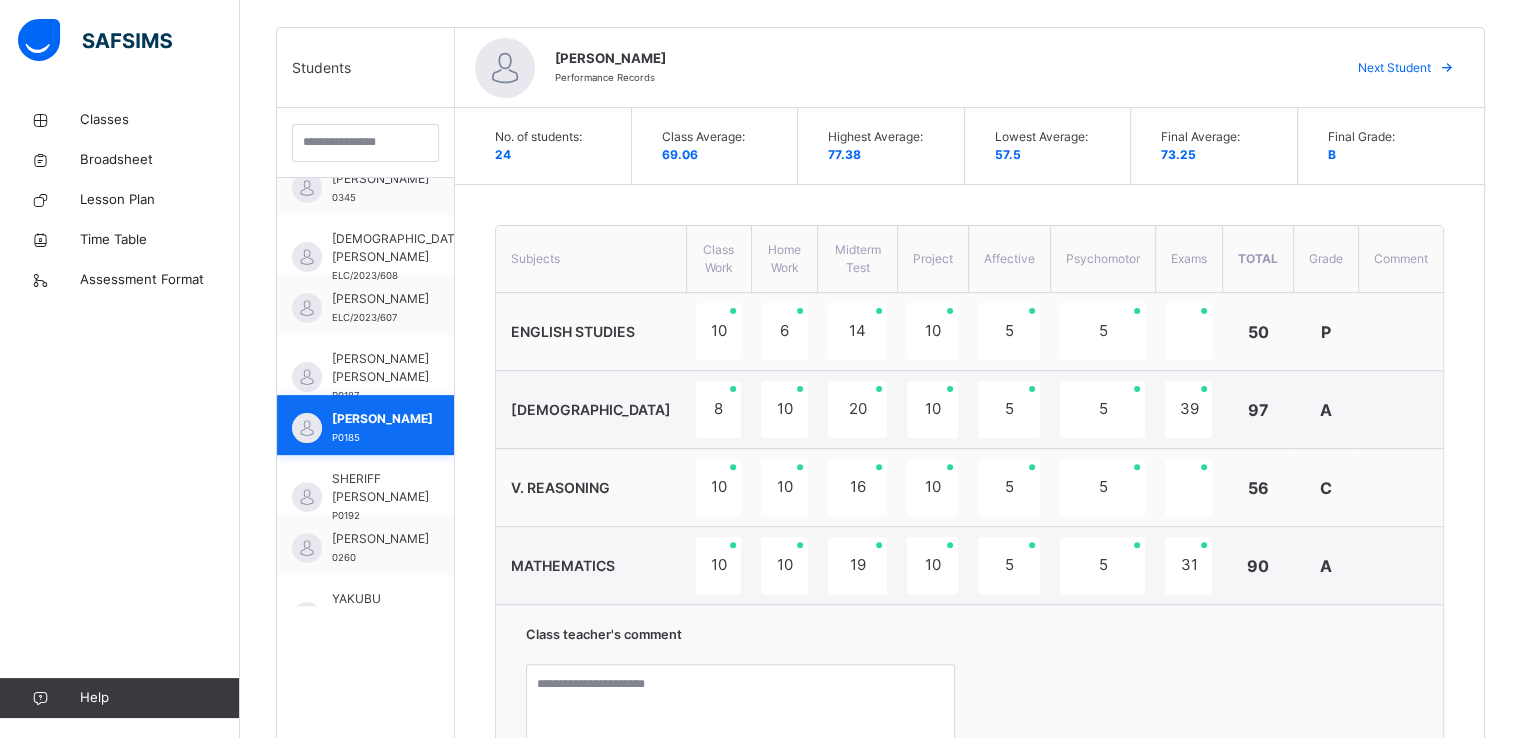 scroll, scrollTop: 932, scrollLeft: 0, axis: vertical 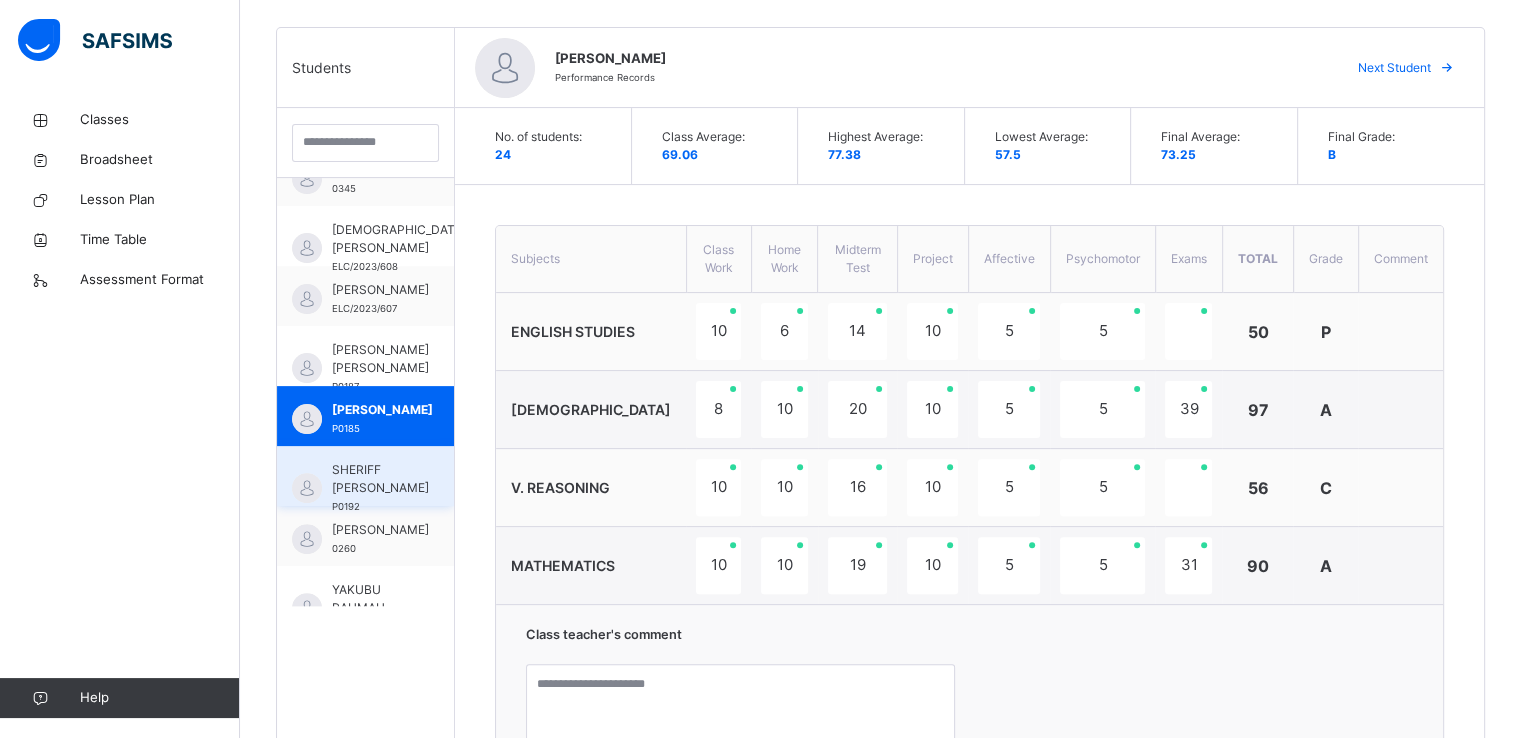click on "SHERIFF [PERSON_NAME]" at bounding box center [380, 479] 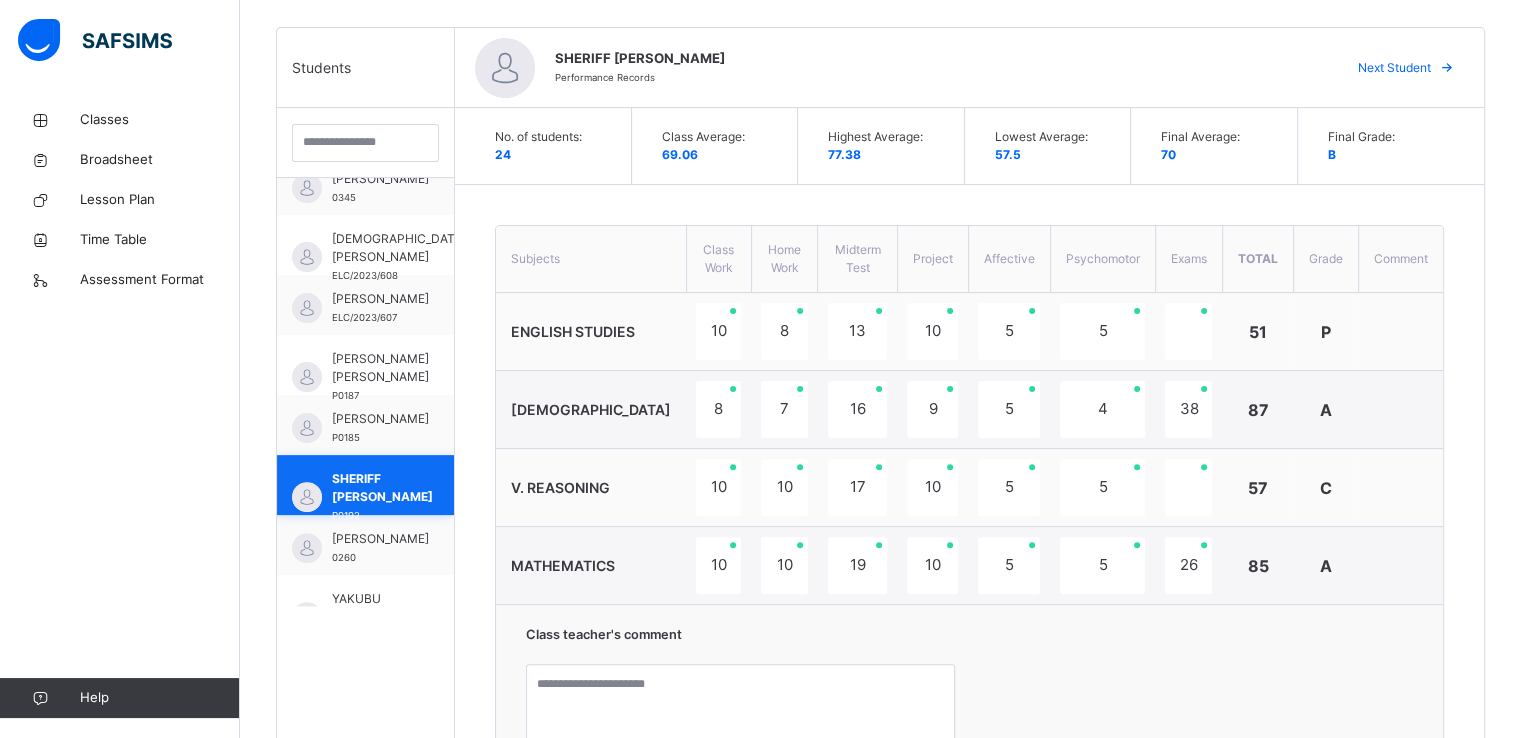 scroll, scrollTop: 932, scrollLeft: 0, axis: vertical 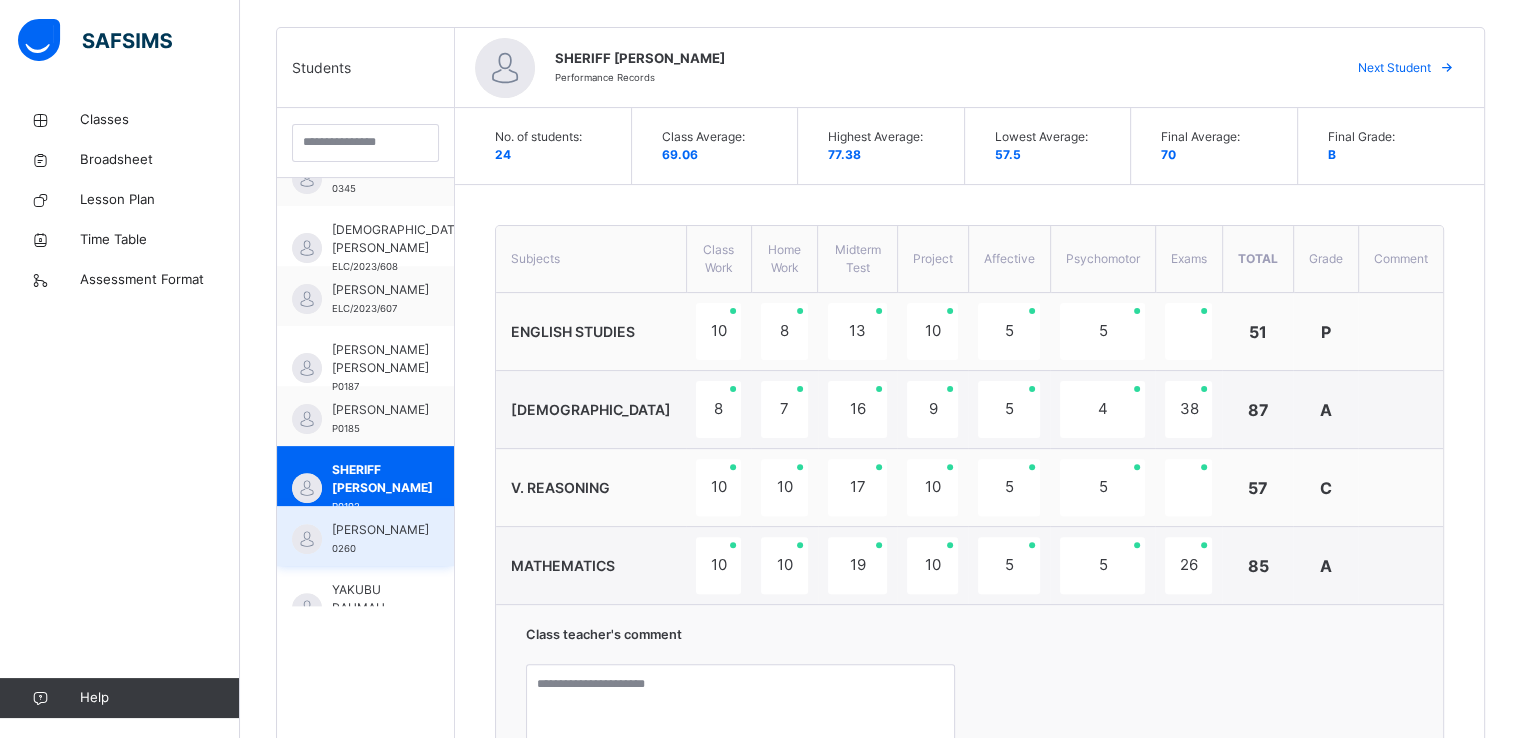 click on "[PERSON_NAME]" at bounding box center [380, 530] 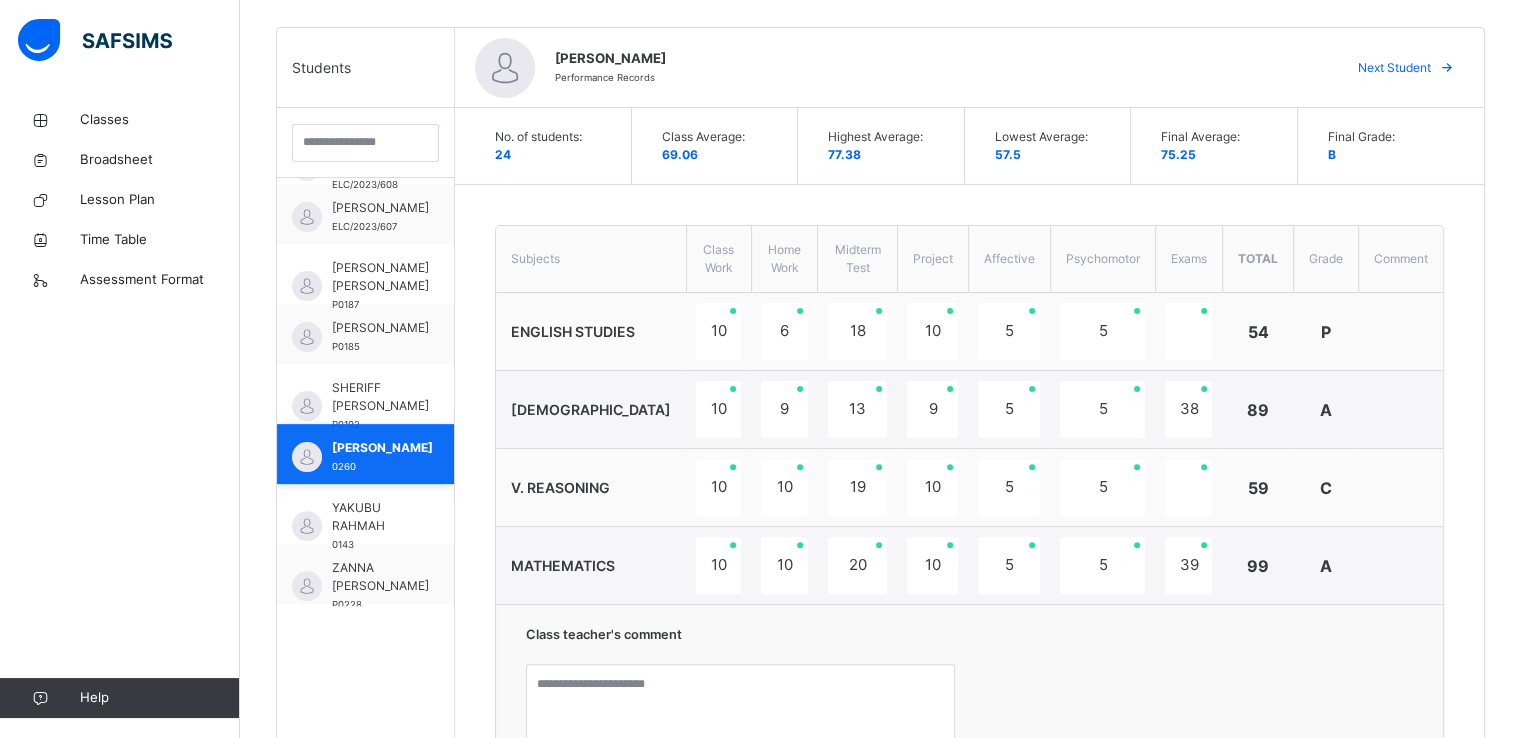 scroll, scrollTop: 1020, scrollLeft: 0, axis: vertical 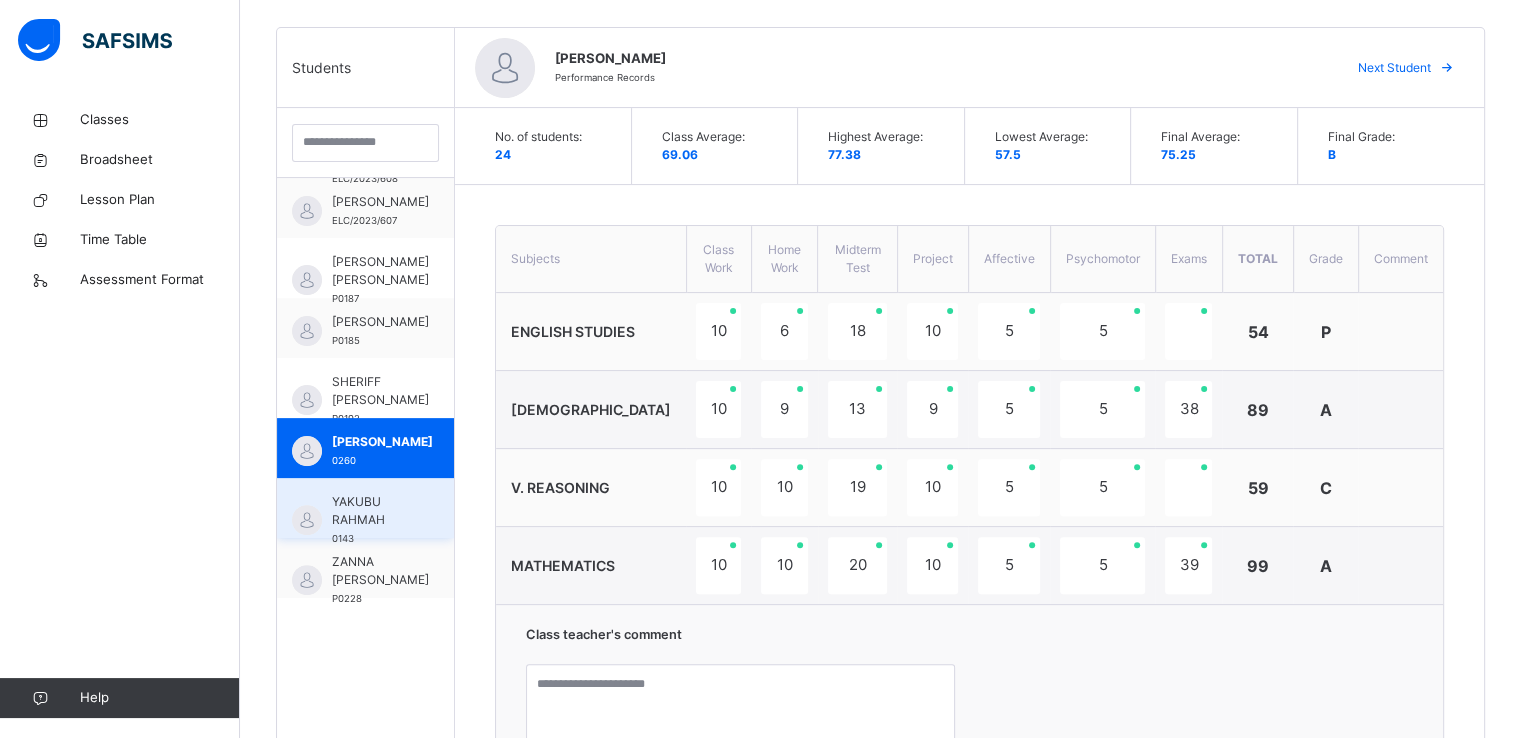 click on "YAKUBU RAHMAH" at bounding box center [370, 511] 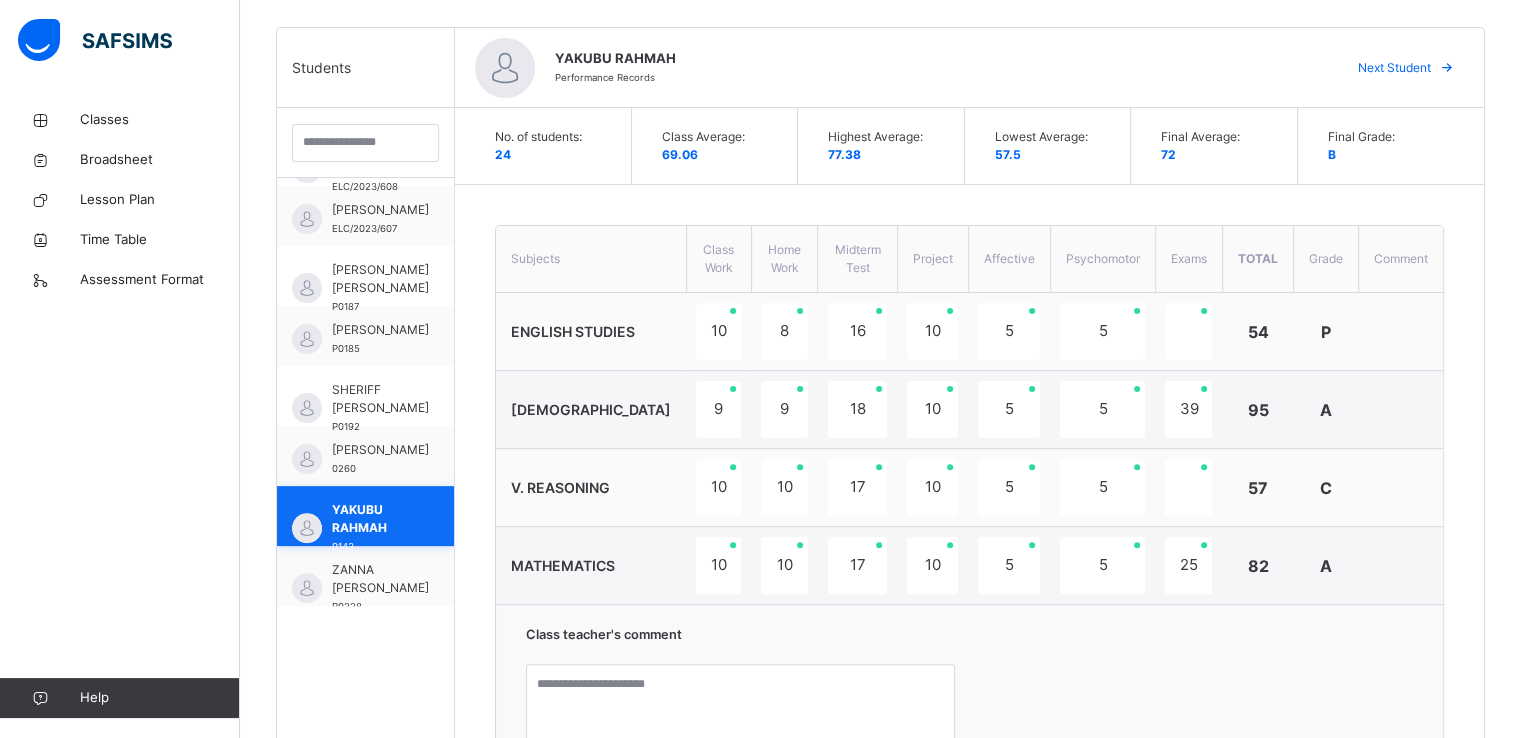 scroll, scrollTop: 1020, scrollLeft: 0, axis: vertical 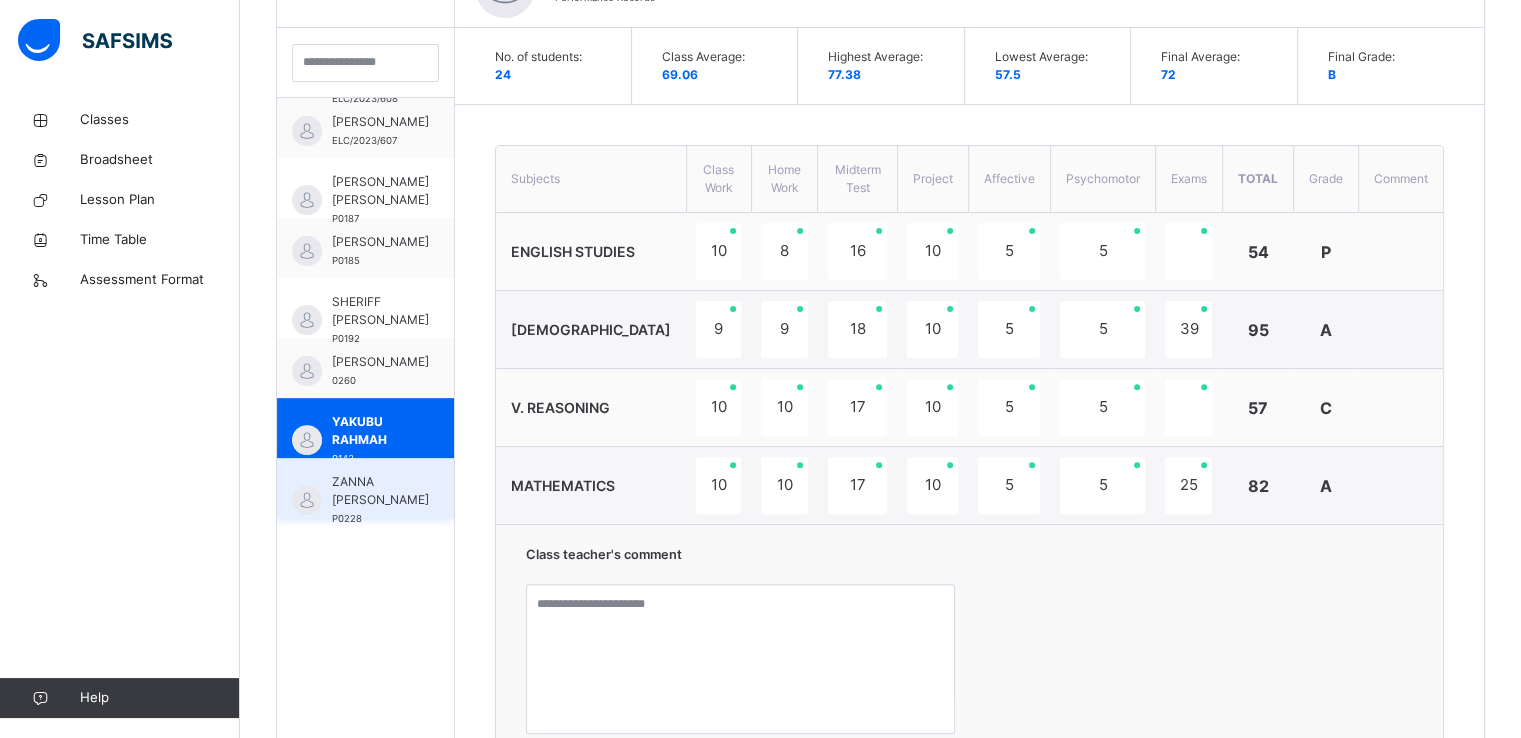 click on "ZANNA [PERSON_NAME] P0228" at bounding box center [380, 500] 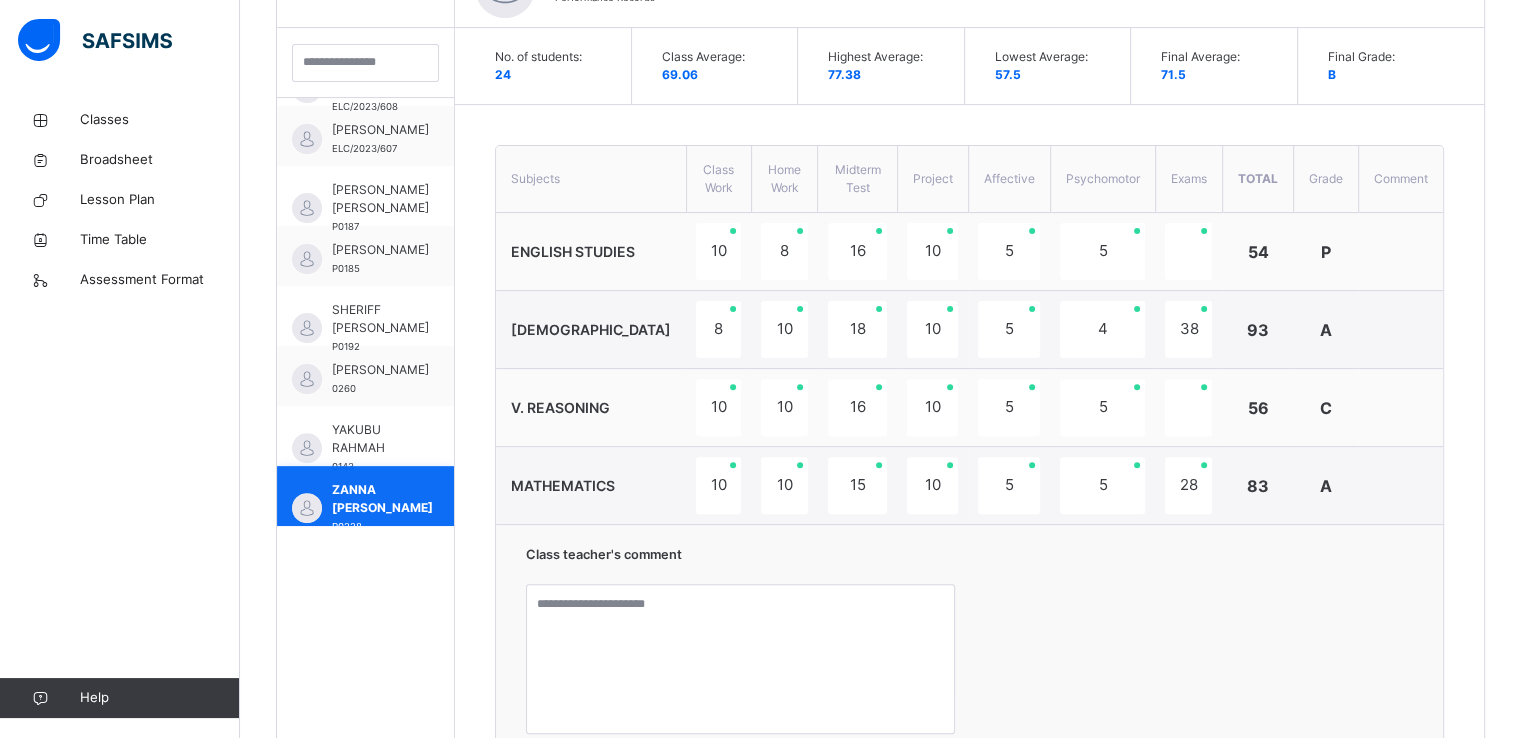scroll, scrollTop: 1020, scrollLeft: 0, axis: vertical 